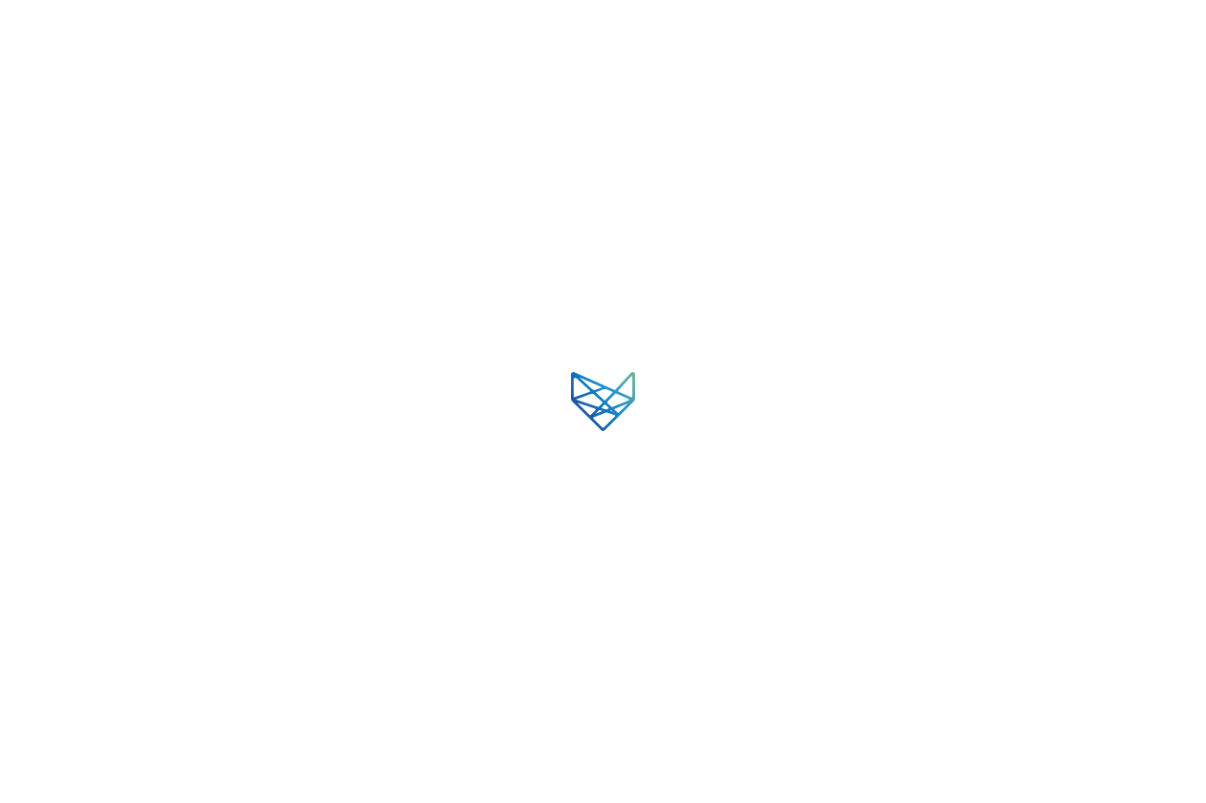 scroll, scrollTop: 0, scrollLeft: 0, axis: both 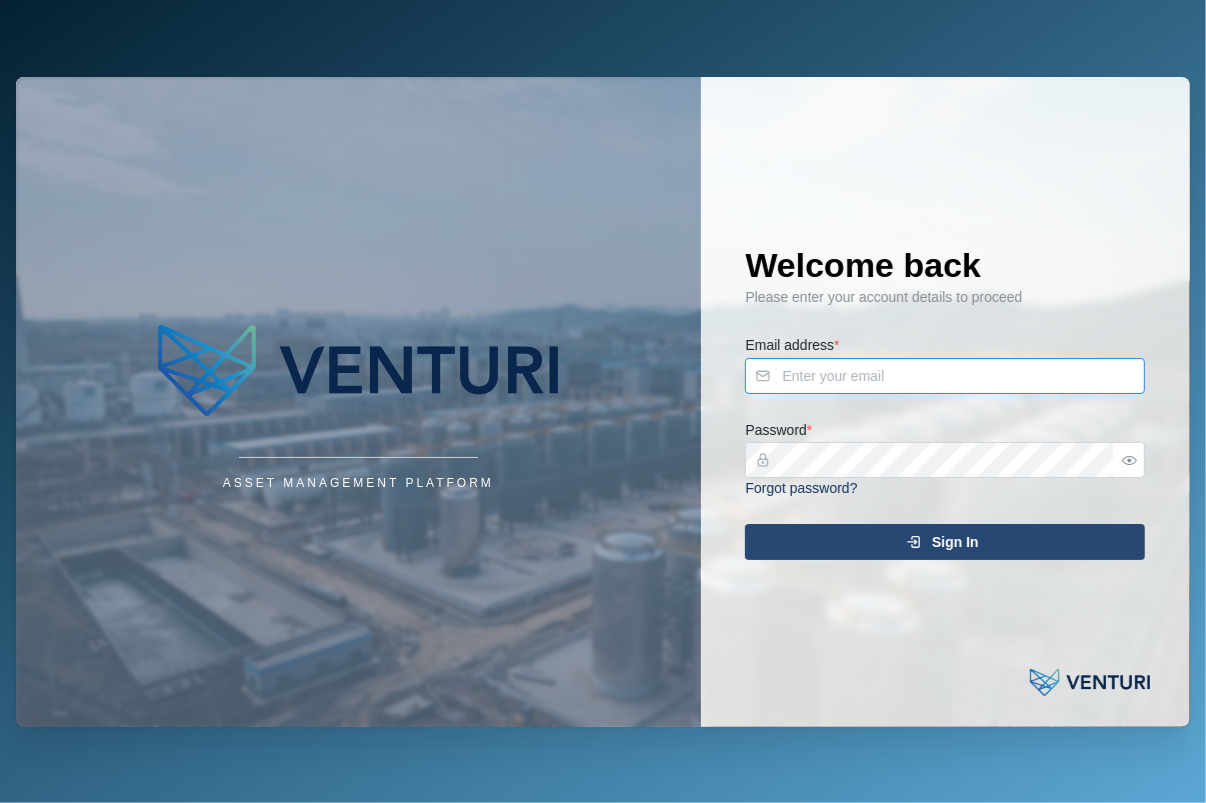 type on "[EMAIL]" 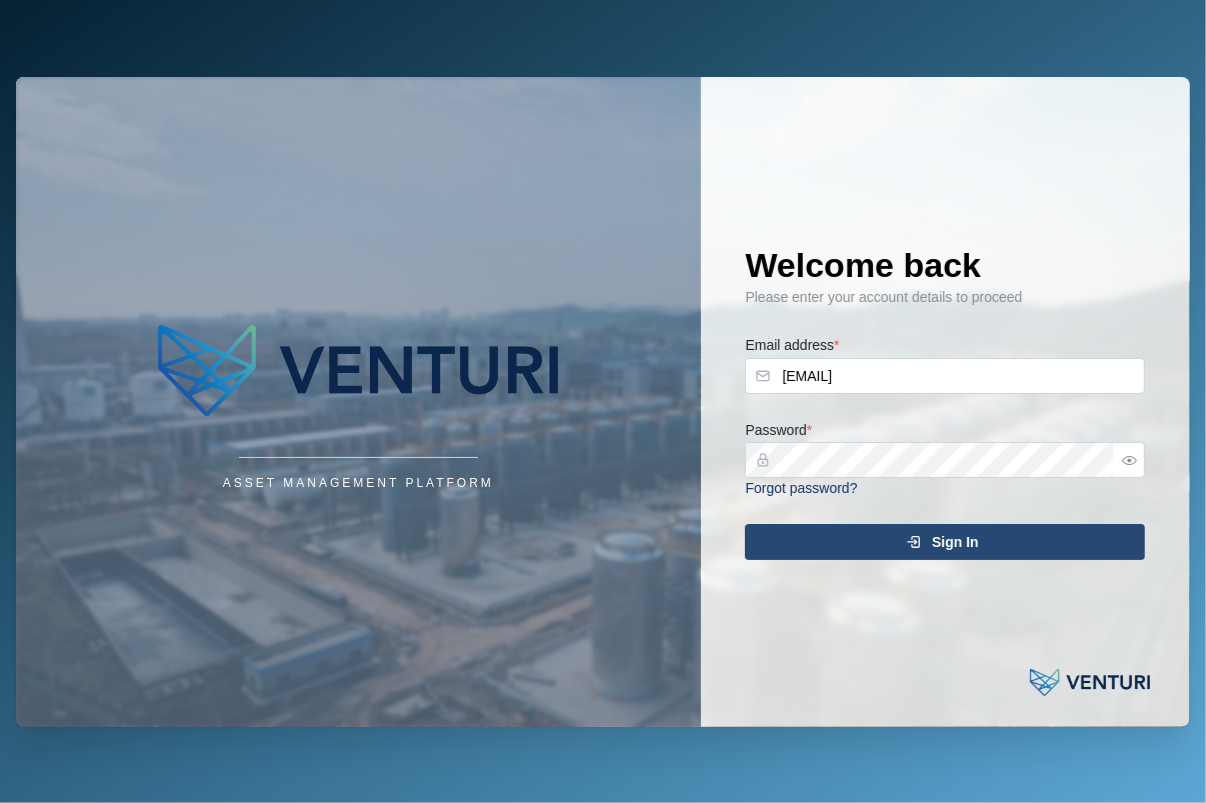 click on "Sign In" at bounding box center (942, 542) 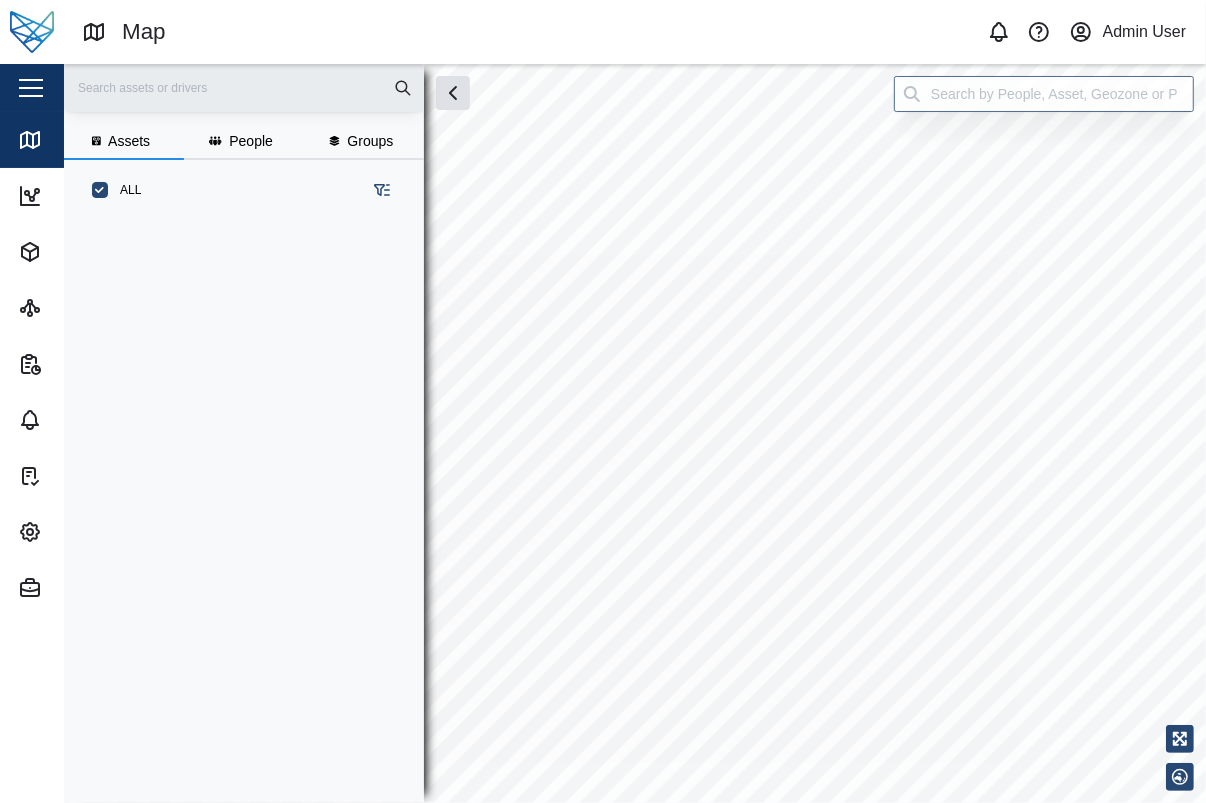 scroll, scrollTop: 18, scrollLeft: 17, axis: both 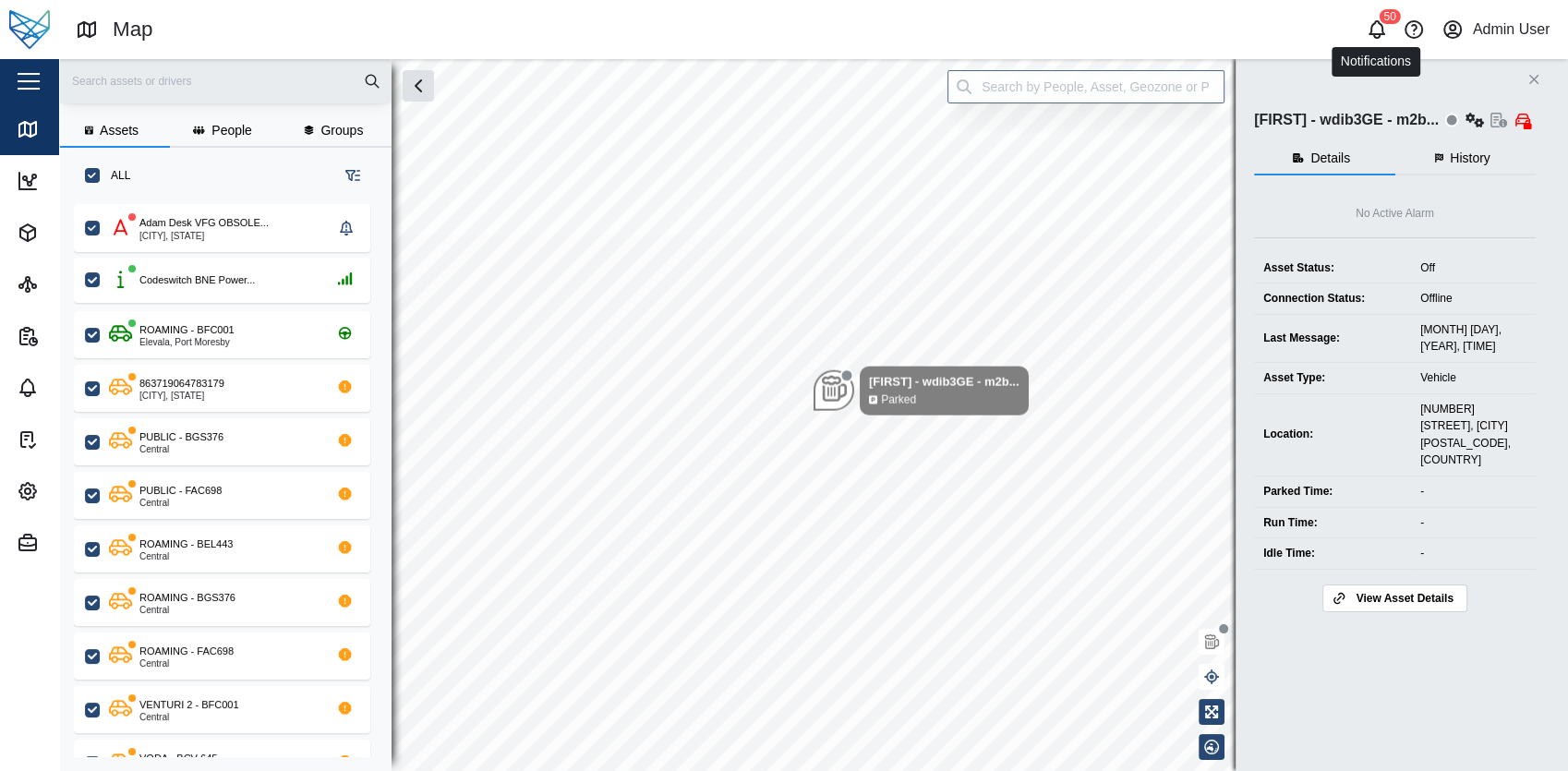 click 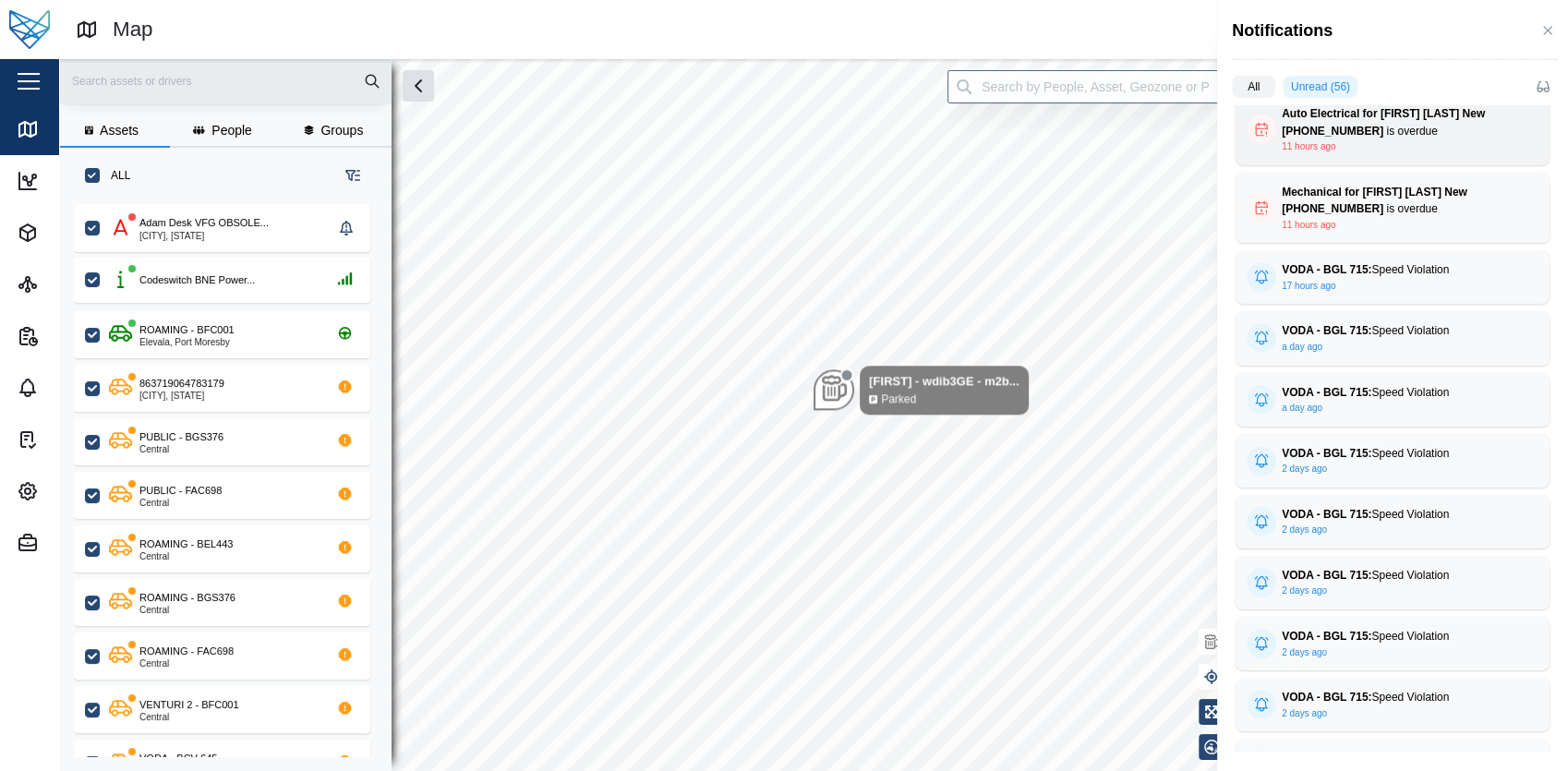scroll, scrollTop: 0, scrollLeft: 0, axis: both 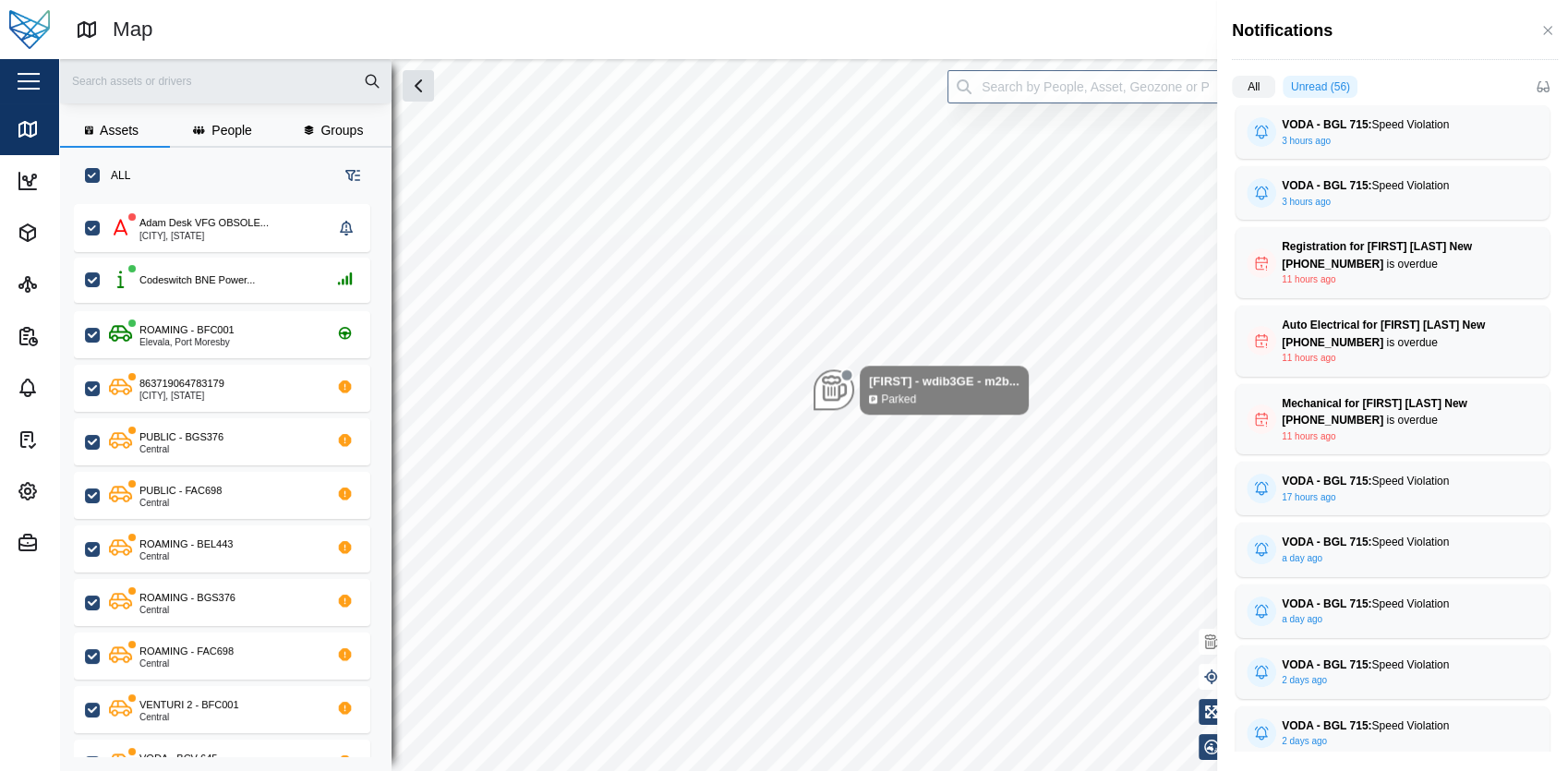 click on "All Unread (56) VODA - BGL 715:  Speed Violation 3 hours ago Position Speed 85.000 Alarm Speed Violation Site Name Default Site VODA - BGL 715:  Speed Violation 3 hours ago Position Speed 82.000 Alarm Speed Violation Site Name Default Site Registration for Liam Jimny New 860896052569571   is overdue 11 hours ago OVERDUE Priority High Agent Liam Jimny New ... Task Type Registration Status New Due Date 10/06/2024 10:00 PM Auto Electrical for Liam Jimny New 860896052569571   is overdue 11 hours ago OVERDUE Priority High Agent Liam Jimny New ... Task Type Auto Electrical Status In Progress Due Date 04/06/2024 10:00 PM Mechanical for Liam Jimny New 860896052569571   is overdue 11 hours ago OVERDUE Priority High Agent Liam Jimny New ... Task Type Mechanical Status In Progress Due Date 02/06/2024 10:00 PM VODA - BGL 715:  Speed Violation 17 hours ago Position Speed 84.000 Alarm Speed Violation Site Name Default Site VODA - BGL 715:  Speed Violation a day ago Position Speed 85.000 Alarm Speed Violation Site Name" at bounding box center (1393, 420) 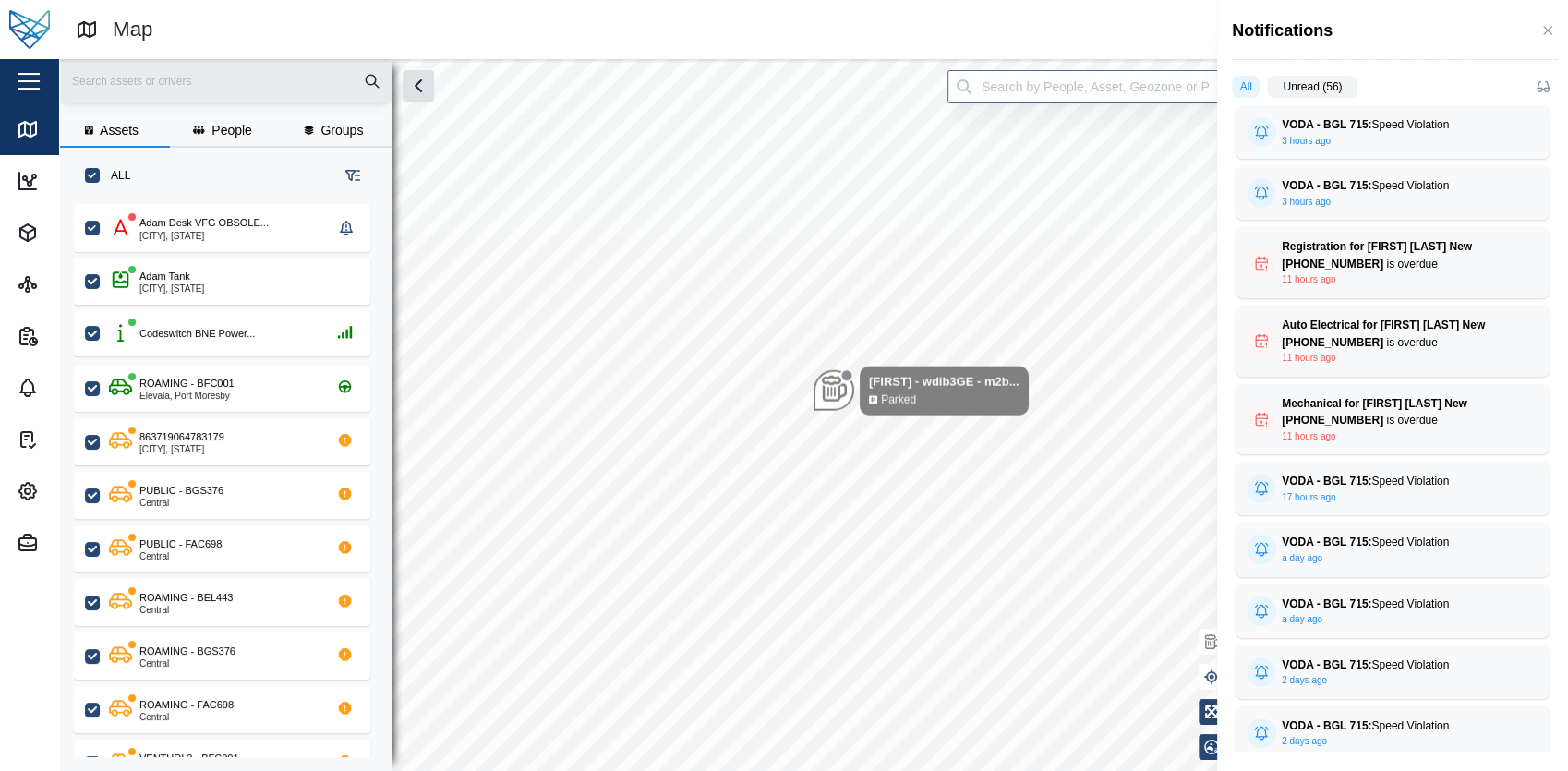 click on "Unread (56)" at bounding box center (1312, 87) 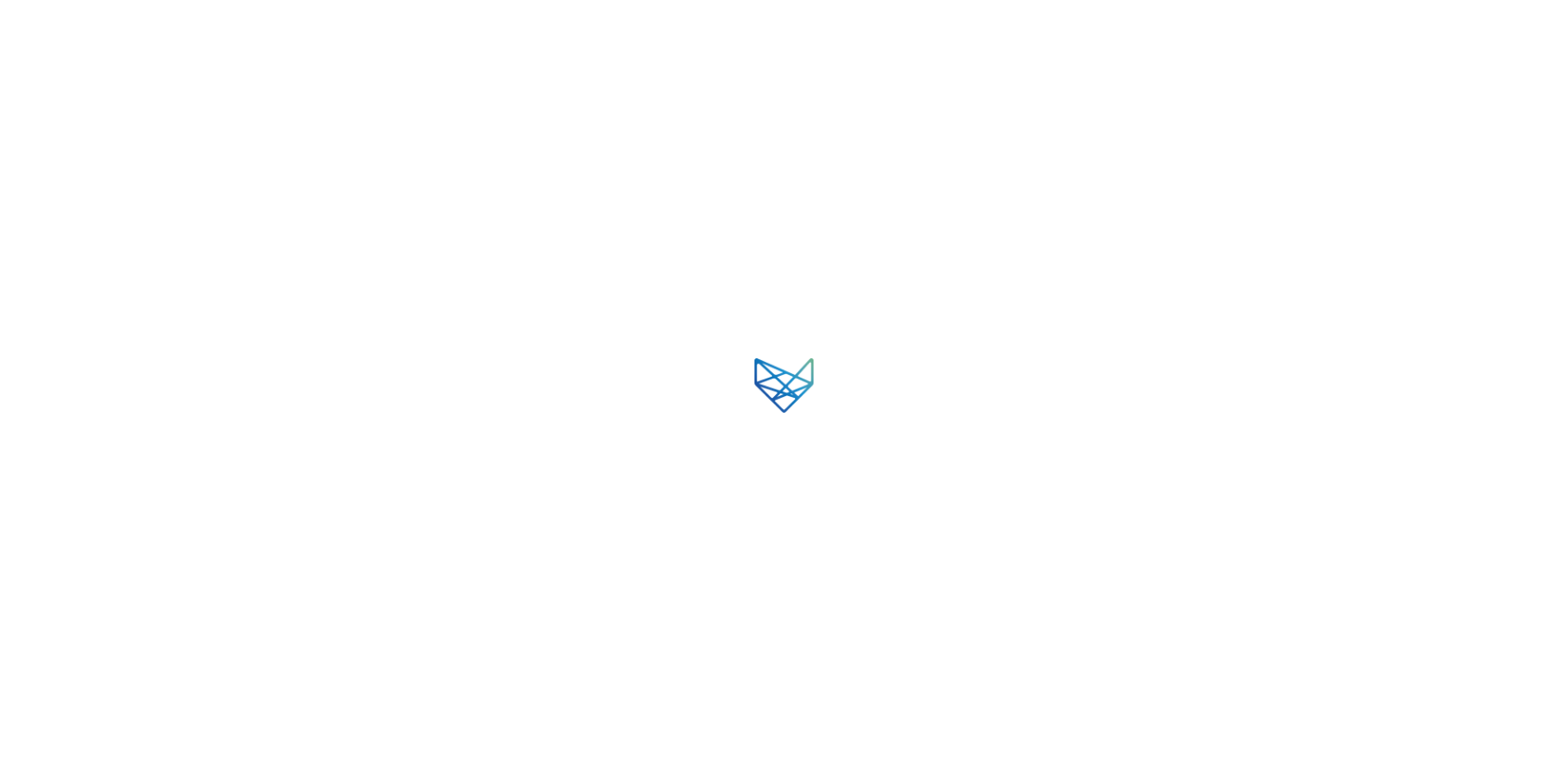 scroll, scrollTop: 0, scrollLeft: 0, axis: both 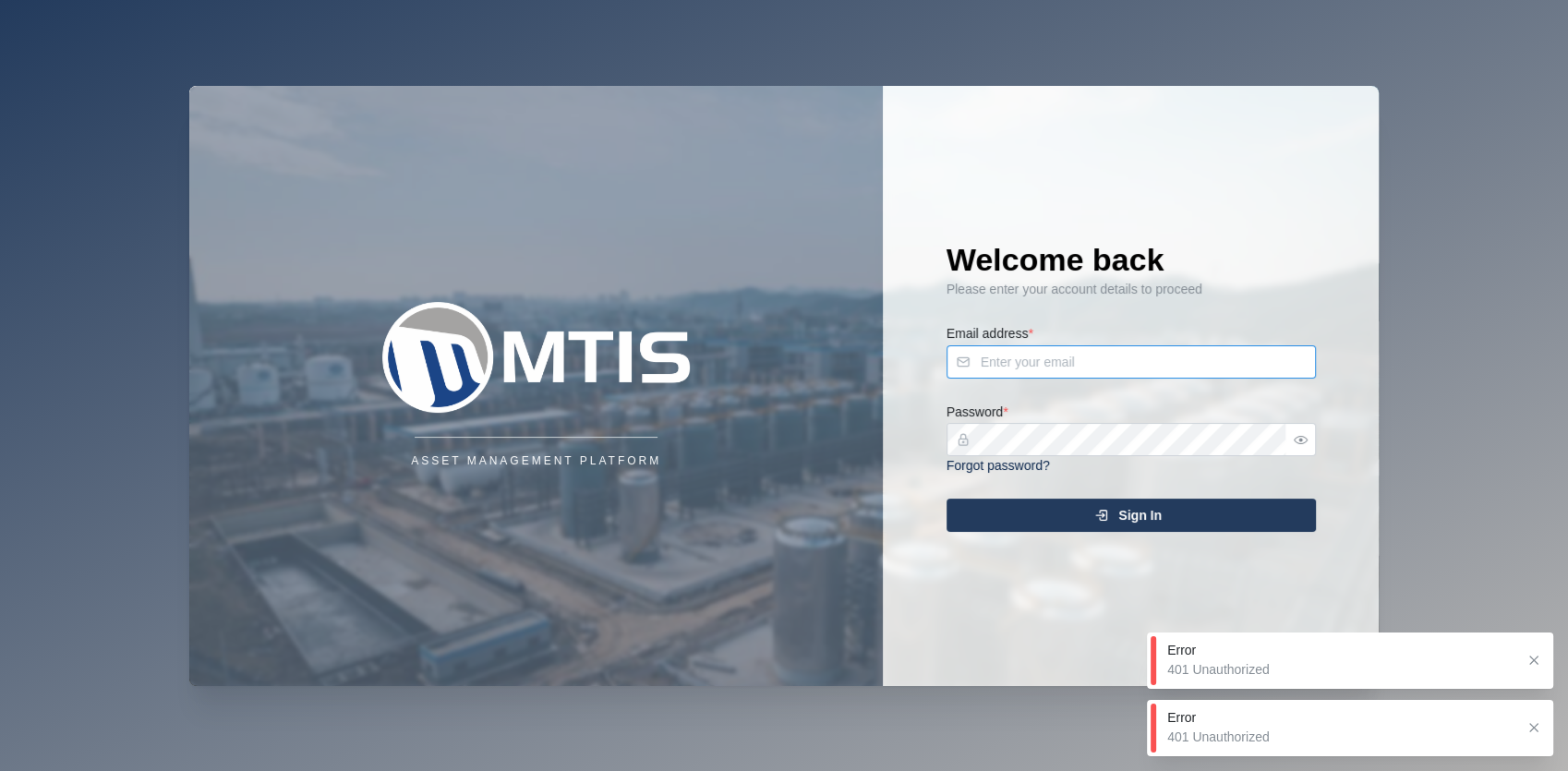 type on "admin@venturi.io" 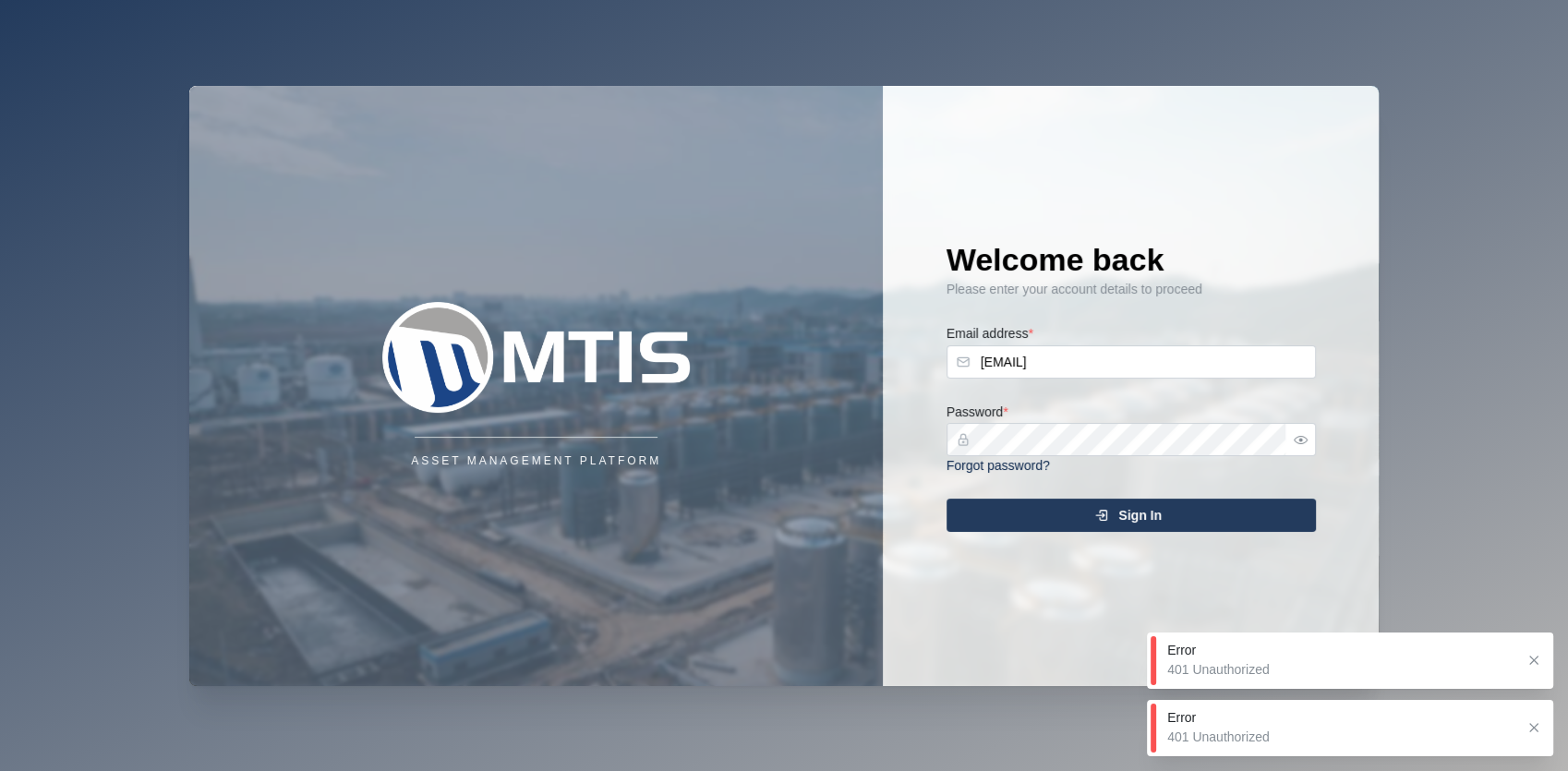 click on "Sign In" at bounding box center (1140, 515) 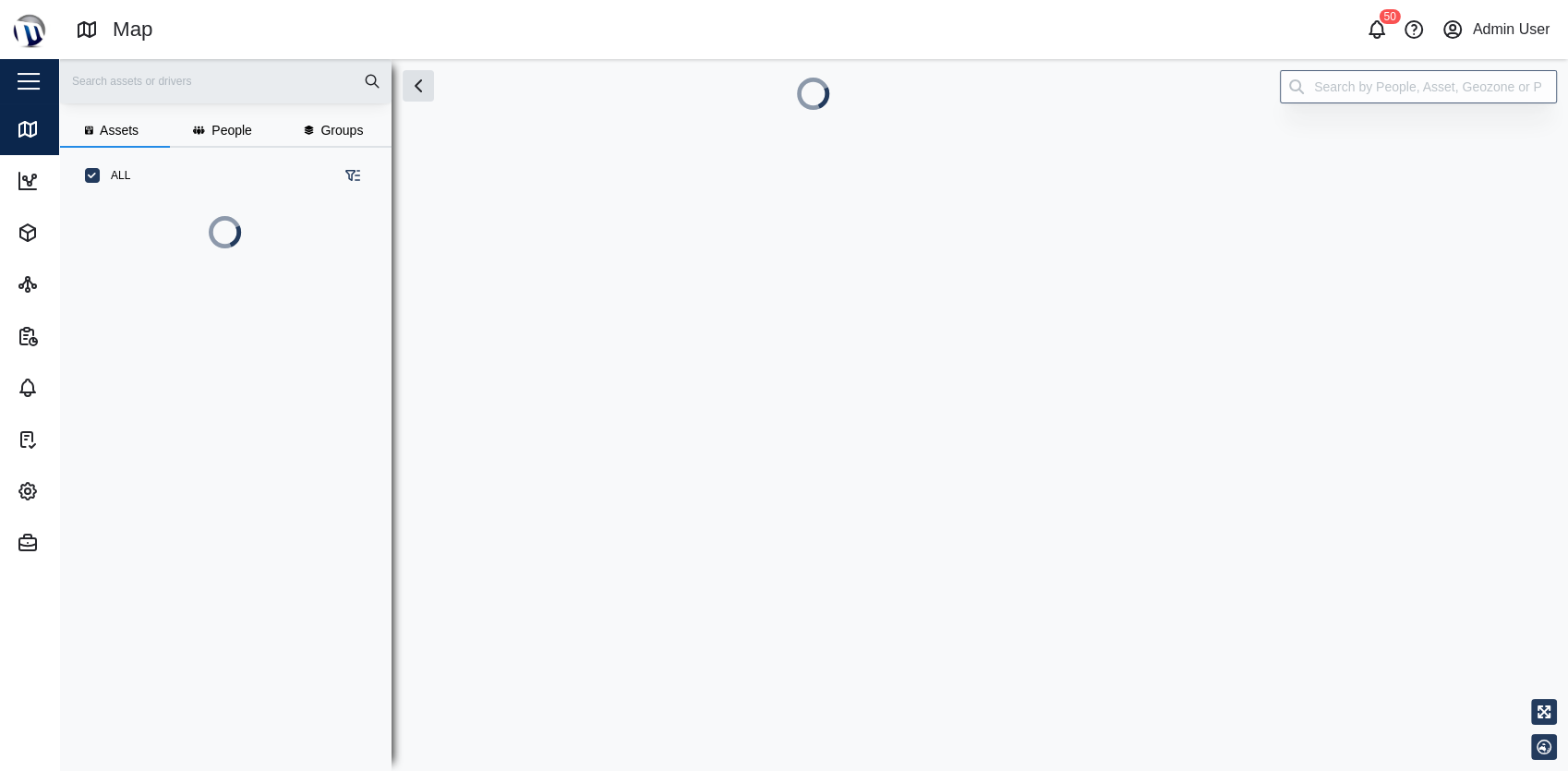scroll, scrollTop: 16, scrollLeft: 16, axis: both 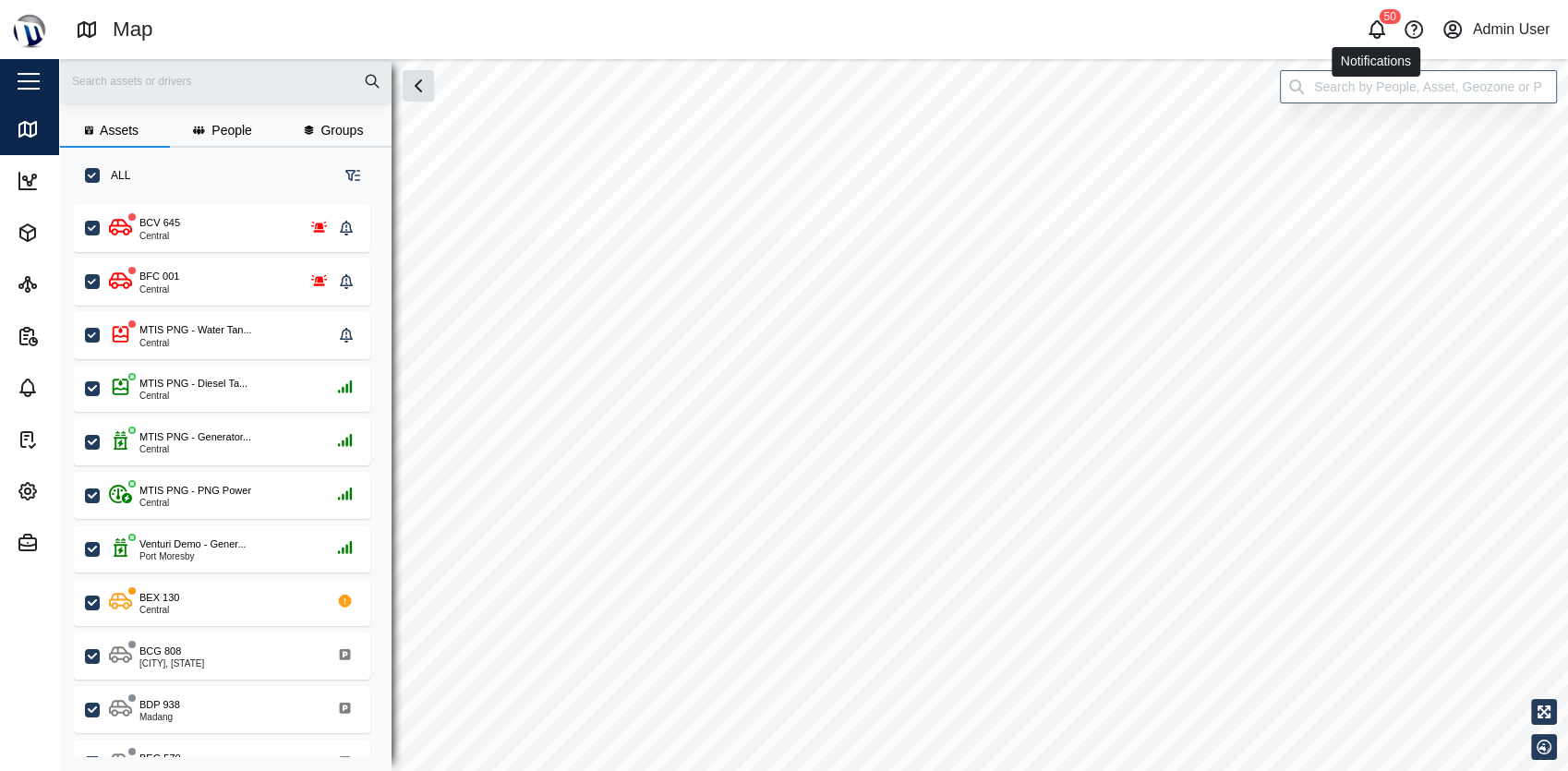 checkbox on "true" 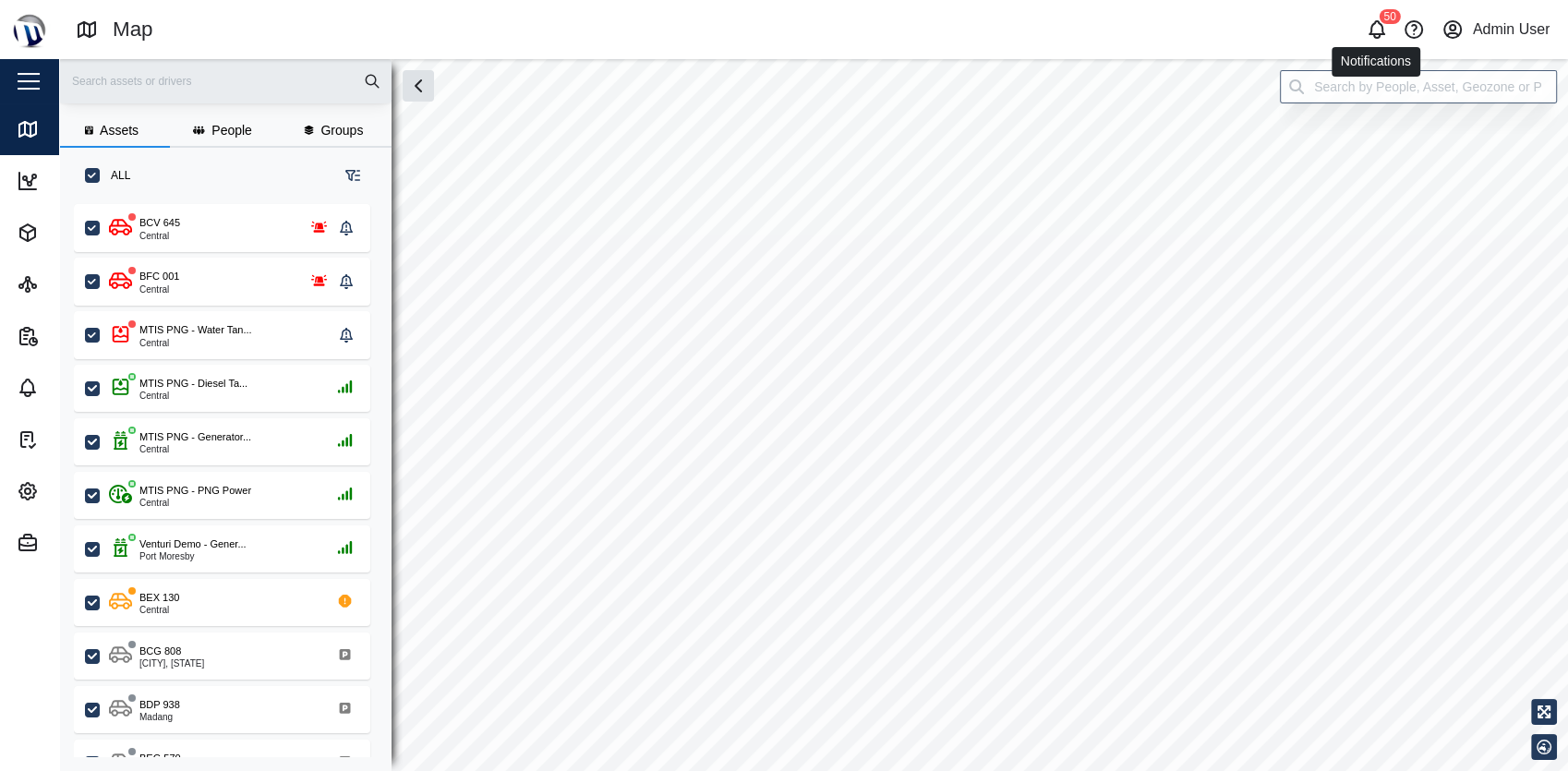 checkbox on "true" 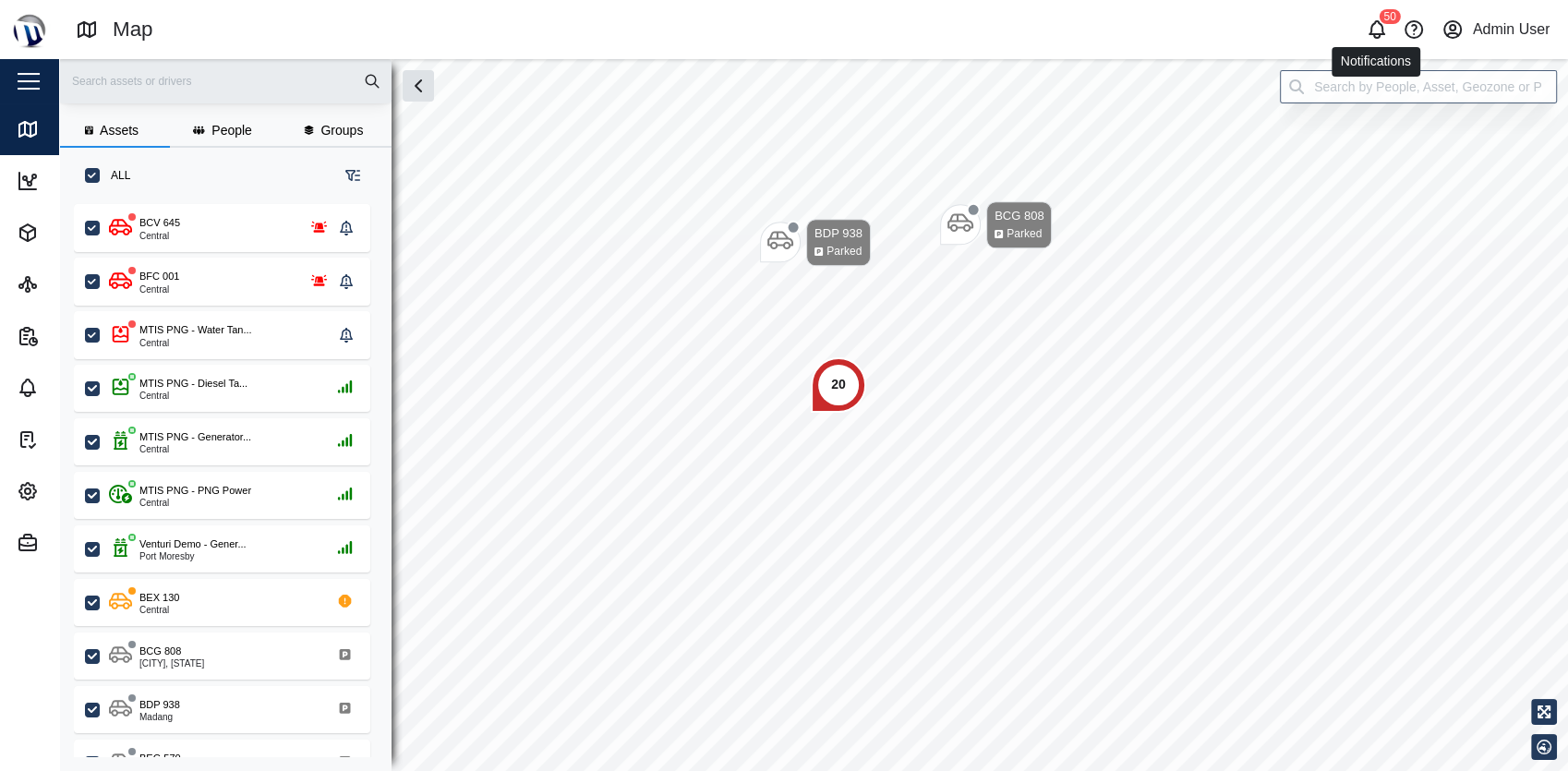 click 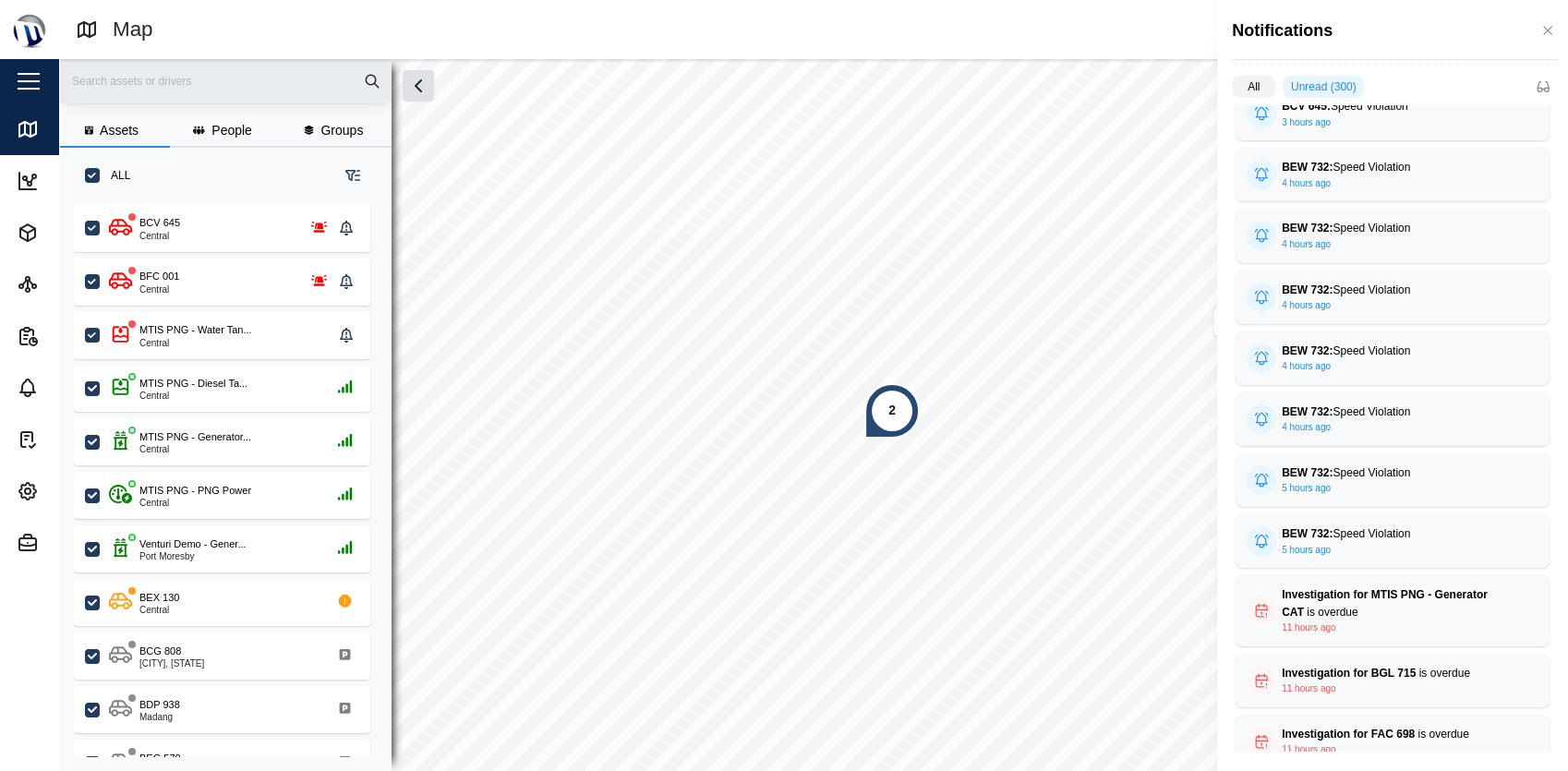 scroll, scrollTop: 1751, scrollLeft: 0, axis: vertical 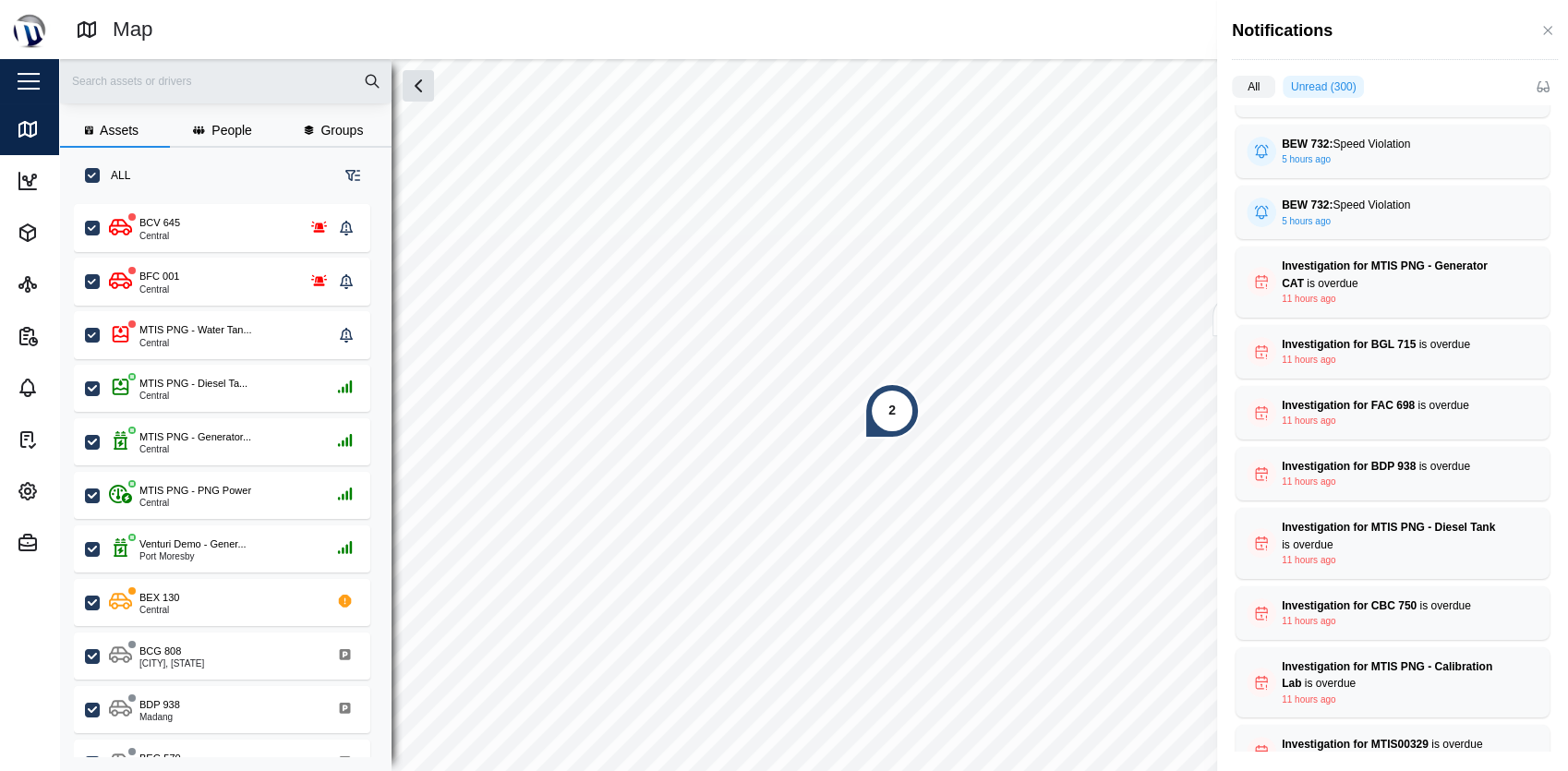 click on "All" at bounding box center [1253, 87] 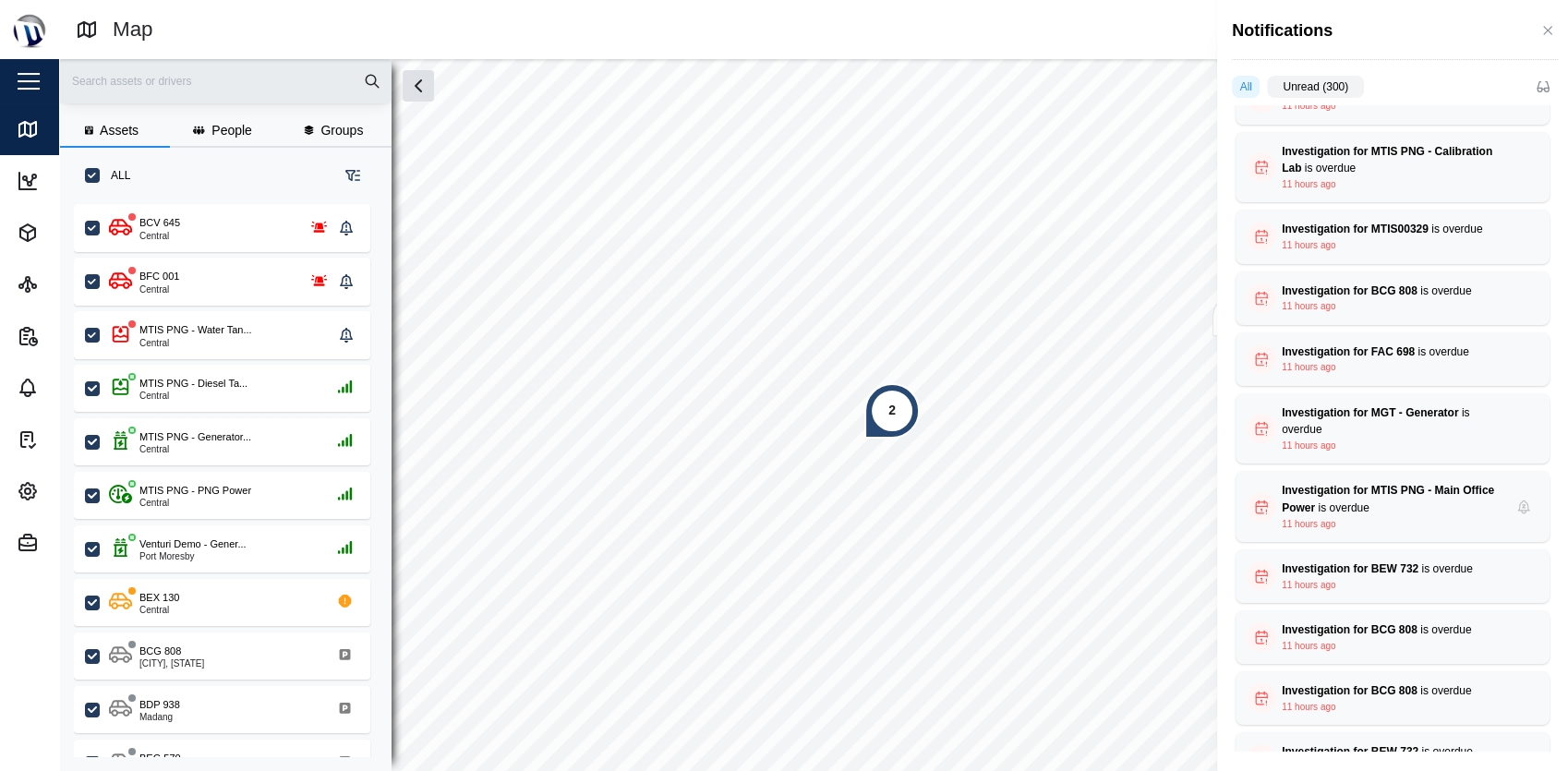 scroll, scrollTop: 2268, scrollLeft: 0, axis: vertical 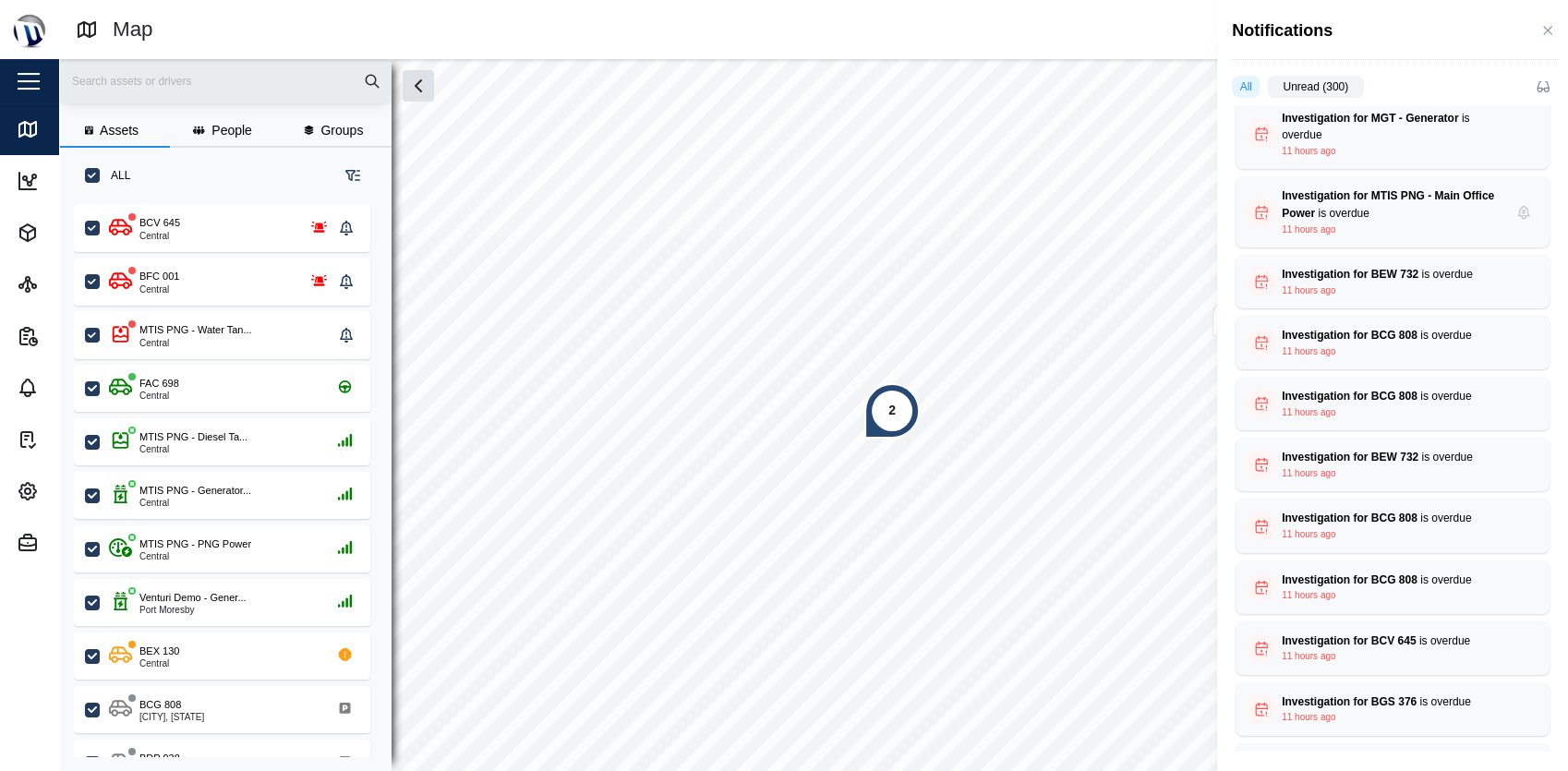 click at bounding box center [784, 385] 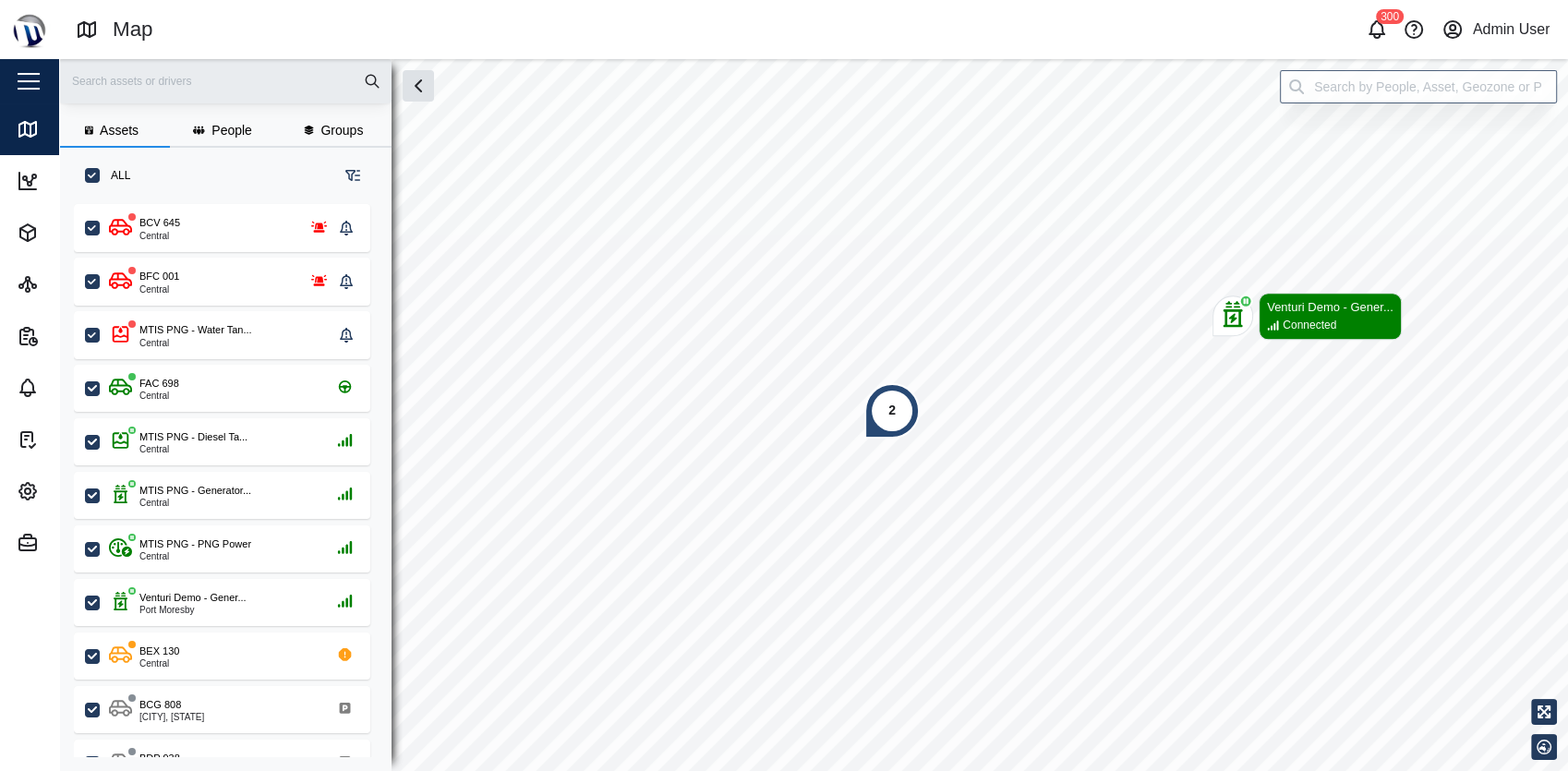 click on "Close" at bounding box center [120, 81] 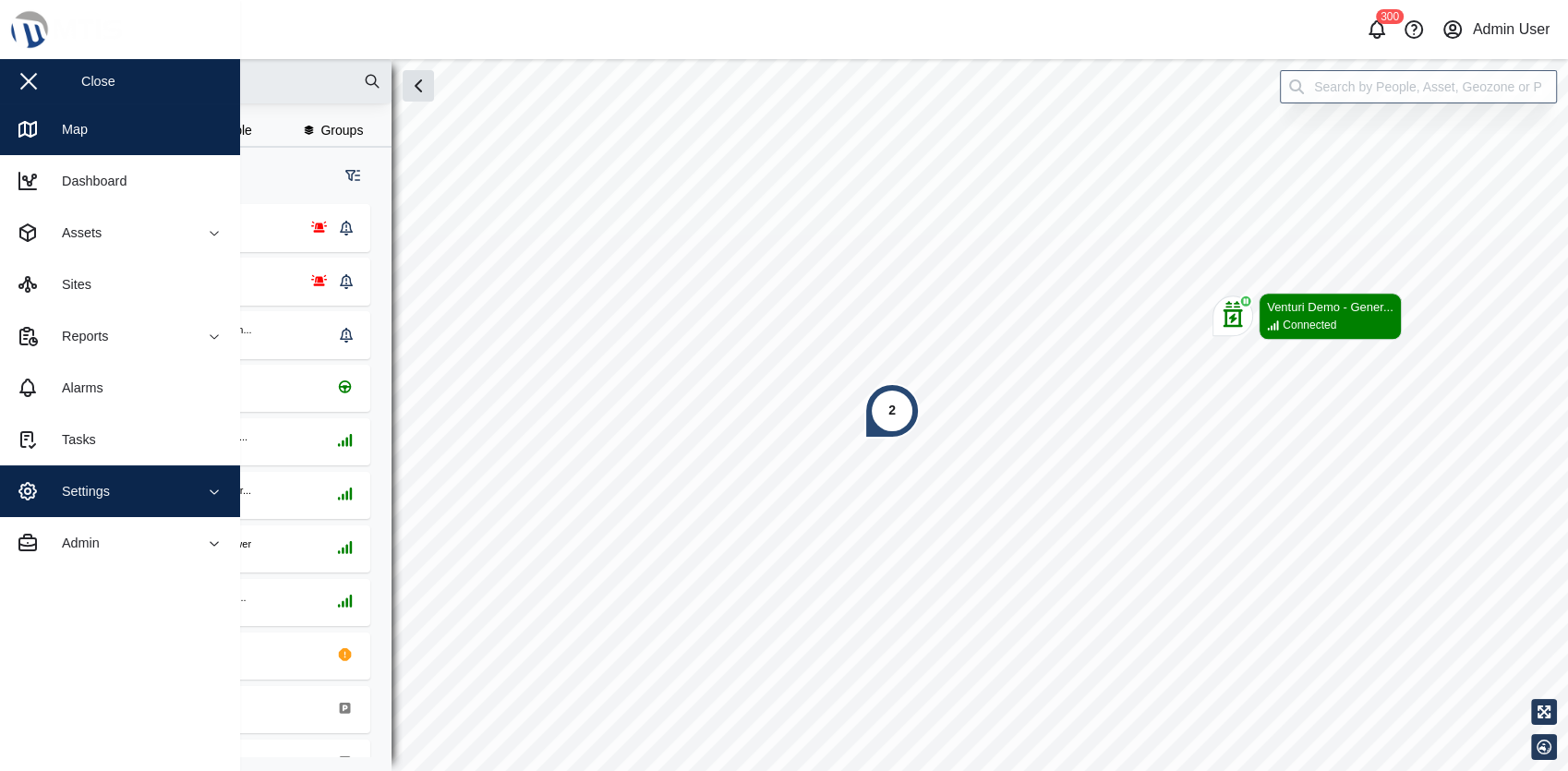 click on "Settings" at bounding box center (101, 491) 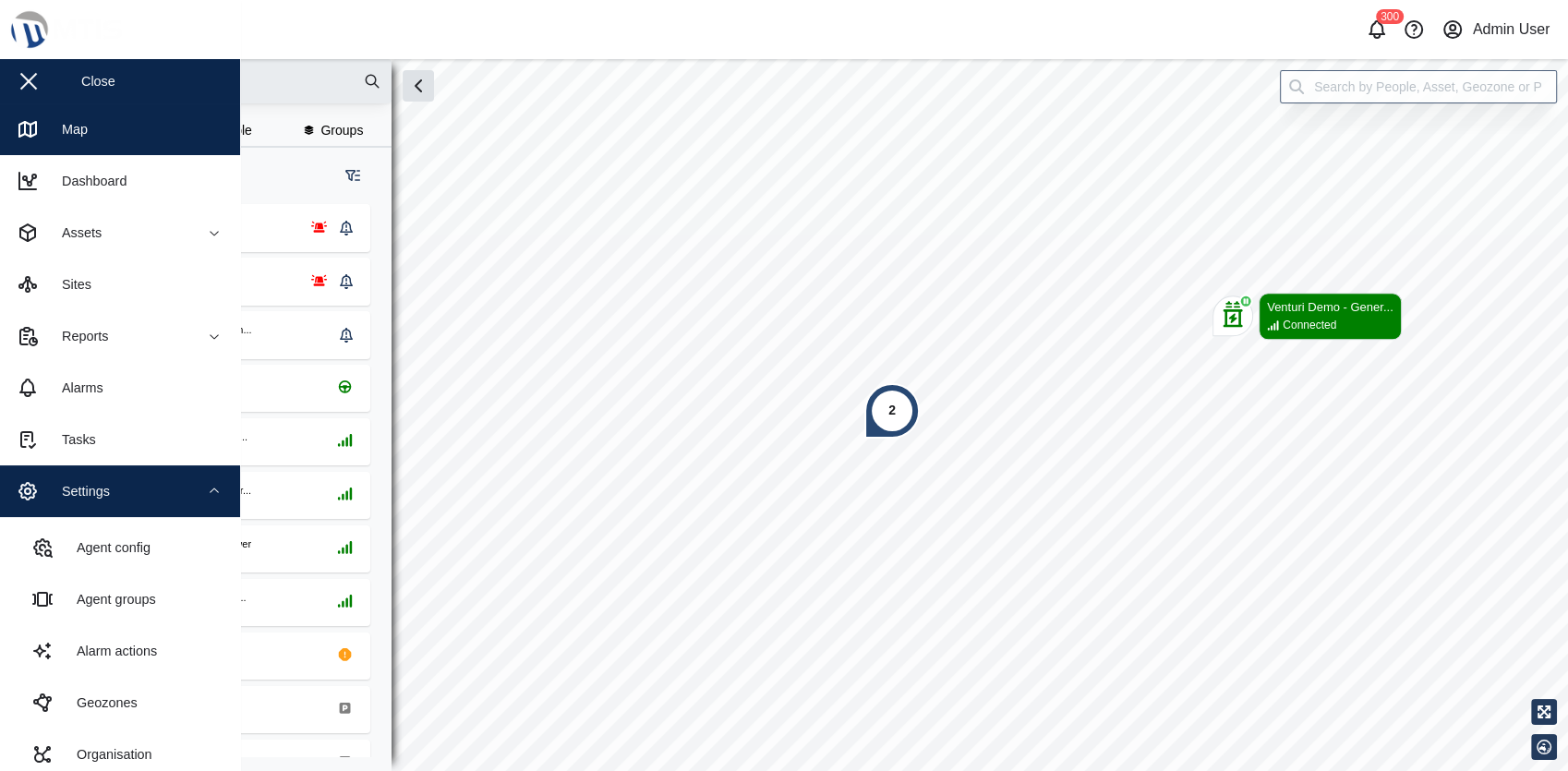 scroll, scrollTop: 117, scrollLeft: 0, axis: vertical 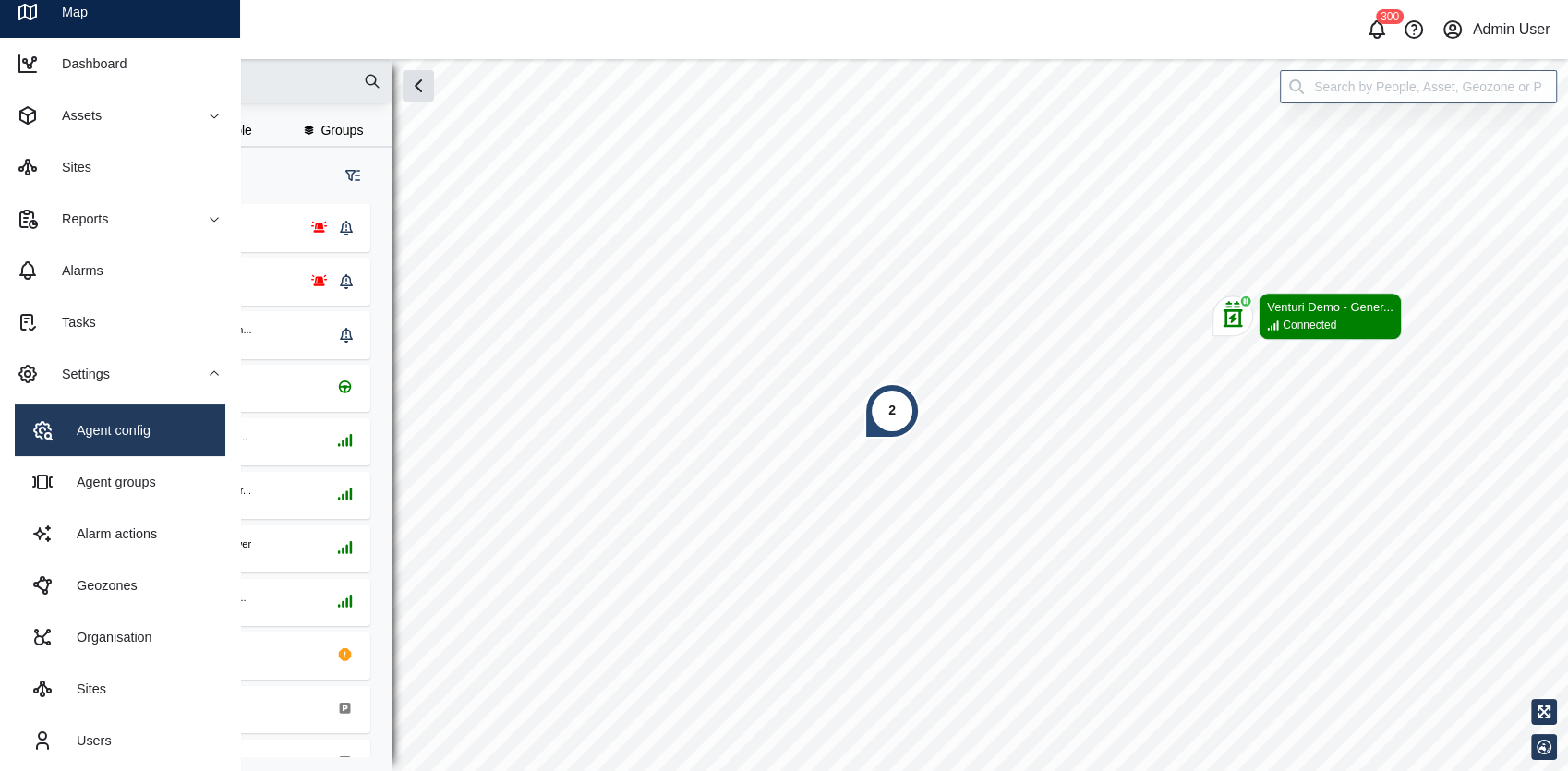 click on "Agent config" at bounding box center (120, 430) 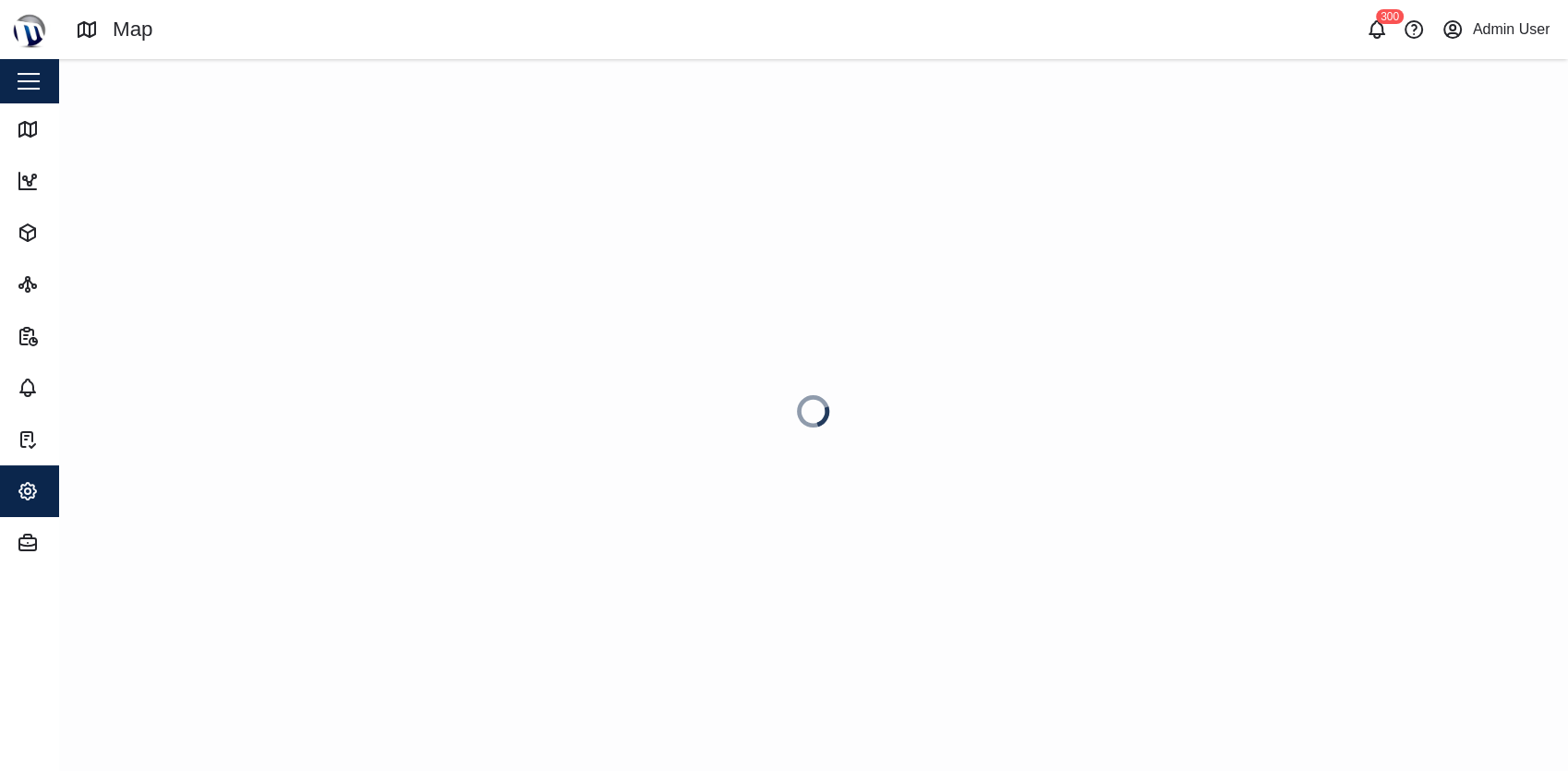scroll, scrollTop: 0, scrollLeft: 0, axis: both 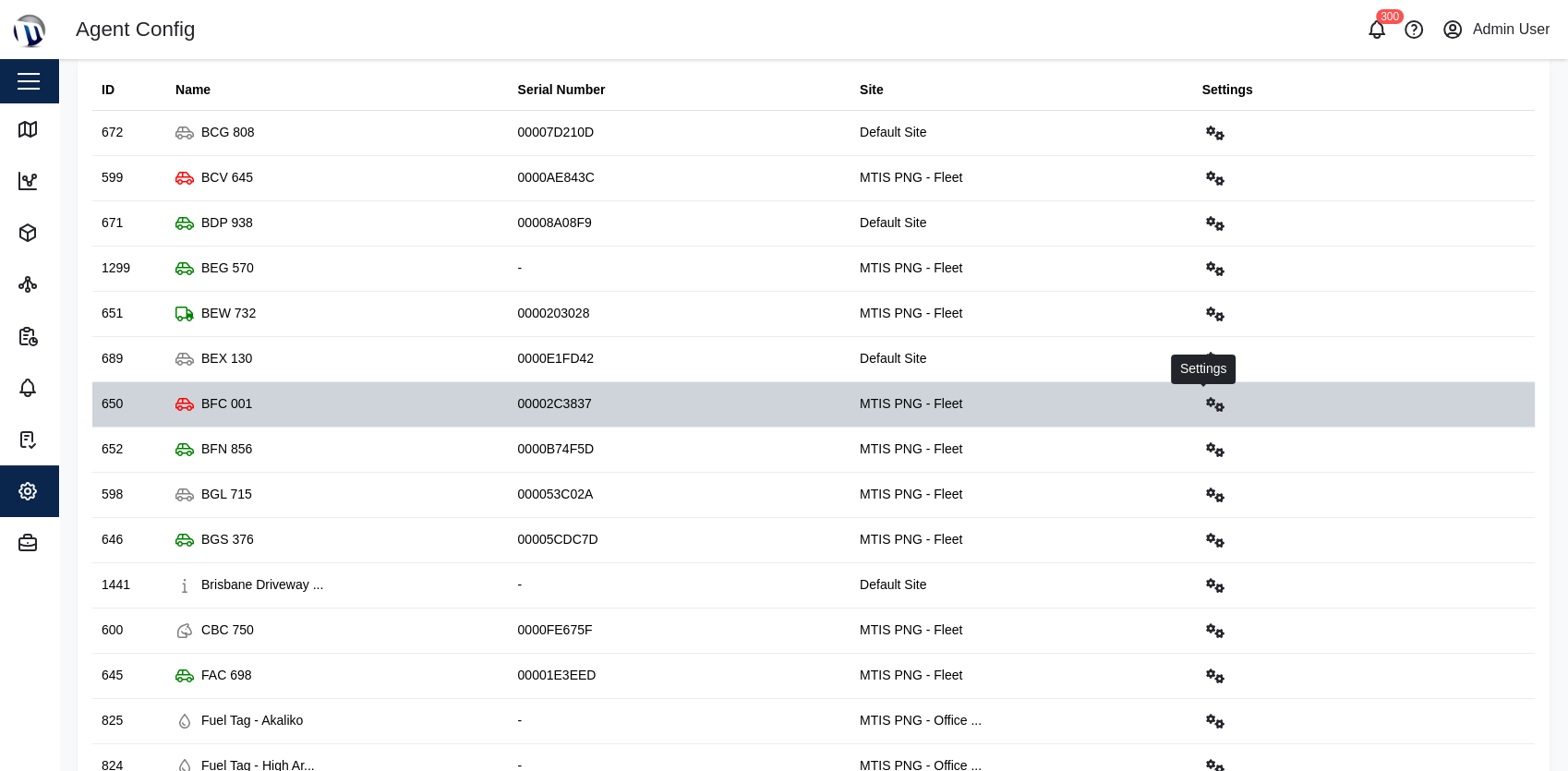 click at bounding box center [1215, 404] 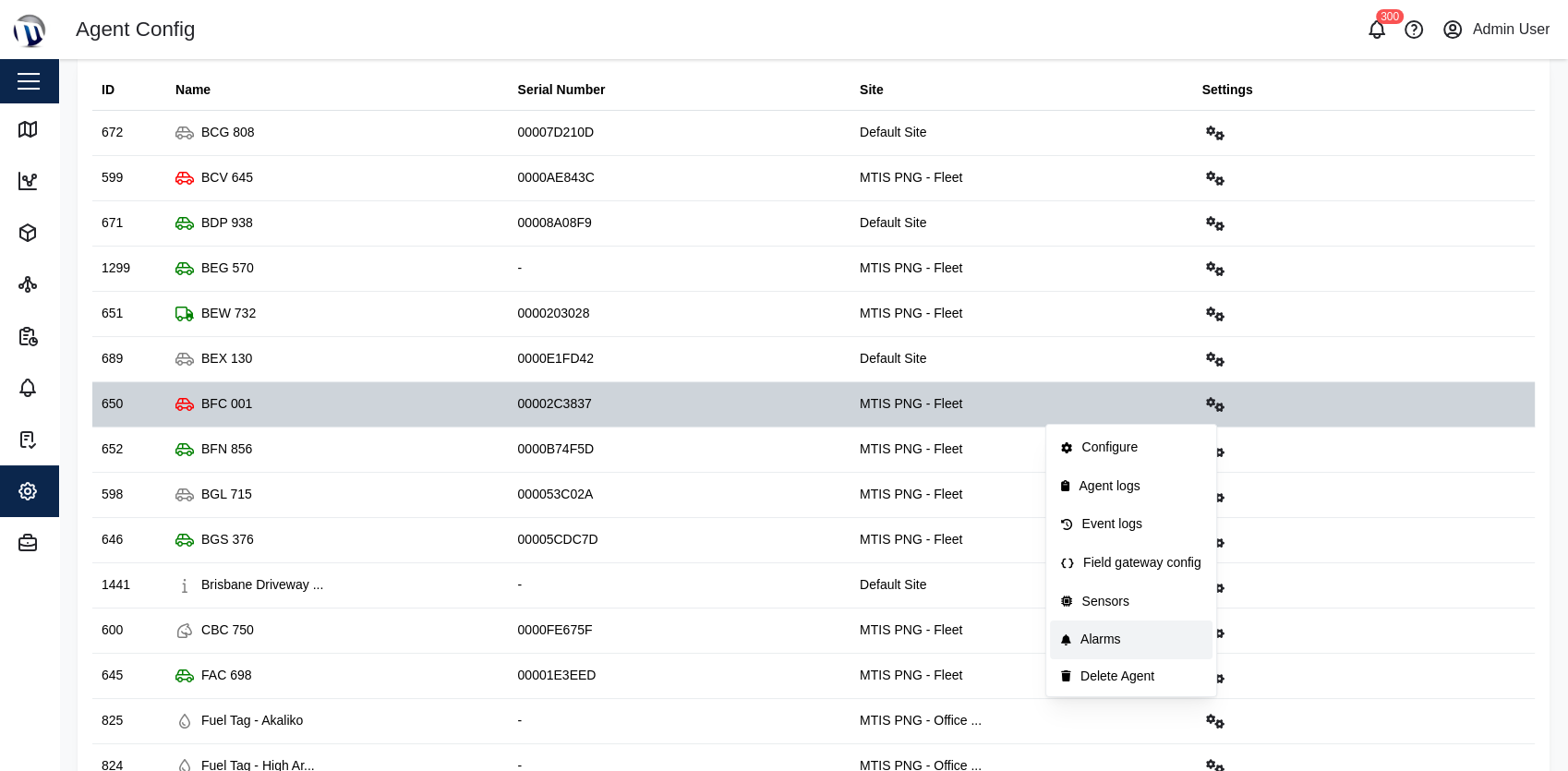 click on "Alarms" at bounding box center (1140, 640) 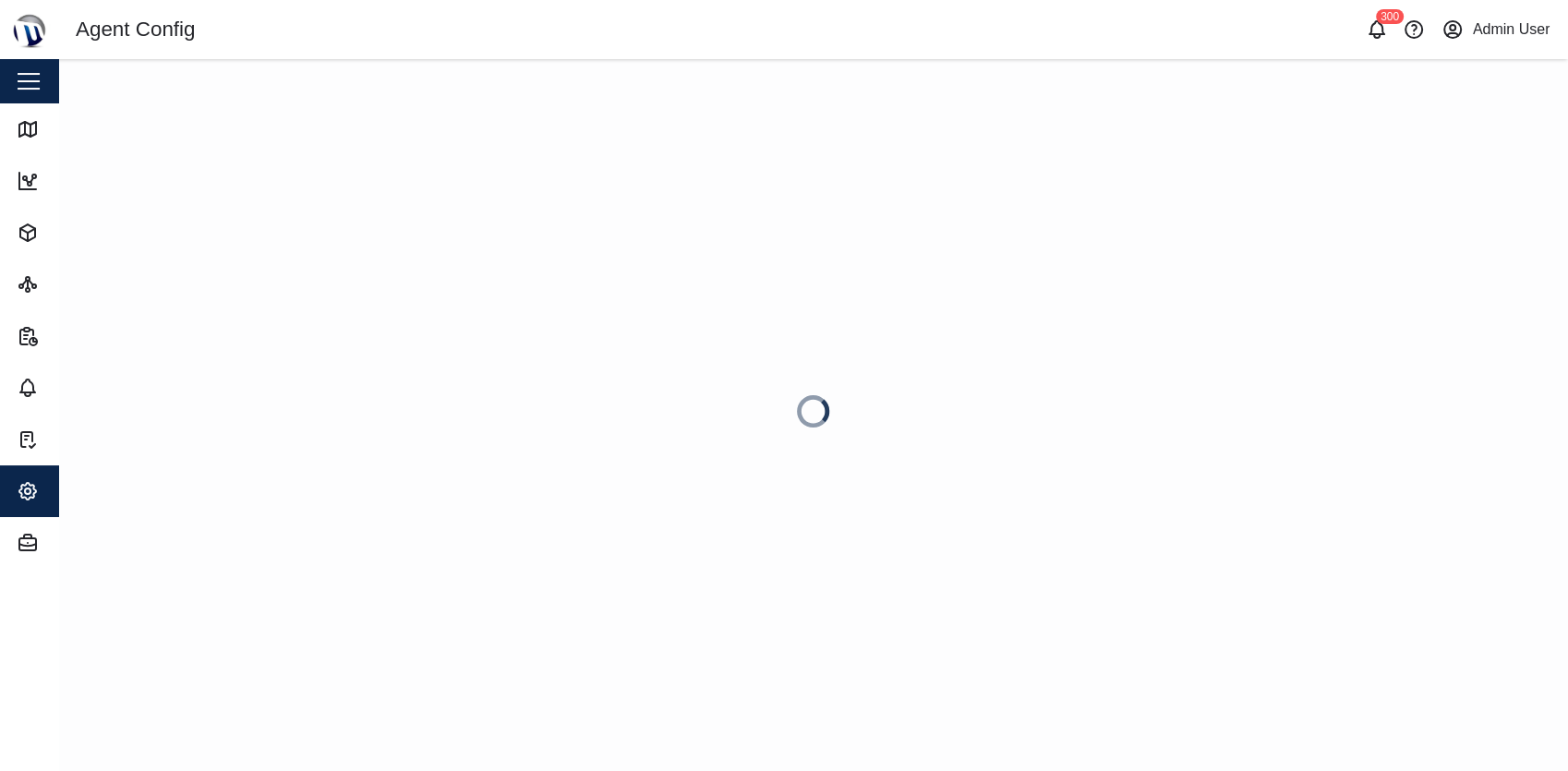 scroll, scrollTop: 0, scrollLeft: 0, axis: both 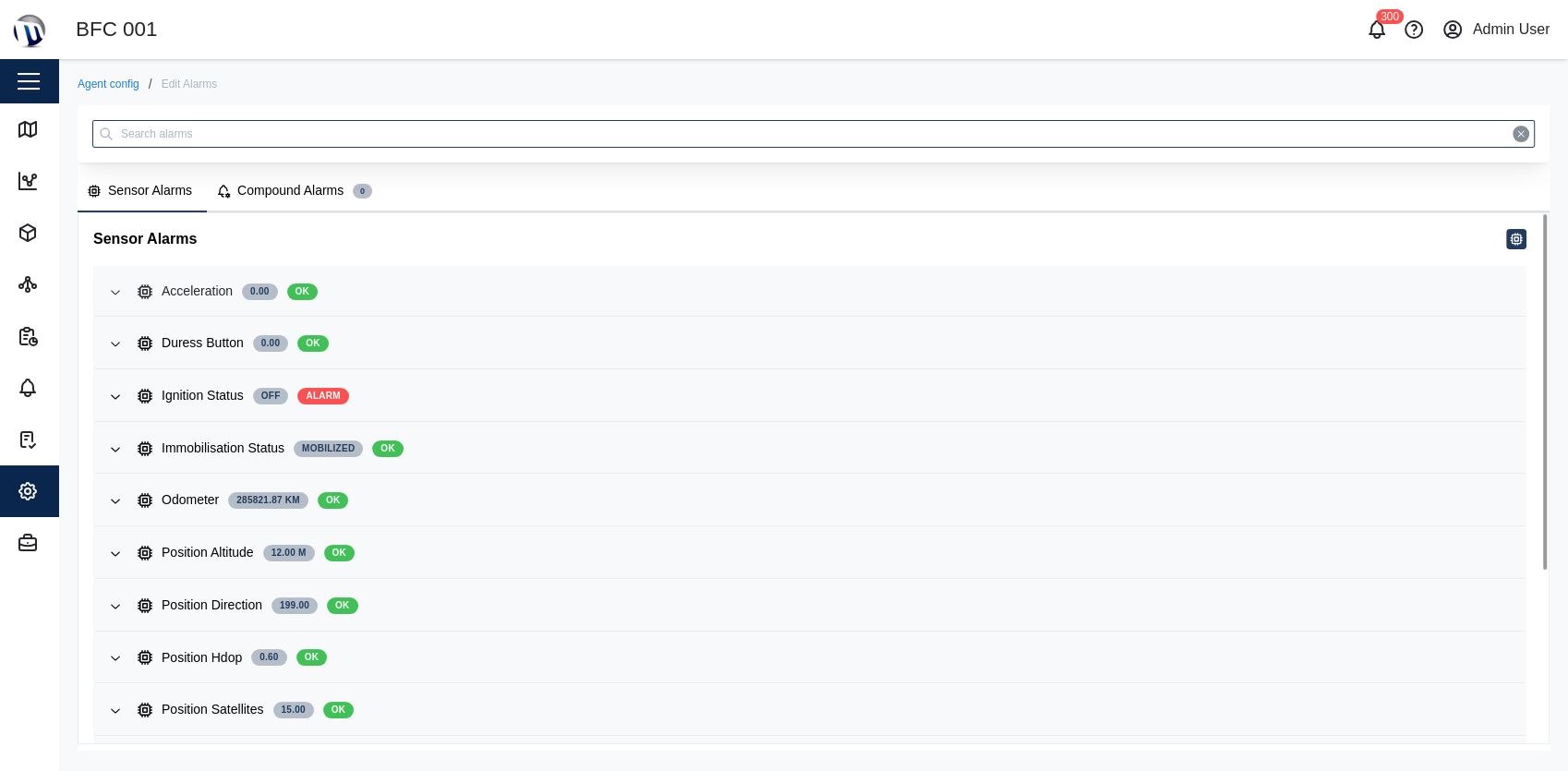 click on "Acceleration 0.00  OK" at bounding box center [824, 292] 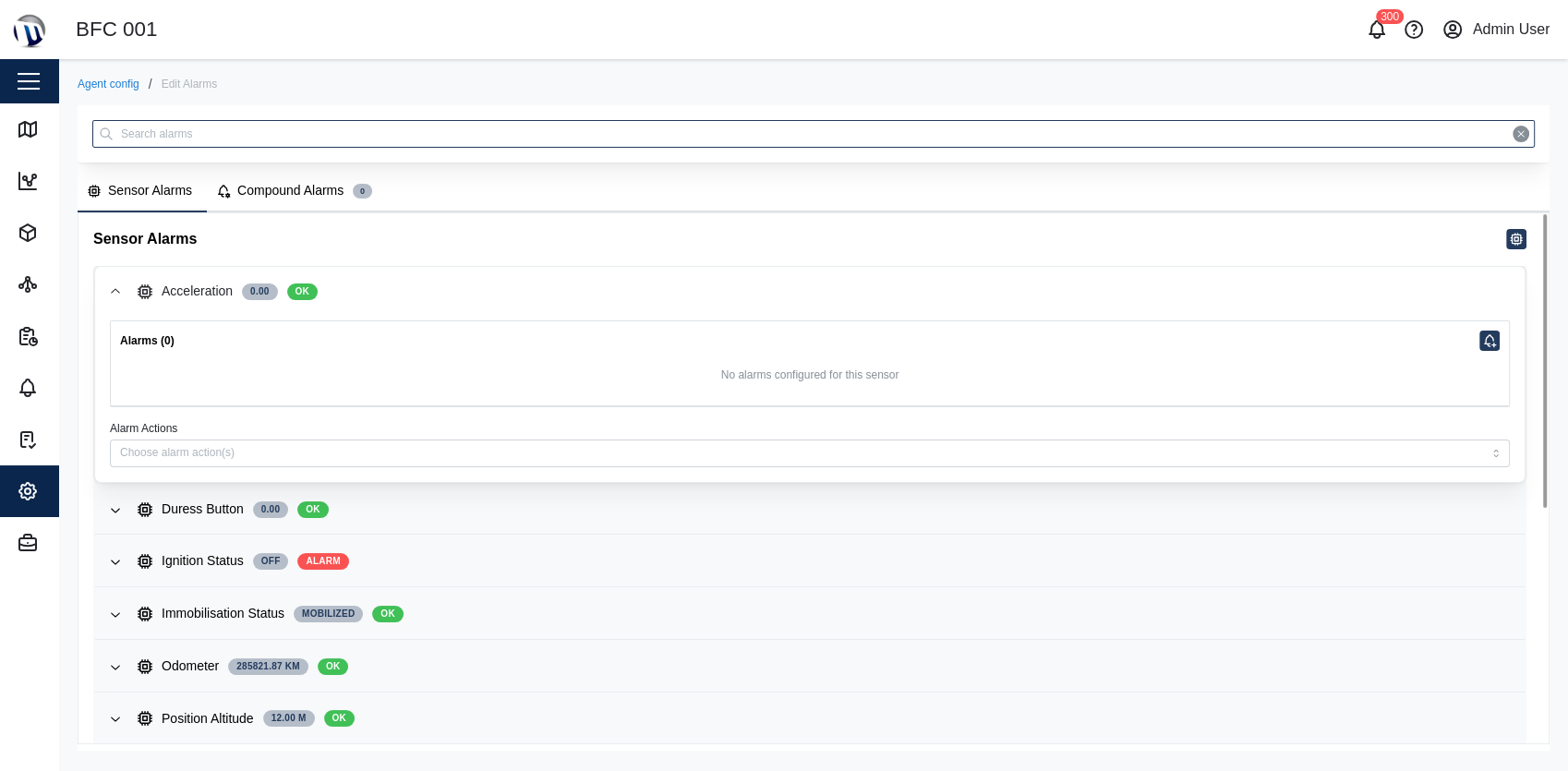 click on "Acceleration 0.00  OK" at bounding box center (824, 292) 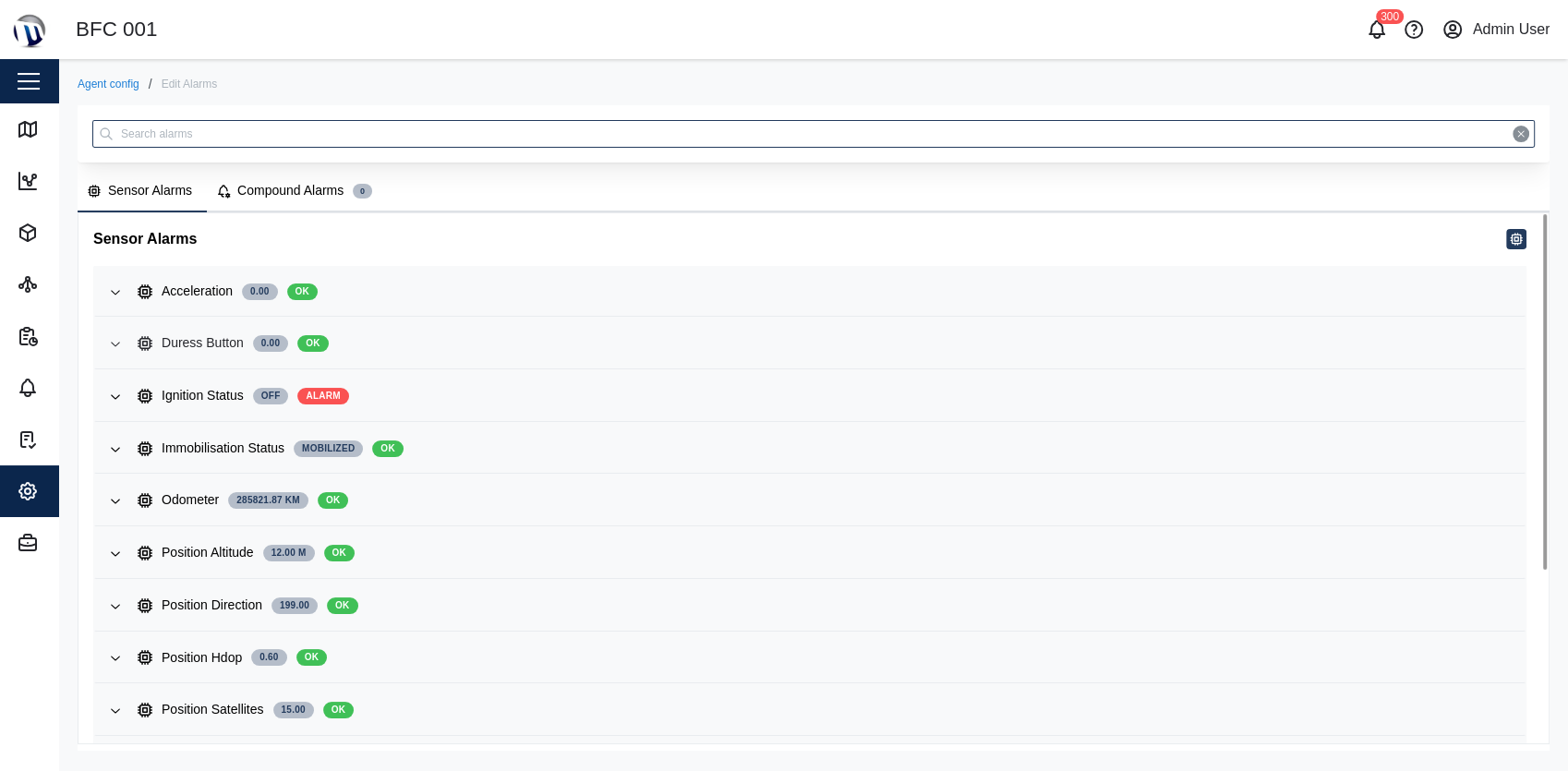 click on "Duress Button 0.00  OK" at bounding box center [824, 343] 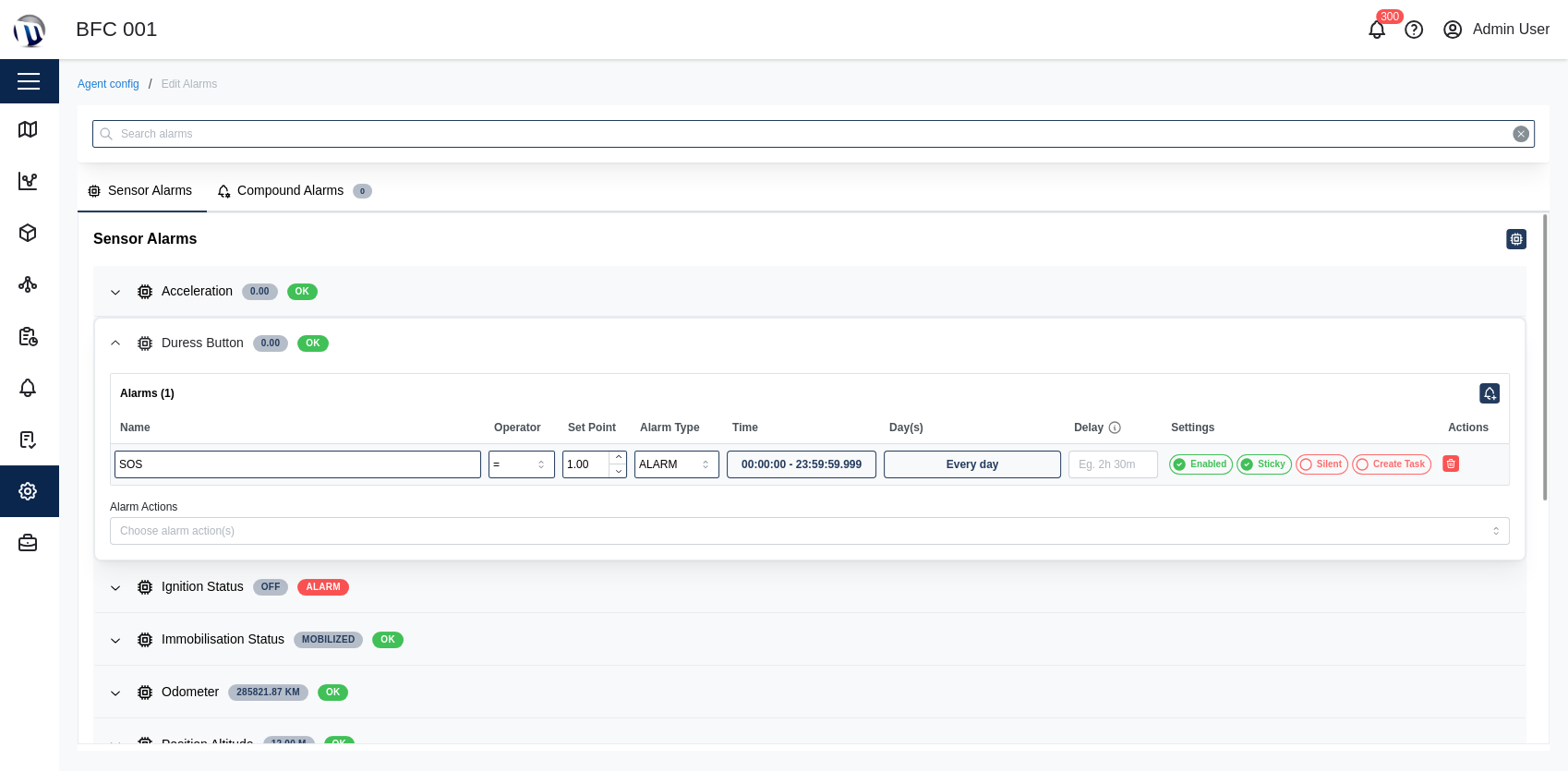 click on "Duress Button 0.00  OK" at bounding box center [824, 343] 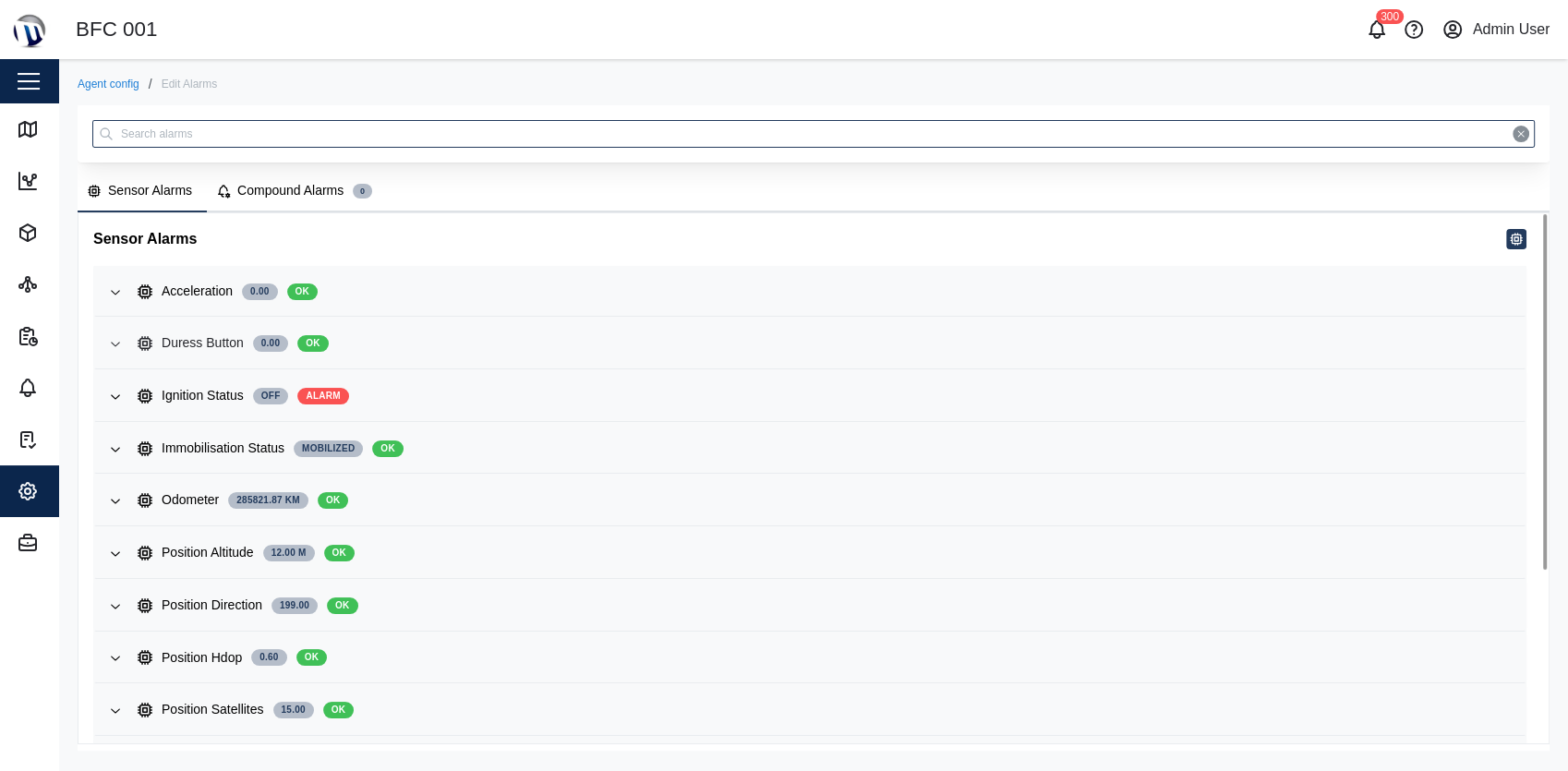 click on "Duress Button 0.00  OK" at bounding box center (824, 343) 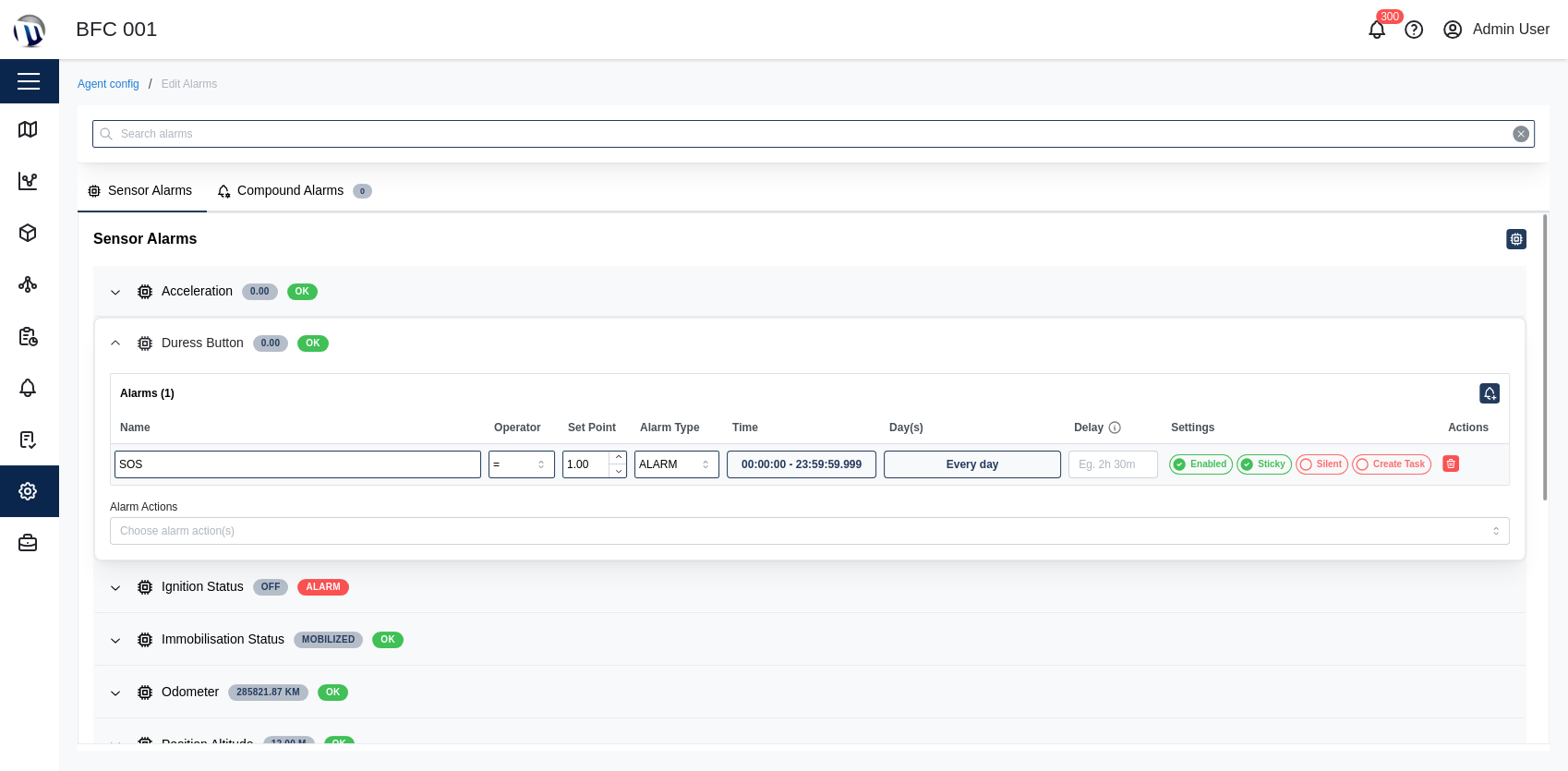 click on "Duress Button 0.00  OK" at bounding box center [824, 343] 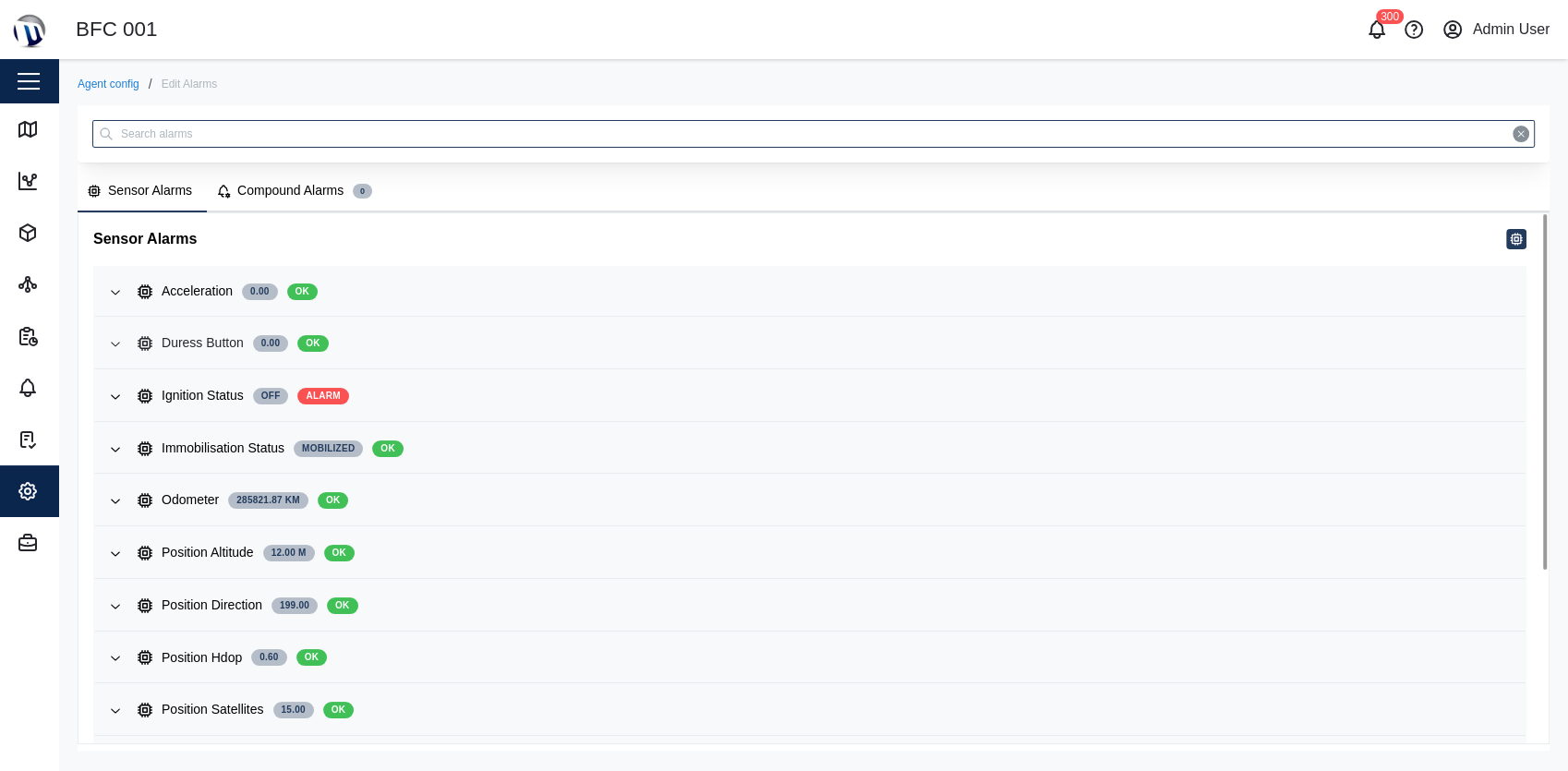 click on "Duress Button 0.00  OK" at bounding box center [824, 343] 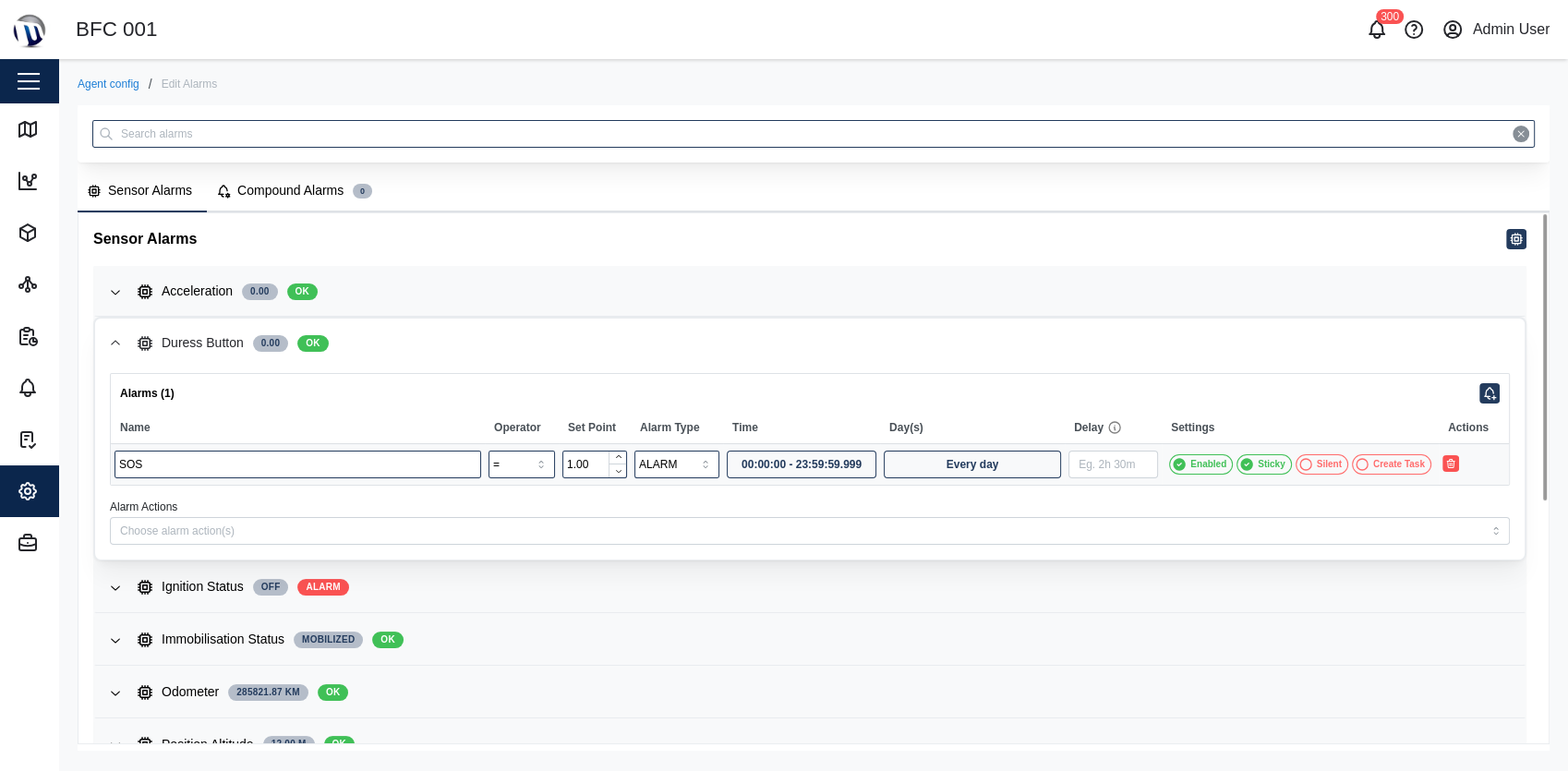 click on "Duress Button 0.00  OK" at bounding box center [824, 343] 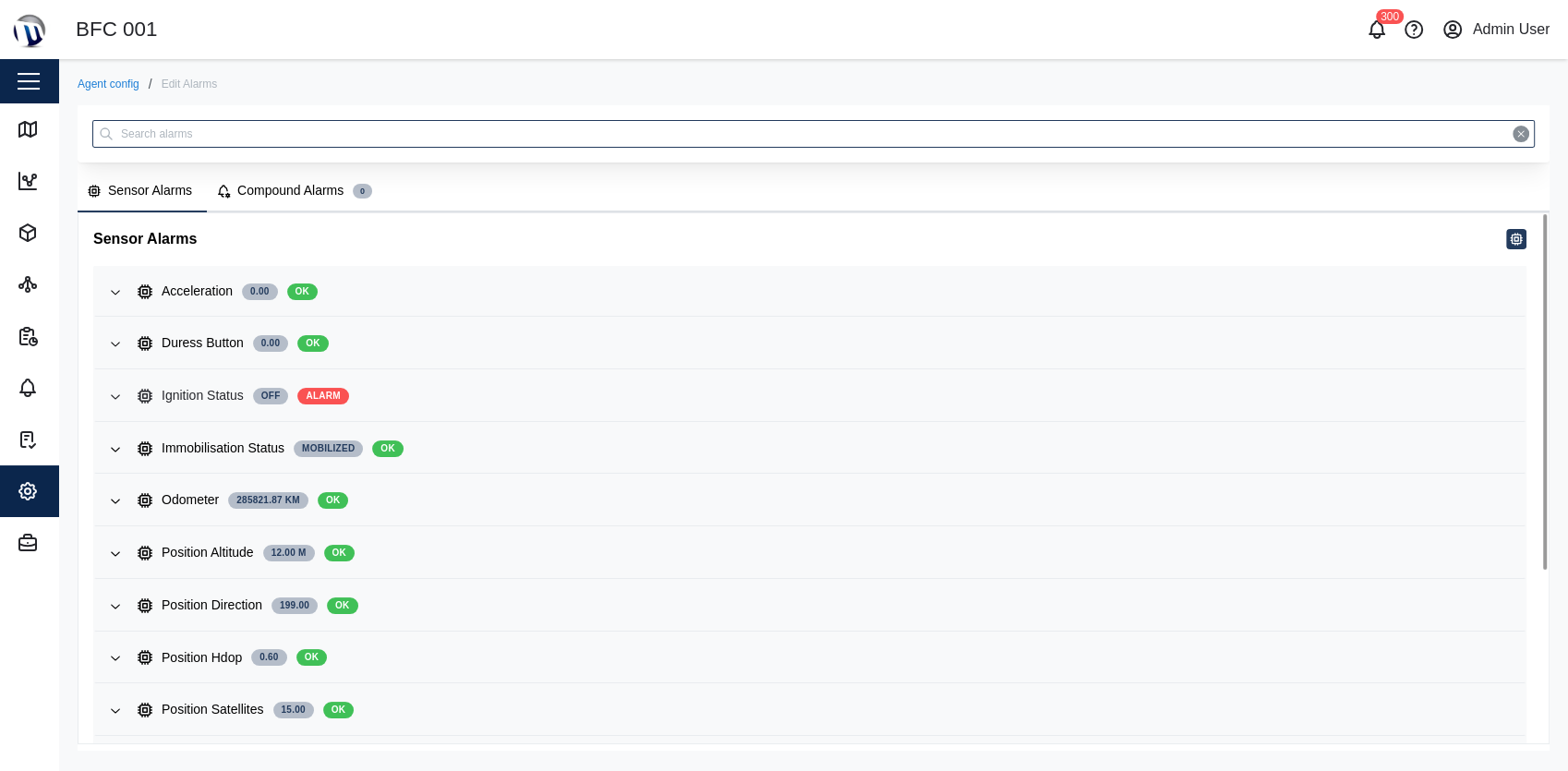 click on "Ignition Status Off  ALARM" at bounding box center (824, 396) 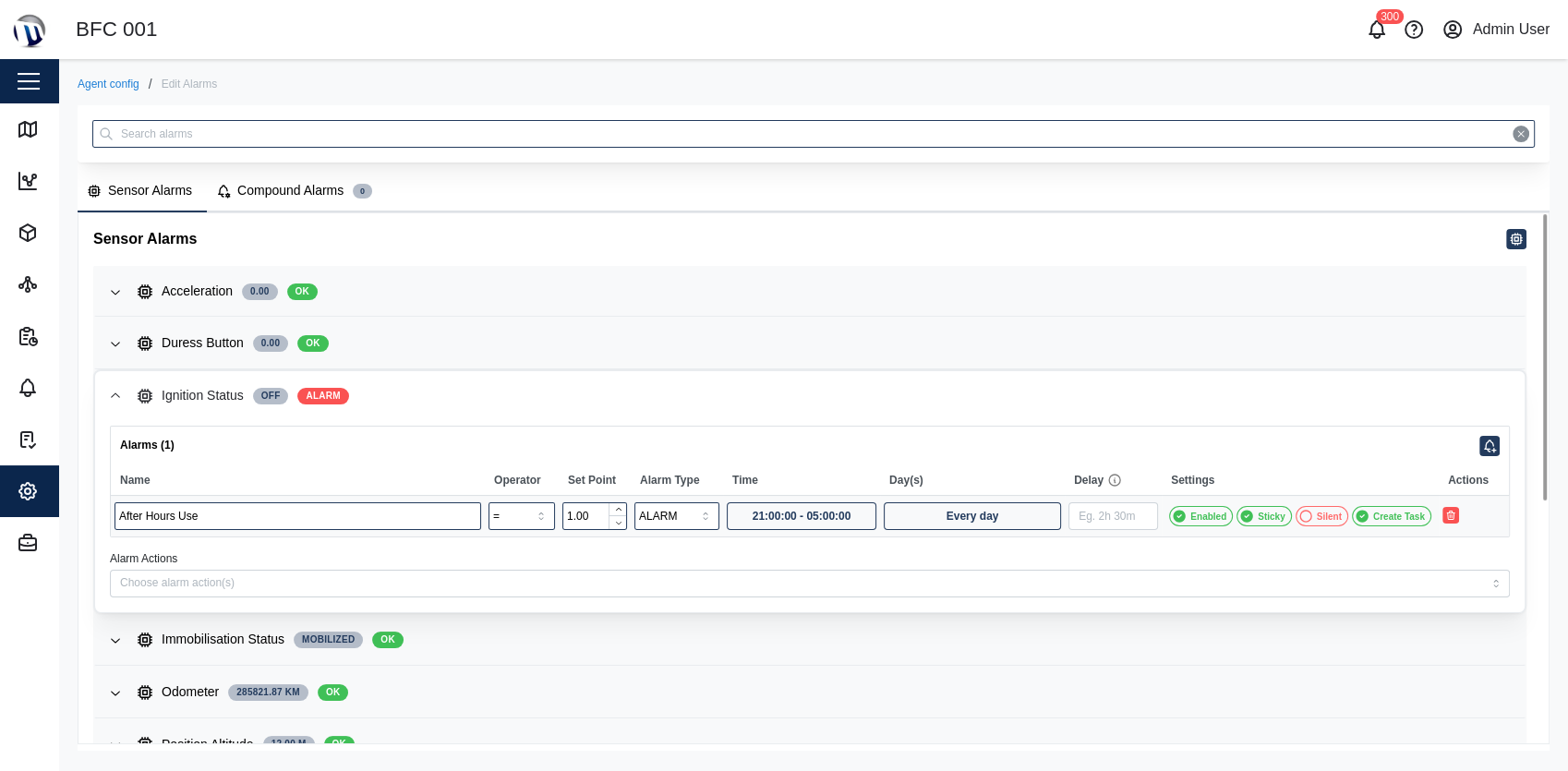 click on "Ignition Status Off  ALARM" at bounding box center [824, 396] 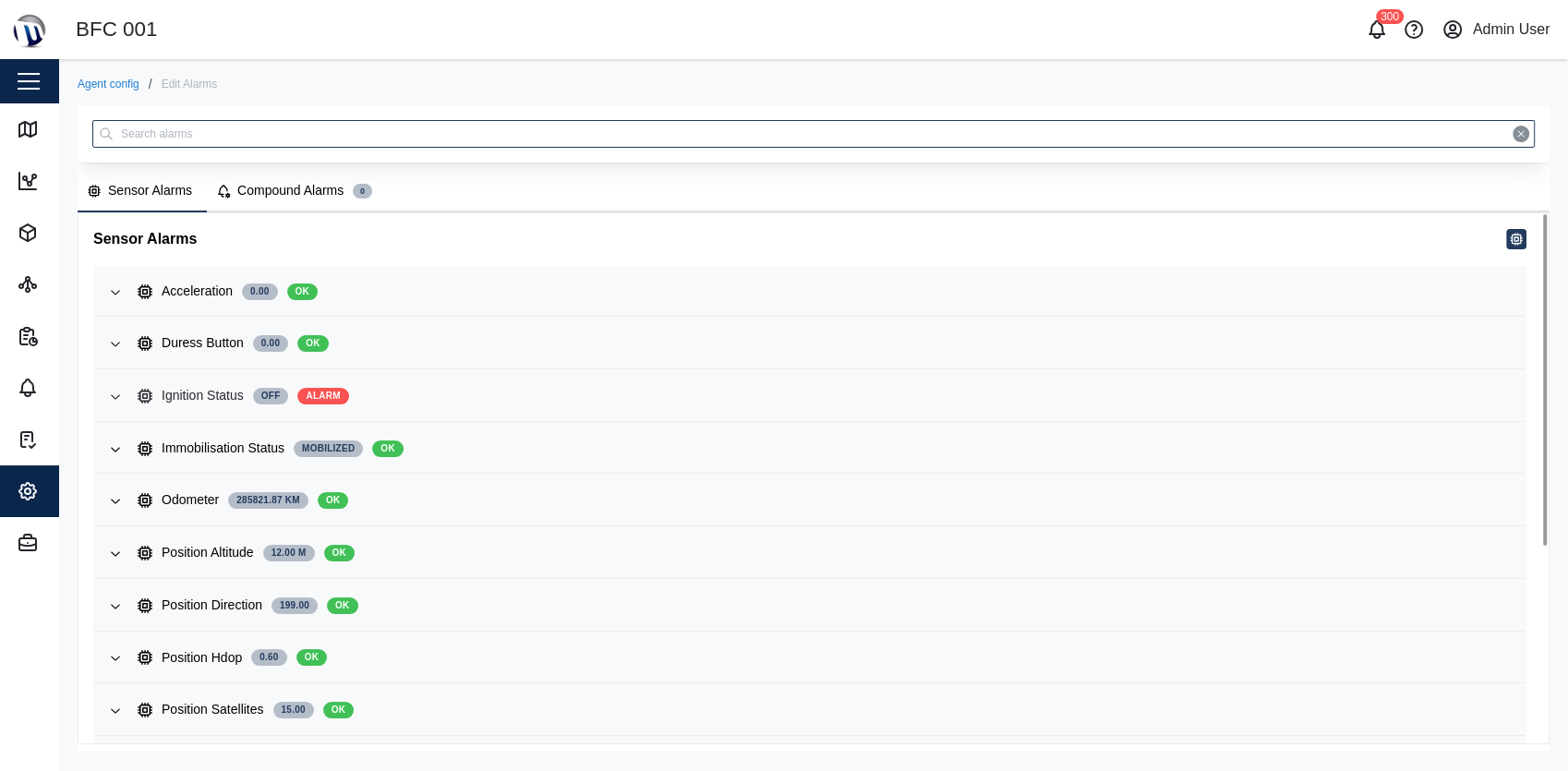 click on "Ignition Status Off  ALARM" at bounding box center [824, 396] 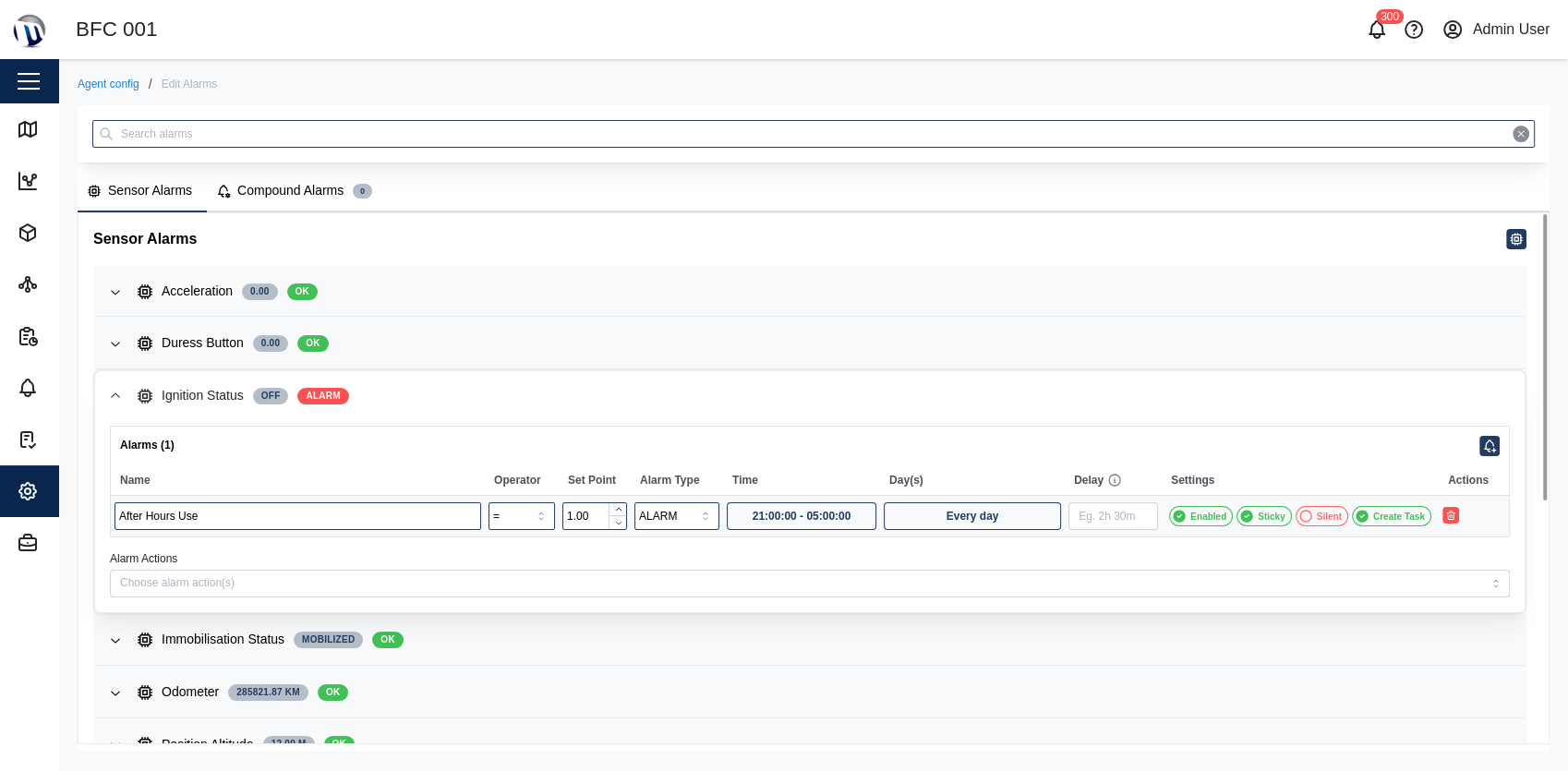 click on "Ignition Status Off  ALARM" at bounding box center [824, 396] 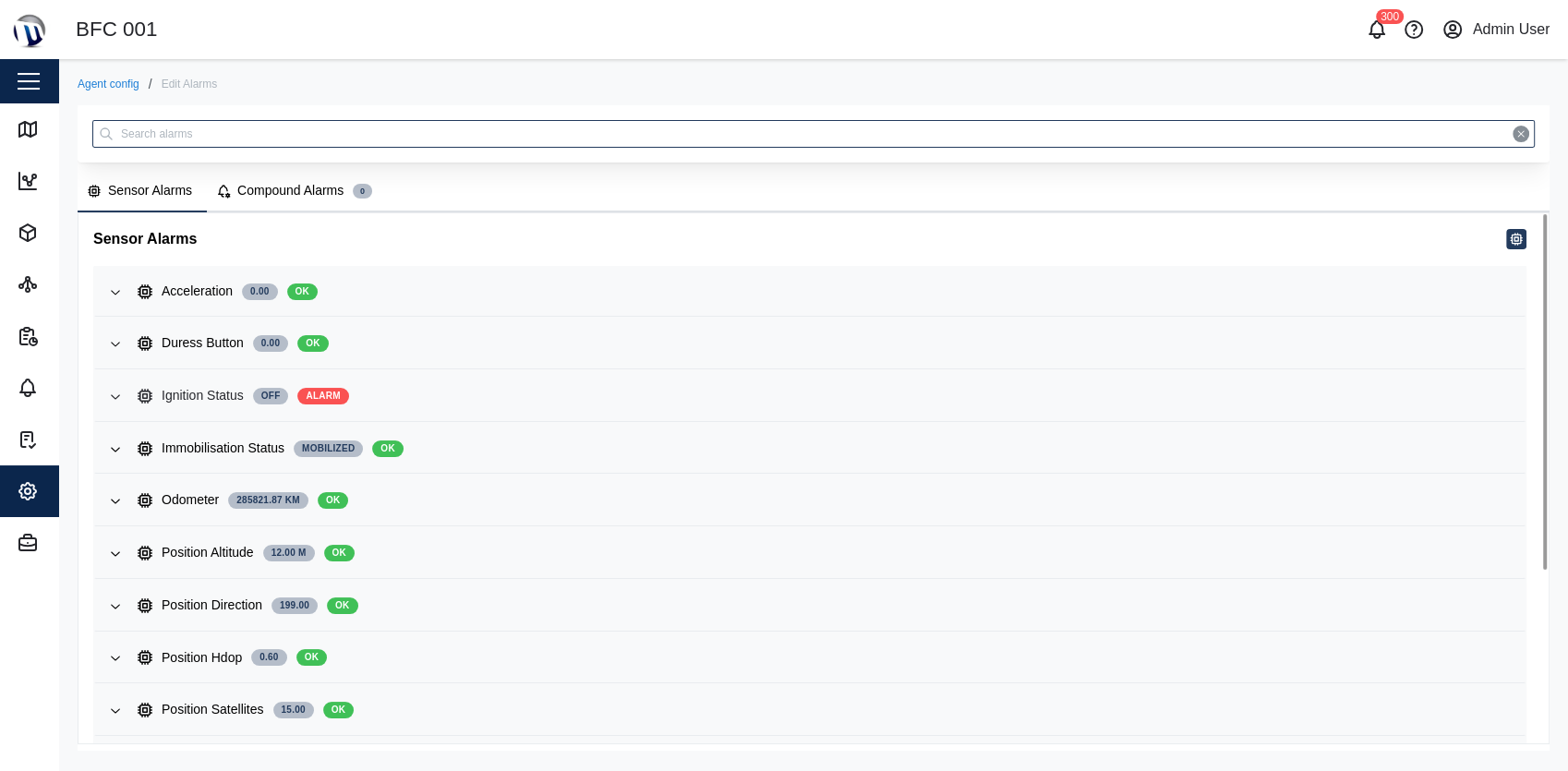 click on "Ignition Status Off  ALARM" at bounding box center (824, 396) 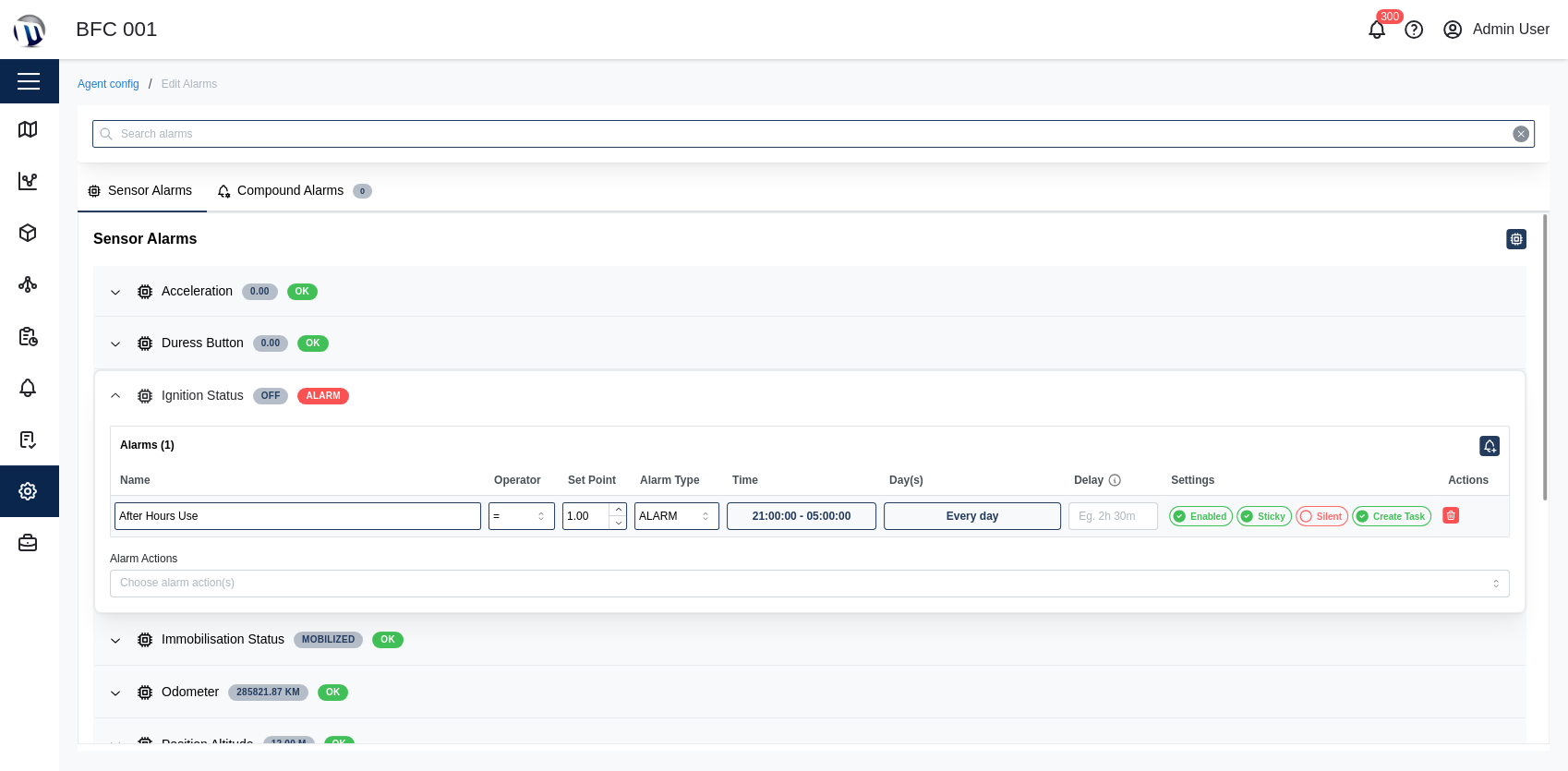 click on "Ignition Status Off  ALARM" at bounding box center [824, 396] 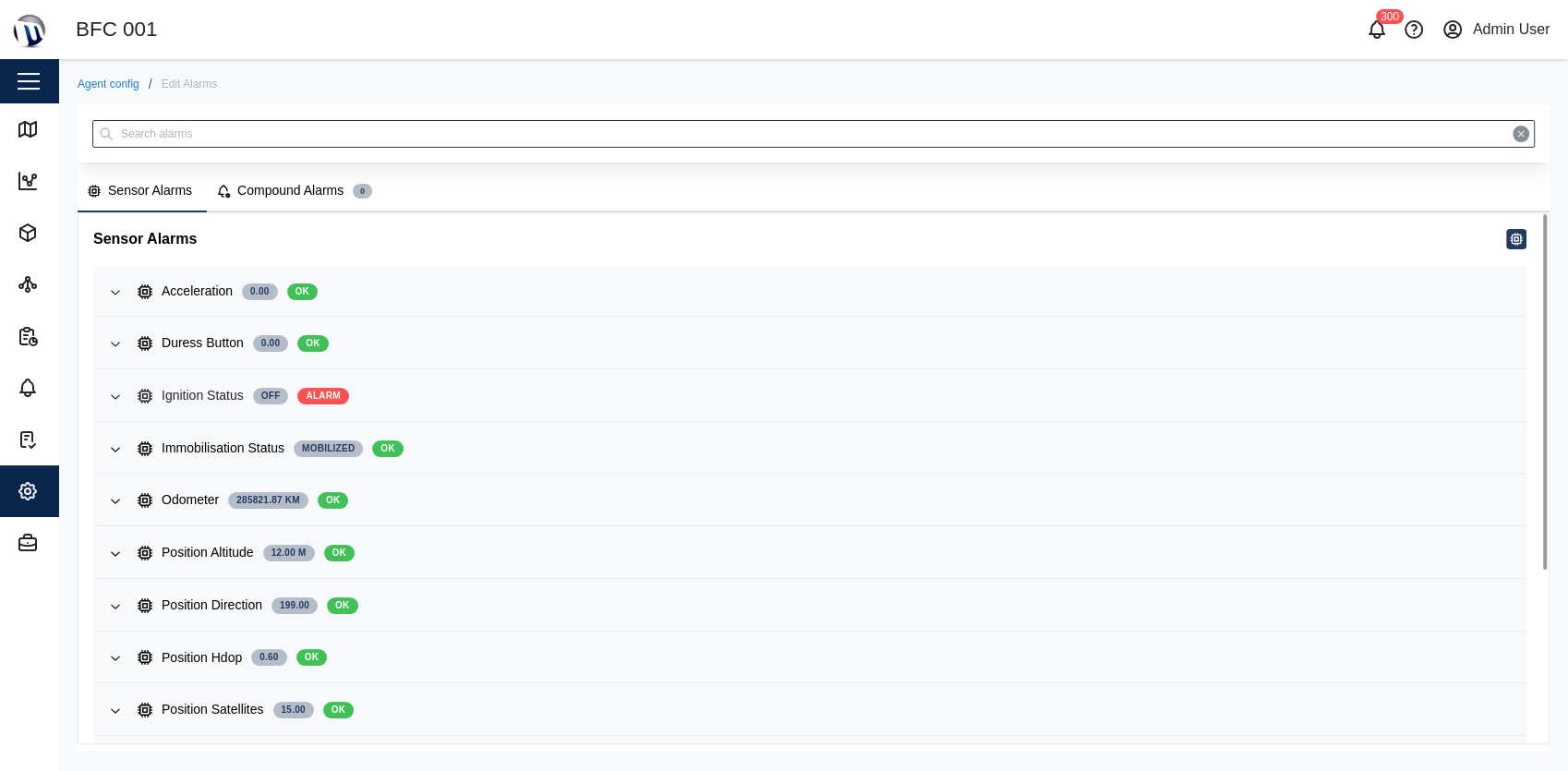 click on "Ignition Status Off  ALARM" at bounding box center (824, 396) 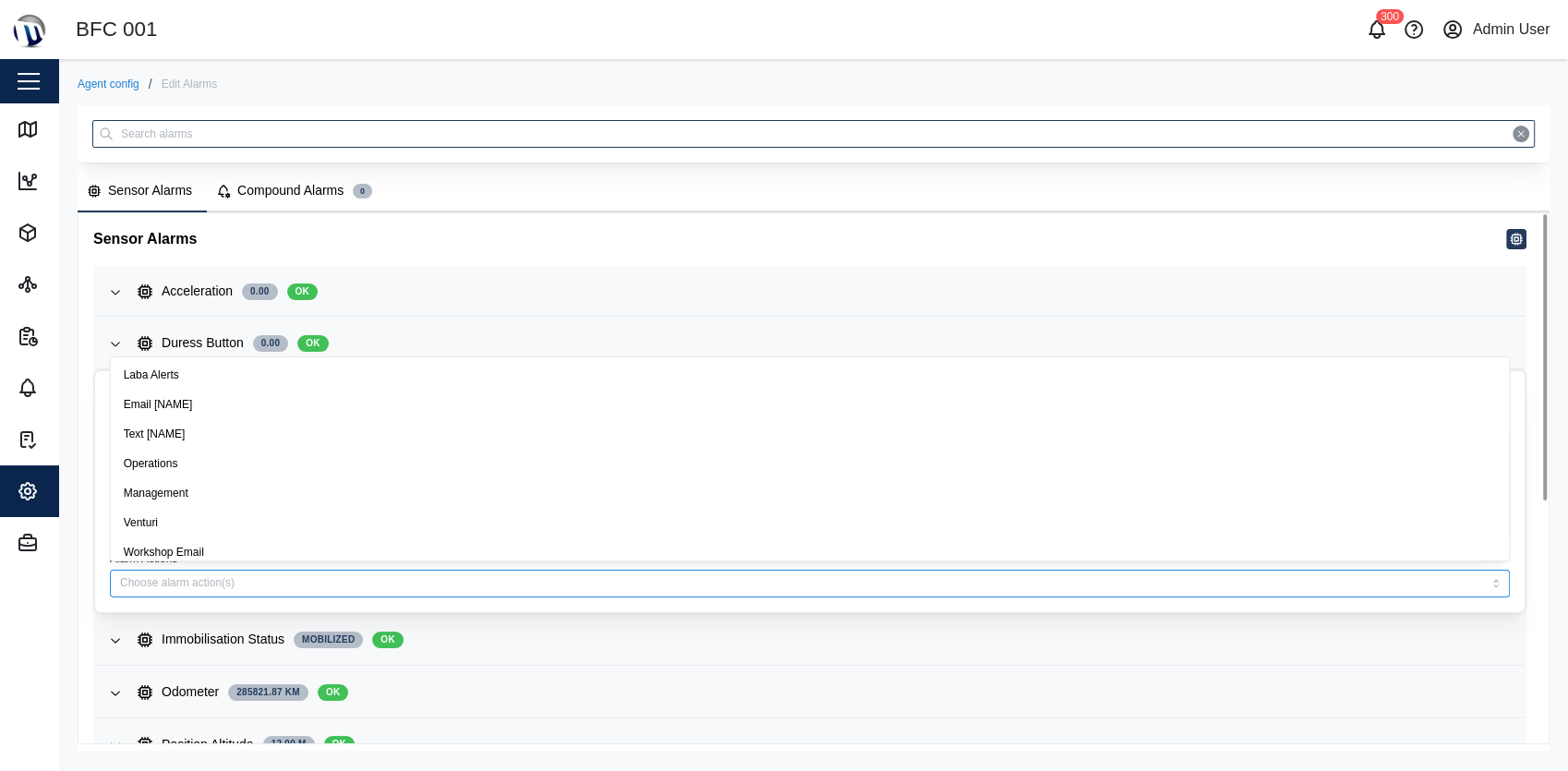 click at bounding box center [810, 584] 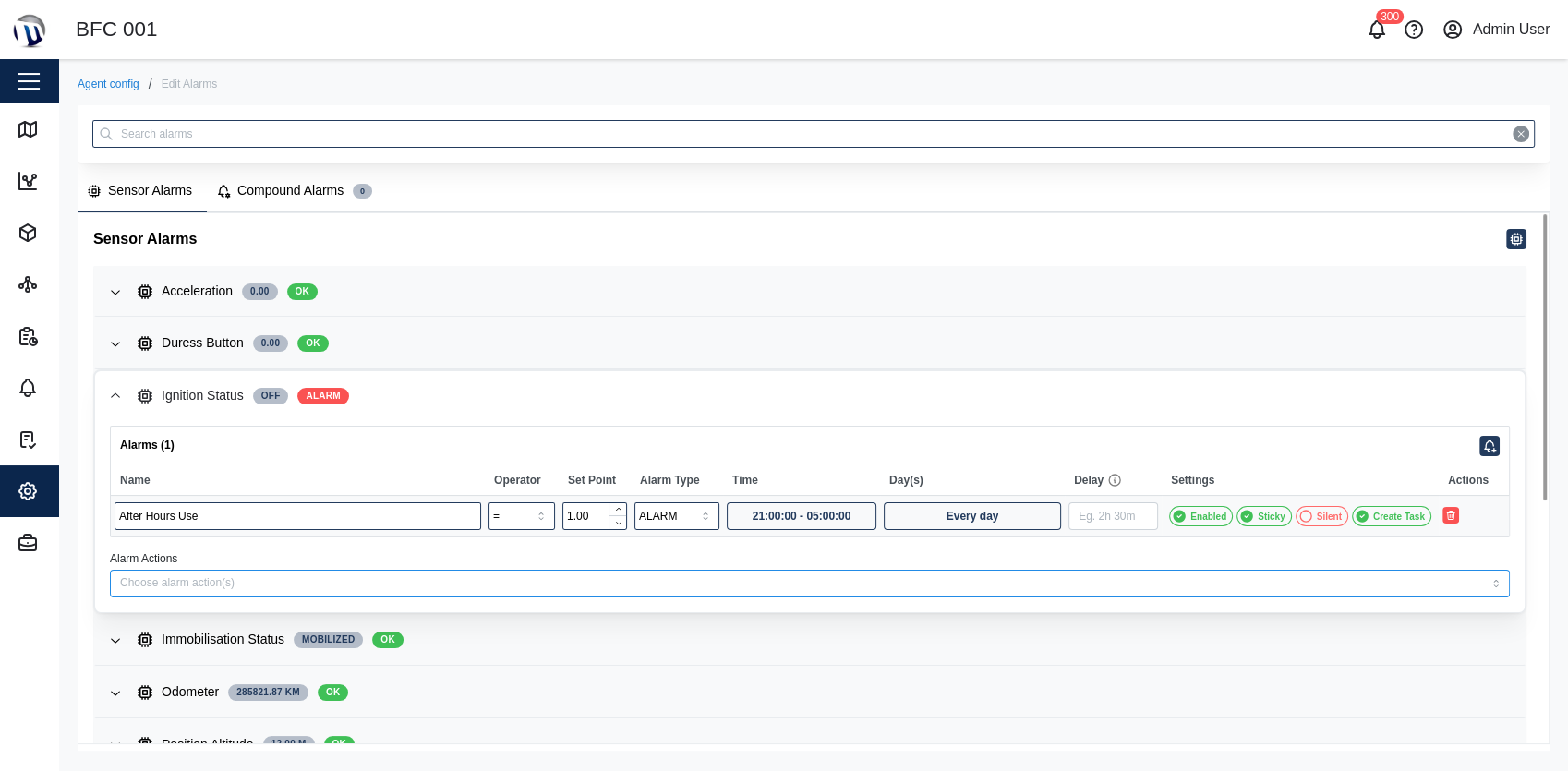 click at bounding box center (810, 584) 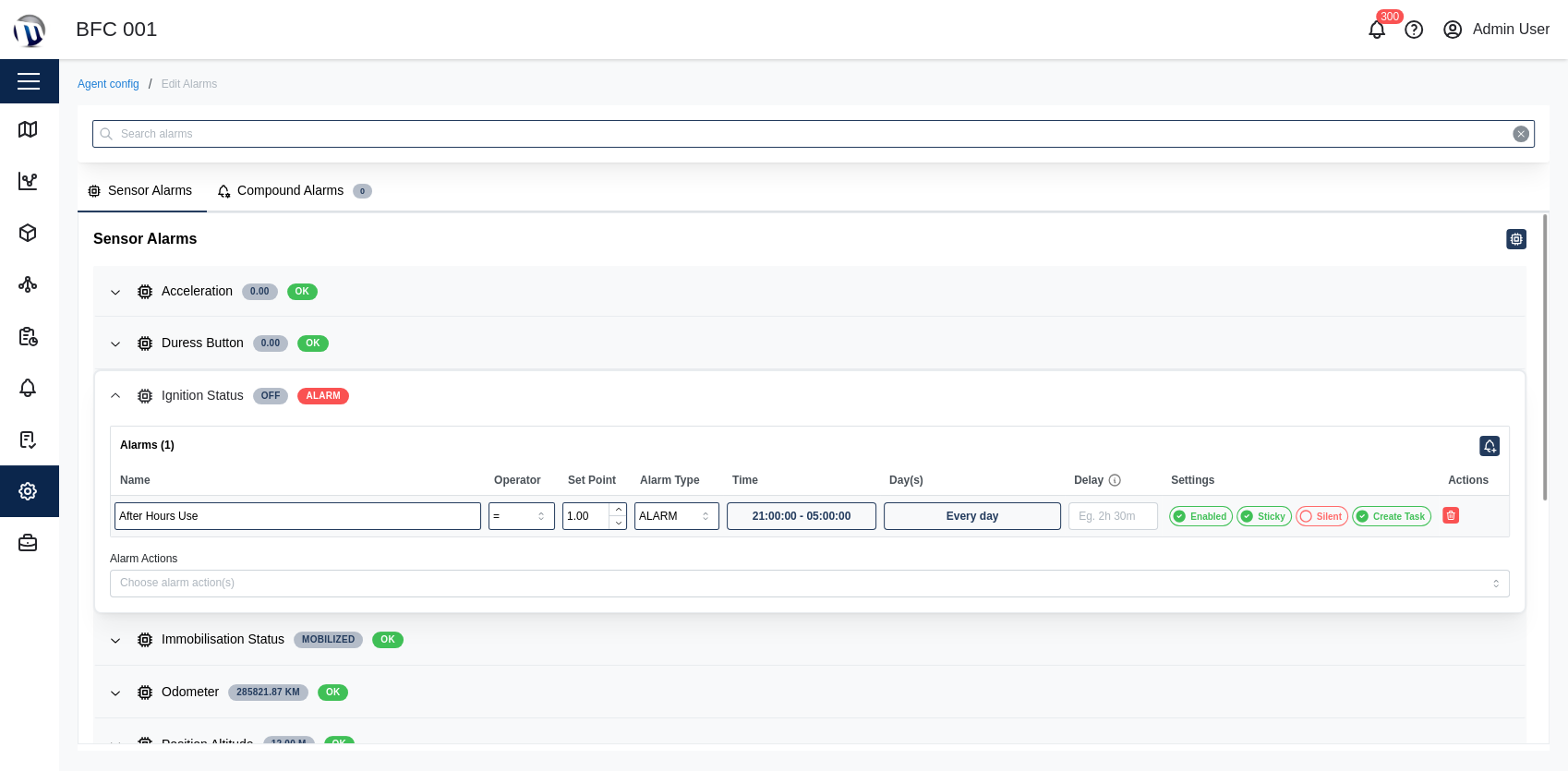 click on "Ignition Status Off  ALARM" at bounding box center [824, 396] 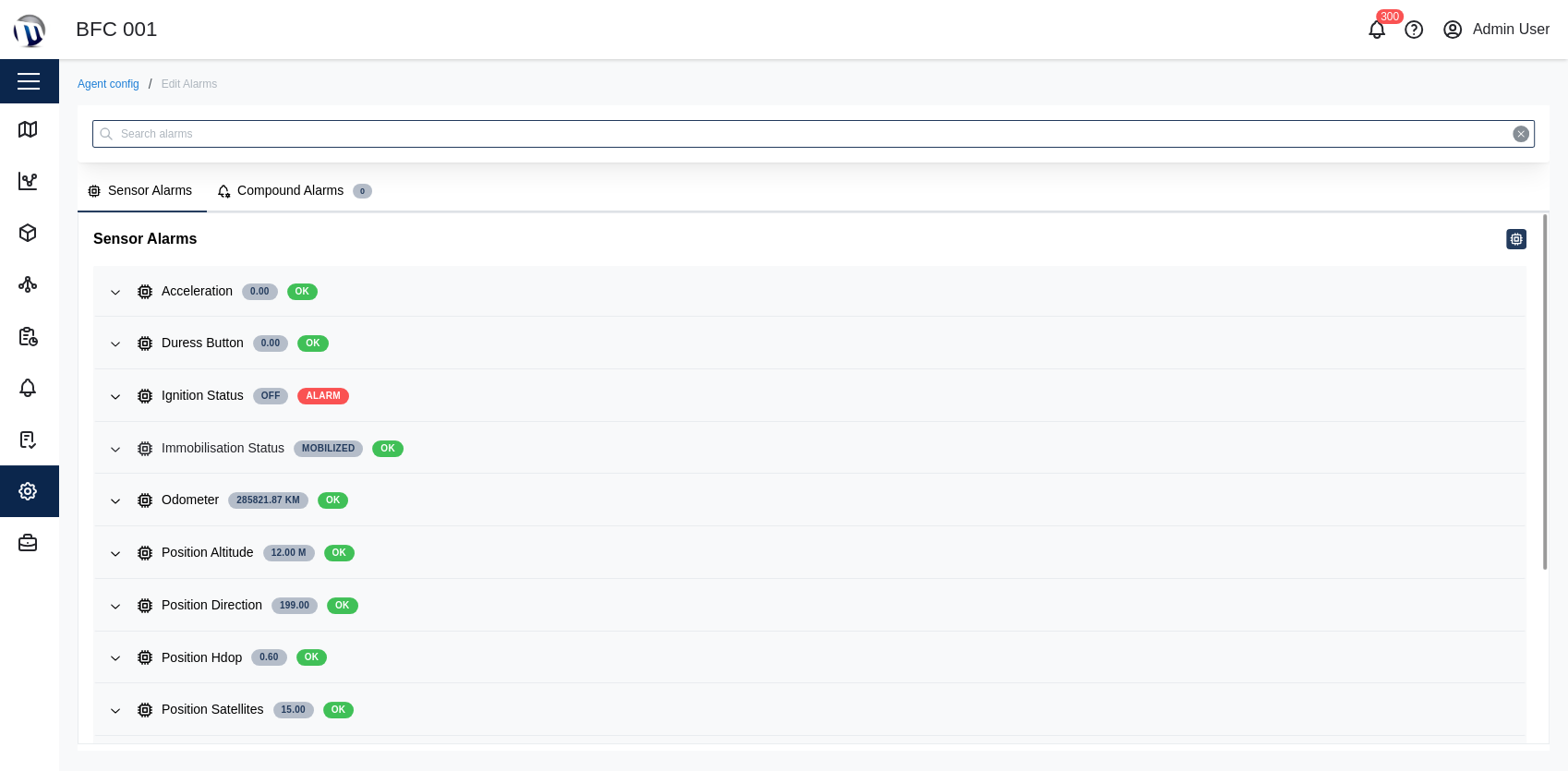 click on "Immobilisation Status Mobilized  OK" at bounding box center [824, 449] 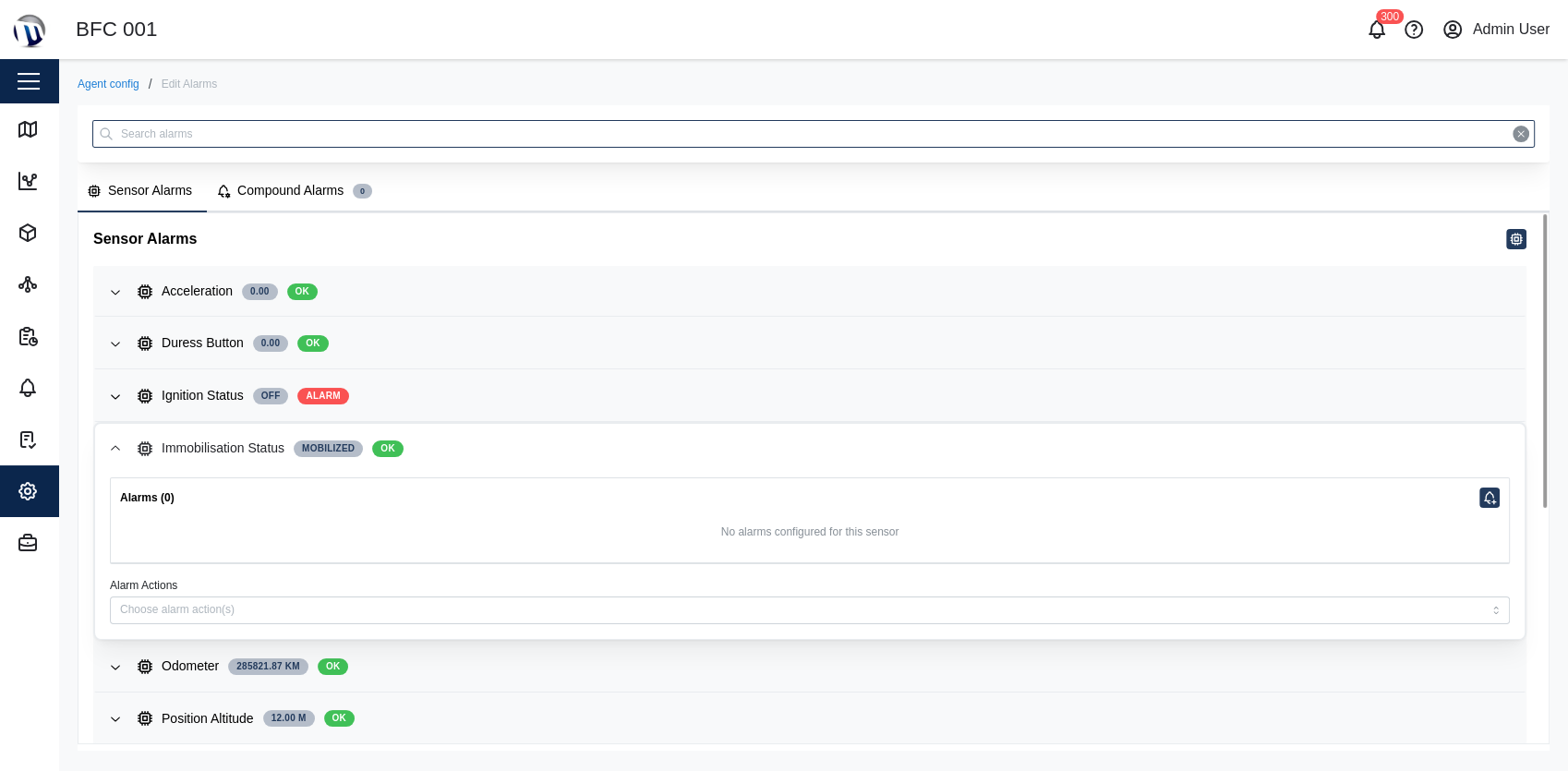 click on "Immobilisation Status Mobilized  OK" at bounding box center [824, 449] 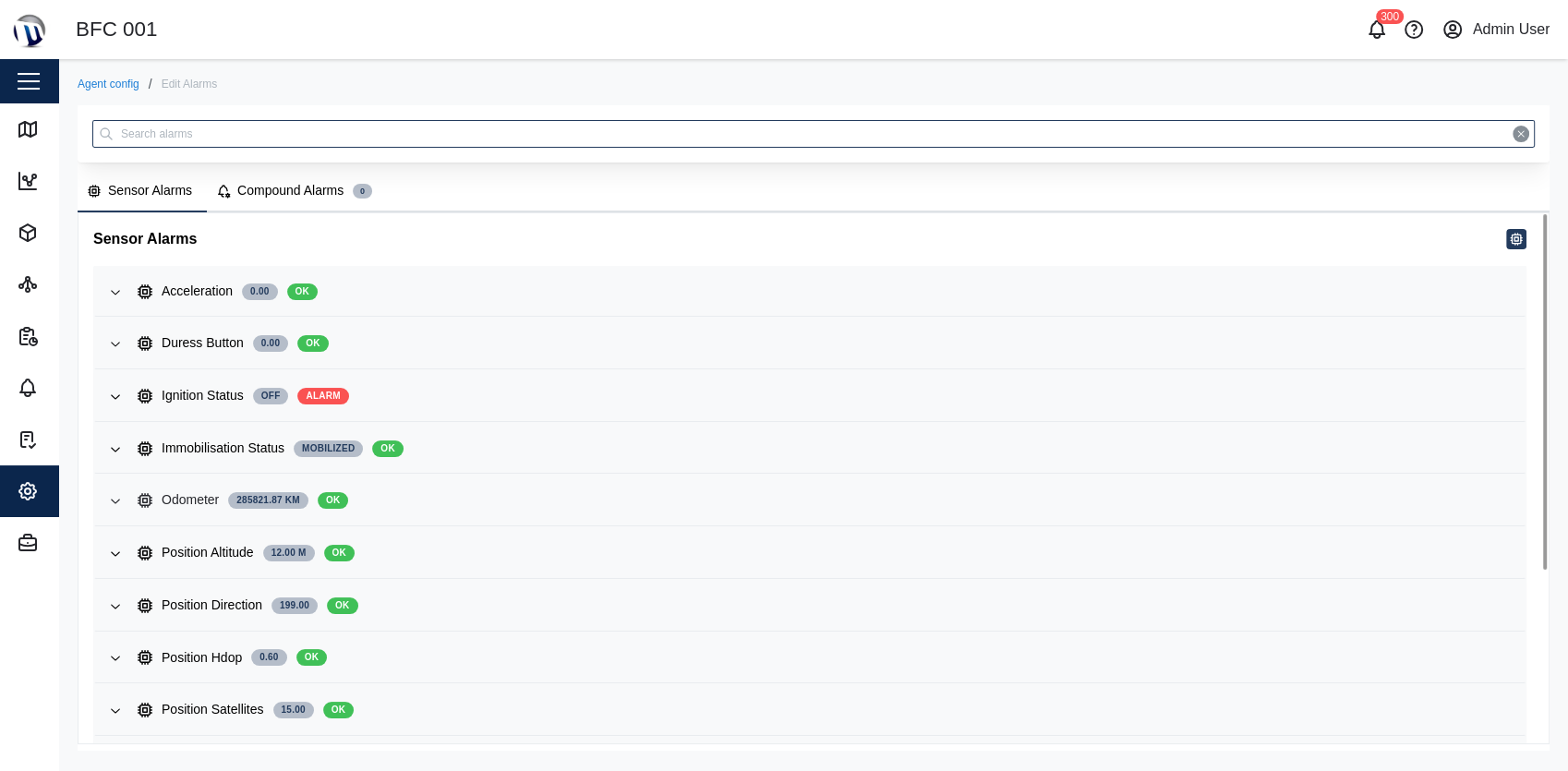 click on "Odometer 285821.87 km  OK" at bounding box center [824, 500] 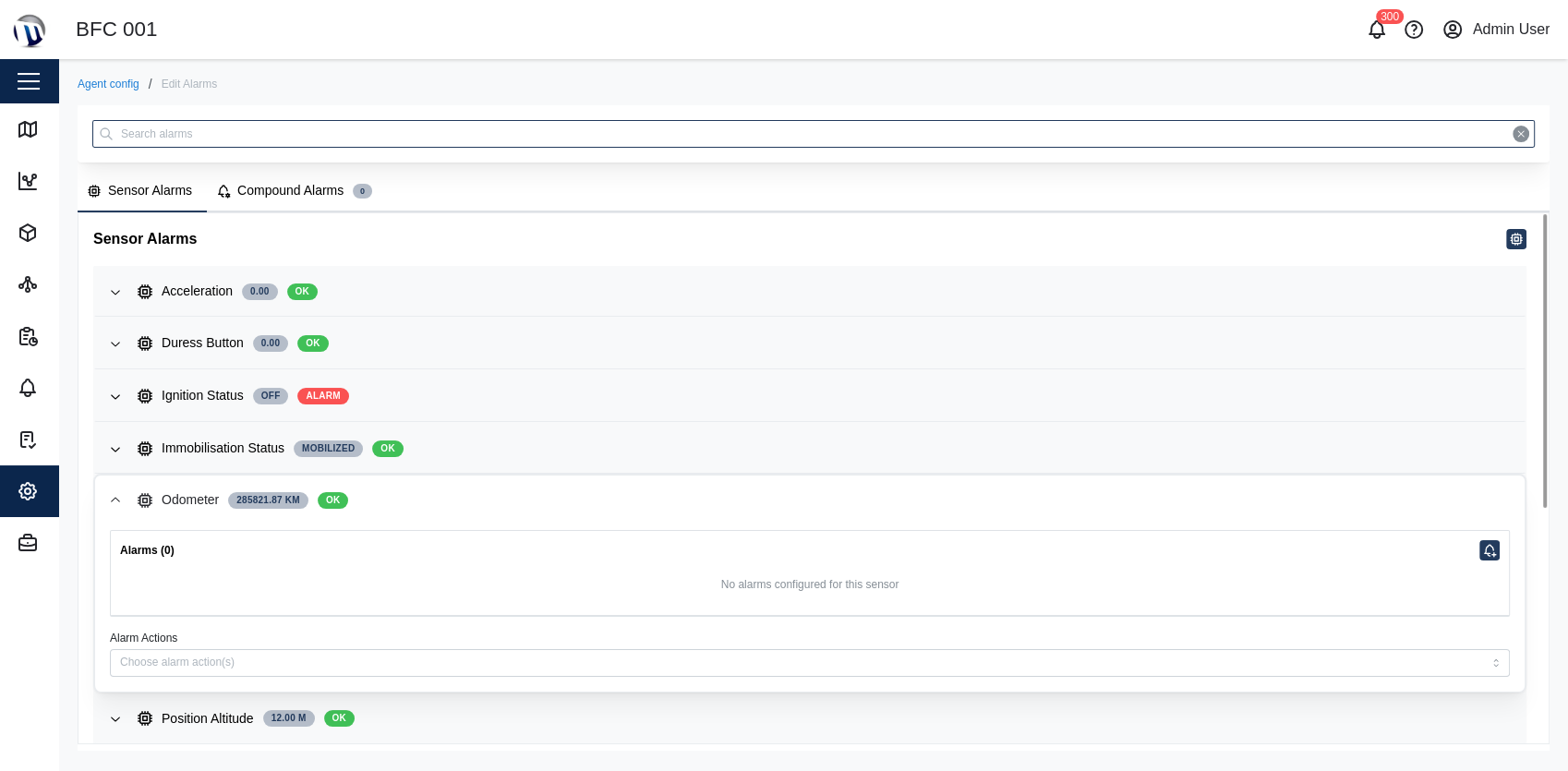 click on "Odometer 285821.87 km  OK" at bounding box center [824, 500] 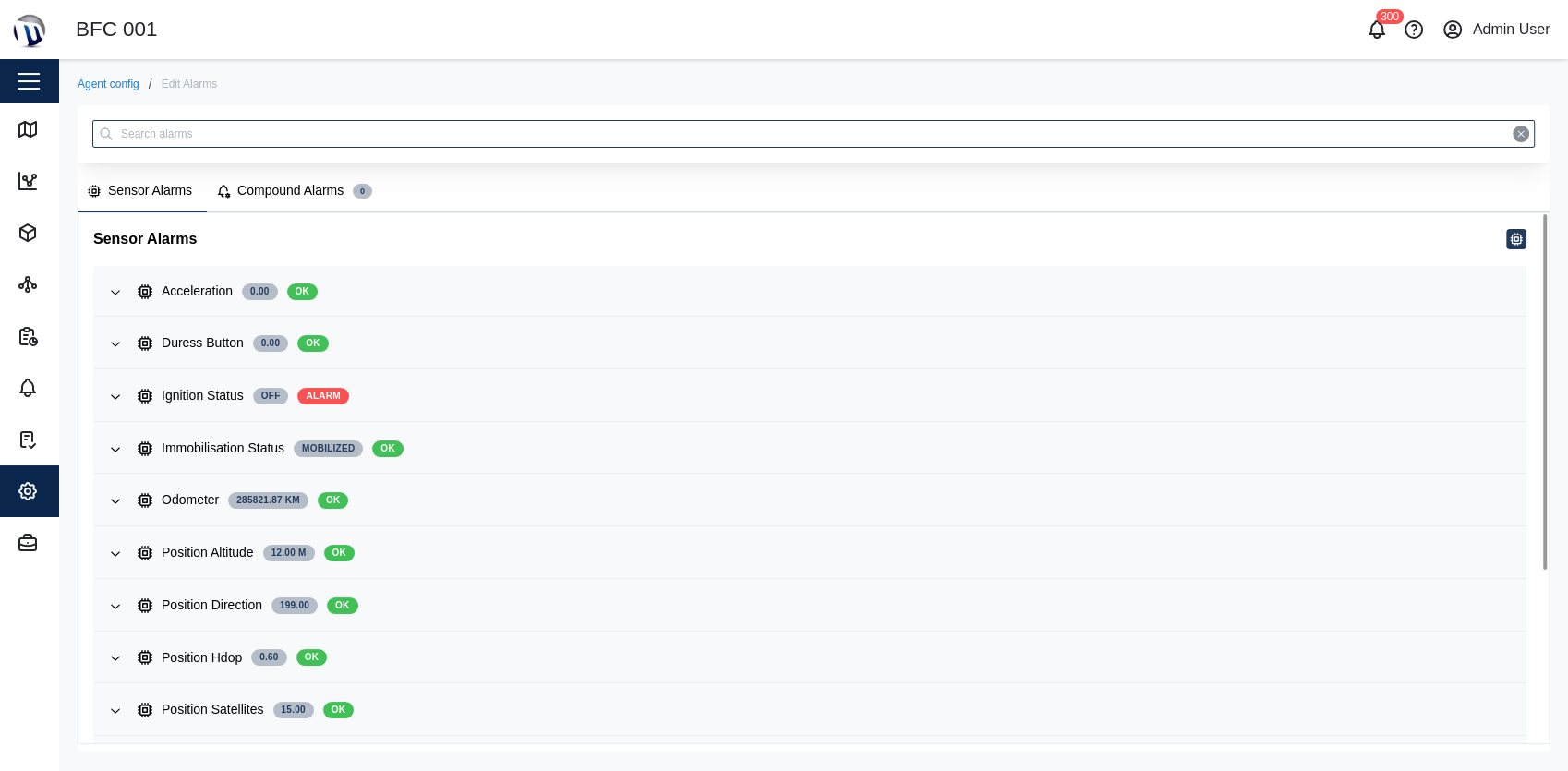 click on "Close" at bounding box center (120, 81) 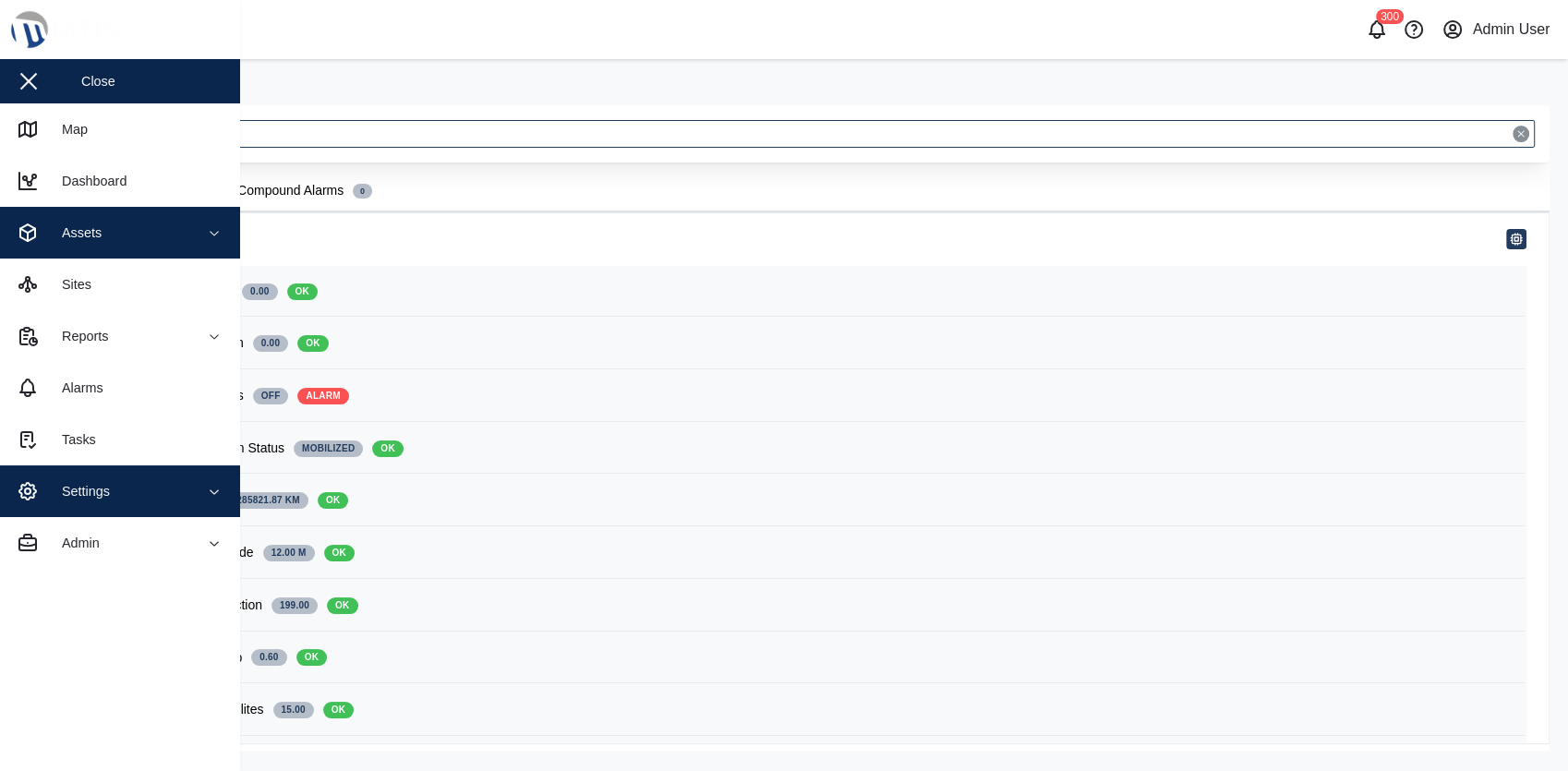 click on "Assets" at bounding box center [101, 233] 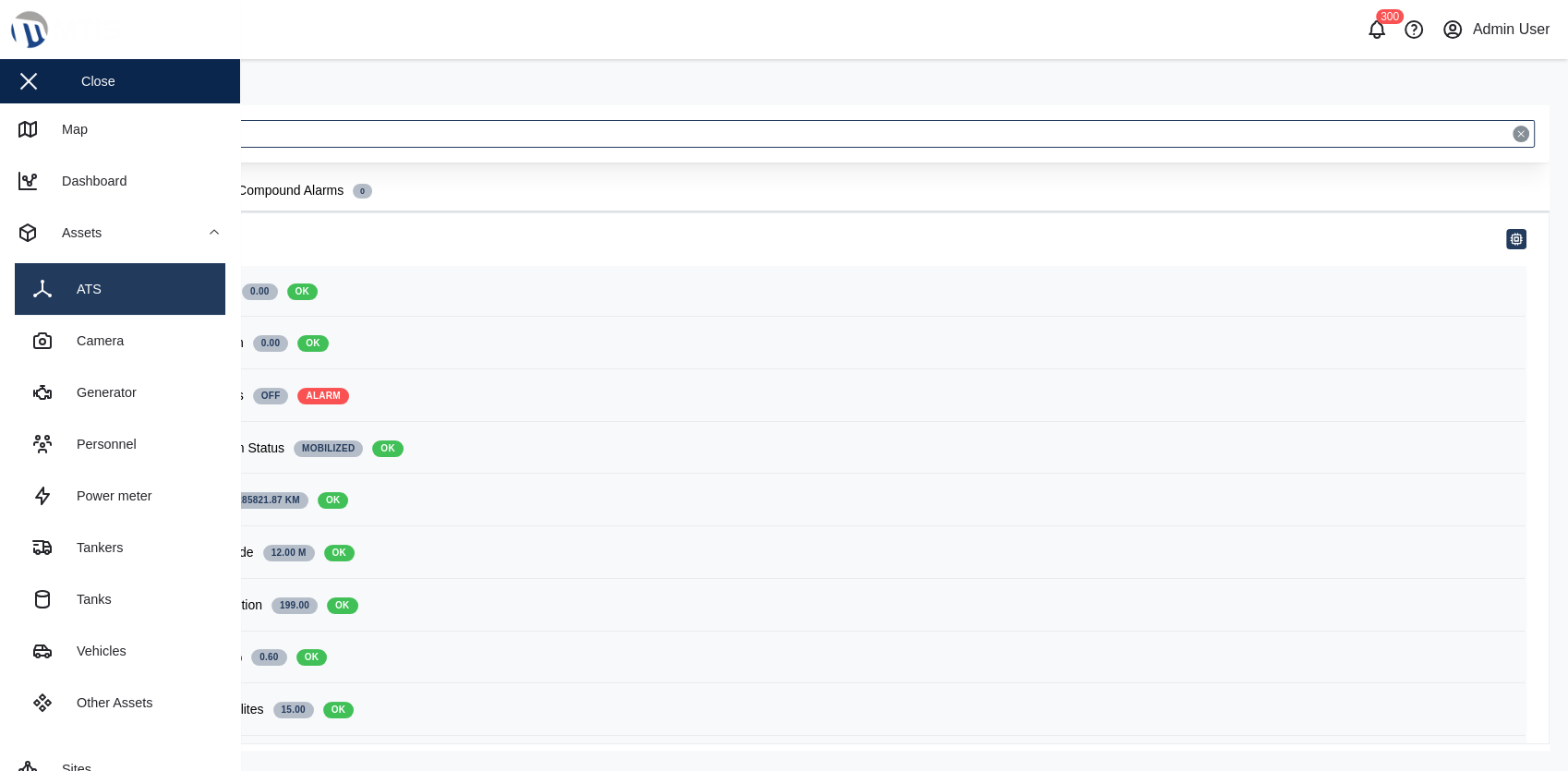click on "ATS" at bounding box center [120, 289] 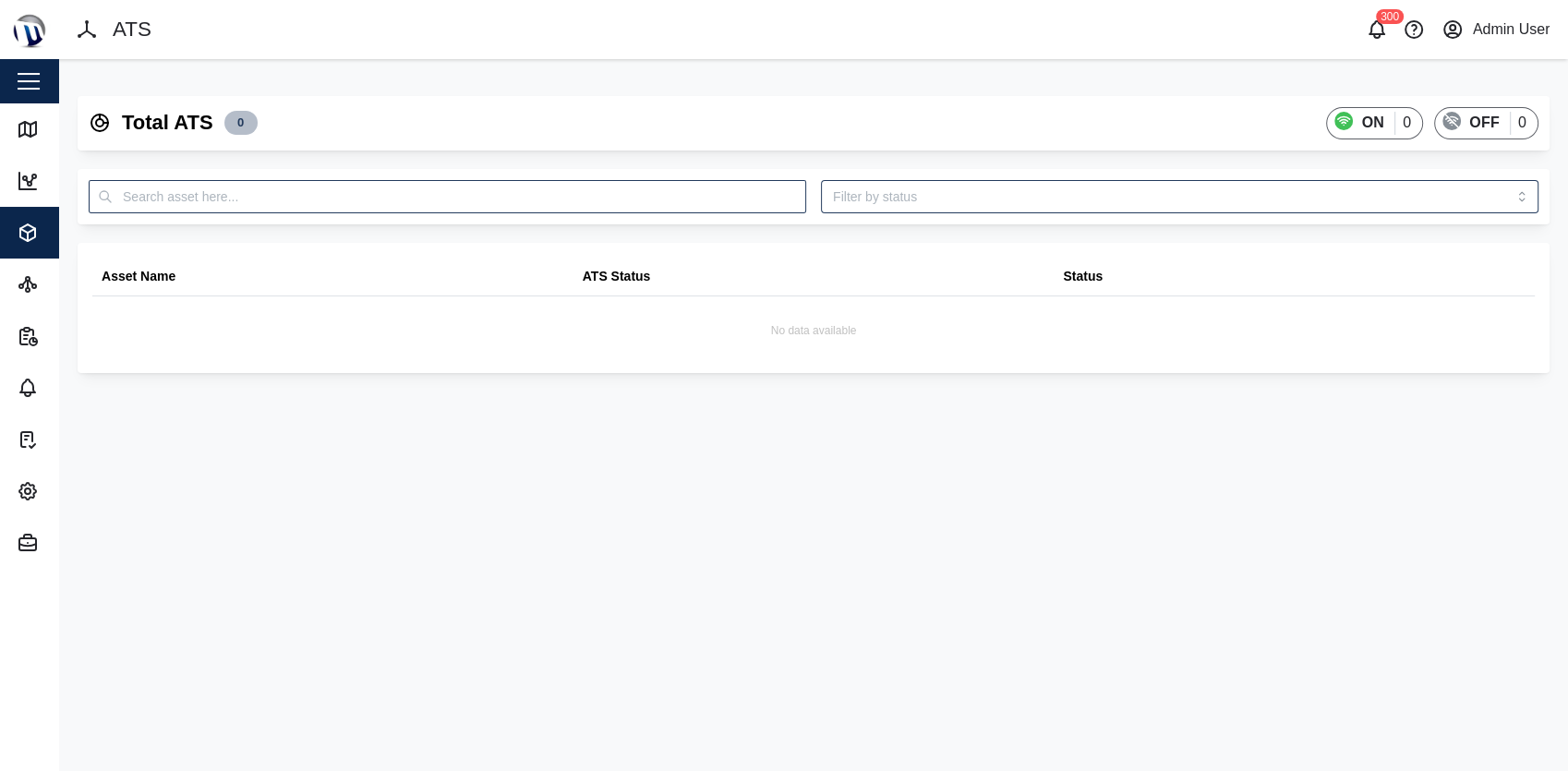 click at bounding box center (29, 81) 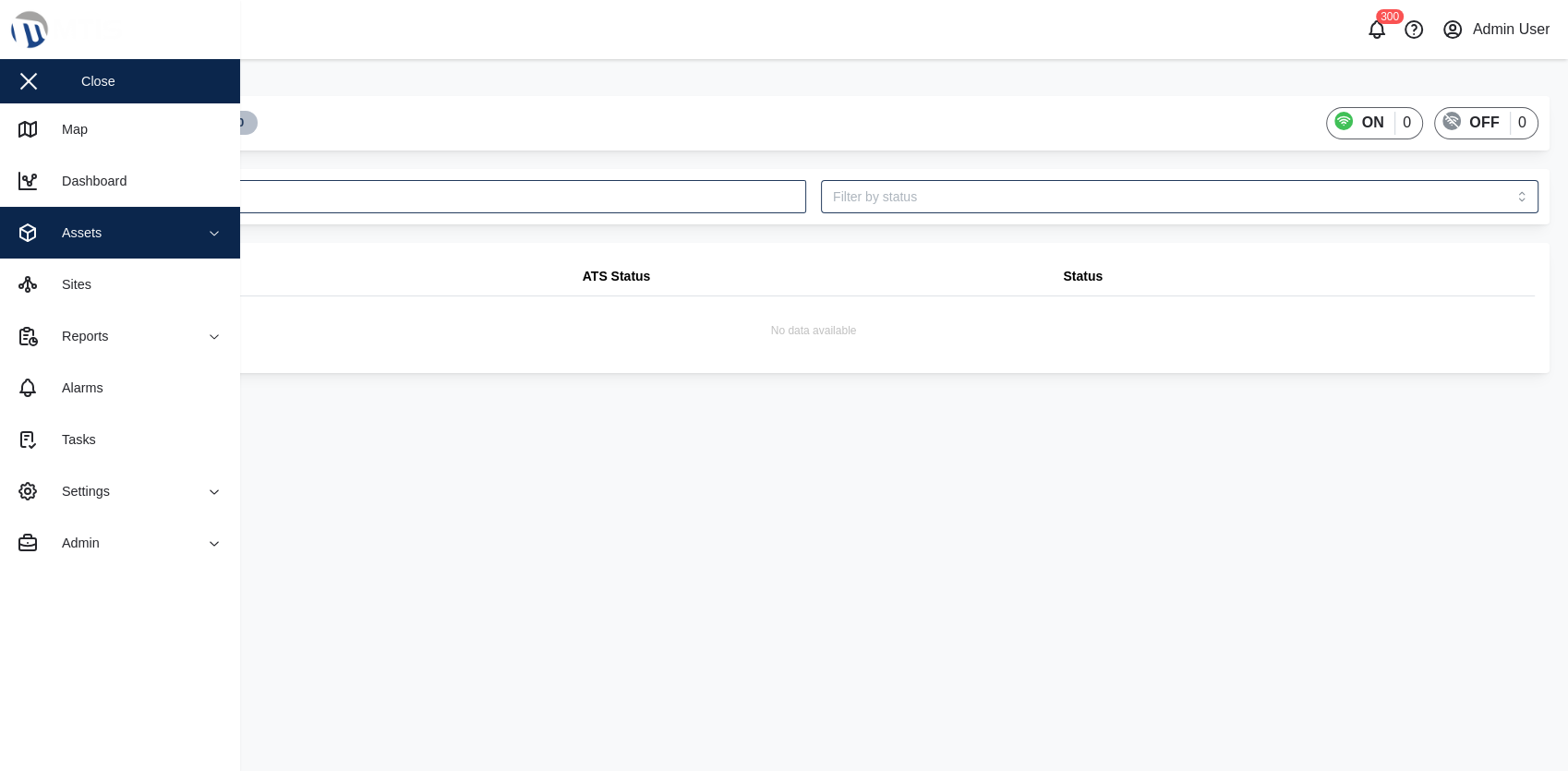 click on "Assets" at bounding box center (75, 233) 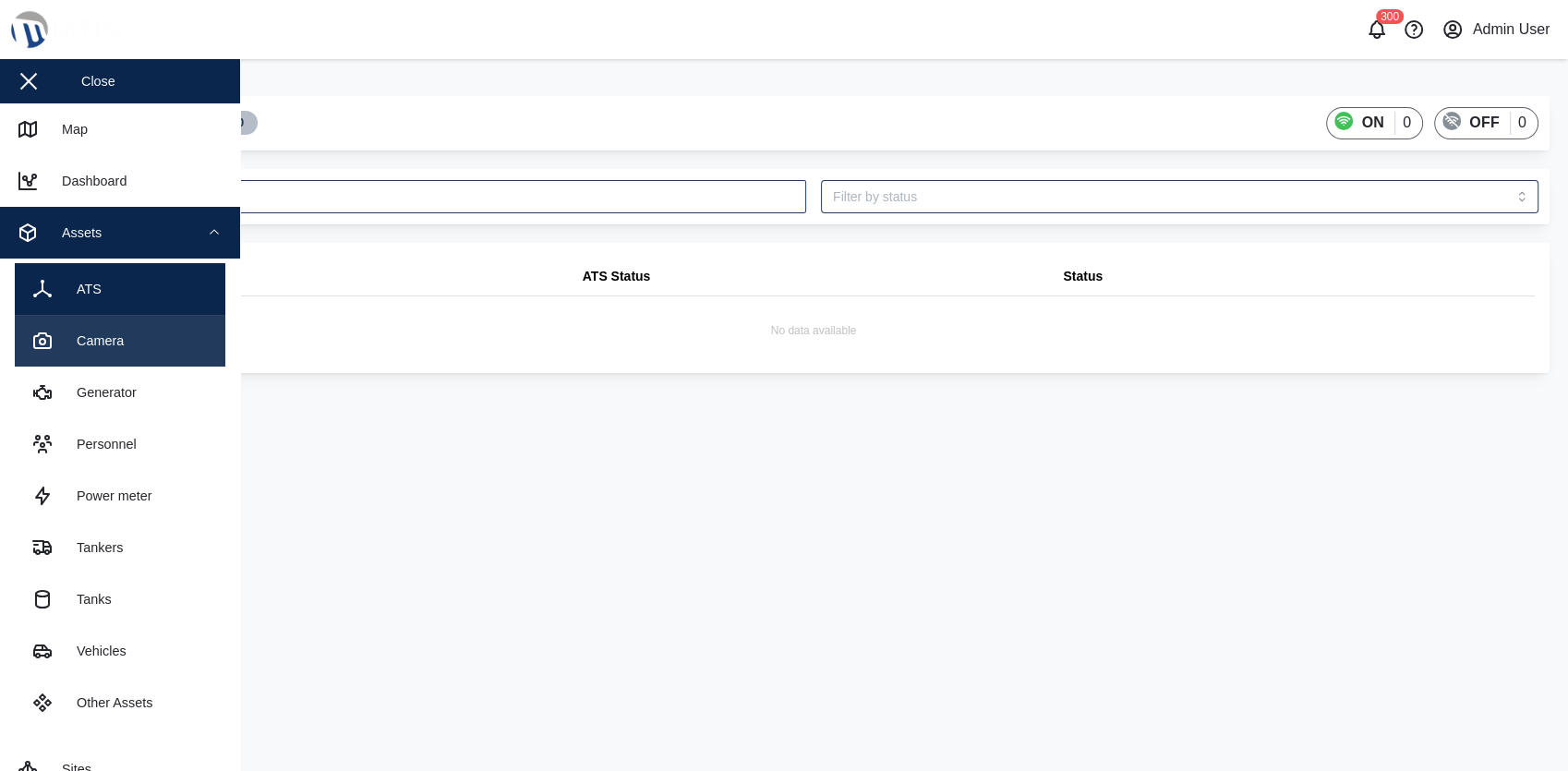 click on "Camera" at bounding box center (93, 341) 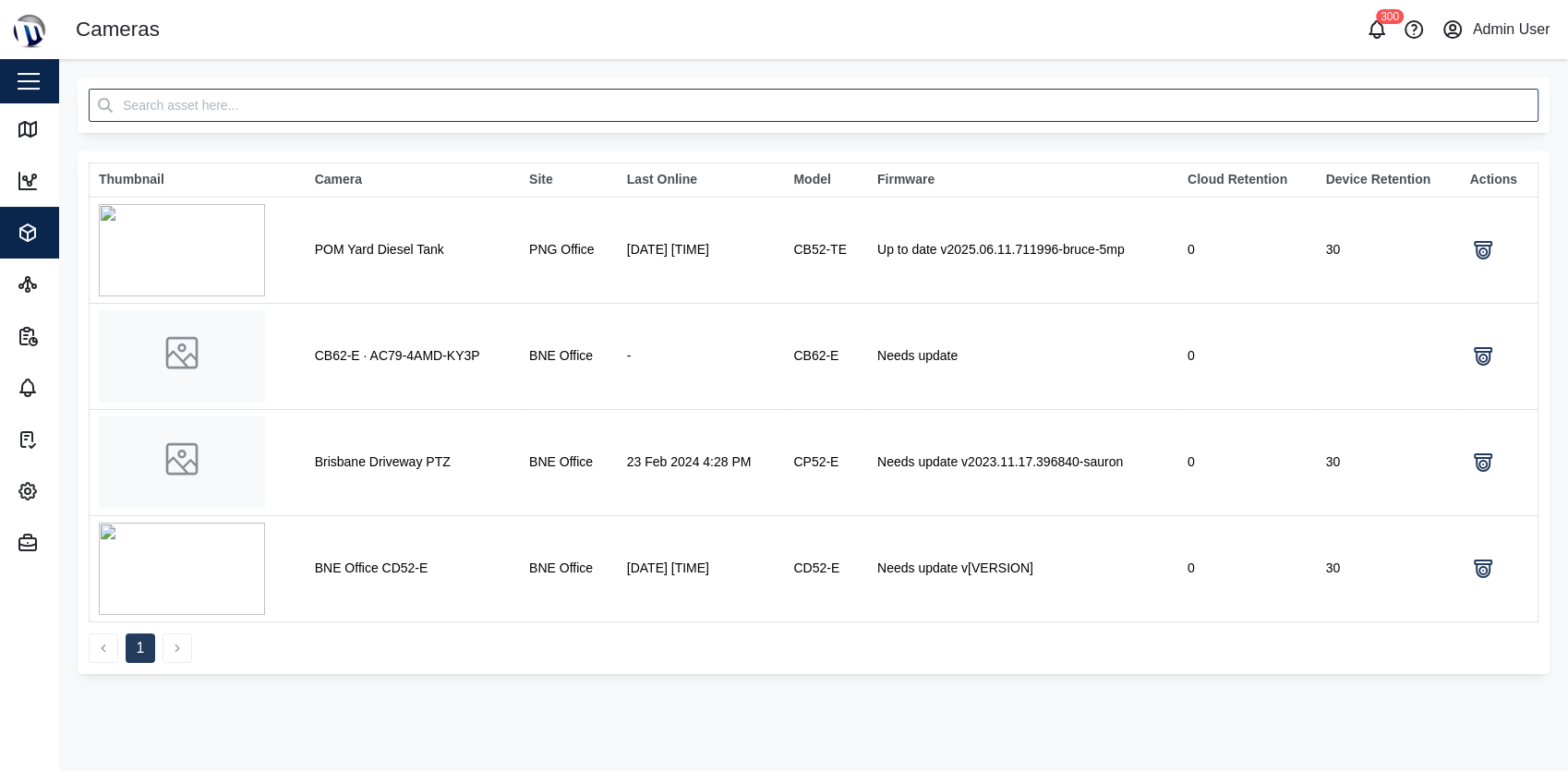 click at bounding box center [29, 81] 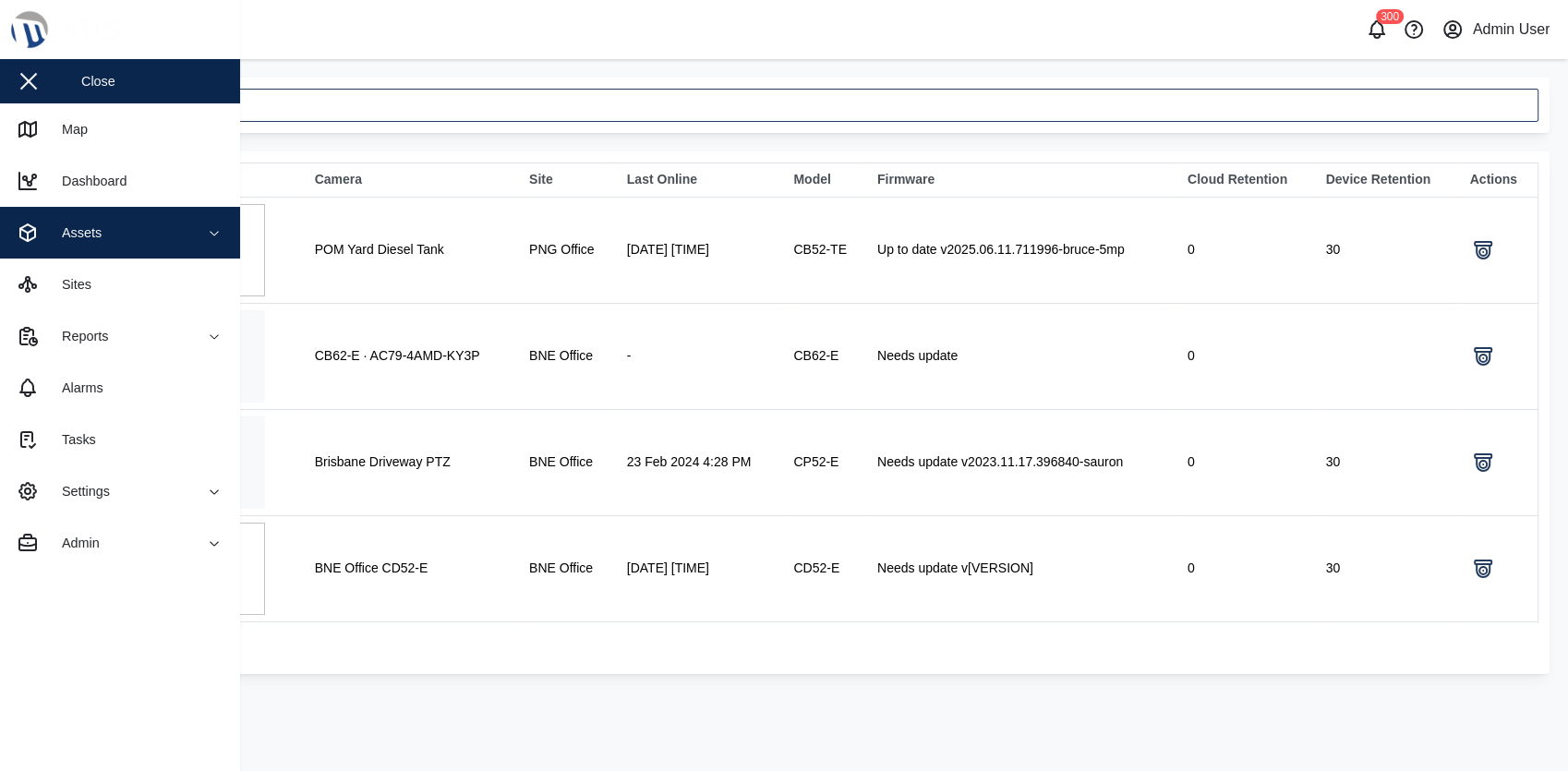 click on "Assets" at bounding box center (101, 233) 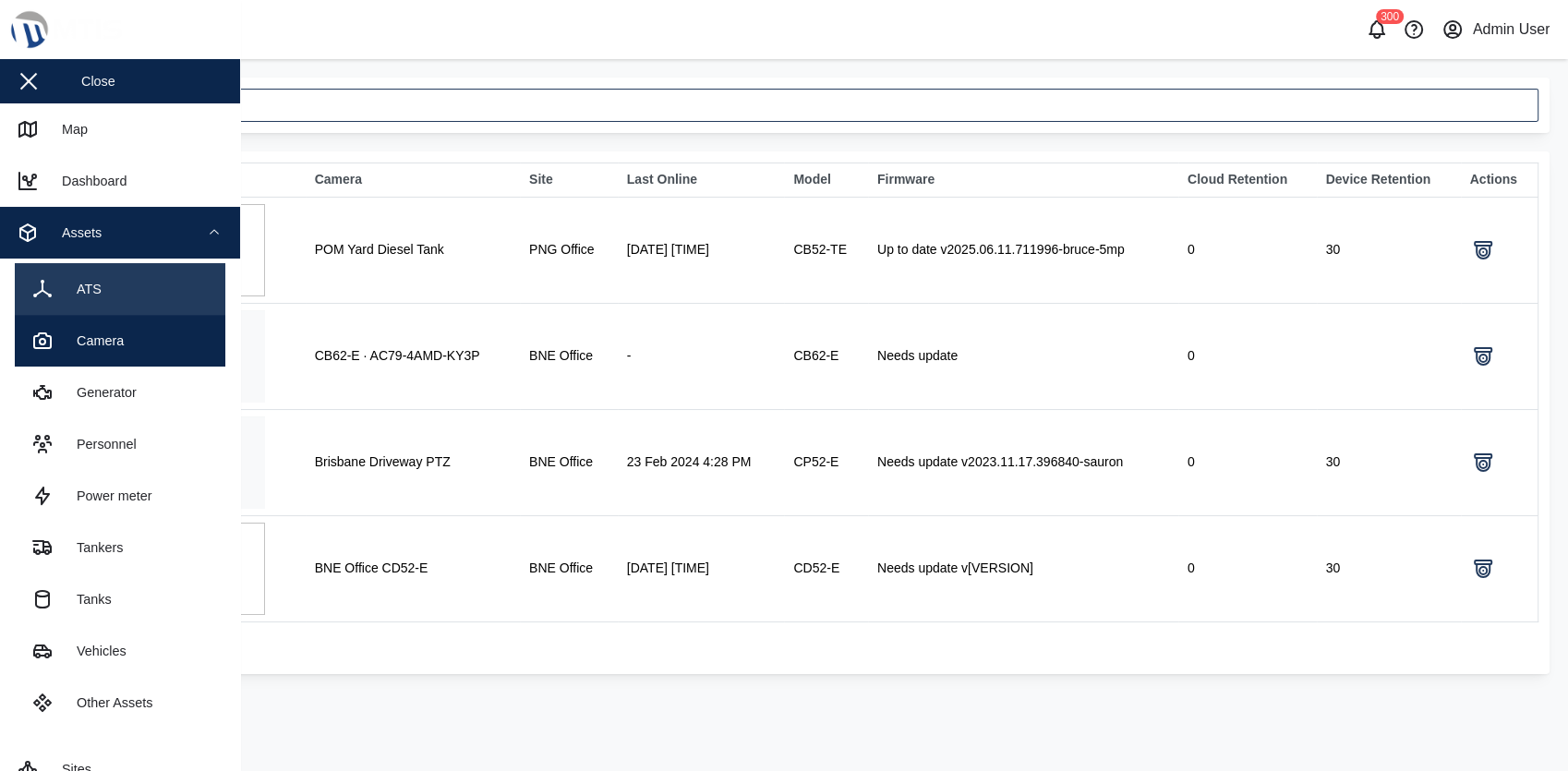 click on "ATS" at bounding box center (120, 289) 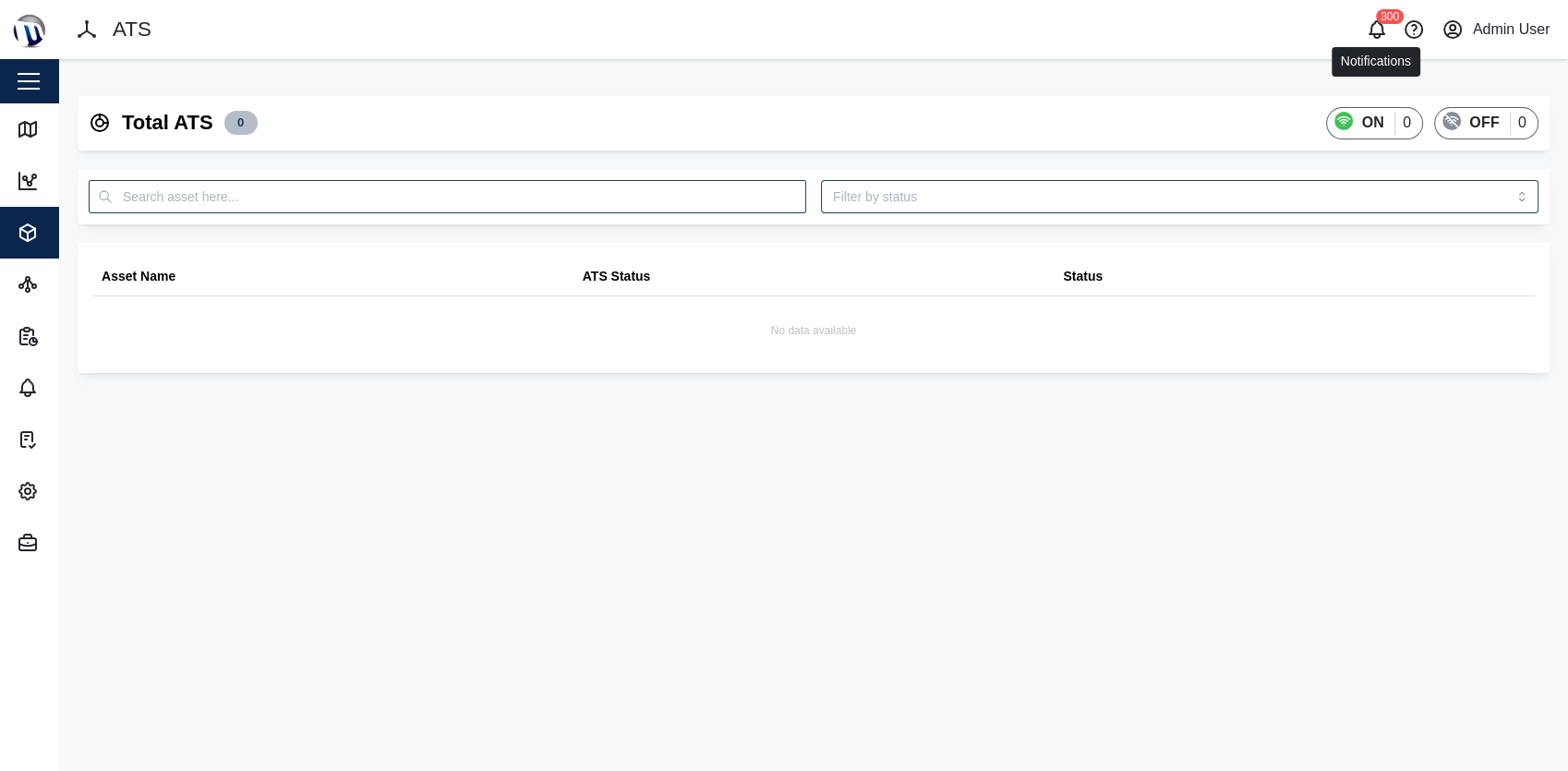 click 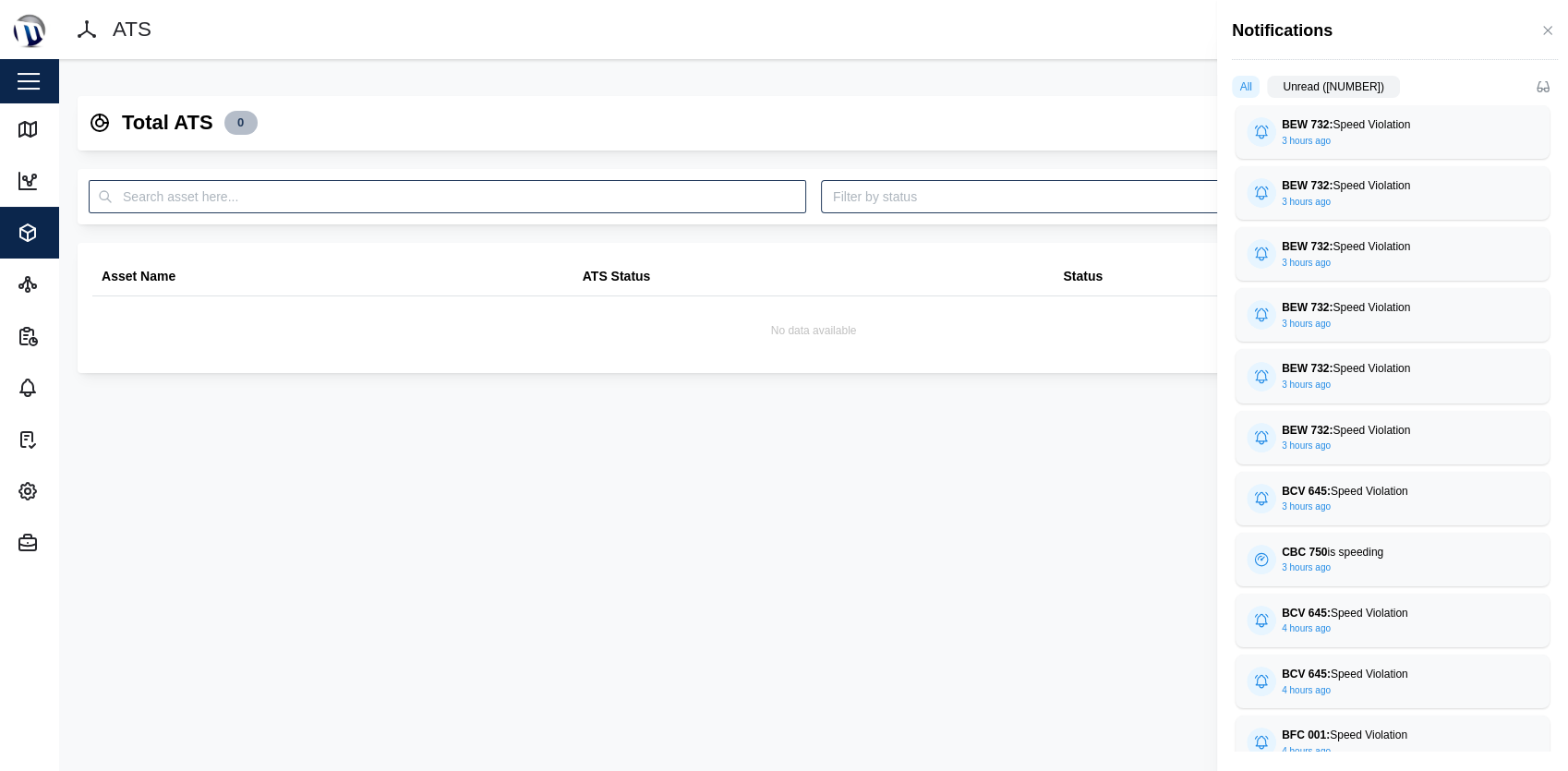 click on "Unread (350)" at bounding box center [1333, 87] 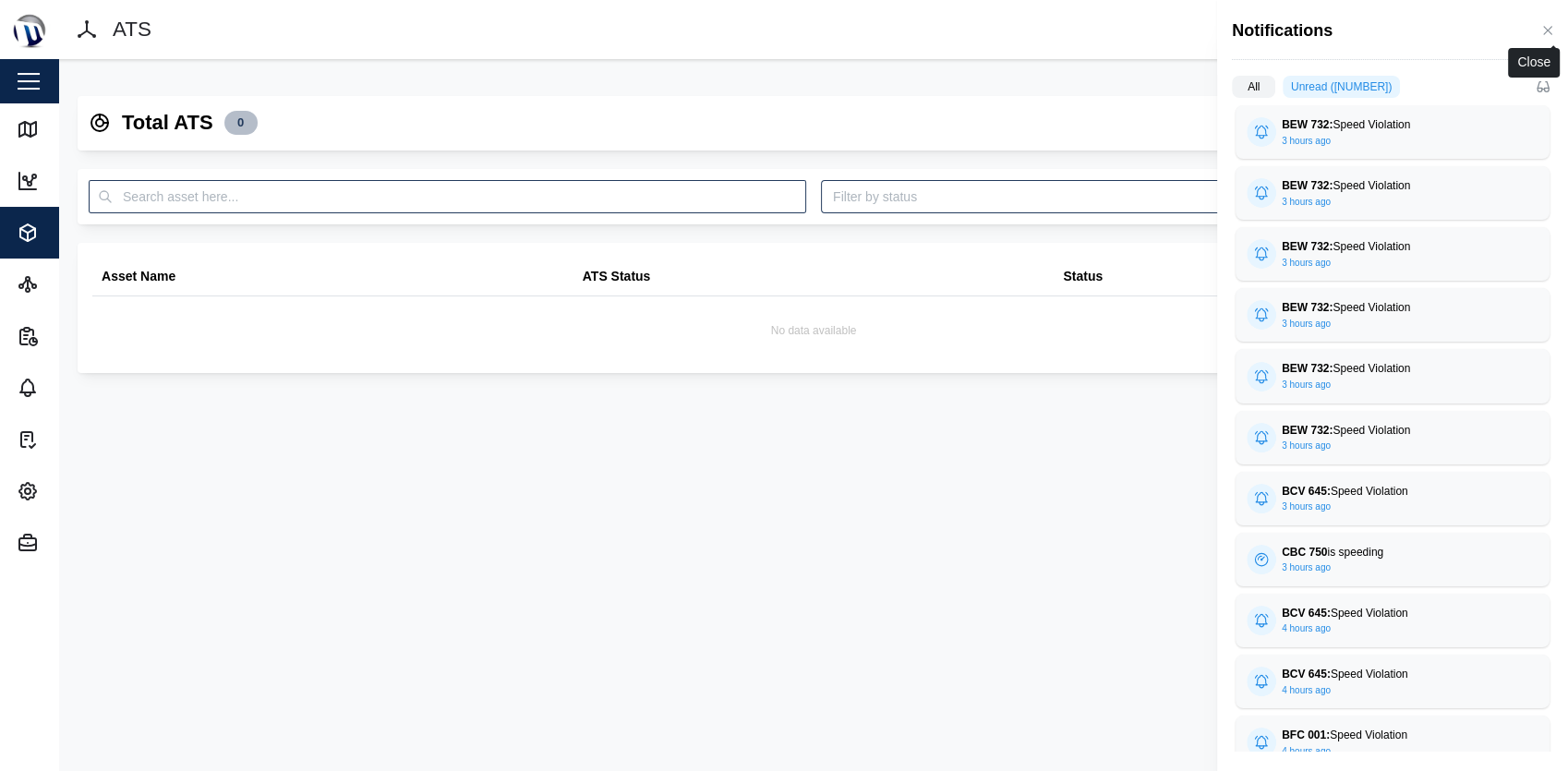 click at bounding box center [1548, 30] 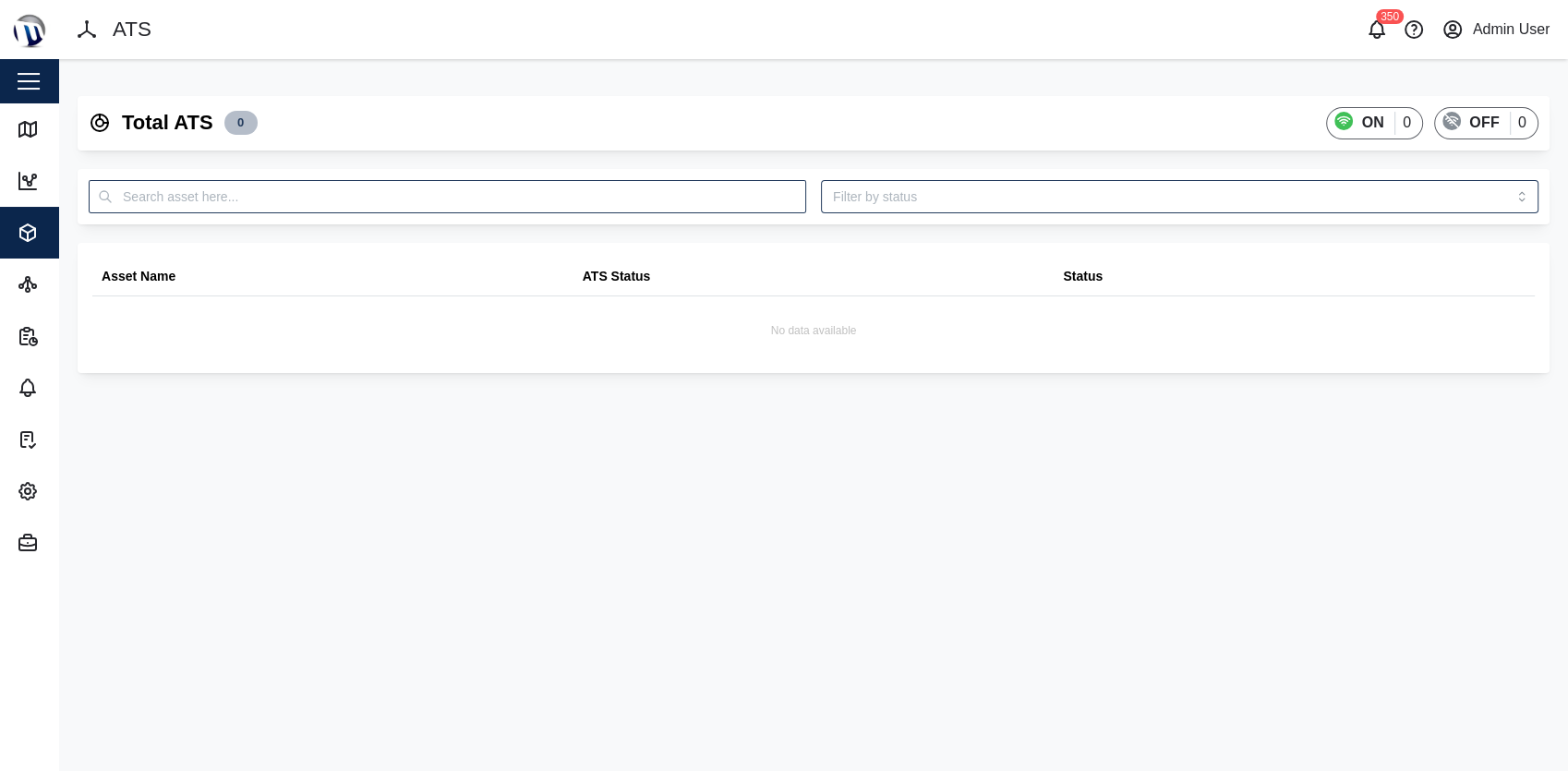 click on "Close" at bounding box center [120, 81] 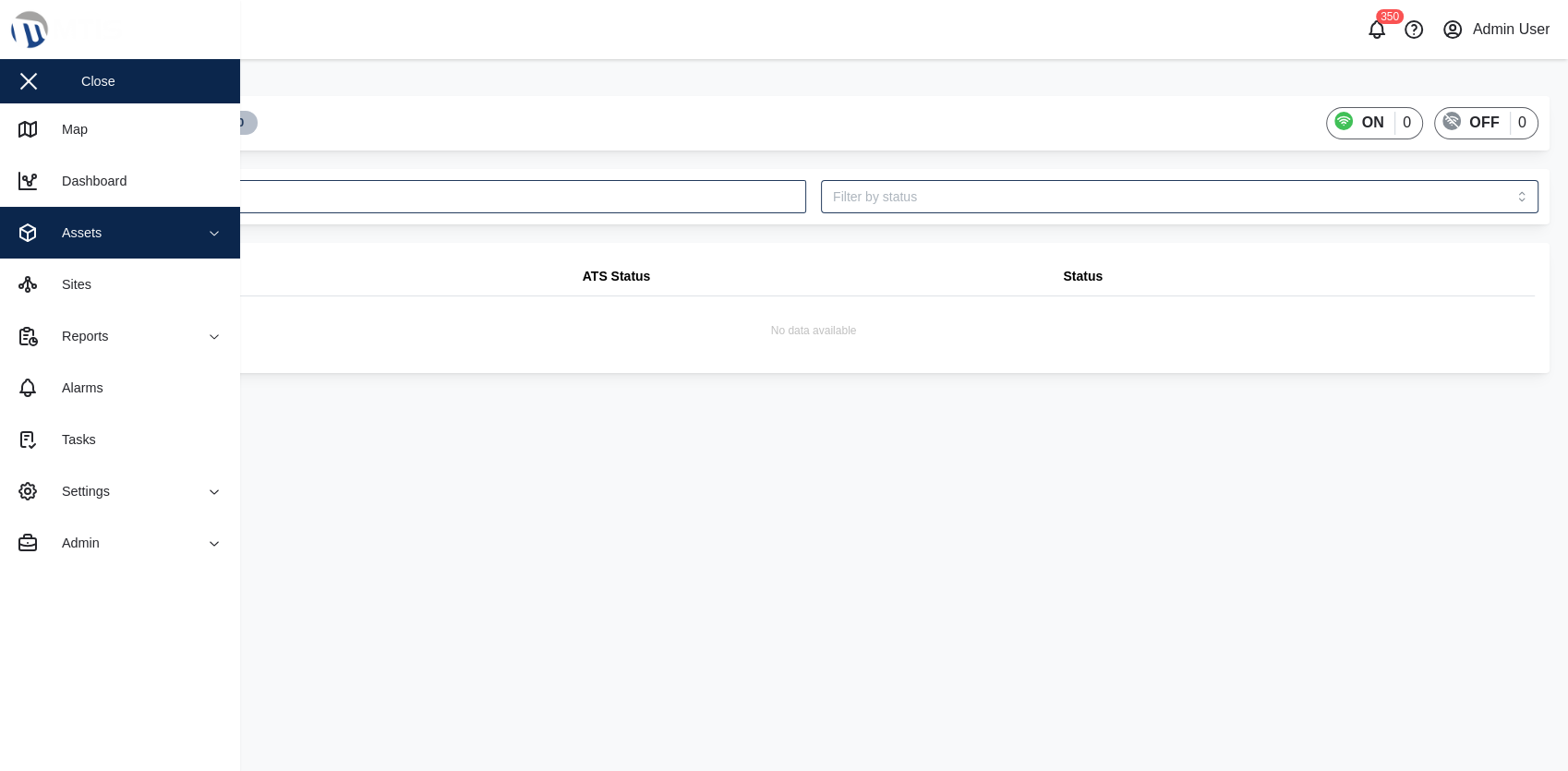 click on "Assets" at bounding box center [101, 233] 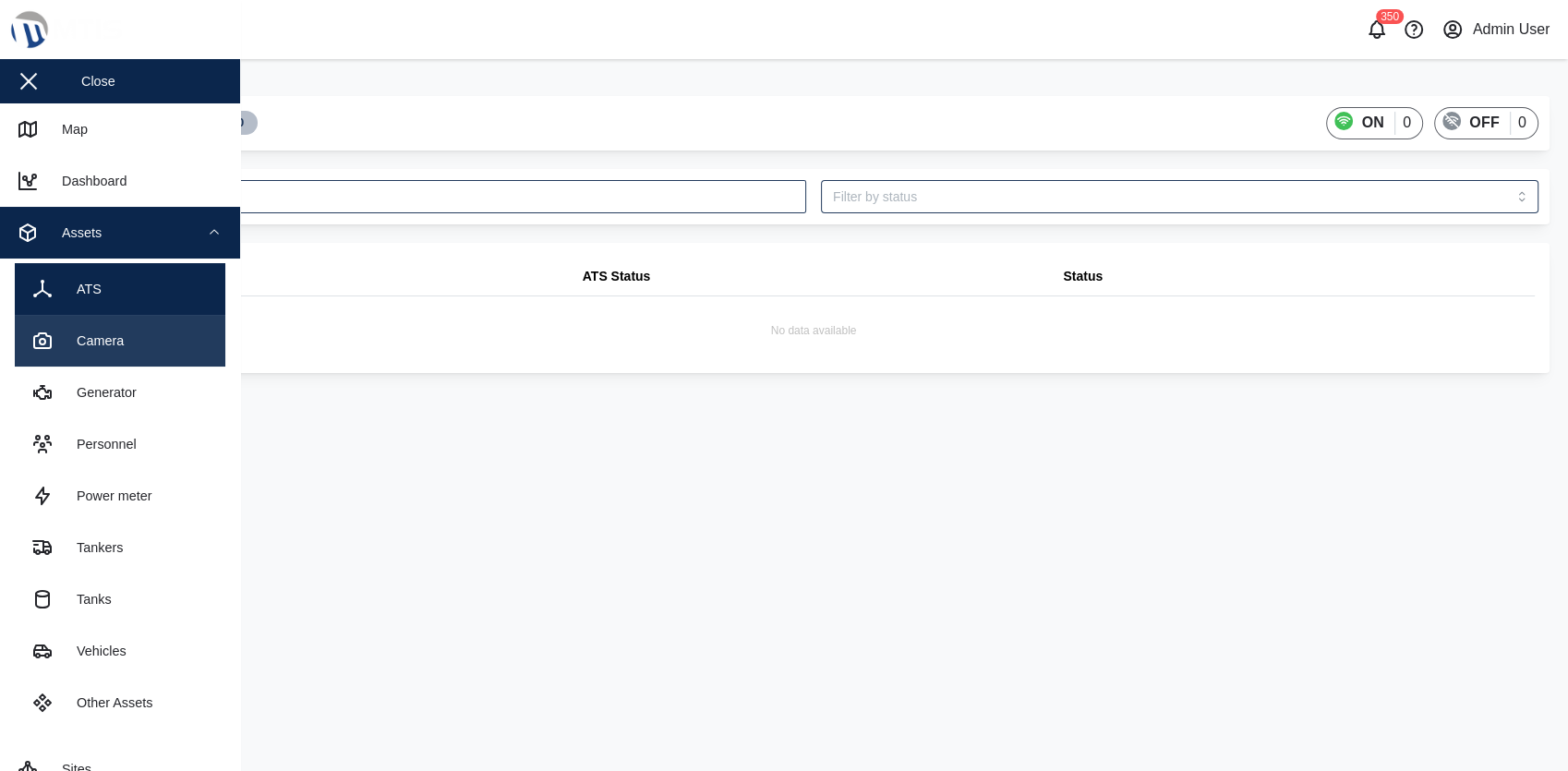 click on "Camera" at bounding box center [120, 341] 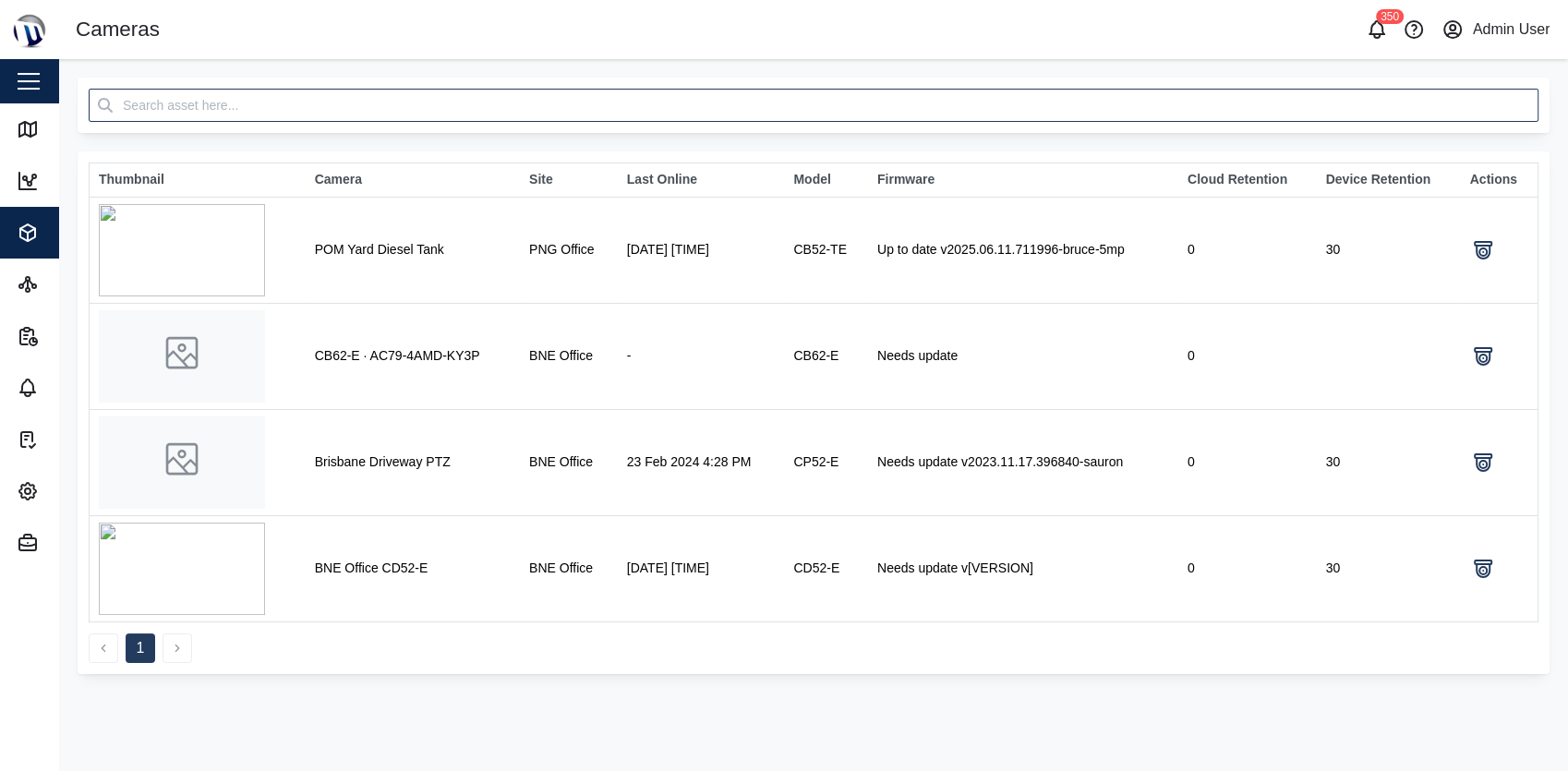click at bounding box center (29, 81) 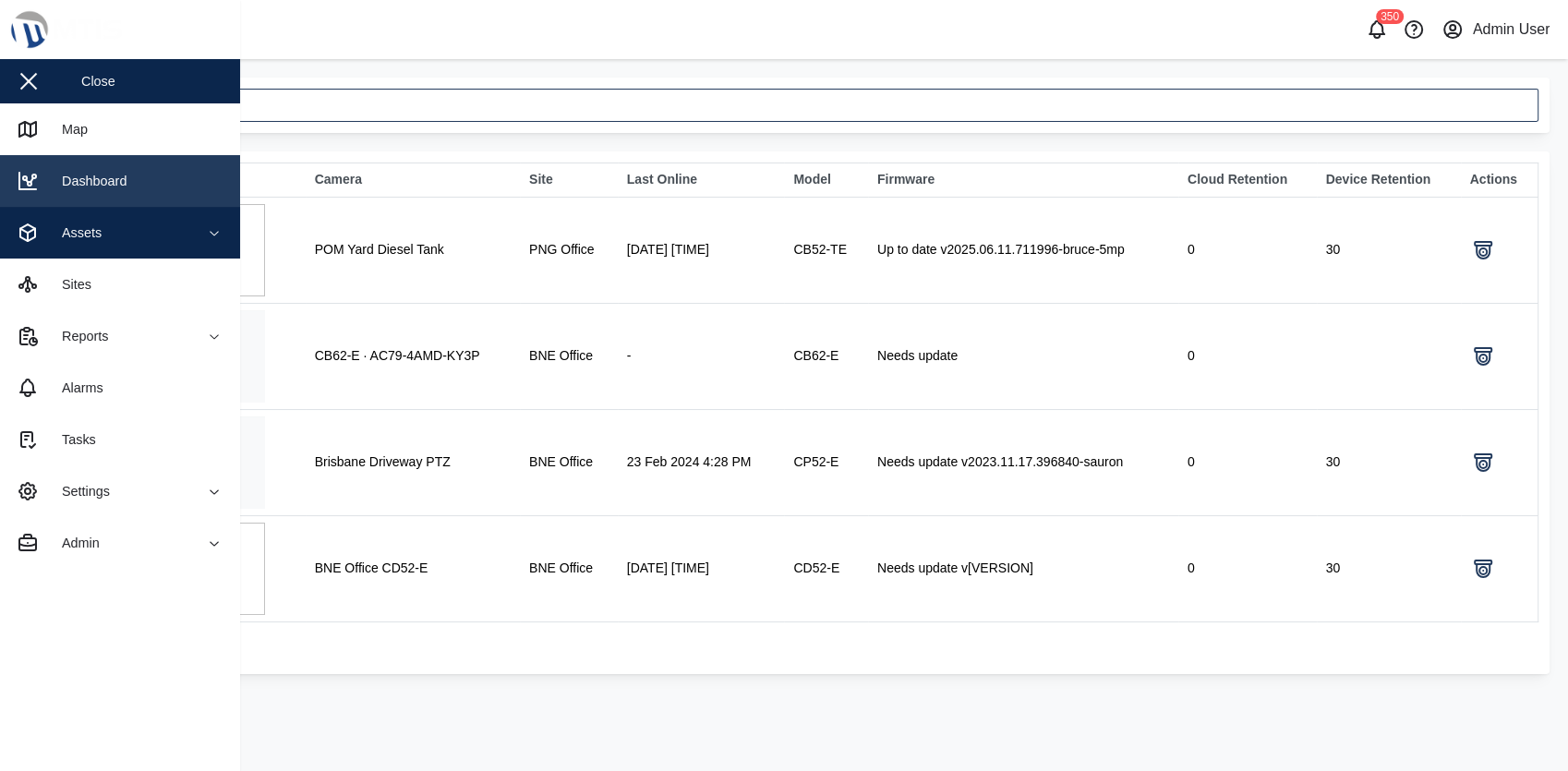 click on "Dashboard" at bounding box center [87, 181] 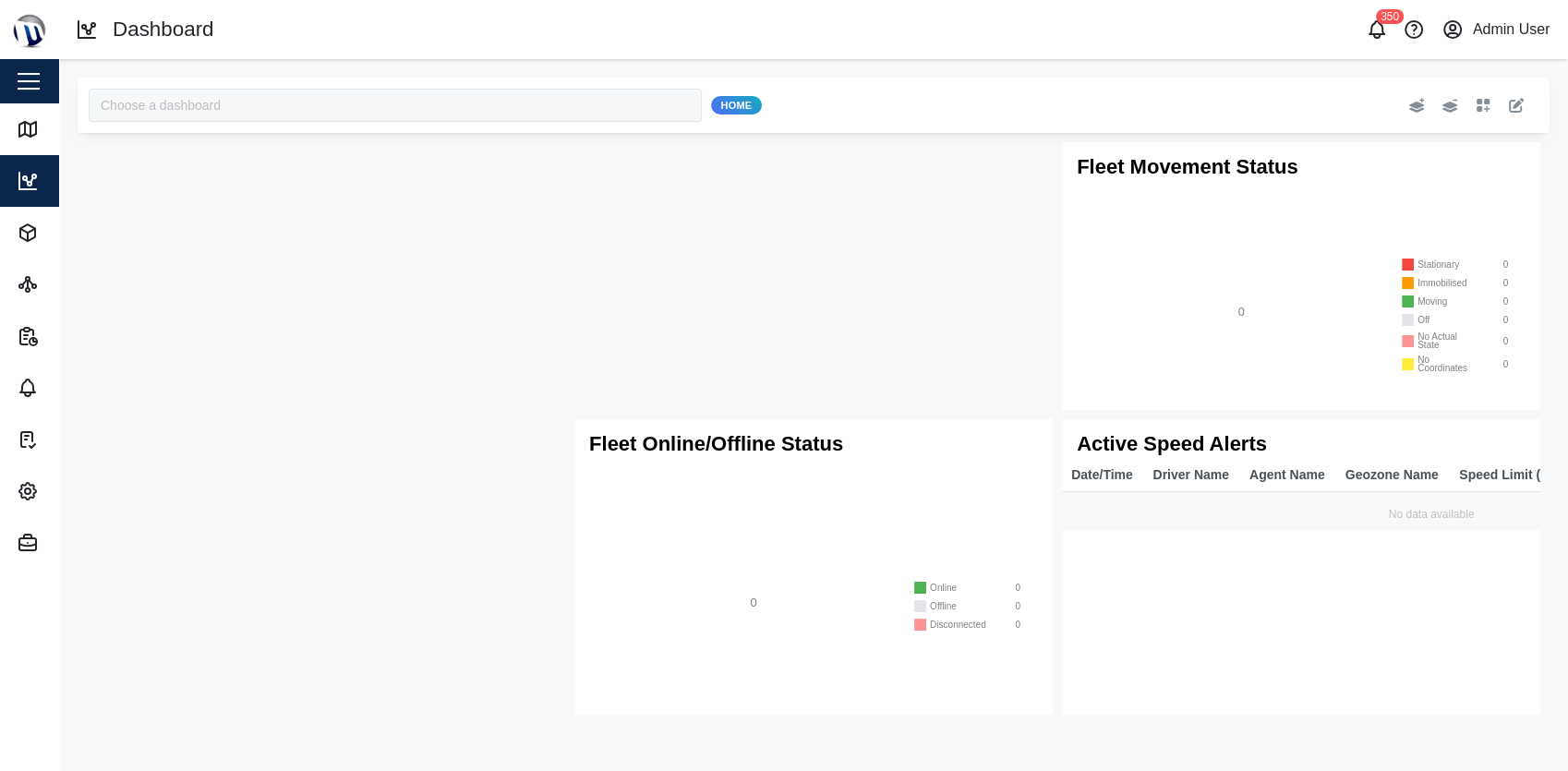 type on "MTIS Diesel" 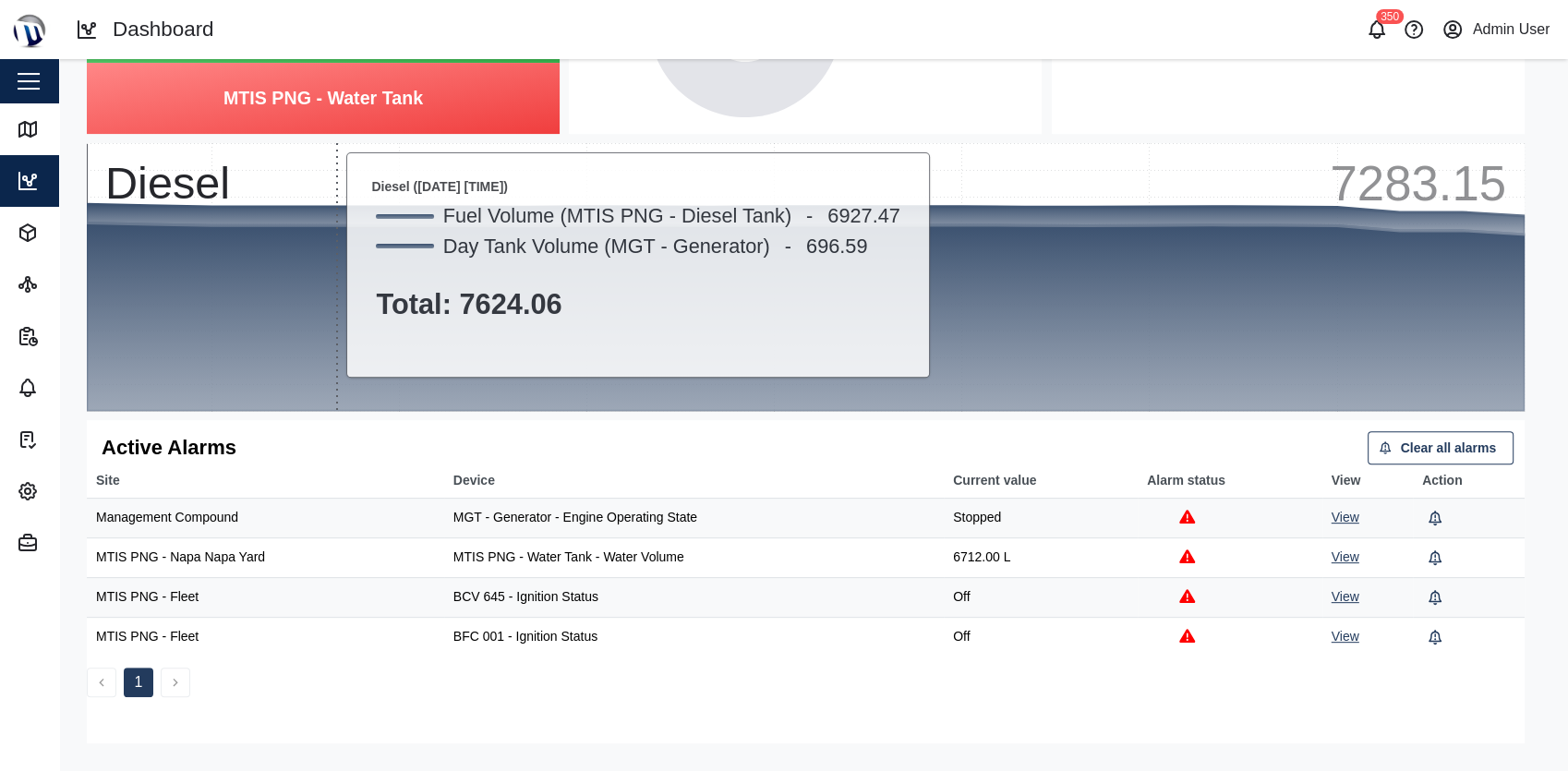 scroll, scrollTop: 0, scrollLeft: 0, axis: both 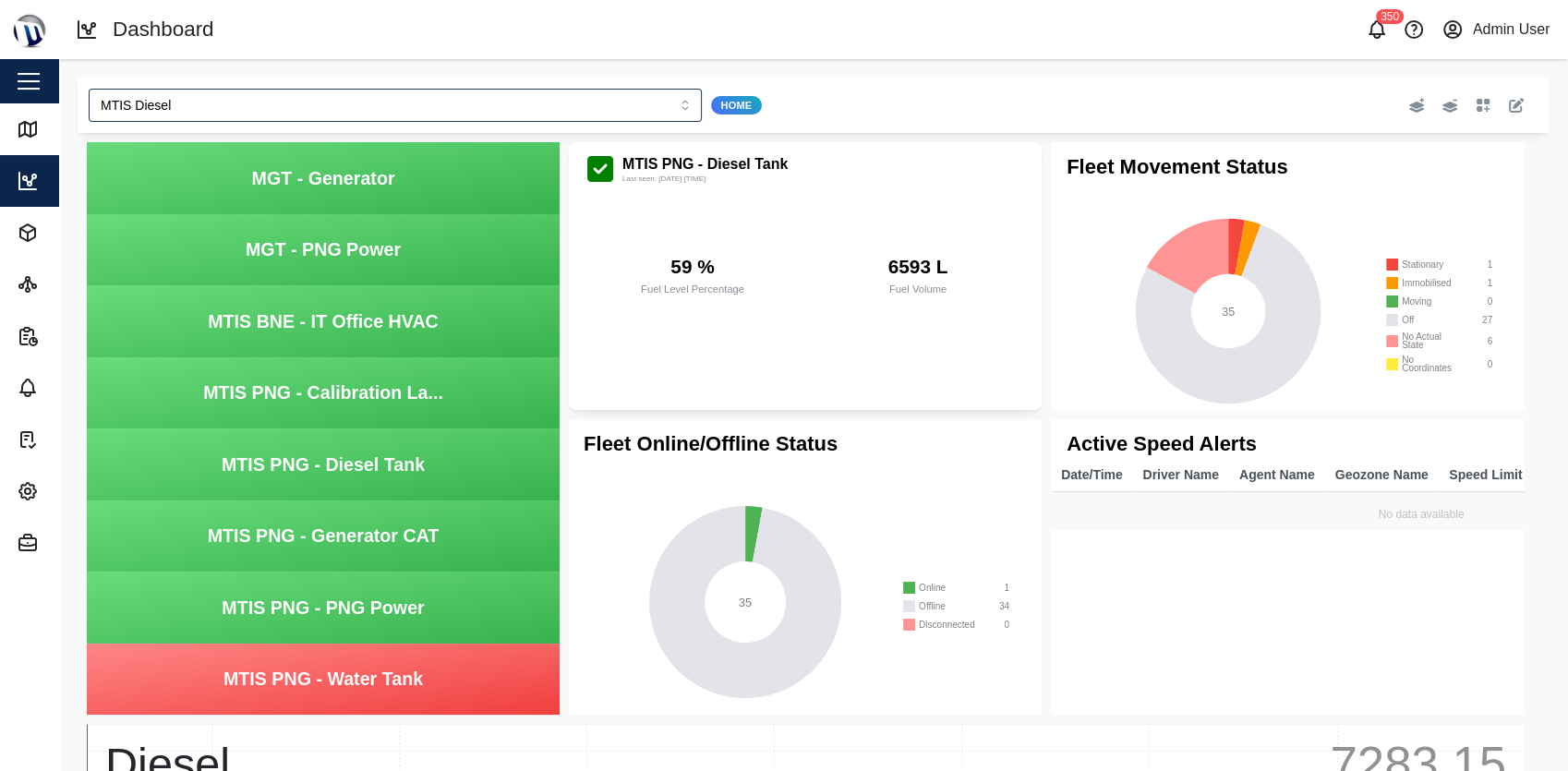 click on "350 Admin User" at bounding box center (1199, 30) 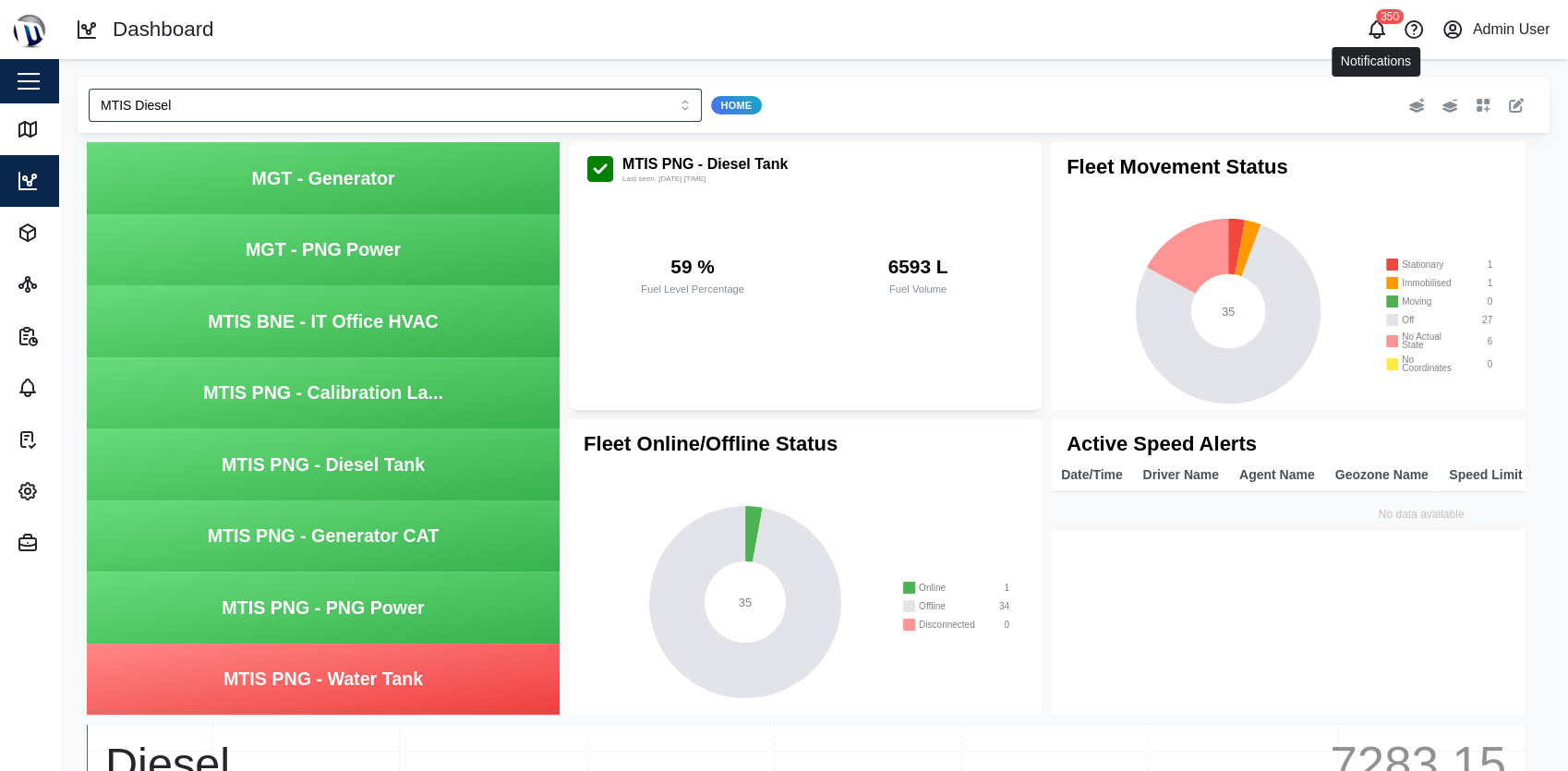 click 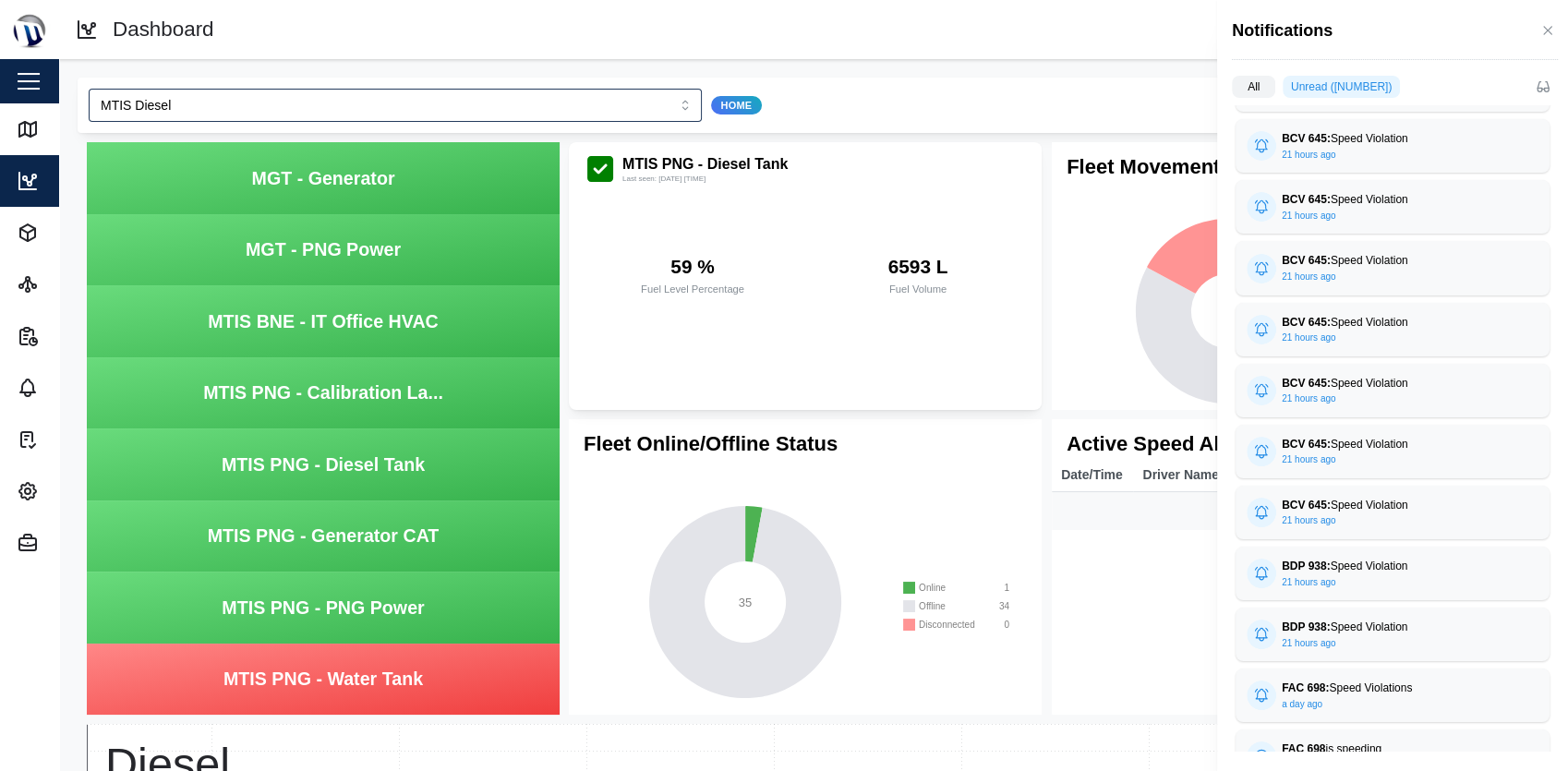 scroll, scrollTop: 5531, scrollLeft: 0, axis: vertical 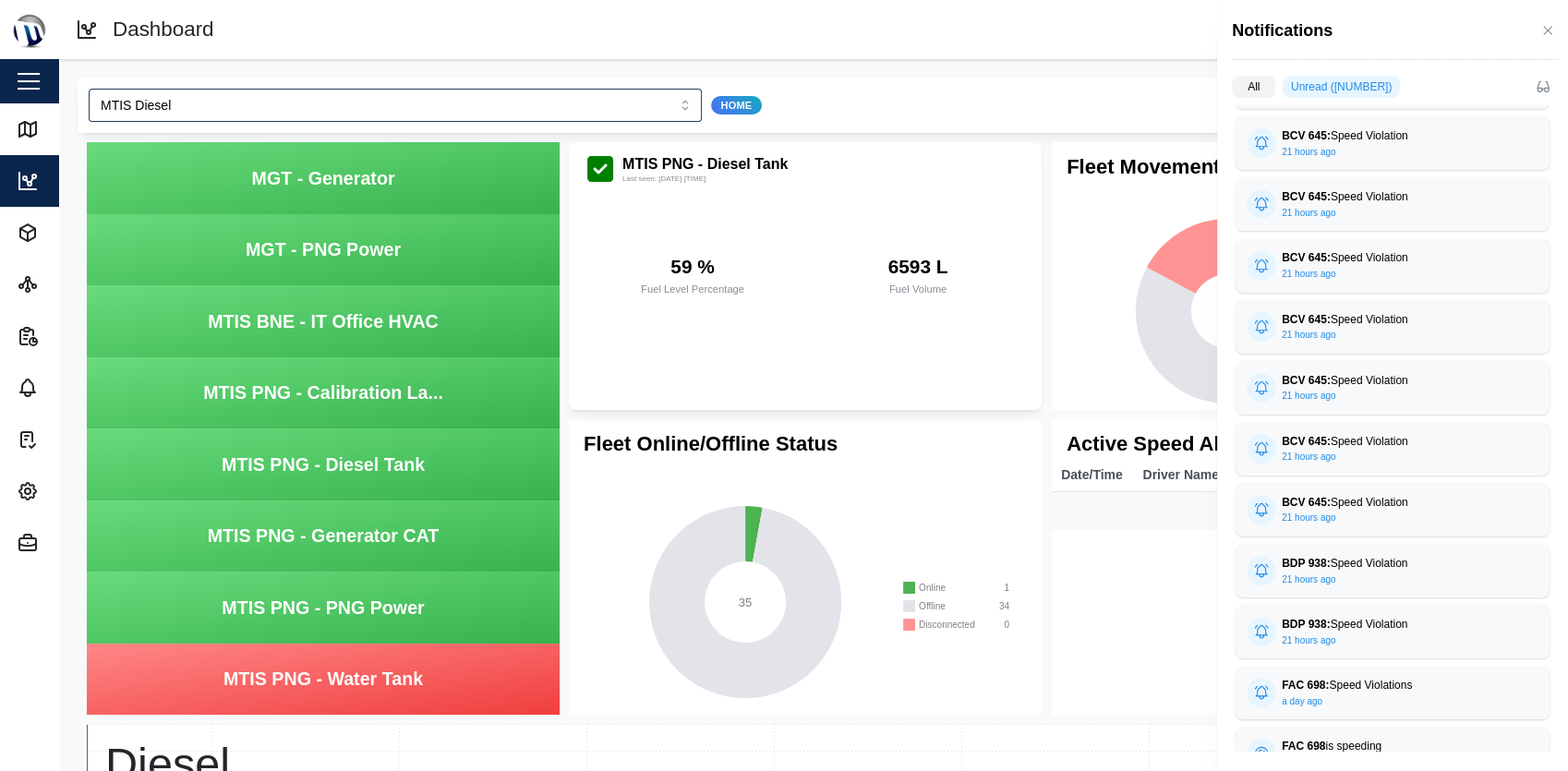 click at bounding box center [784, 385] 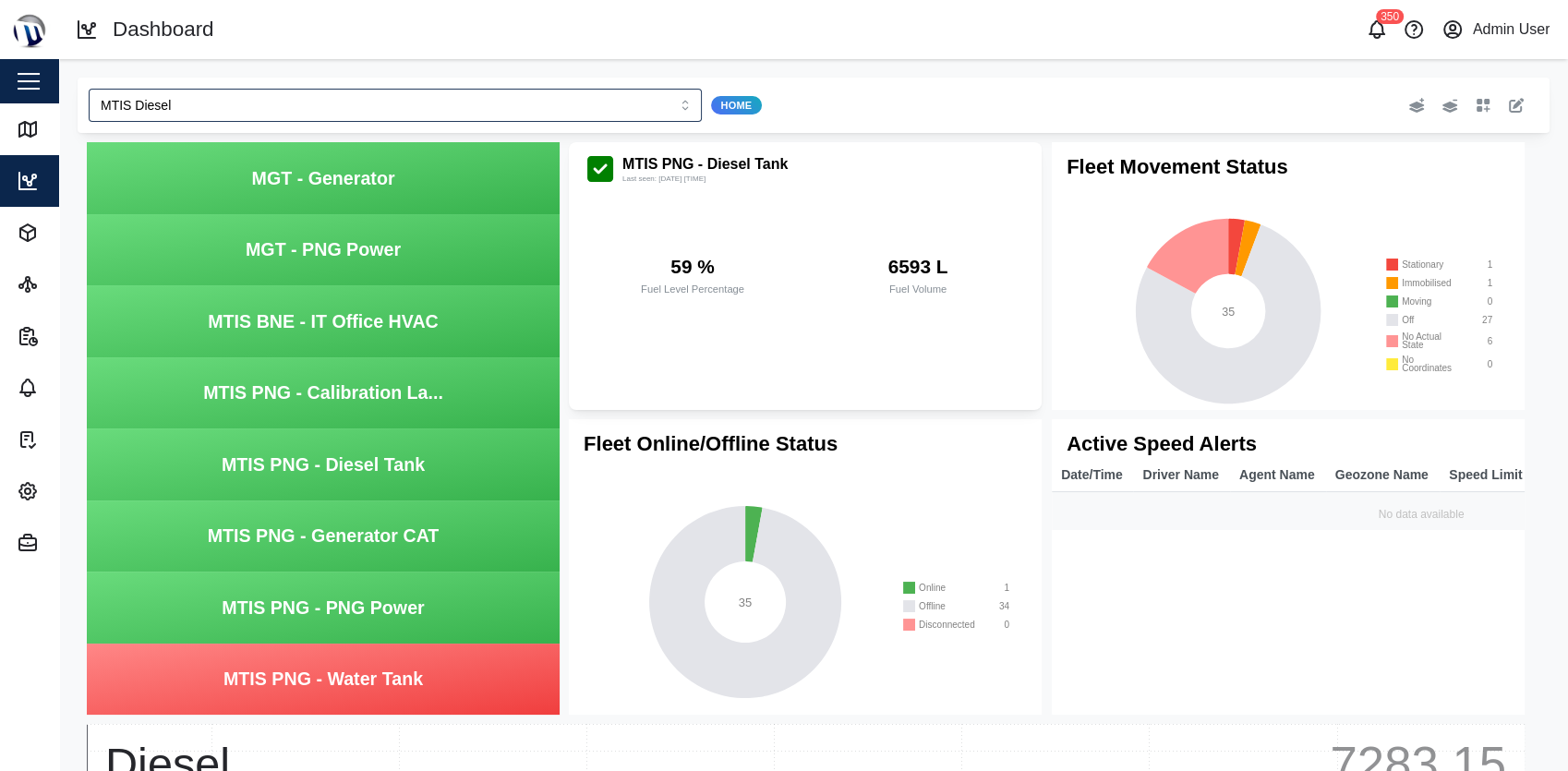 click at bounding box center [29, 81] 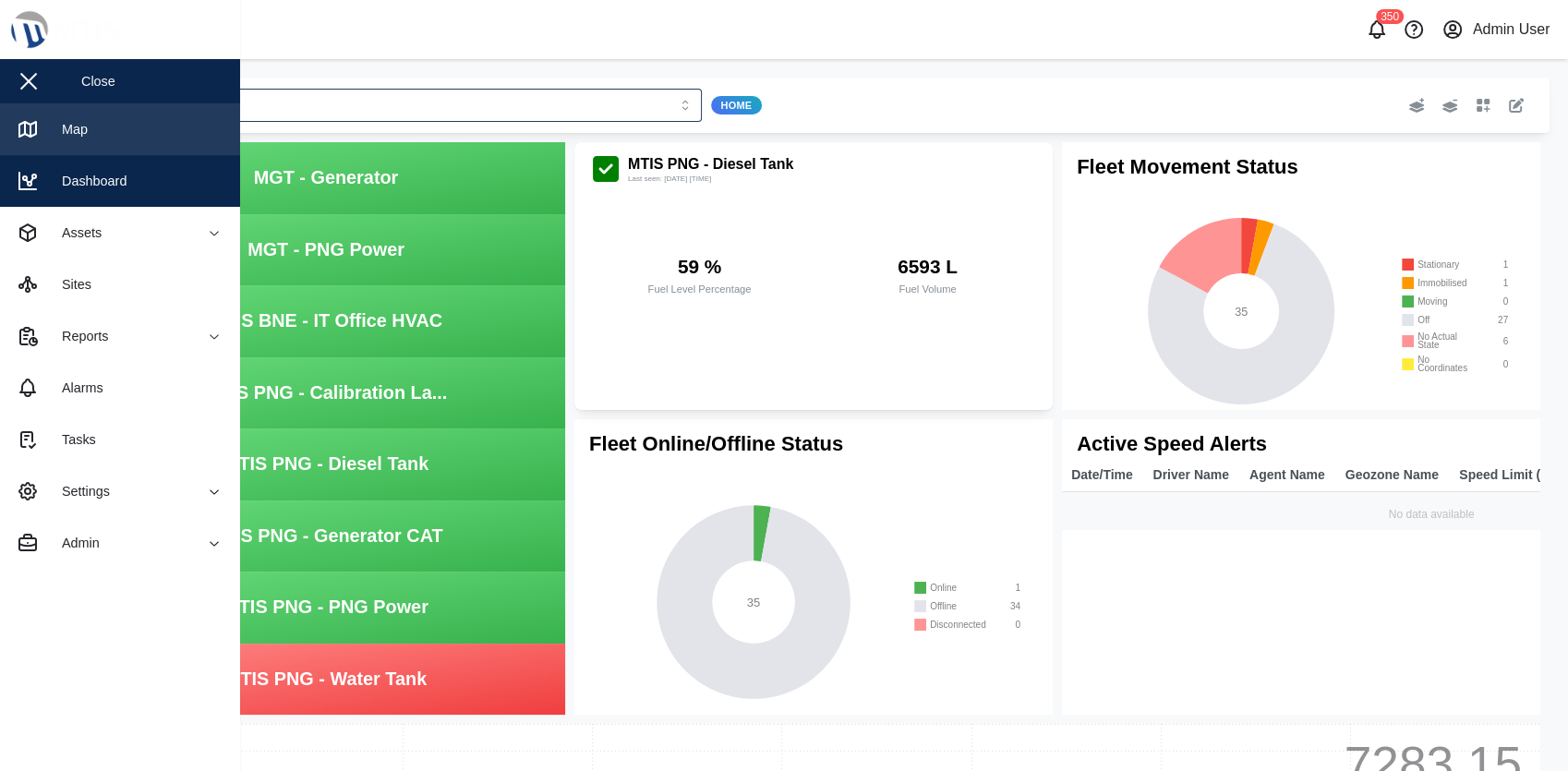 click on "Map" at bounding box center [67, 129] 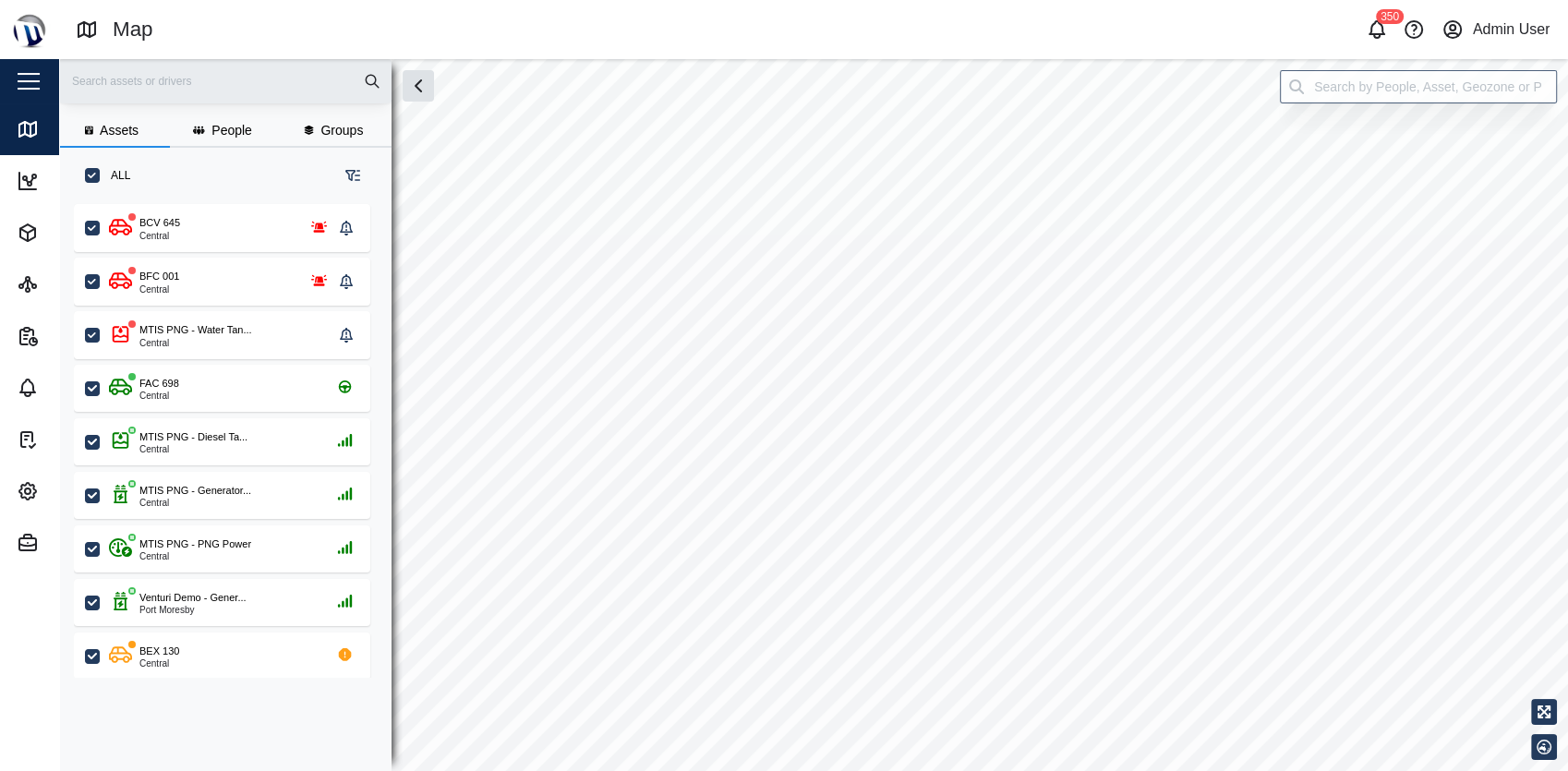 checkbox on "true" 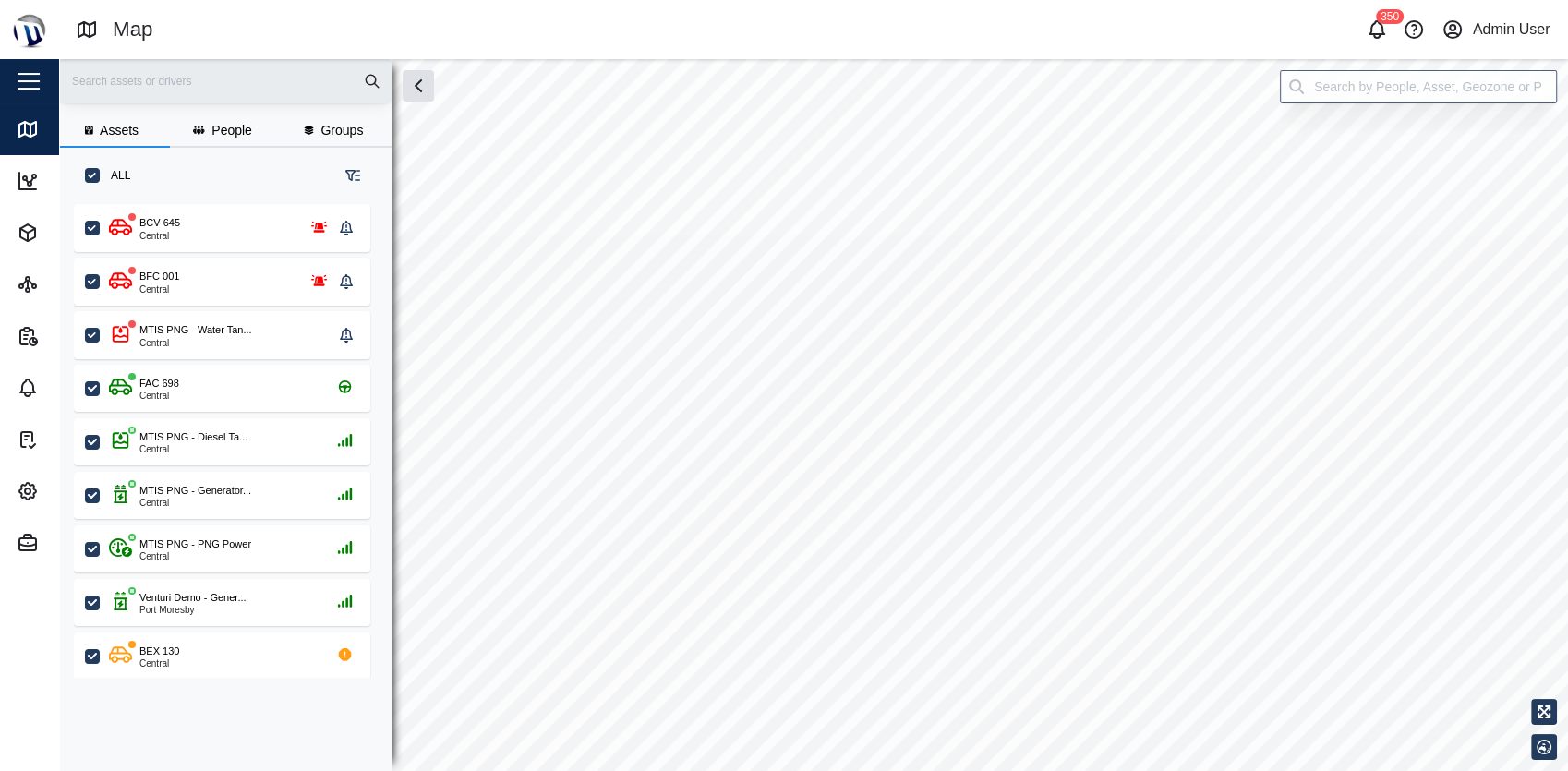 checkbox on "true" 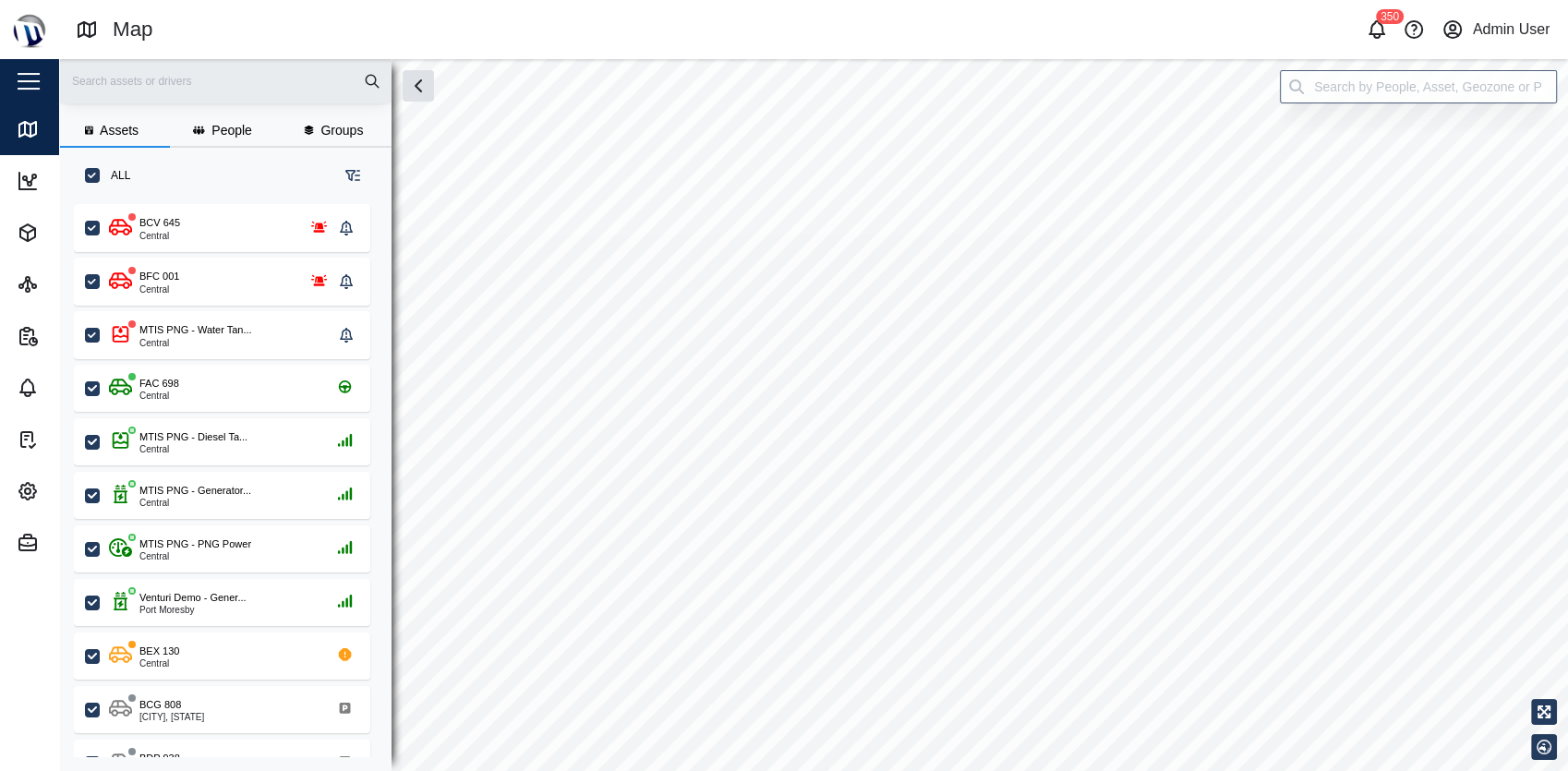 scroll, scrollTop: 17, scrollLeft: 16, axis: both 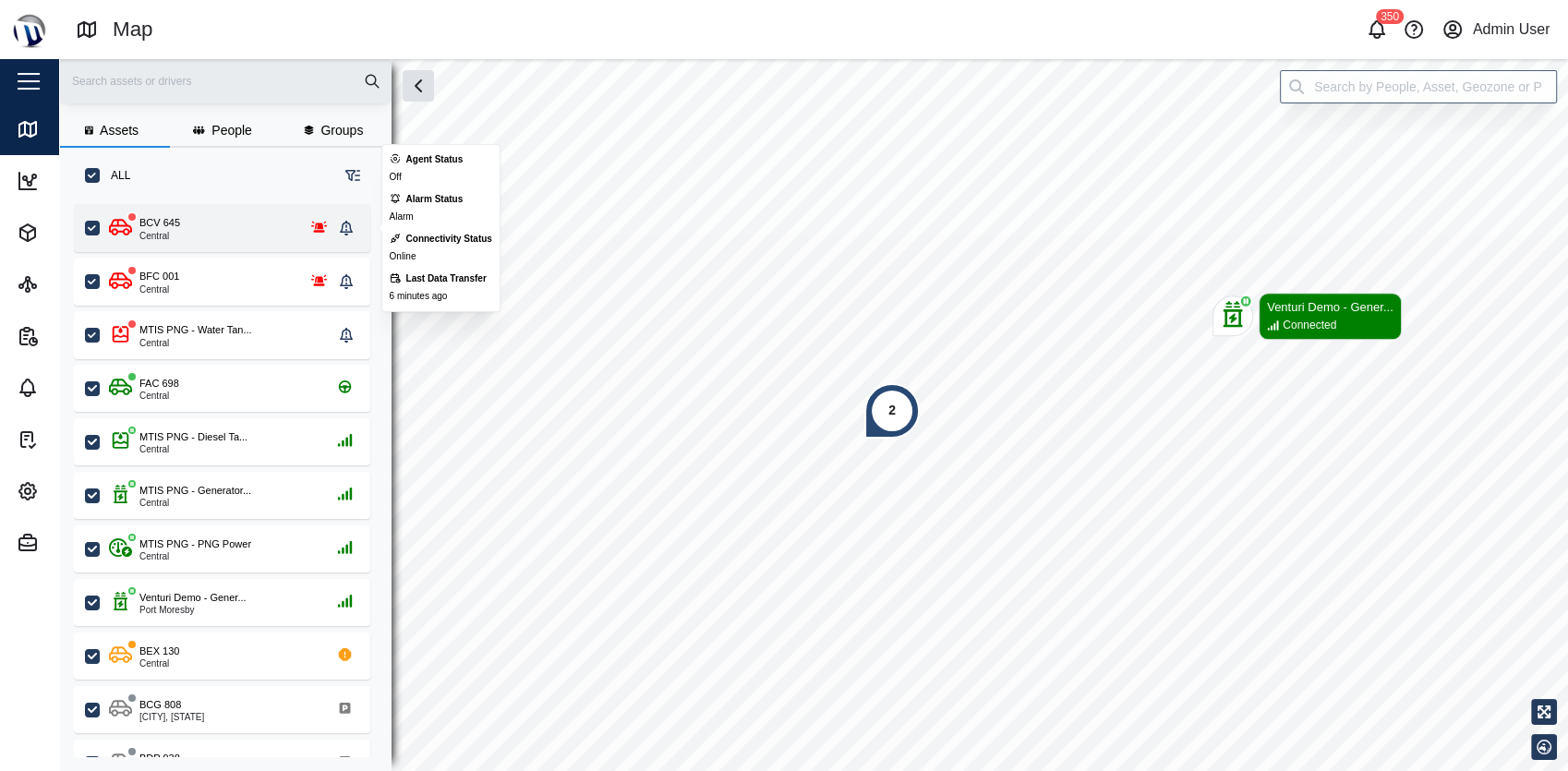 click on "BCV 645
Central" at bounding box center [222, 228] 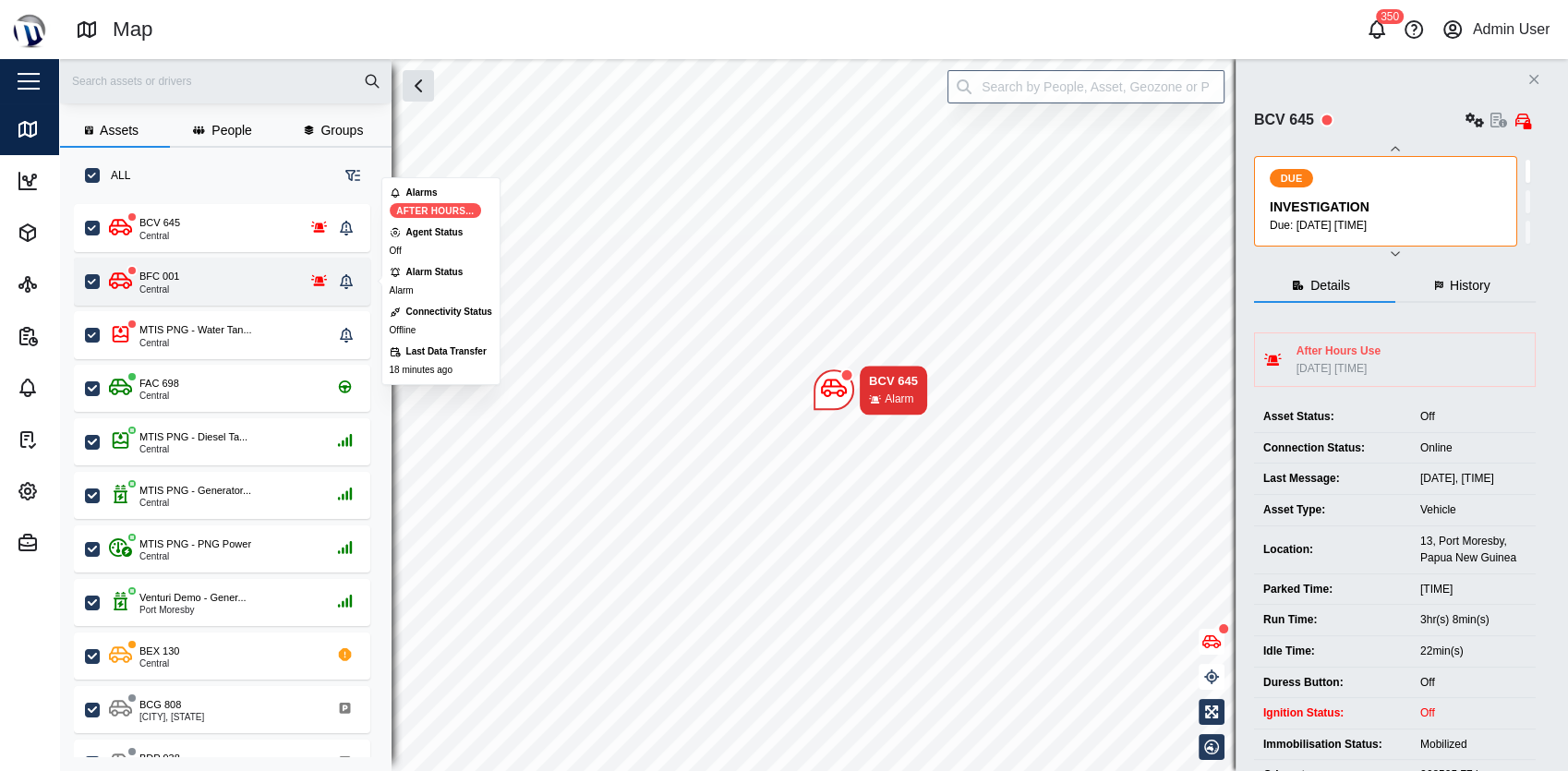 click on "BFC 001
Central" at bounding box center (221, 282) 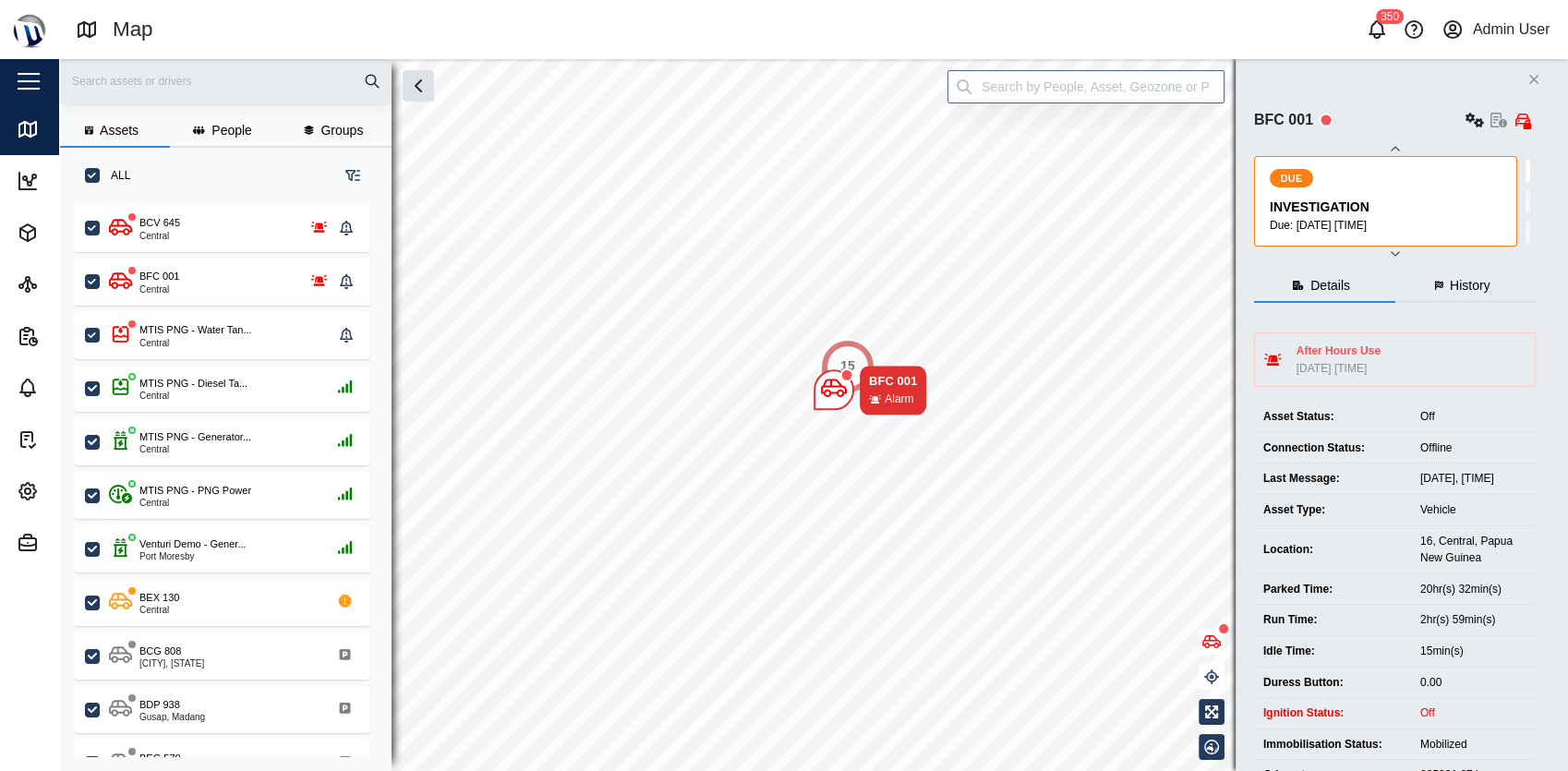 click on "After Hours Use" at bounding box center (1338, 351) 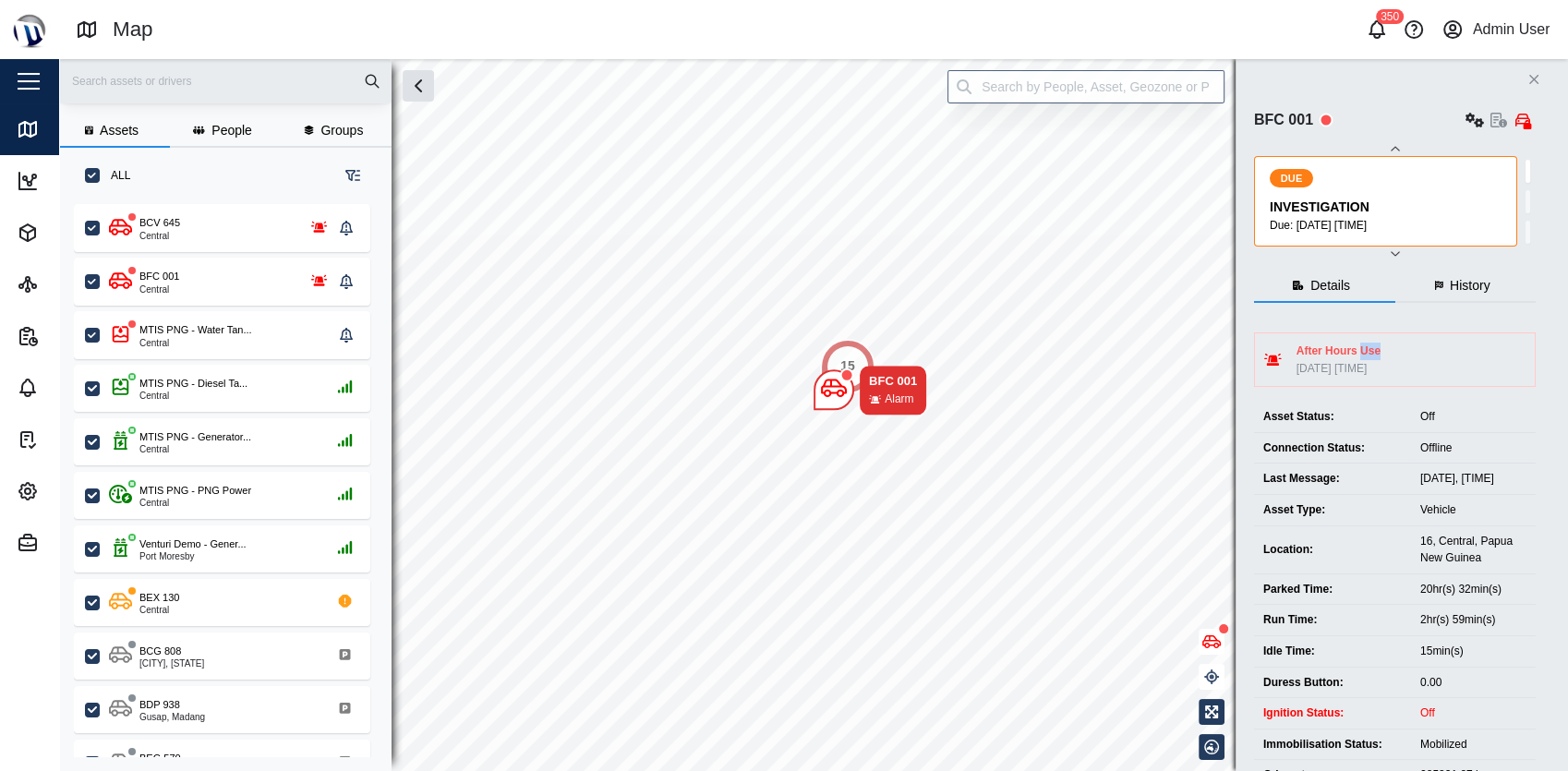 click on "After Hours Use" at bounding box center (1338, 351) 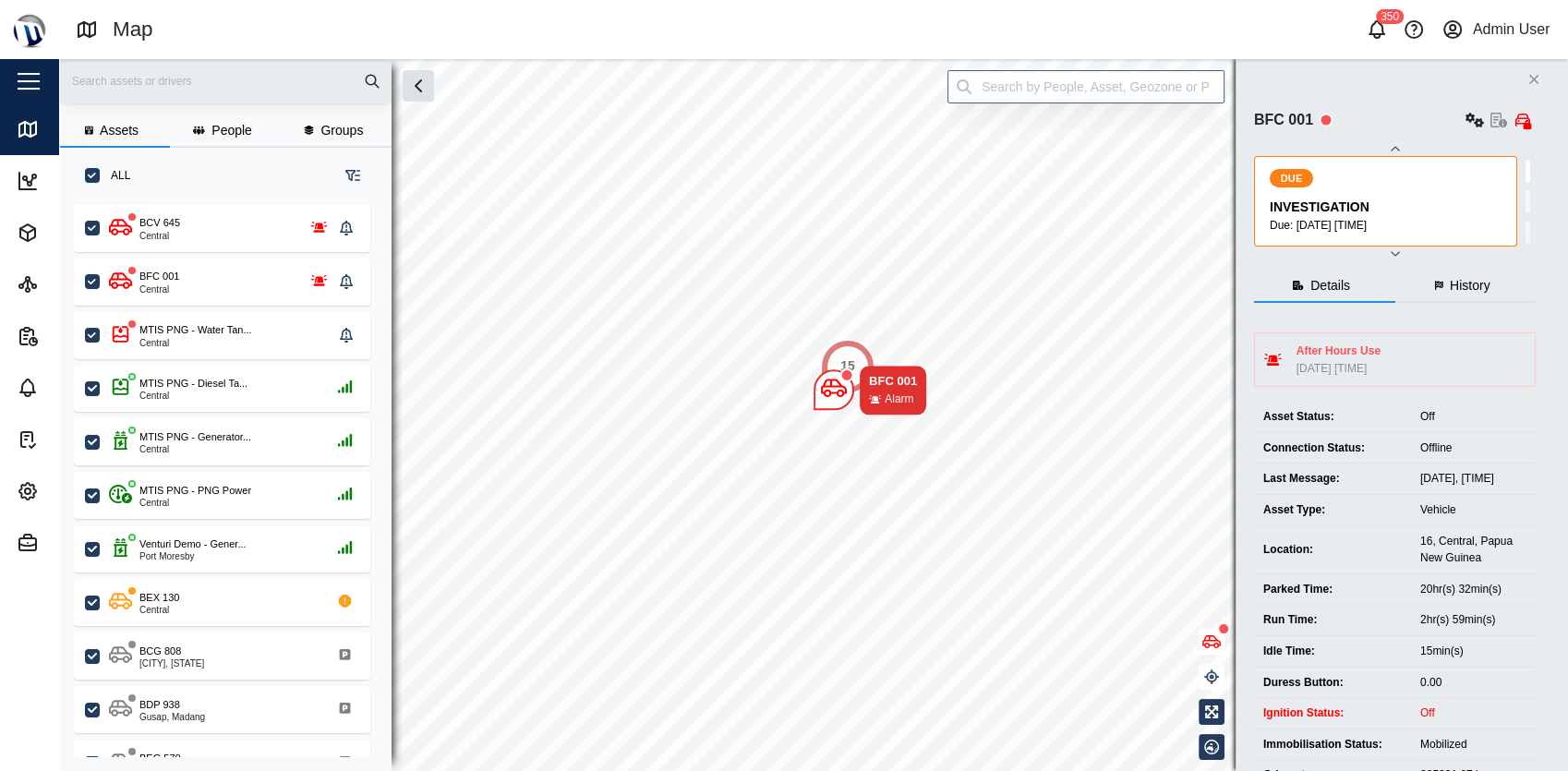 drag, startPoint x: 1364, startPoint y: 355, endPoint x: 1356, endPoint y: 364, distance: 12.041595 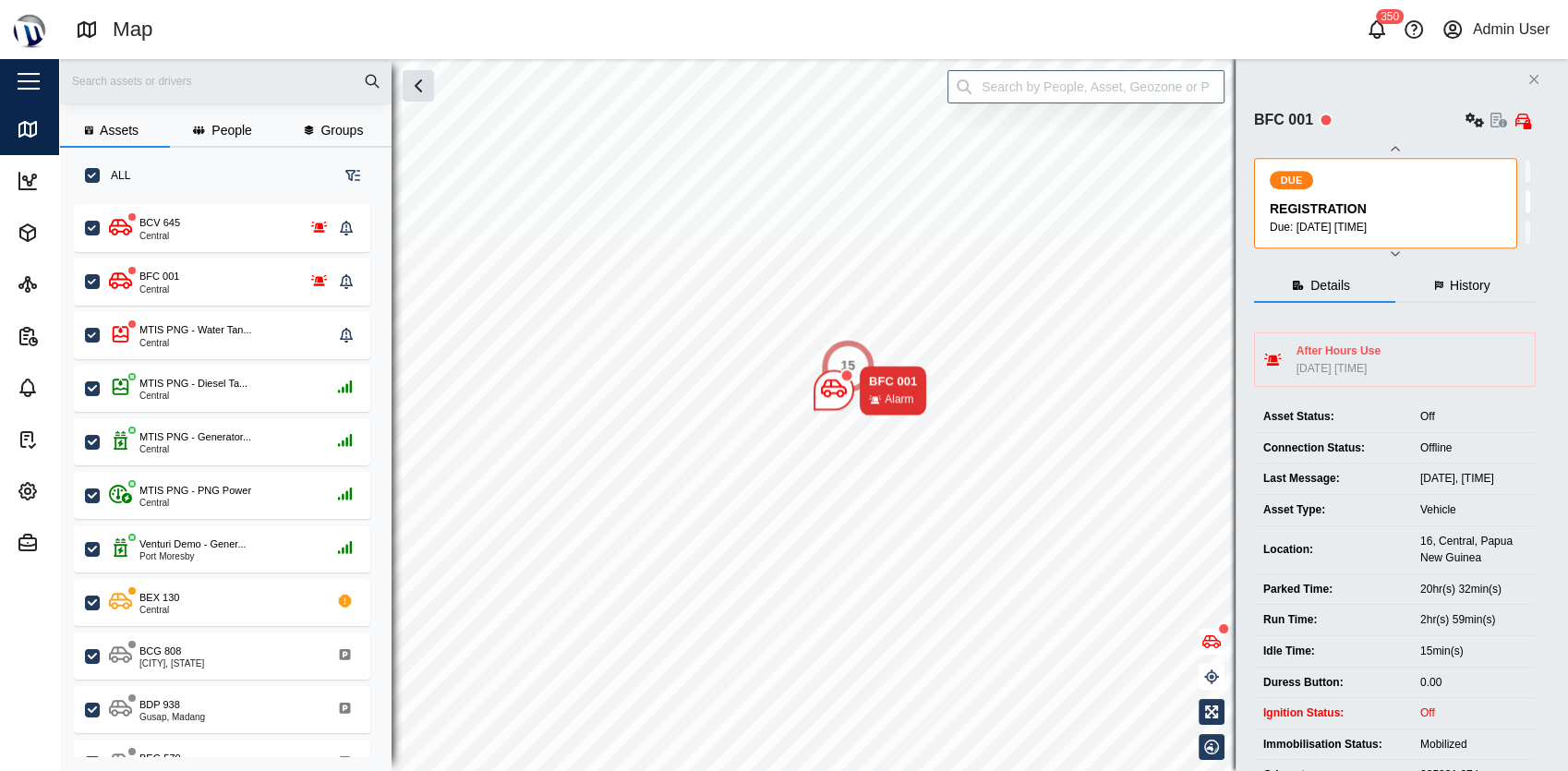 click 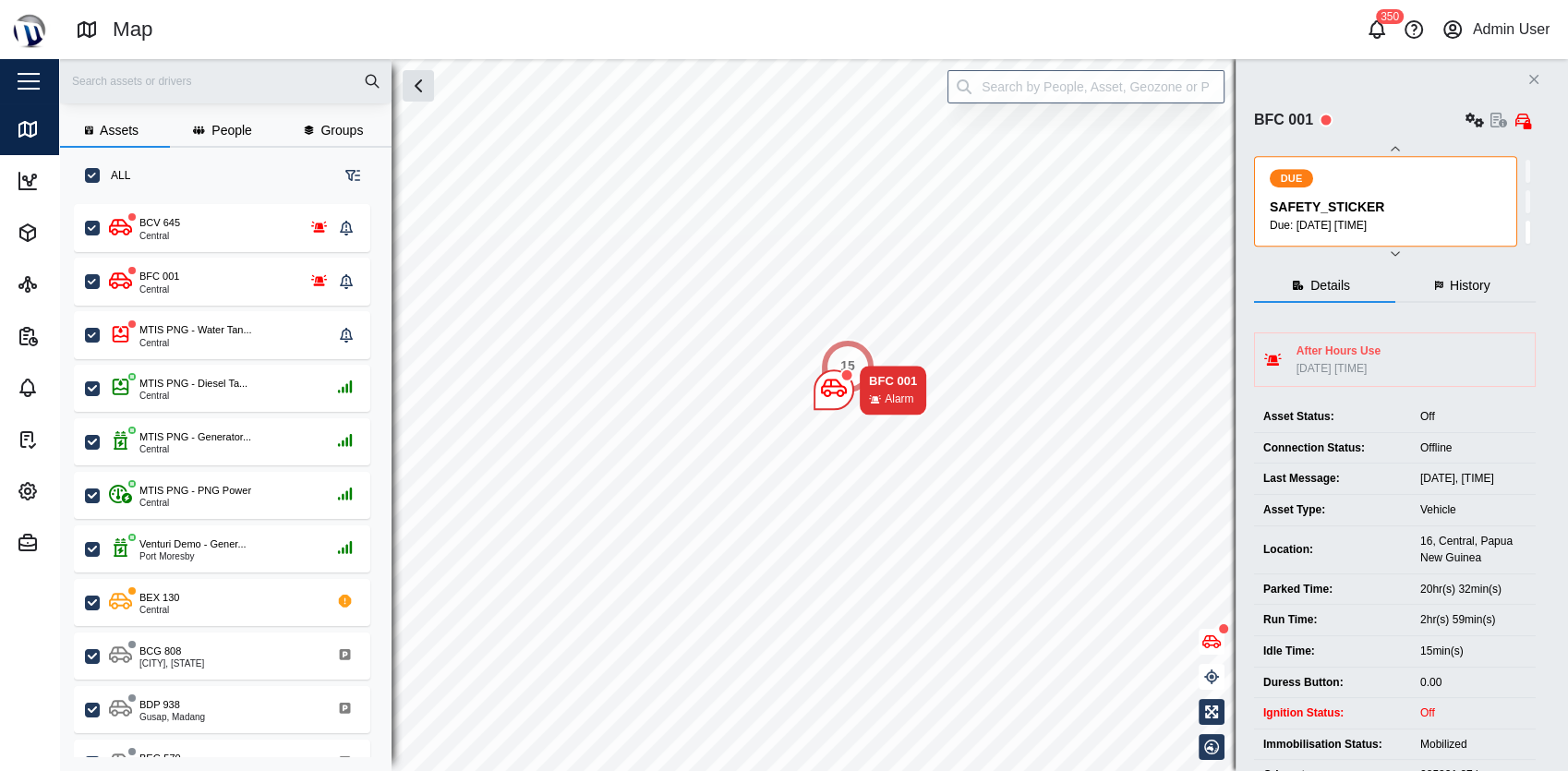 click on "DUE SAFETY_STICKER Due: 29 Apr 2025 10:00 PM" at bounding box center [1394, 201] 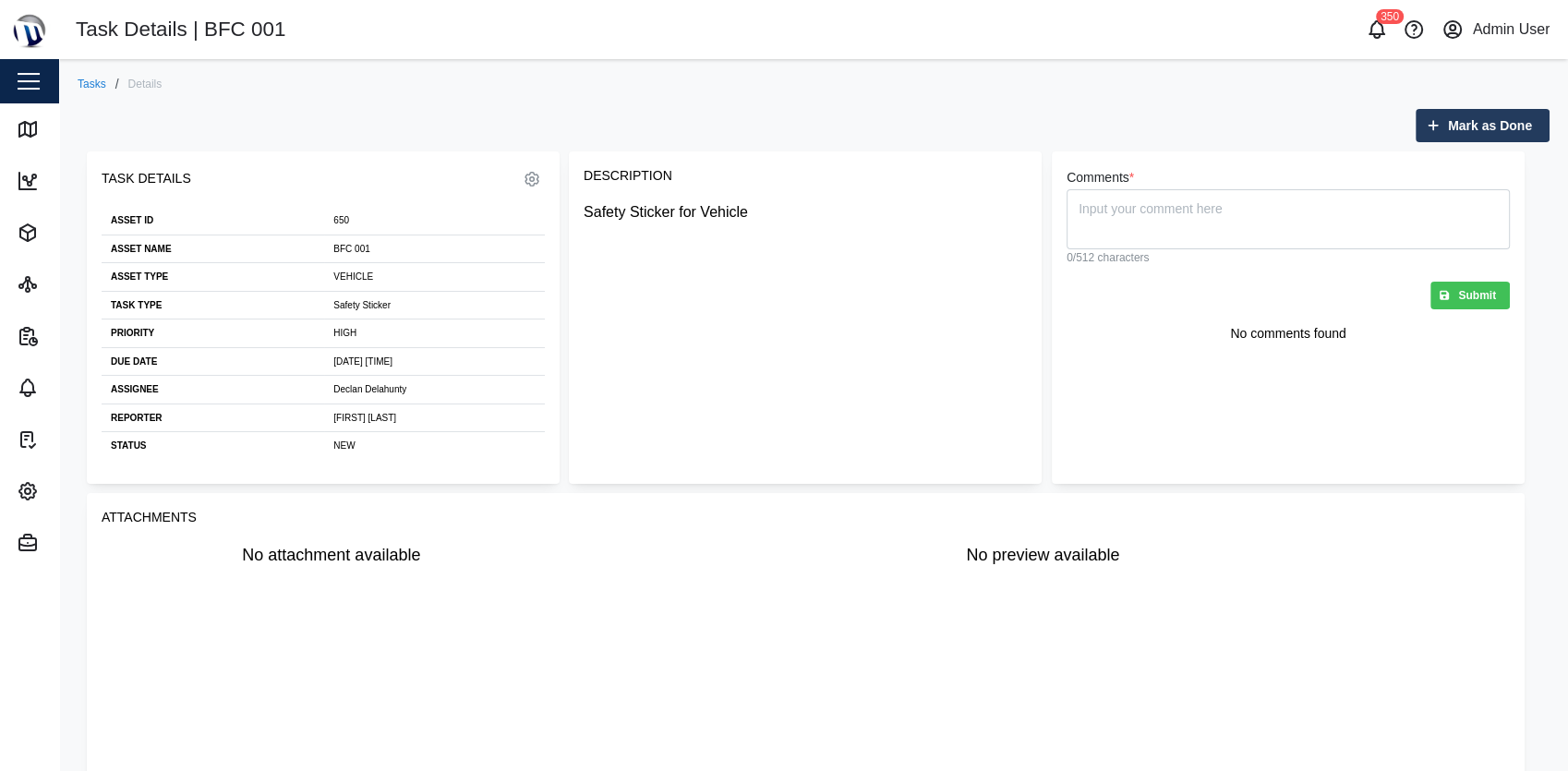 click on "Close" at bounding box center (120, 81) 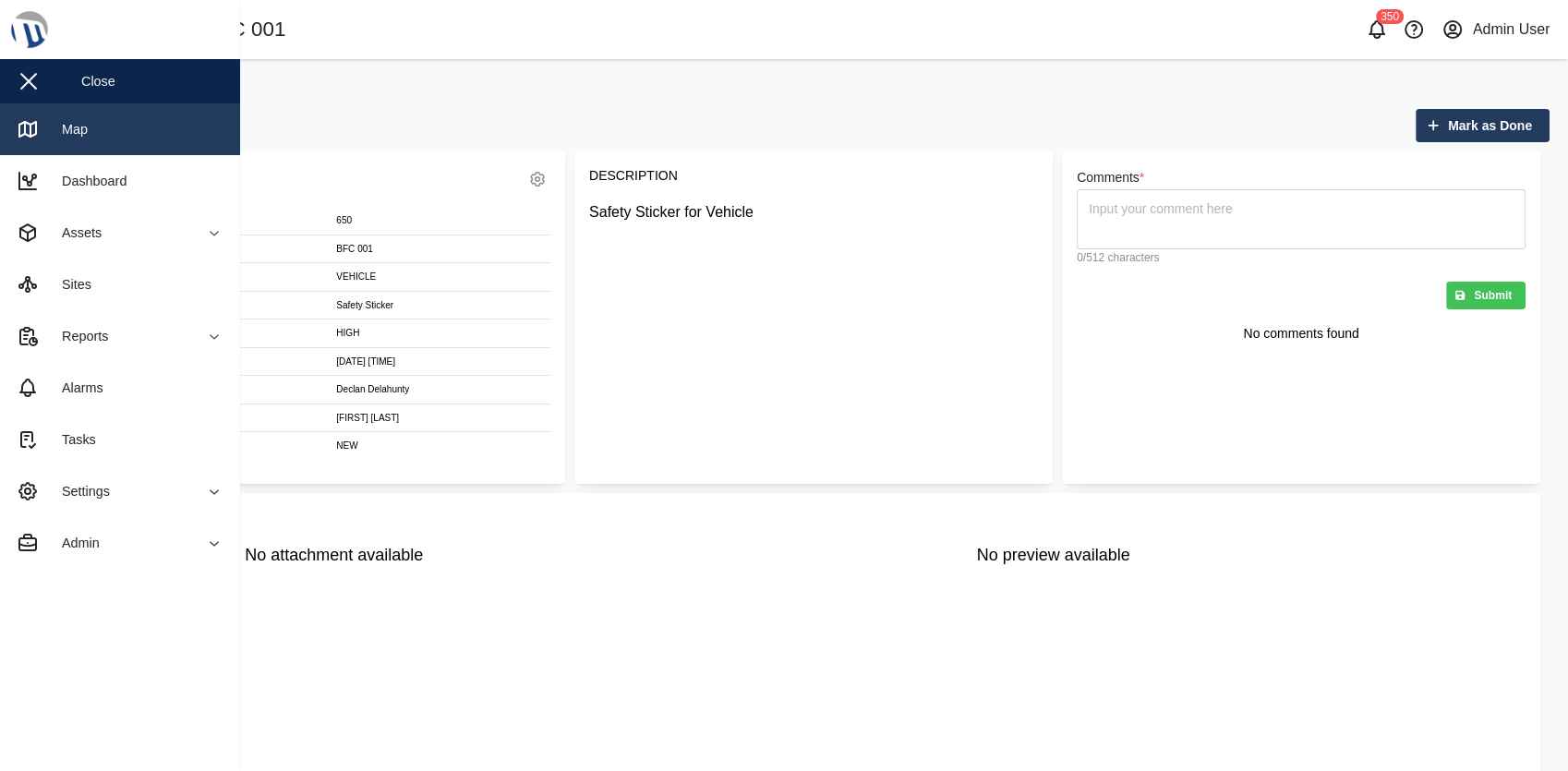 click on "Map" at bounding box center (120, 129) 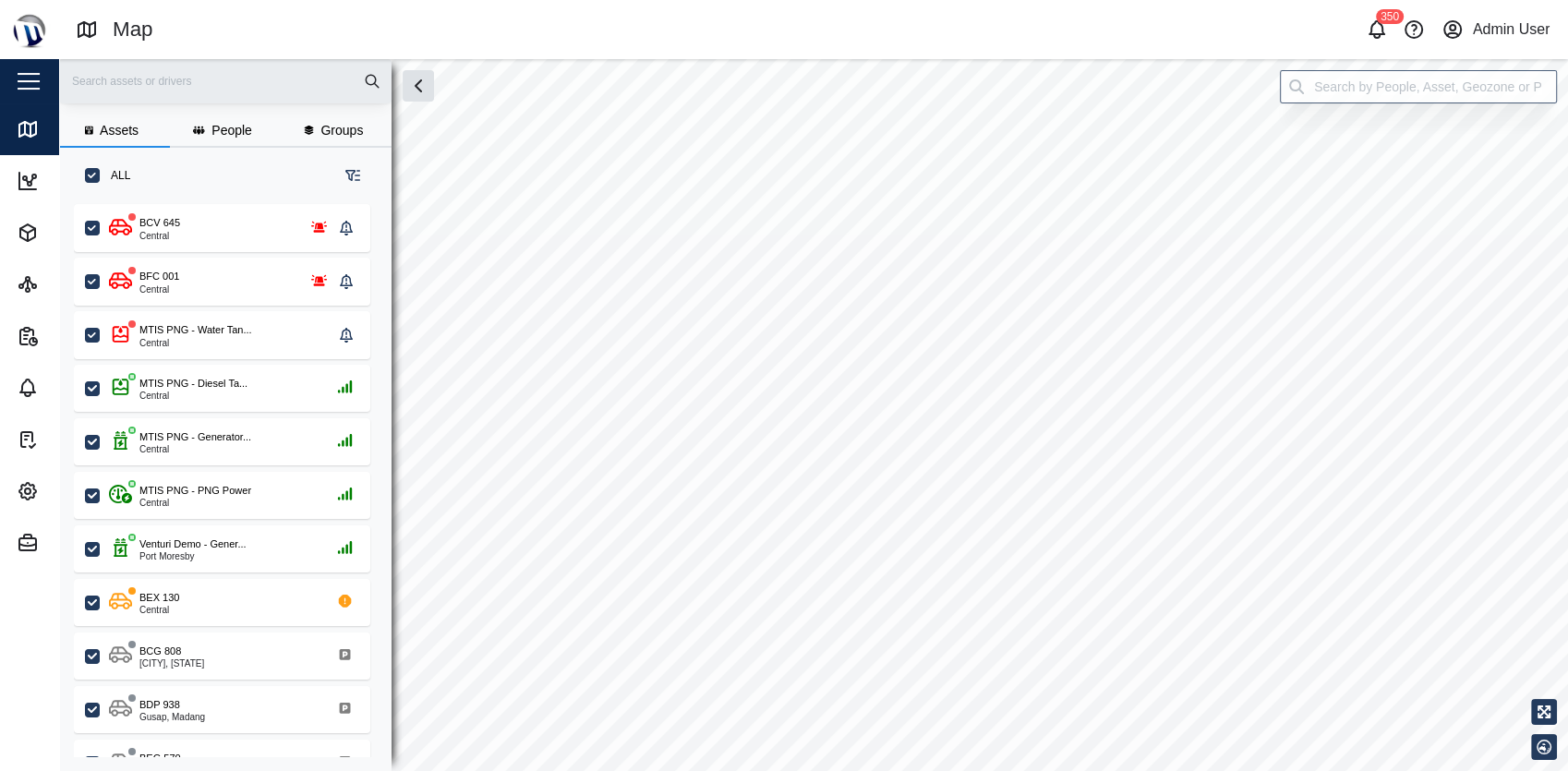 scroll, scrollTop: 543, scrollLeft: 287, axis: both 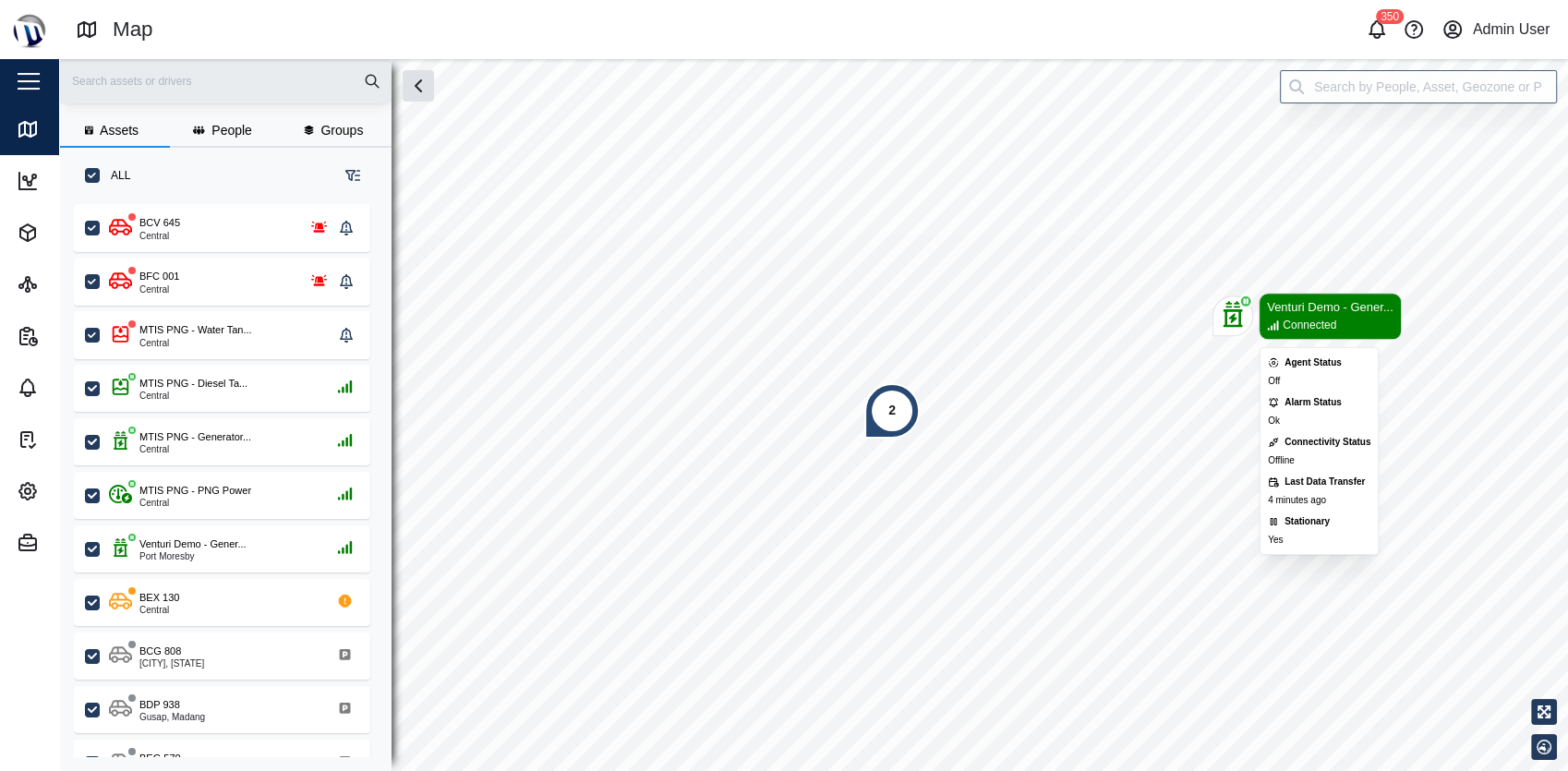 click on "Connected" at bounding box center [1330, 325] 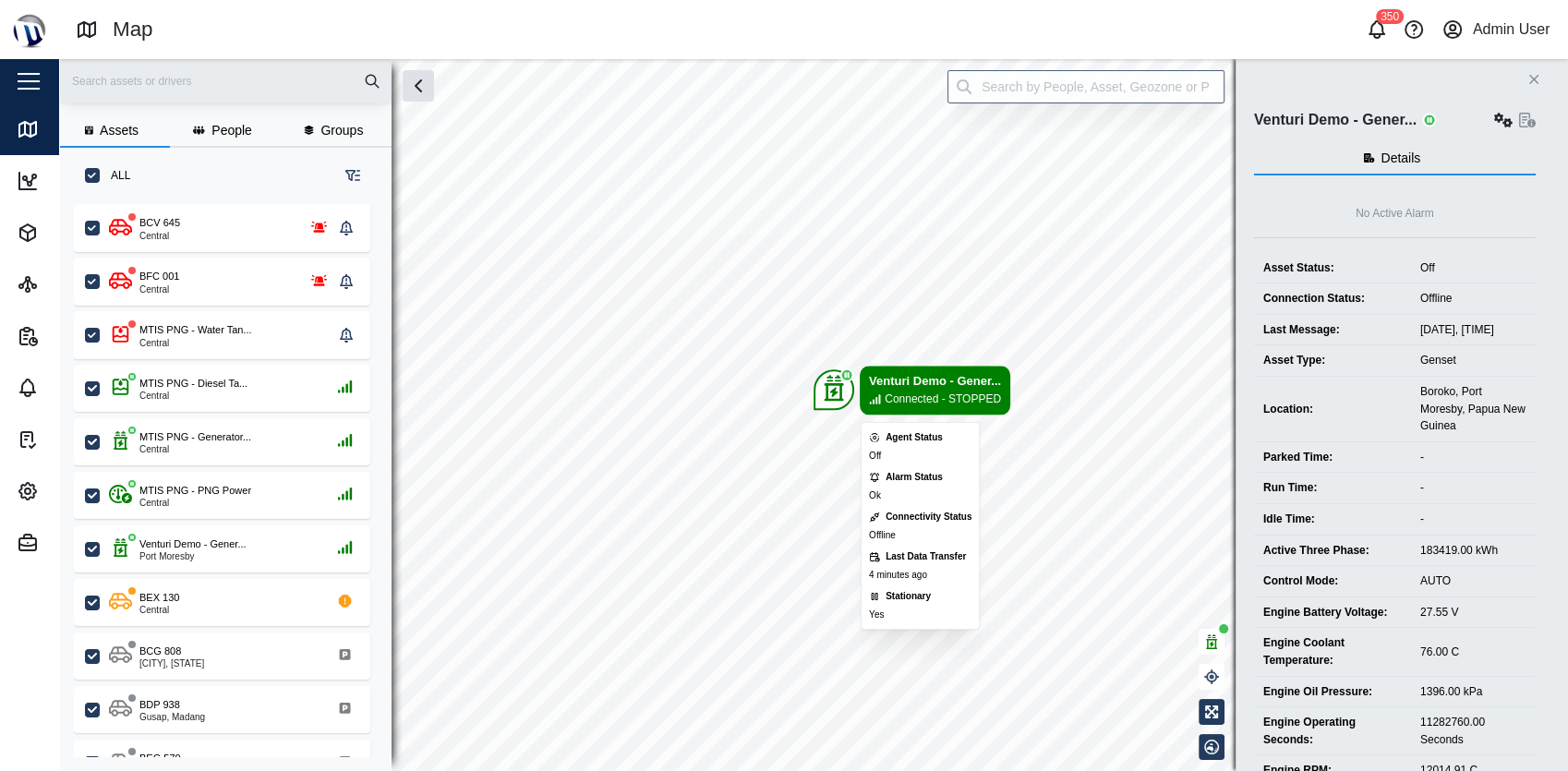 click on "Connected - STOPPED" at bounding box center (943, 399) 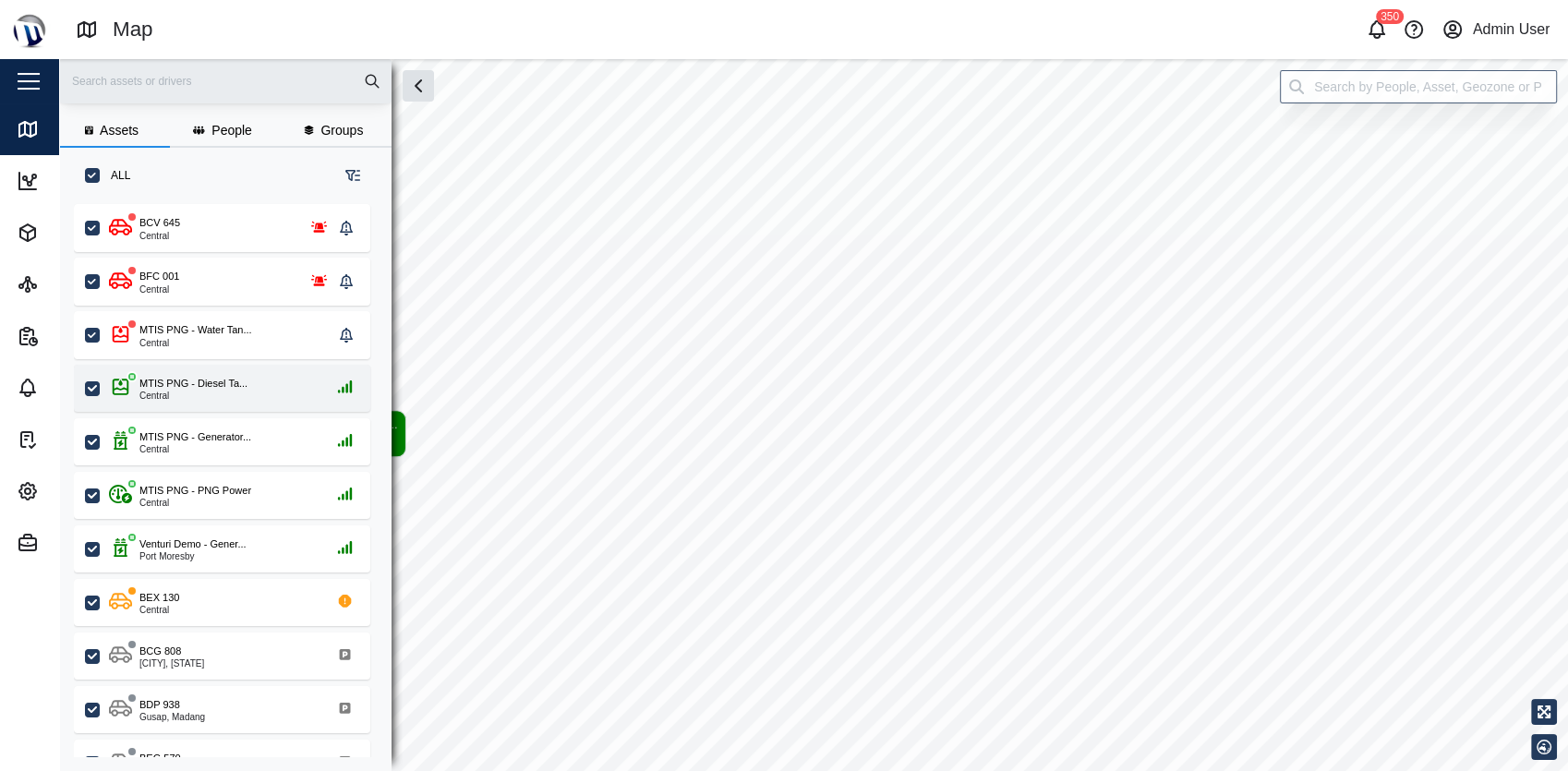 click on "Assets People Groups ALL BCV 645
Central BFC 001
Central MTIS PNG - Water Tan...
Central MTIS PNG - Diesel Ta...
Central MTIS PNG - Generator...
Central MTIS PNG - PNG Power
Central Venturi Demo - Gener...
Port Moresby BEX 130
Central BCG 808 Ruango,
West New Britain BDP 938 Gusap,
Madang BEG 570
Central BEW 732
Central BFN 856
Central BGL 715
Central BGS 376
Central CBC 750
Central FAC 698
Central LABA - BFV 163
Port Moresby LABA - BHE 271
Port Moresby MTIS PNG - Calibrati...
Port Moresby MTIS00329
Central MTIS00374
Central Venturi Demo - Gener... Connected" at bounding box center [814, 415] 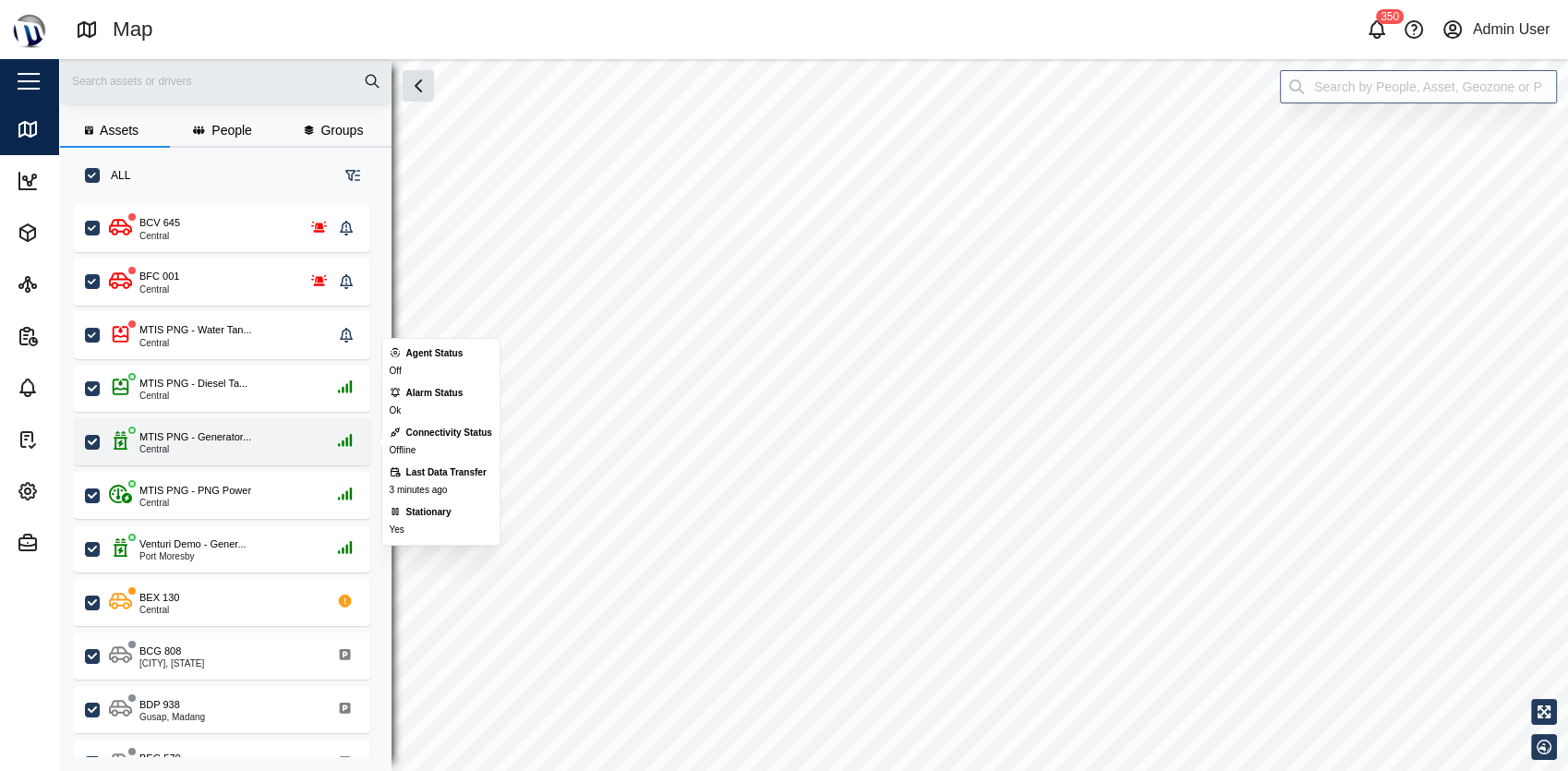 click on "MTIS PNG - Generator...
Central" at bounding box center (234, 441) 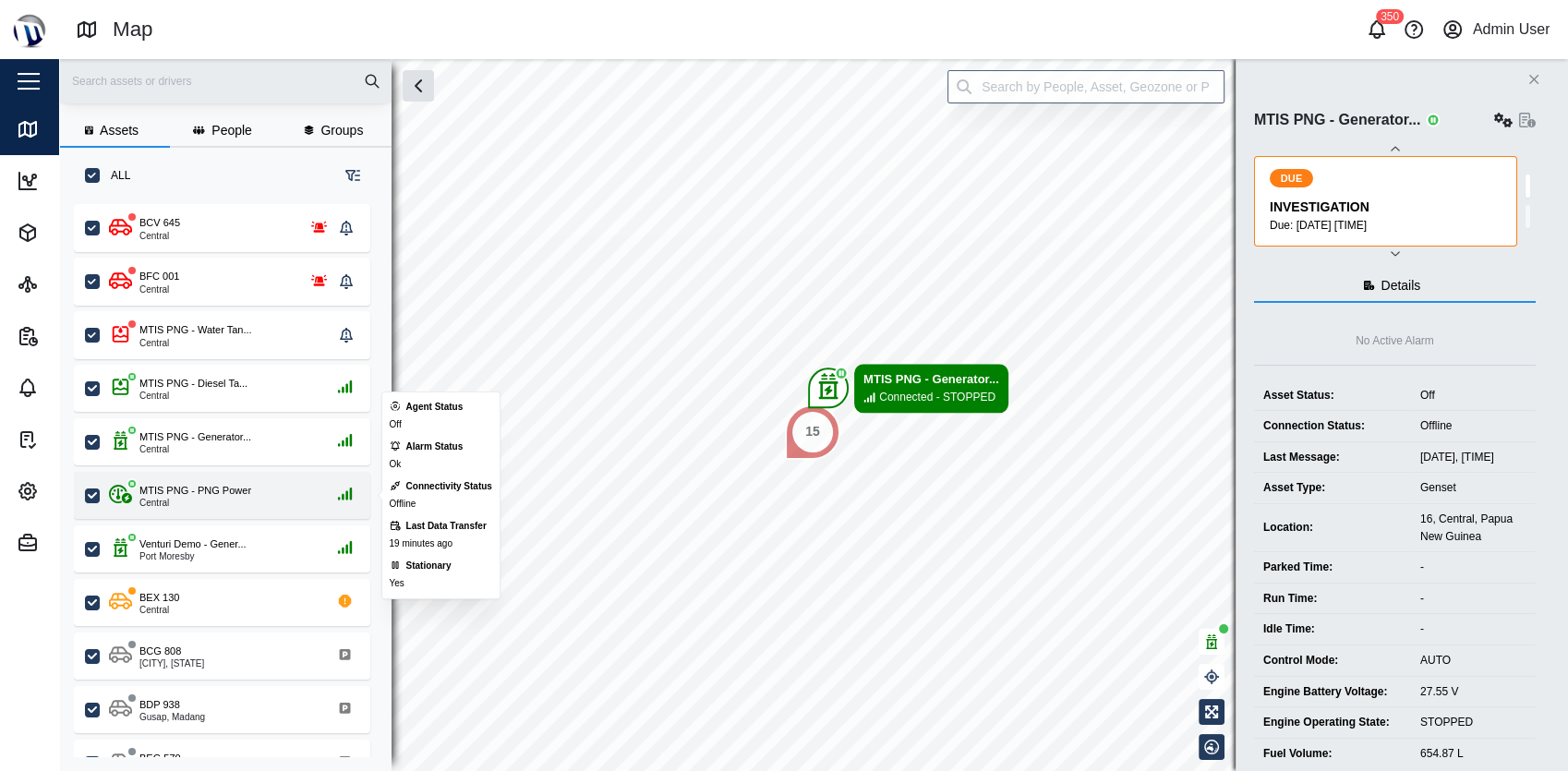 click on "MTIS PNG - PNG Power
Central" at bounding box center (234, 495) 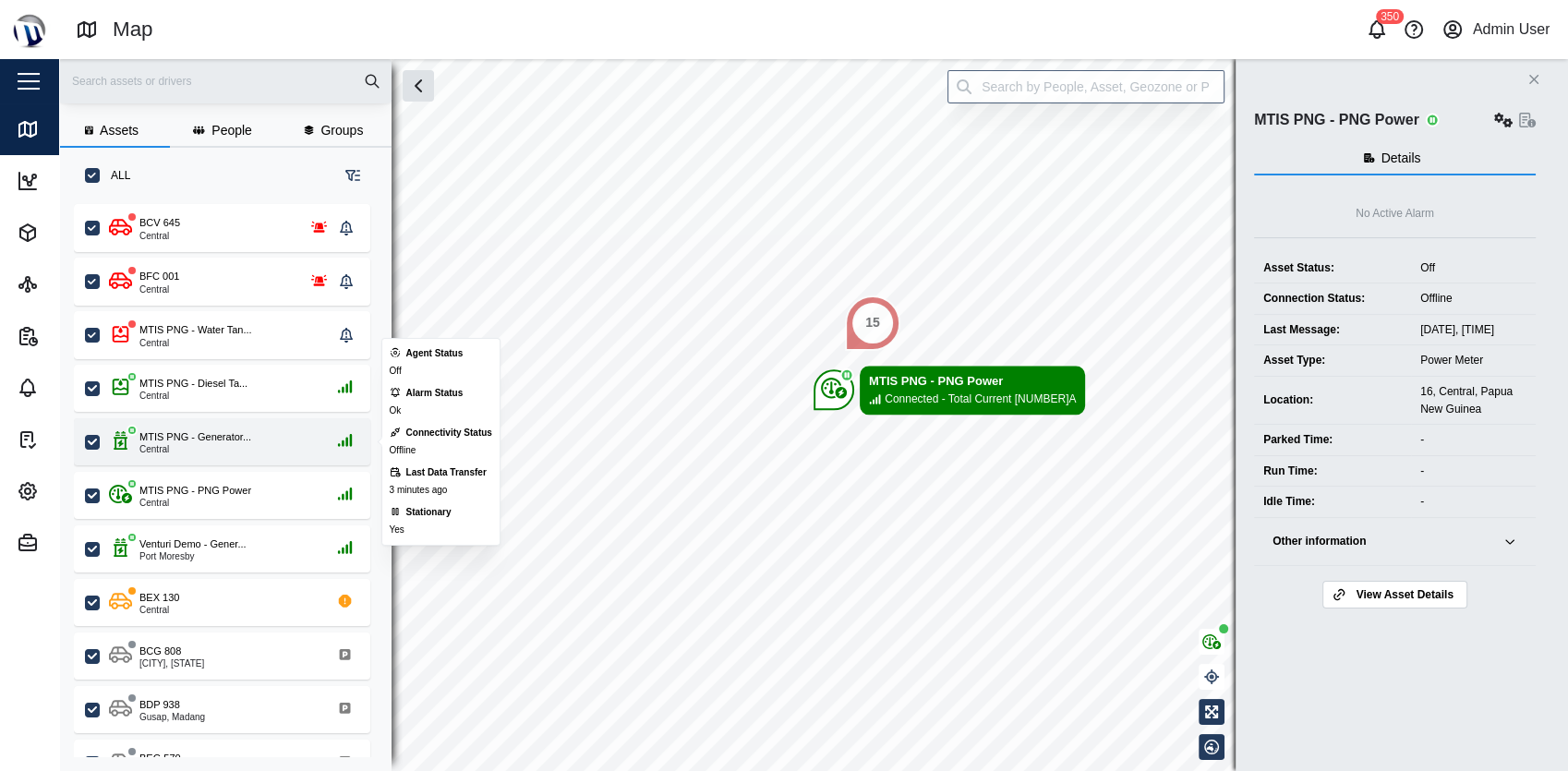 click on "MTIS PNG - Generator...
Central" at bounding box center [234, 441] 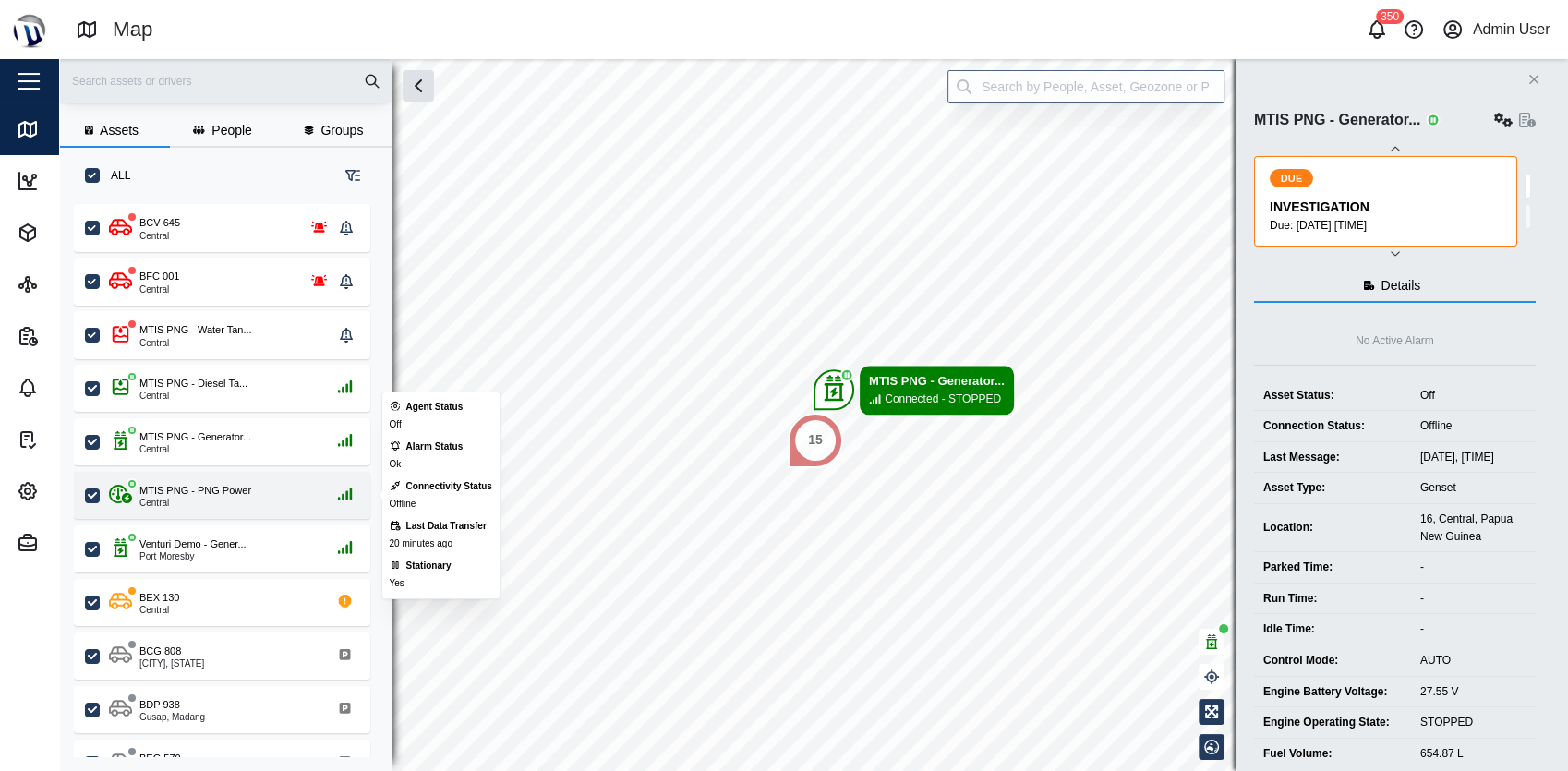 click on "MTIS PNG - PNG Power
Central" at bounding box center (222, 495) 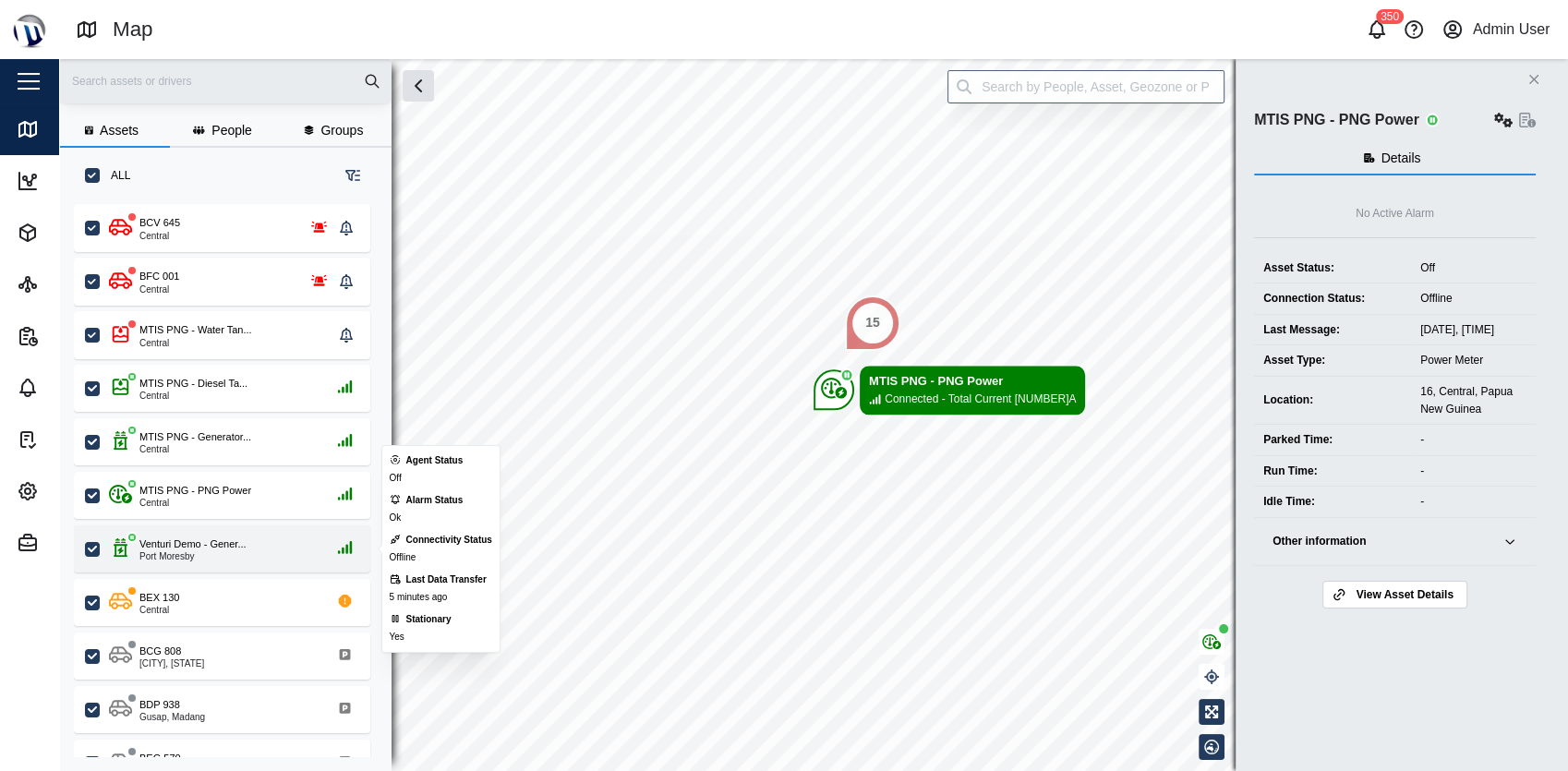 click on "Venturi Demo - Gener...
Port Moresby" at bounding box center (234, 548) 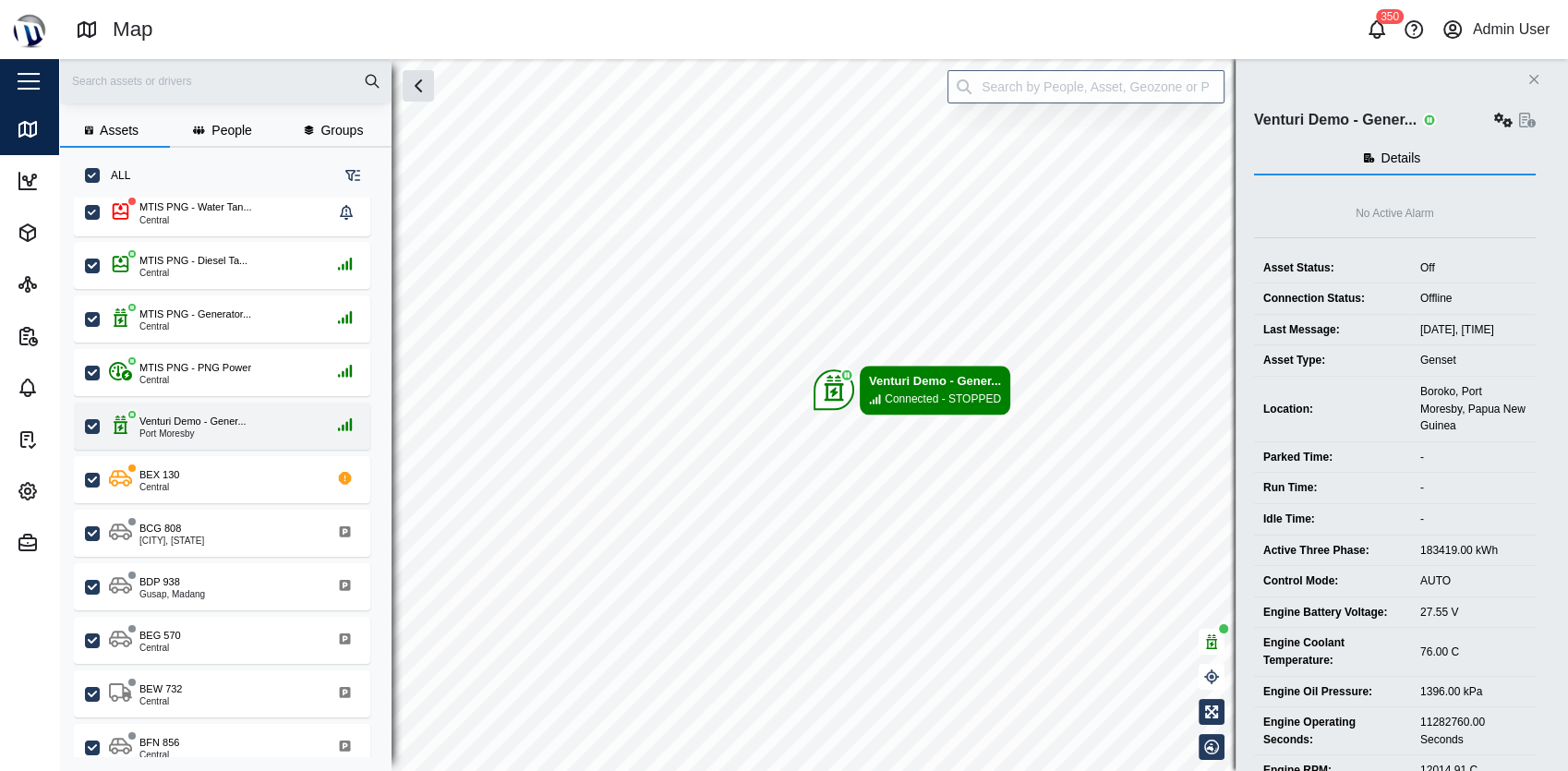 scroll, scrollTop: 126, scrollLeft: 0, axis: vertical 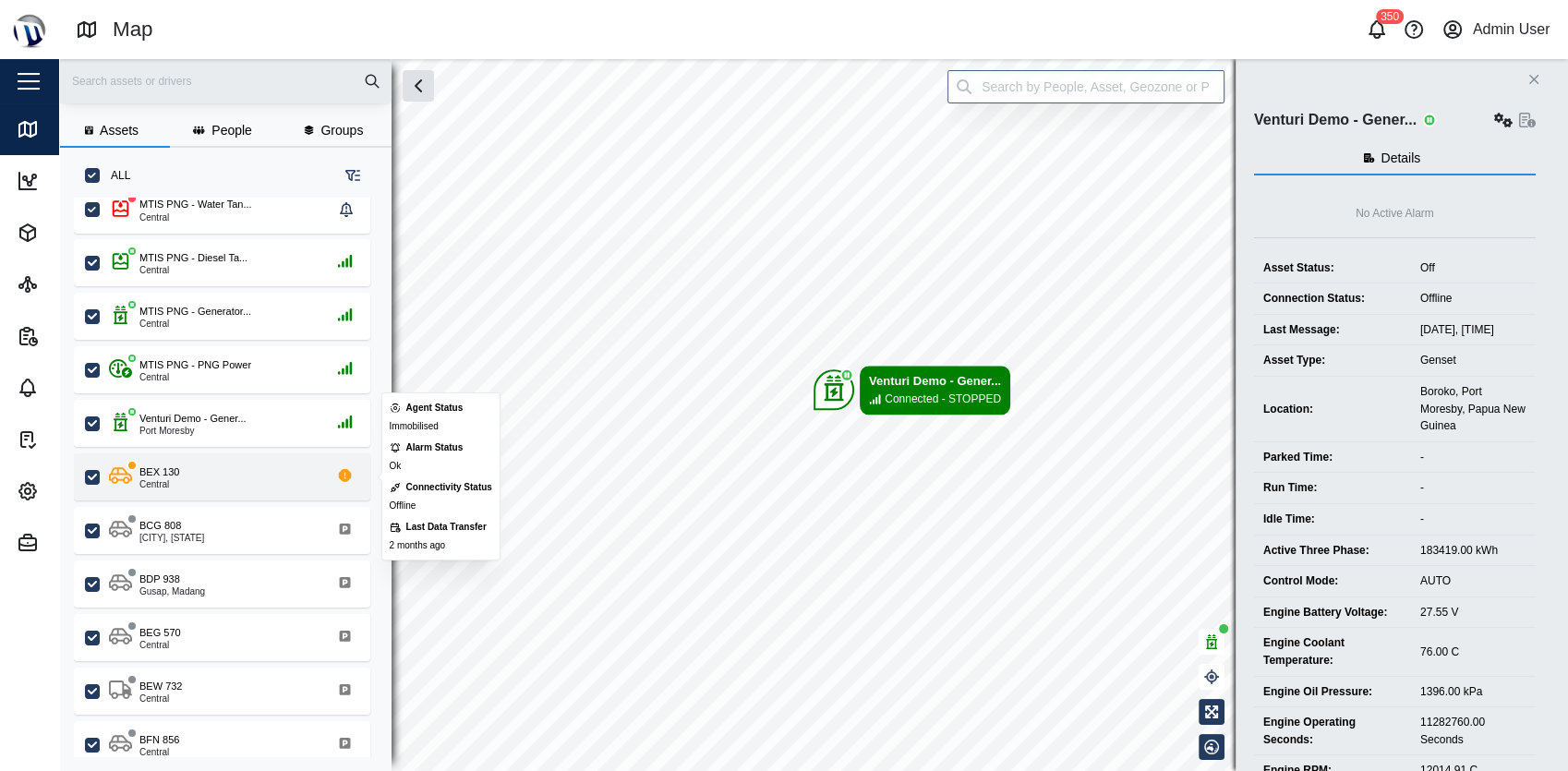 click on "BEX 130
Central" at bounding box center [222, 476] 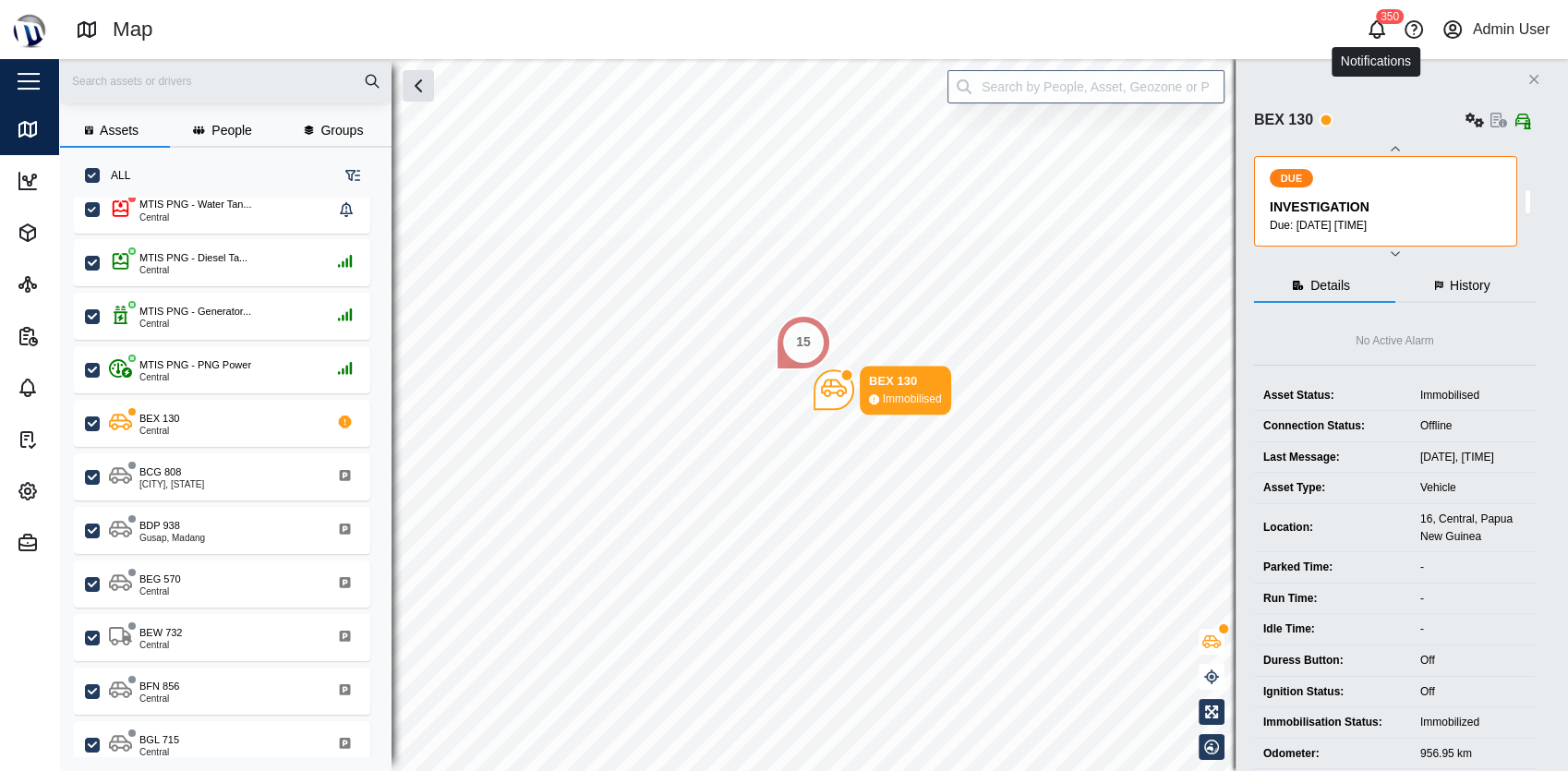 click 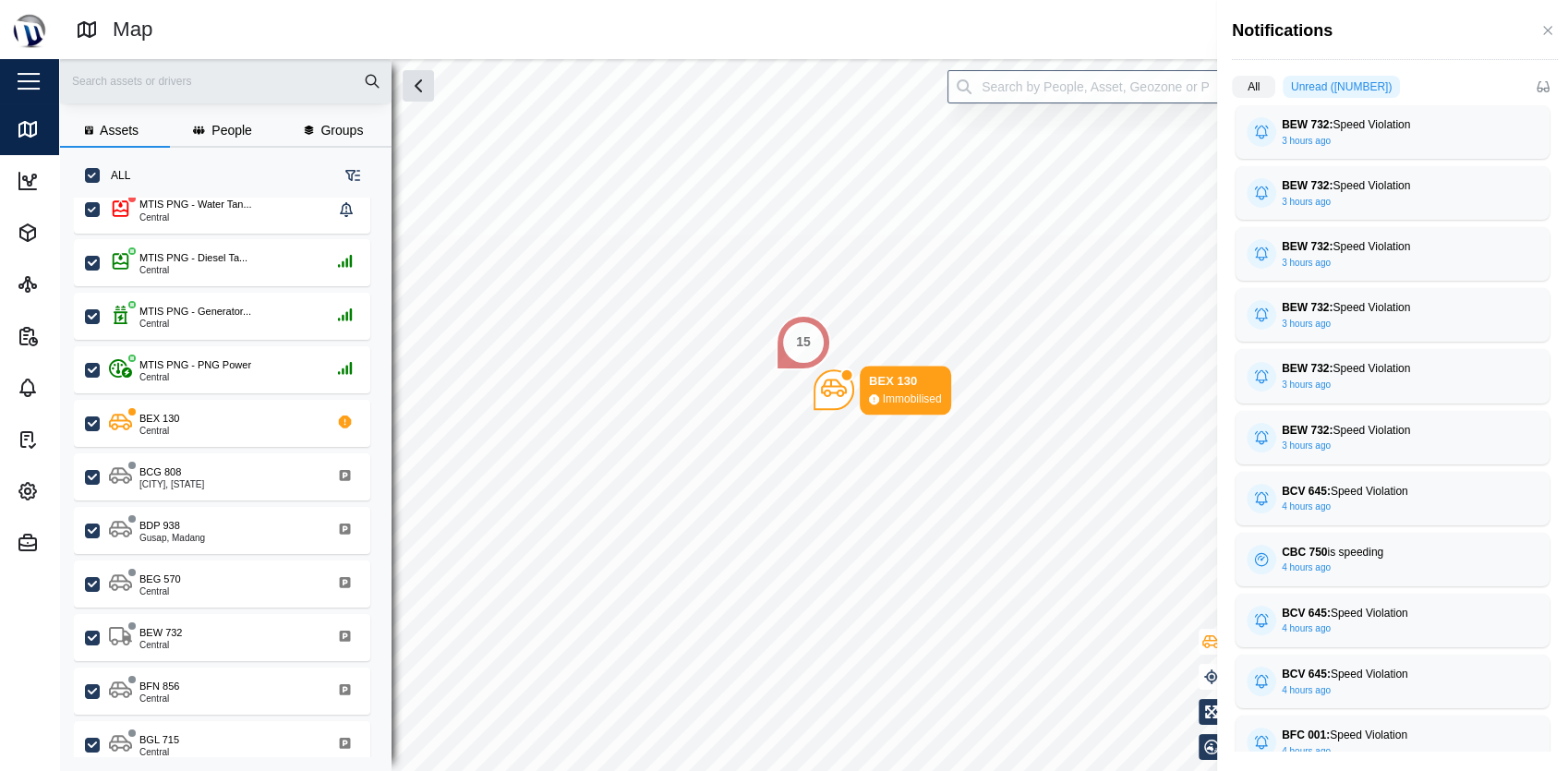 click on "All" at bounding box center [1253, 87] 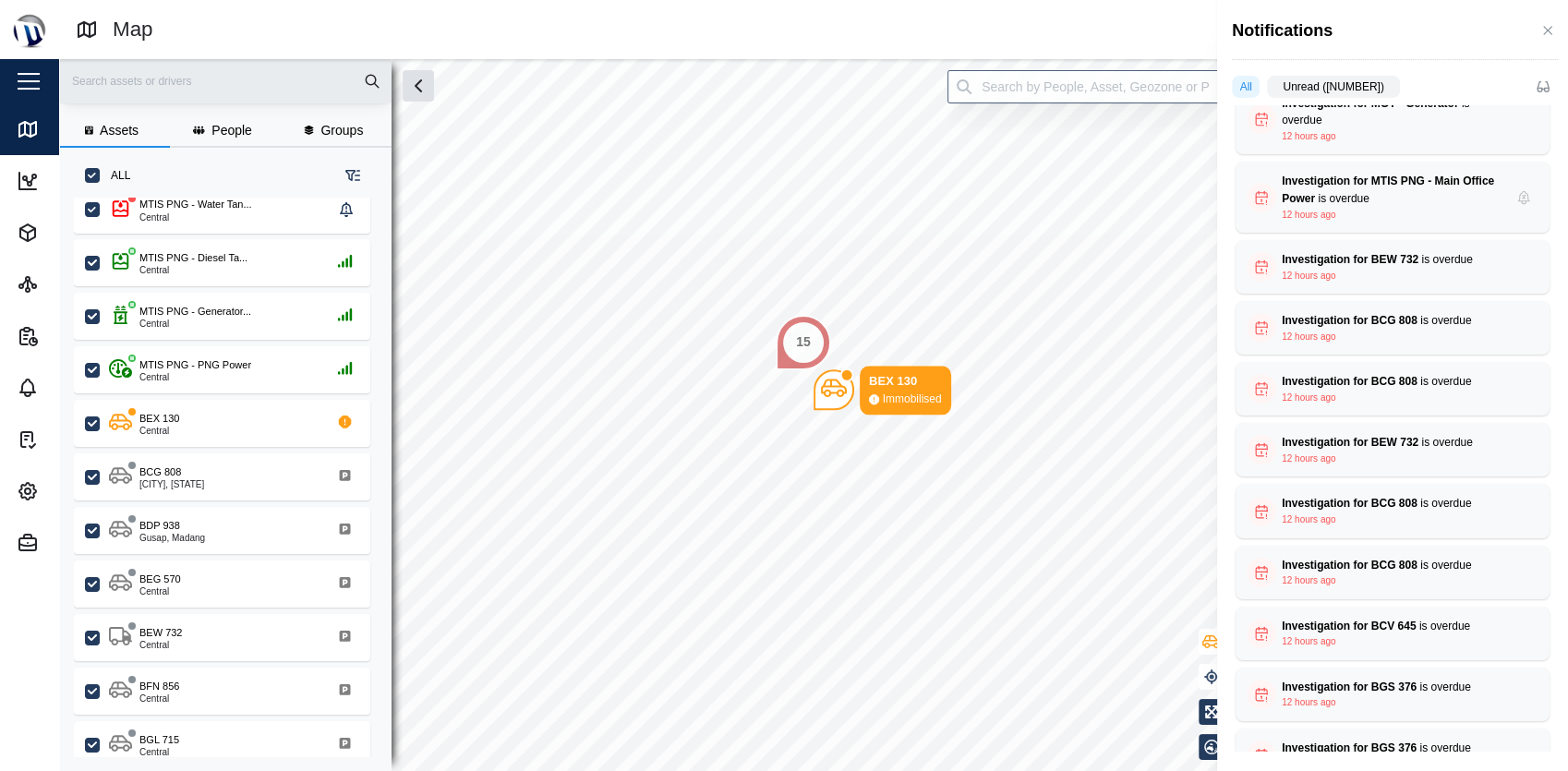 scroll, scrollTop: 2573, scrollLeft: 0, axis: vertical 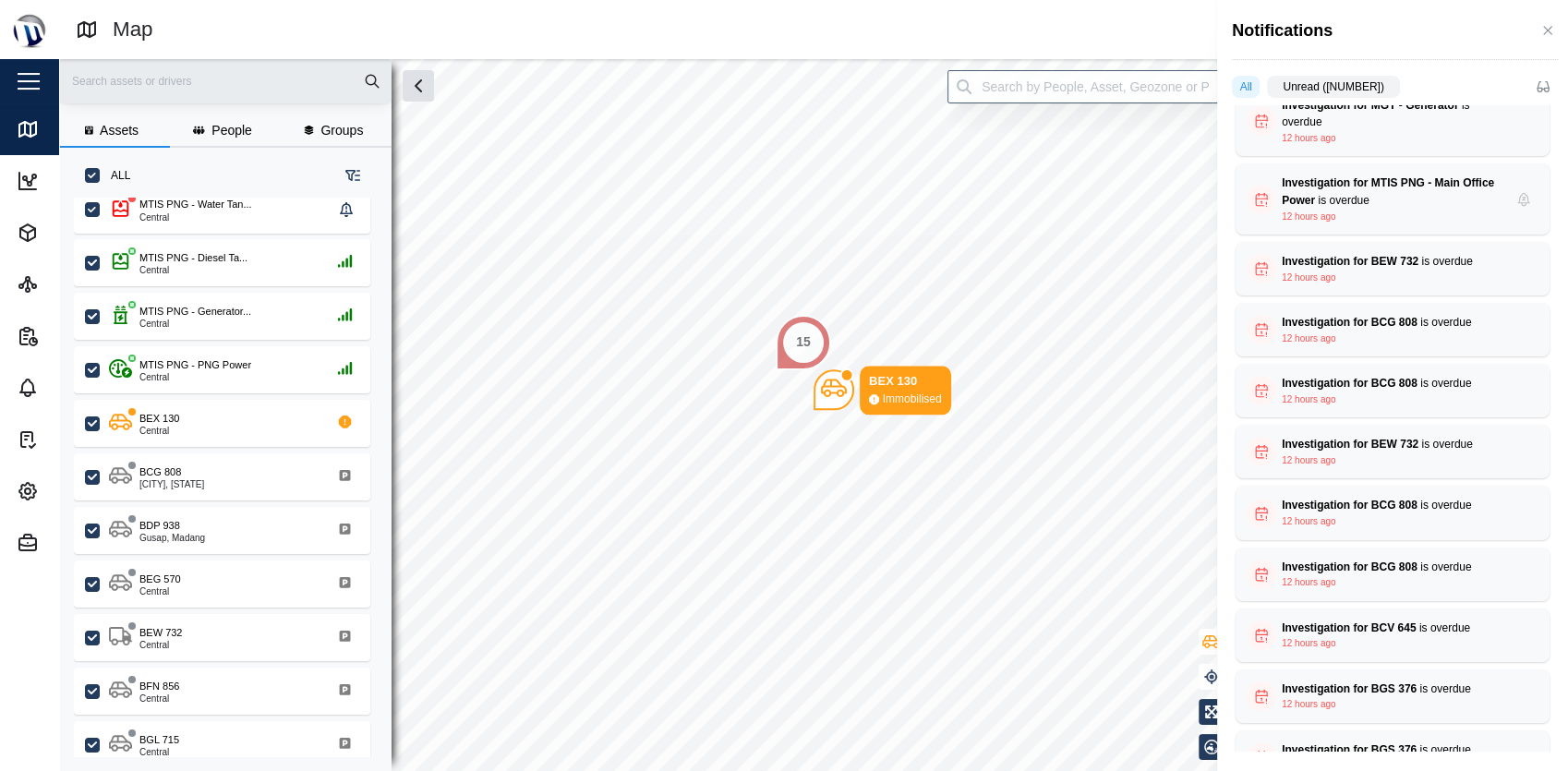 click on "Unread (400)" at bounding box center (1333, 87) 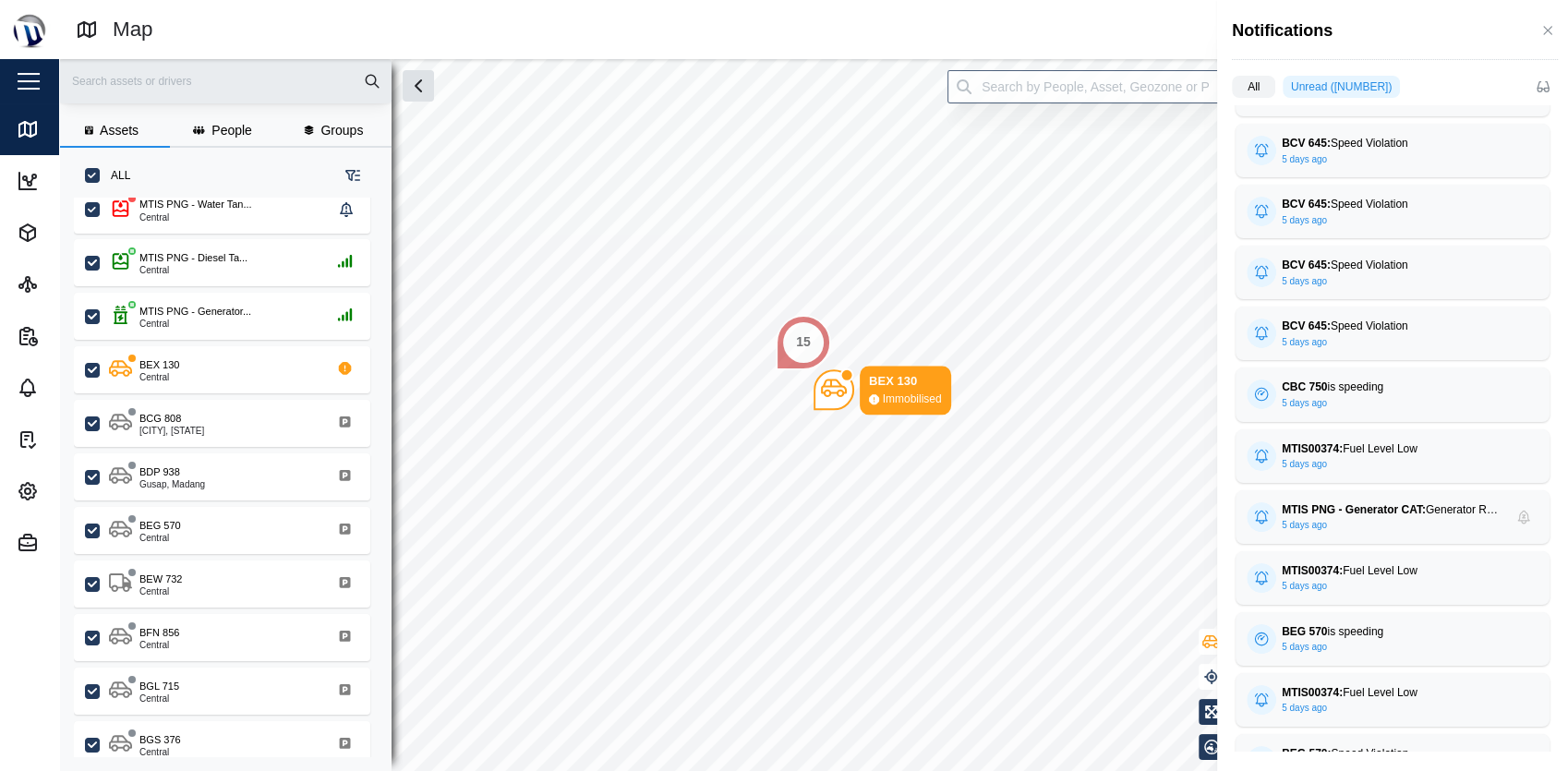 scroll, scrollTop: 15688, scrollLeft: 0, axis: vertical 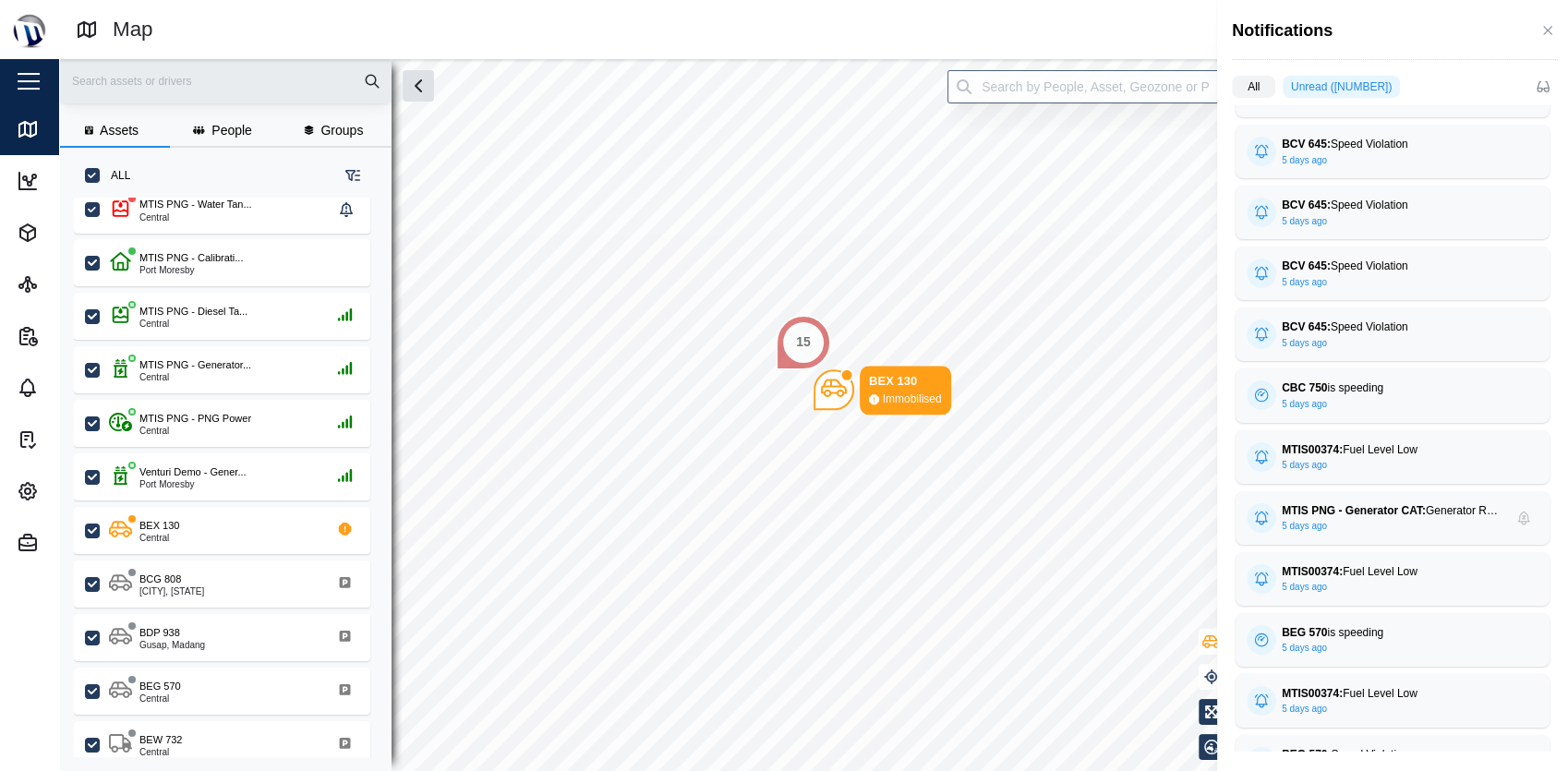click at bounding box center [784, 385] 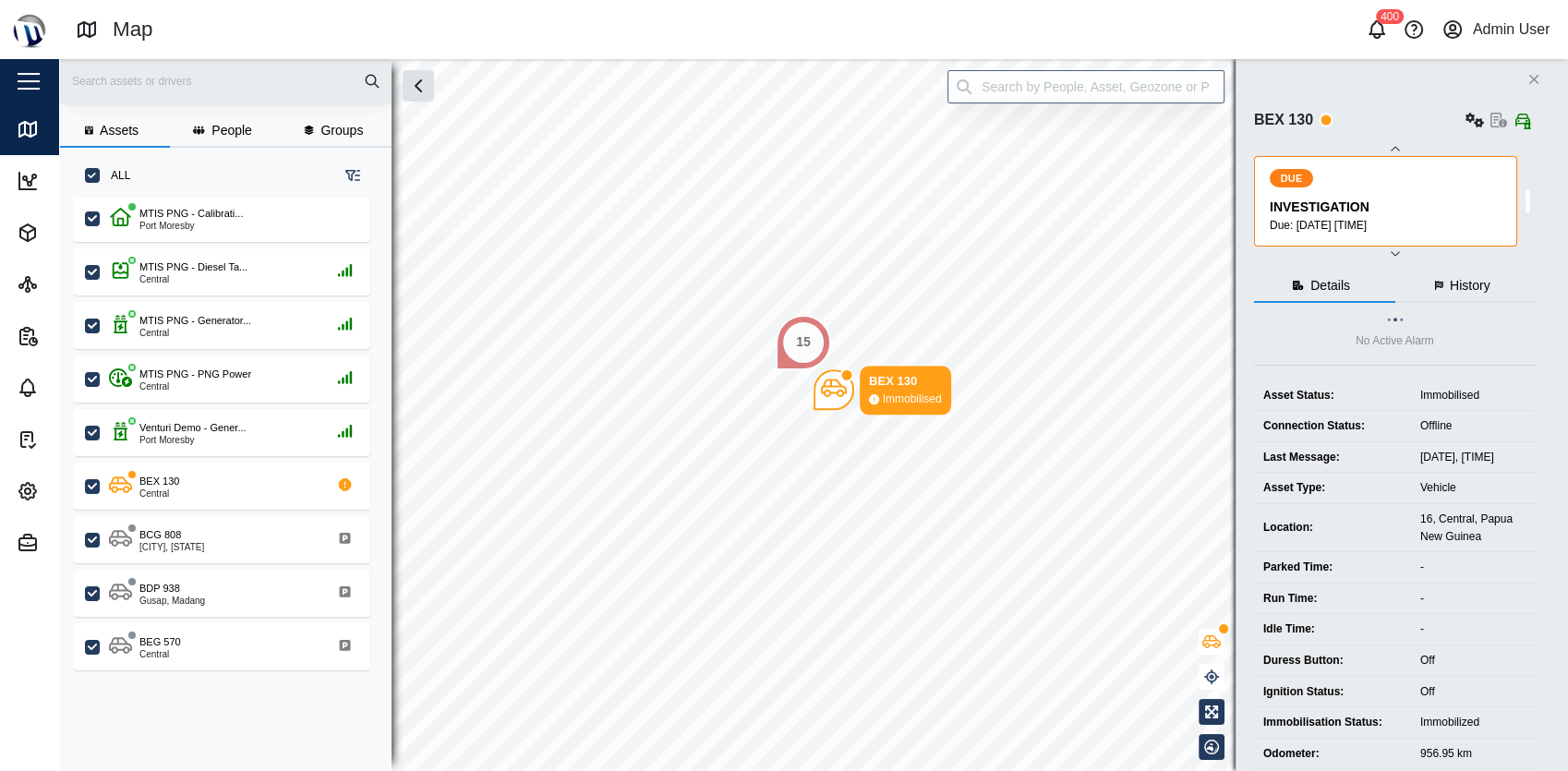 scroll, scrollTop: 0, scrollLeft: 0, axis: both 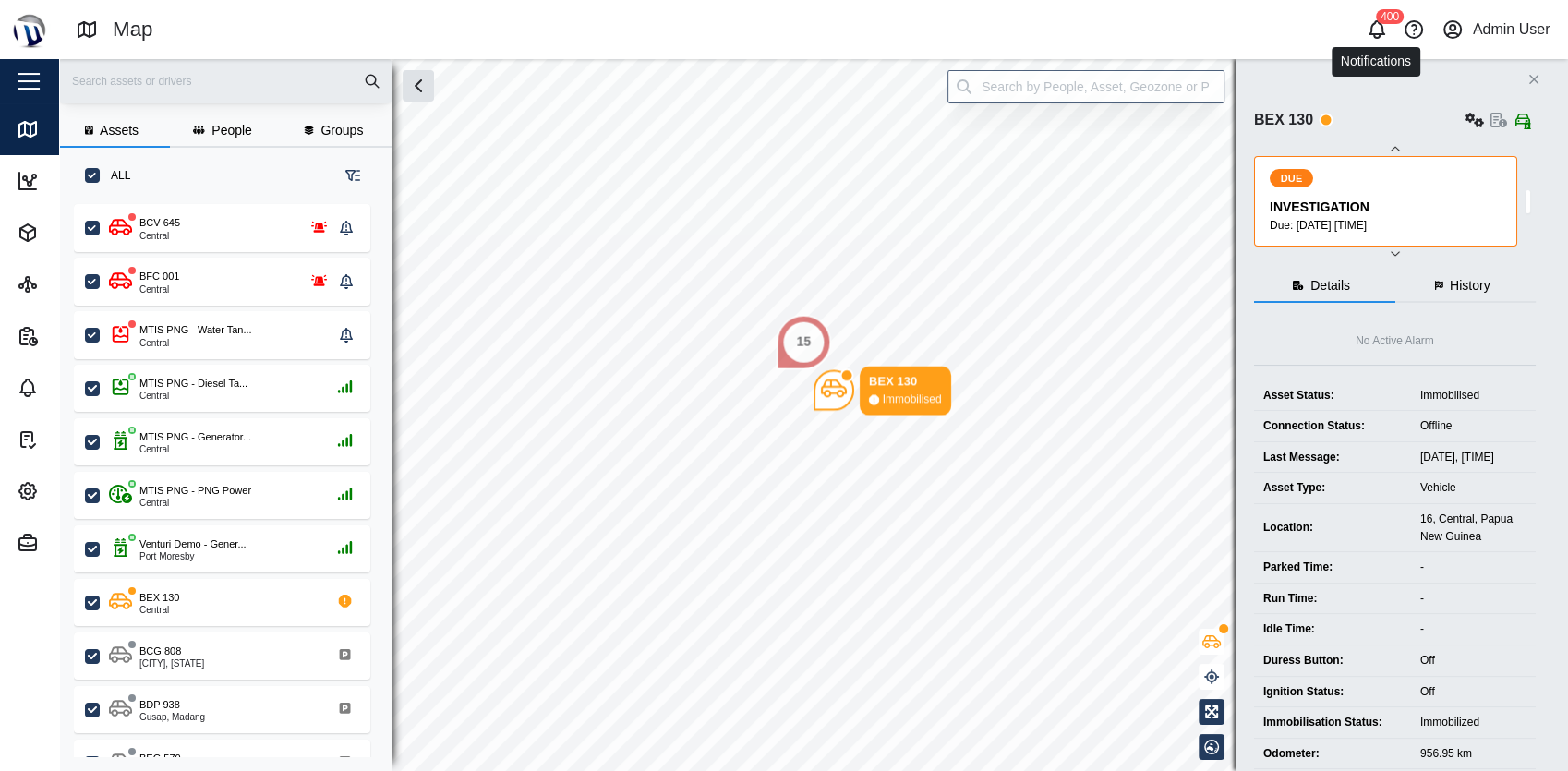 click 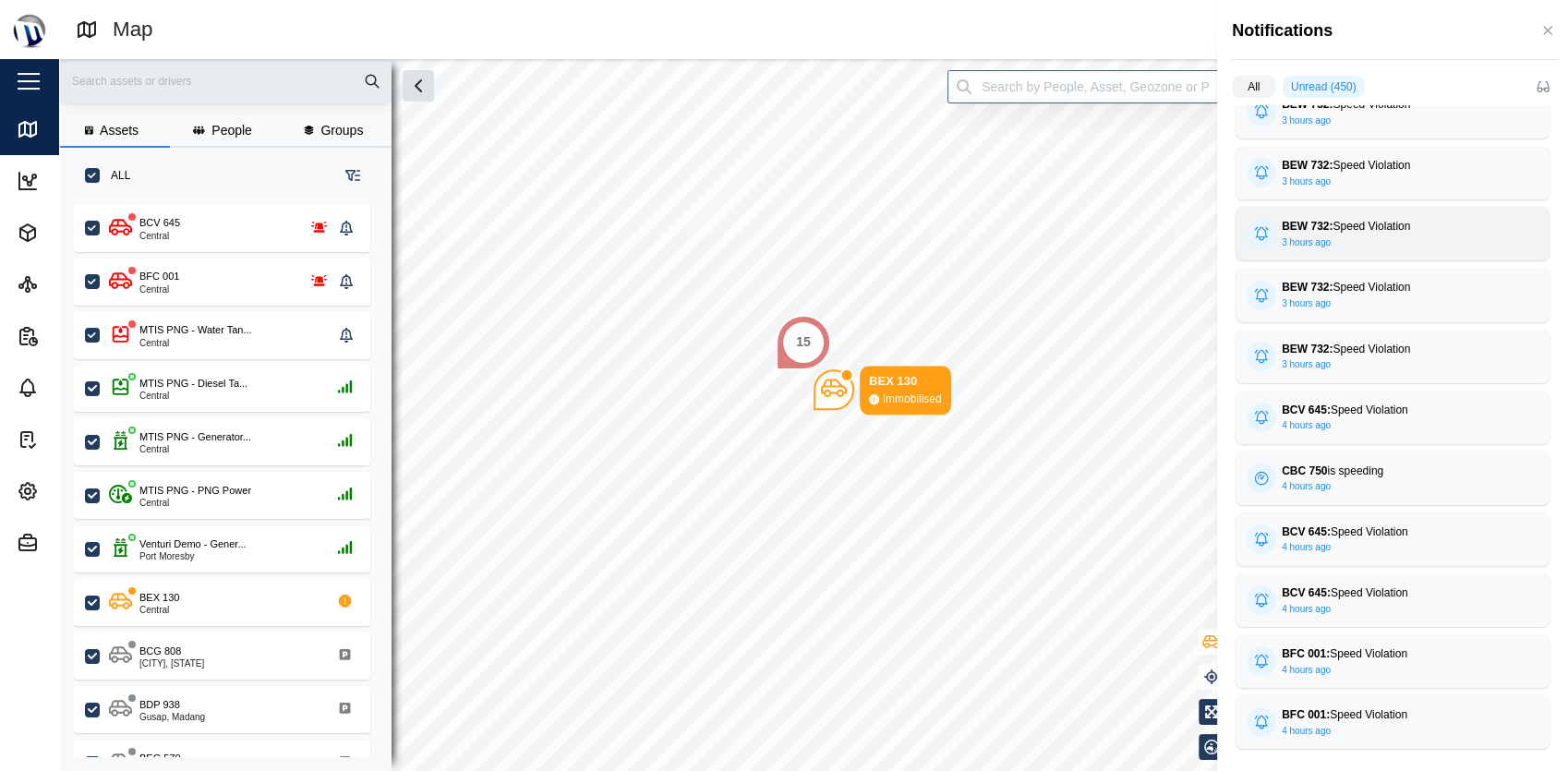 scroll, scrollTop: 0, scrollLeft: 0, axis: both 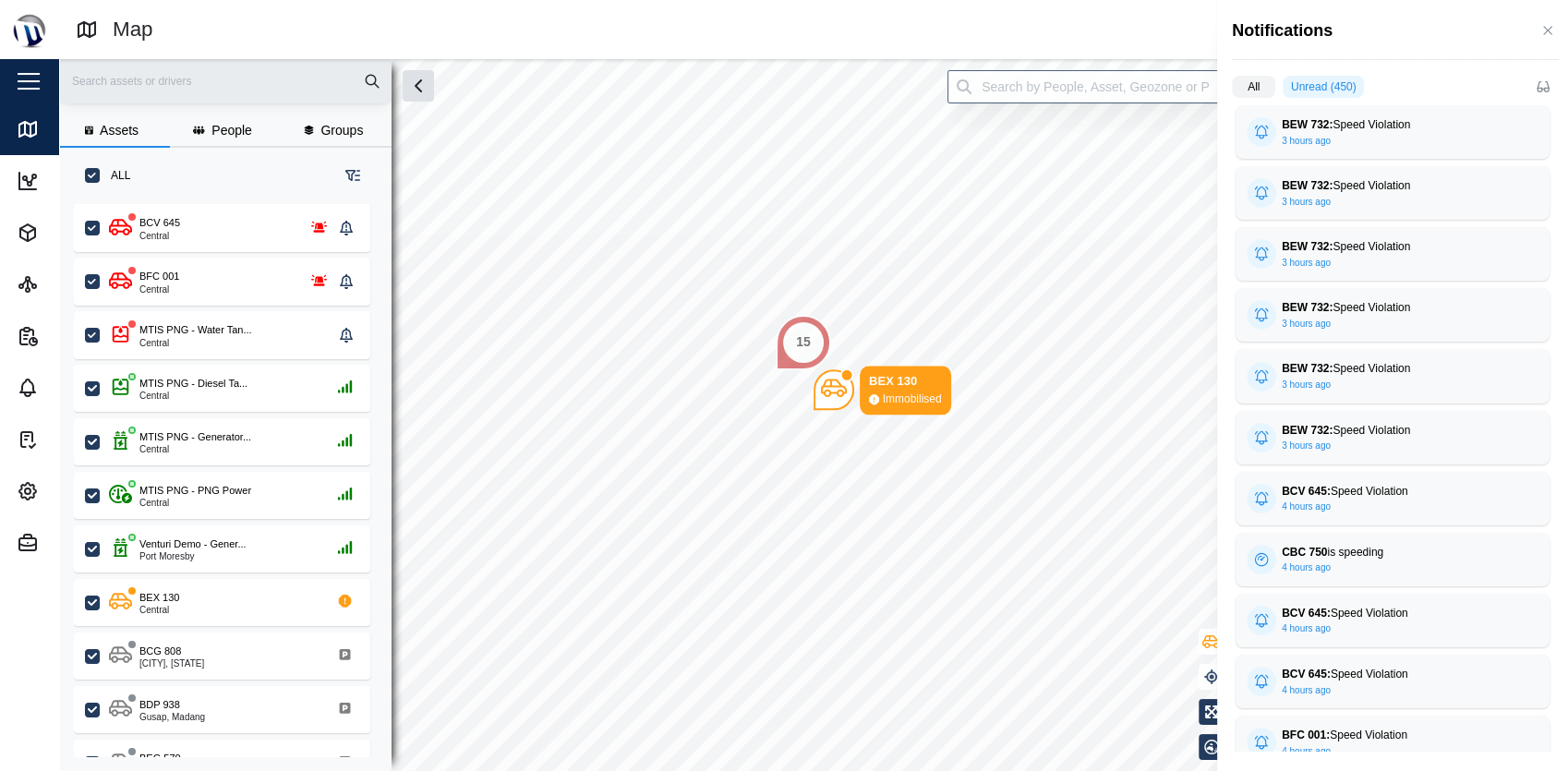 click at bounding box center (784, 385) 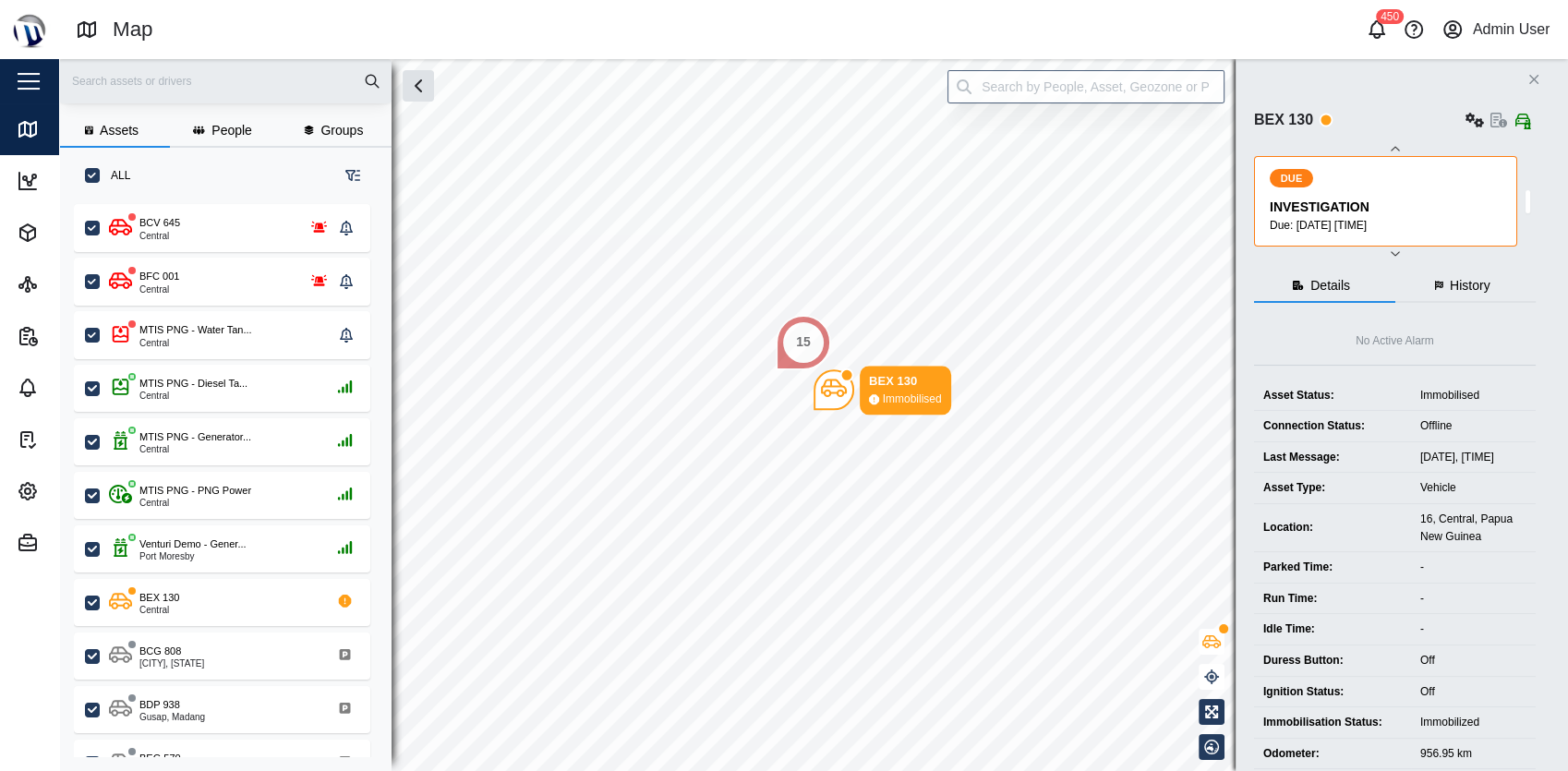 click on "Map 450 Admin User Close Map Dashboard Assets ATS Camera Generator Personnel Power meter Tankers Tanks Vehicles Other Assets Sites Reports Viewer Scheduled Generated Alarms Tasks Settings Agent config Agent groups Alarm actions Geozones Organisation Sites Users User groups Admin Agent logs Agent templates Alarm webhooks Camera Events Event logs Inmarsat logs Modbus devices Organisations Roles Scale Factor Sensors Theme Assets People Groups ALL BCV 645
Central BFC 001
Central MTIS PNG - Water Tan...
Central MTIS PNG - Diesel Ta...
Central MTIS PNG - Generator...
Central MTIS PNG - PNG Power
Central Venturi Demo - Gener...
Port Moresby BEX 130
Central BCG 808 Ruango,
West New Britain BDP 938 Gusap,
Madang BEG 570
Central BEW 732
Central Close BEX 130 DUE" at bounding box center [784, 385] 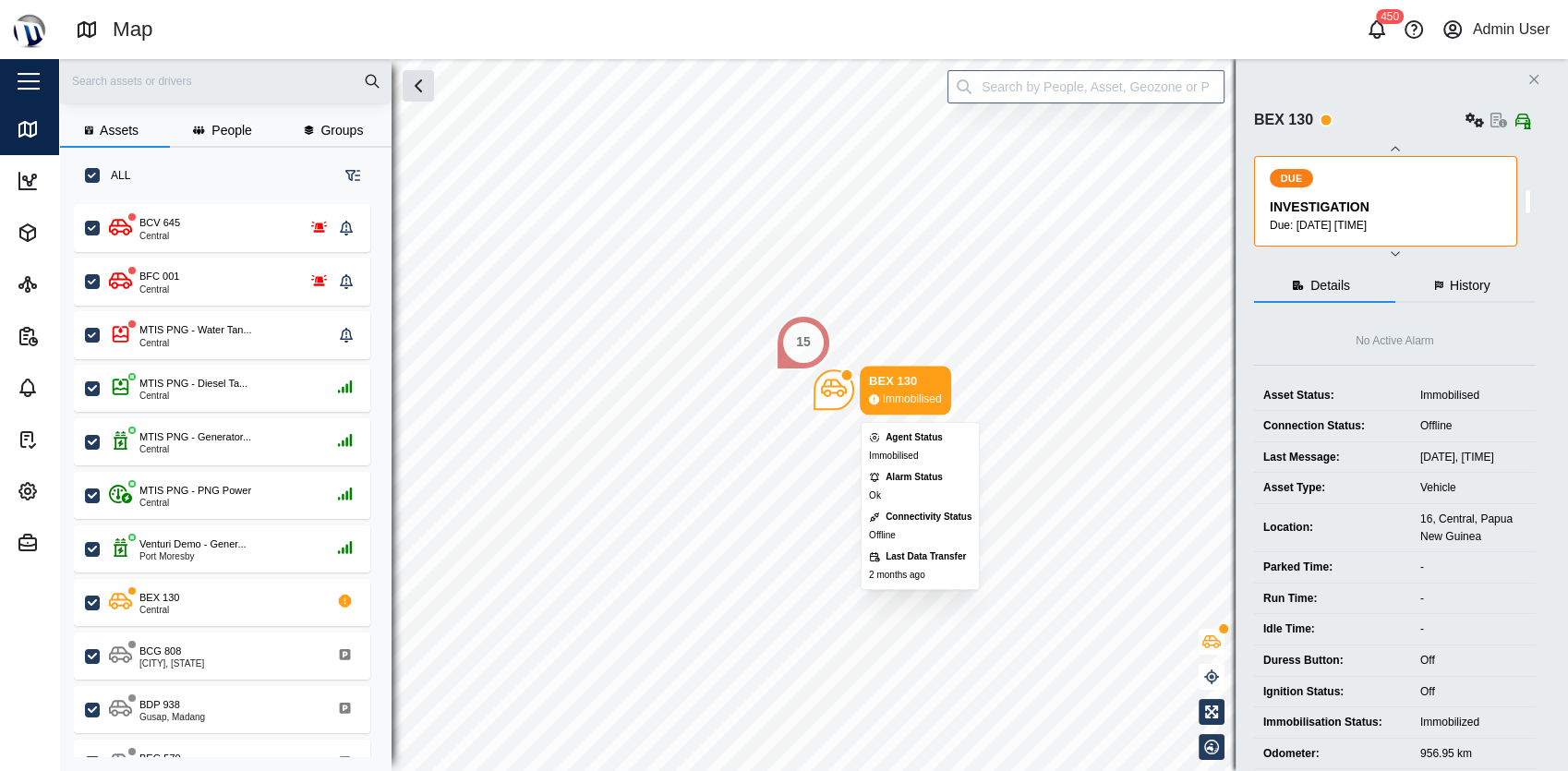 click 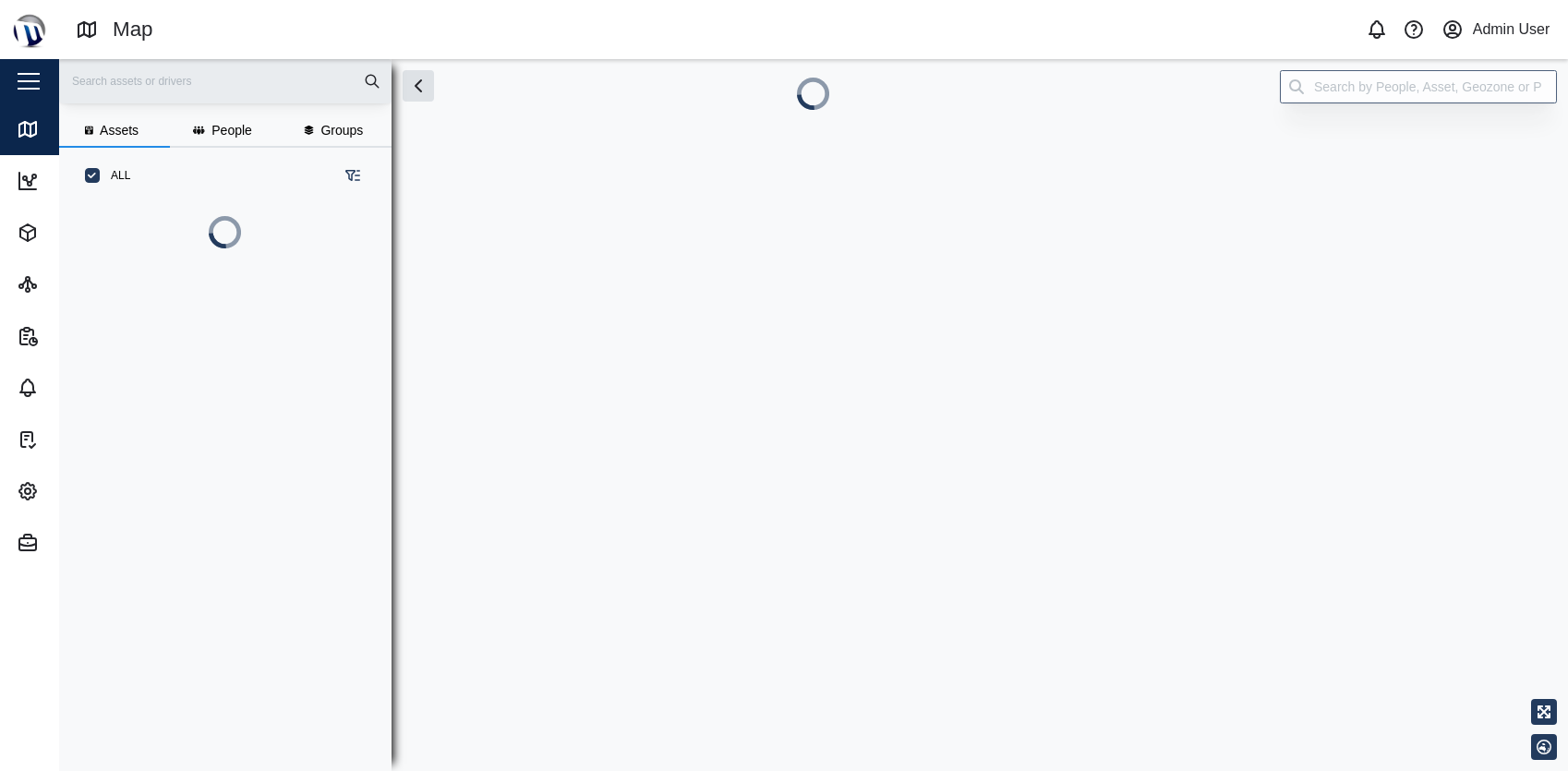 scroll, scrollTop: 0, scrollLeft: 0, axis: both 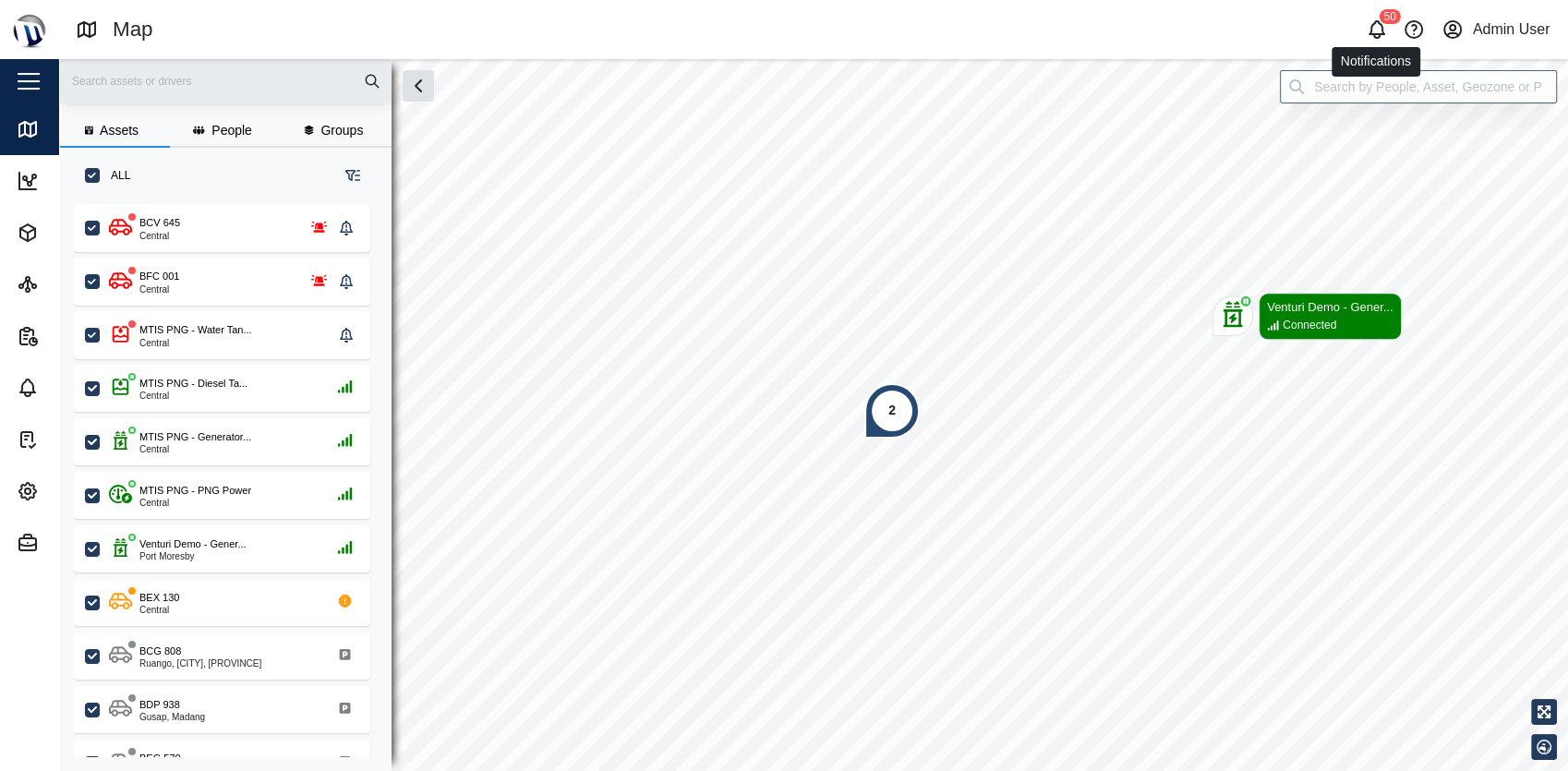 click 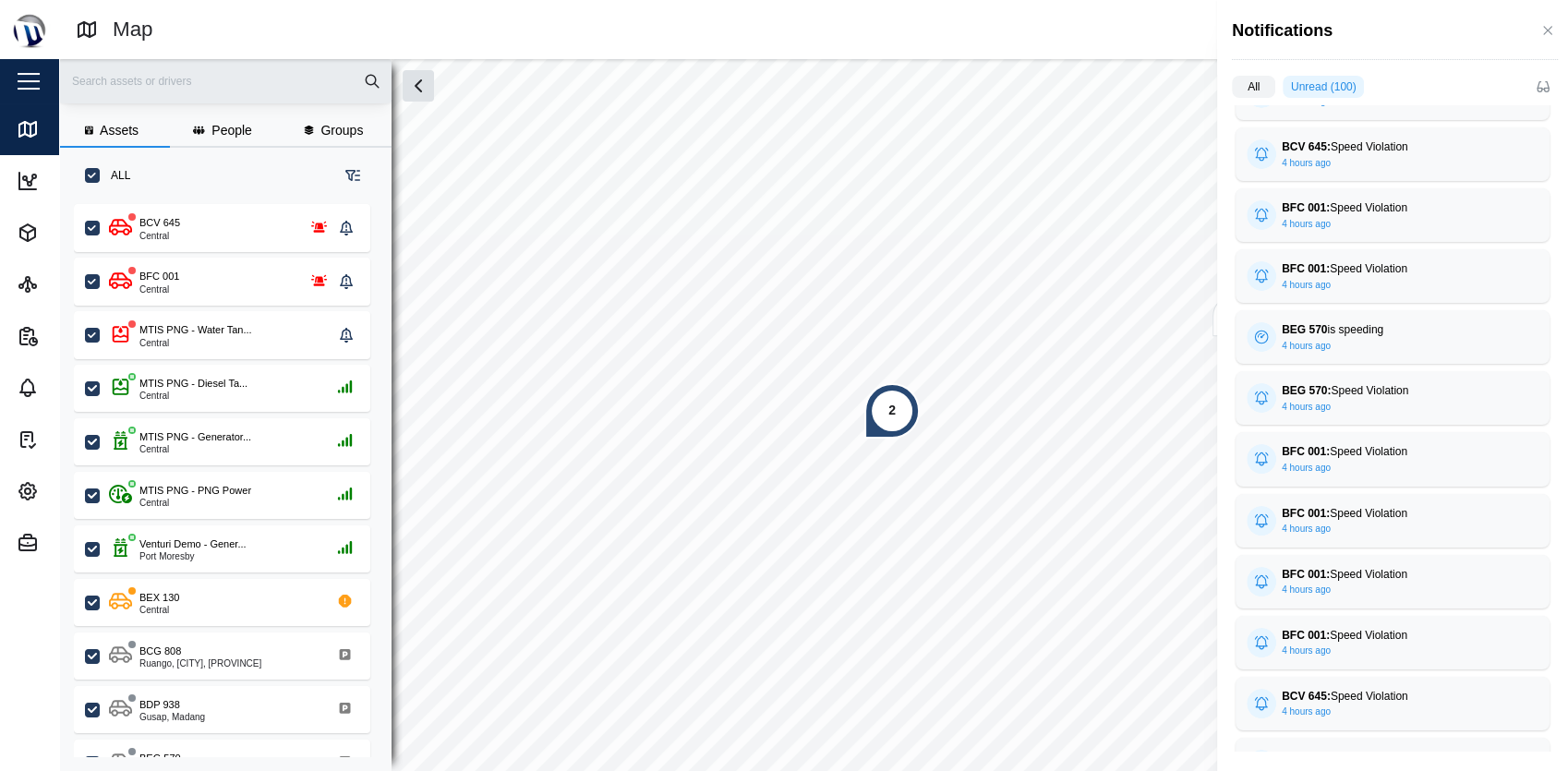 scroll, scrollTop: 332, scrollLeft: 0, axis: vertical 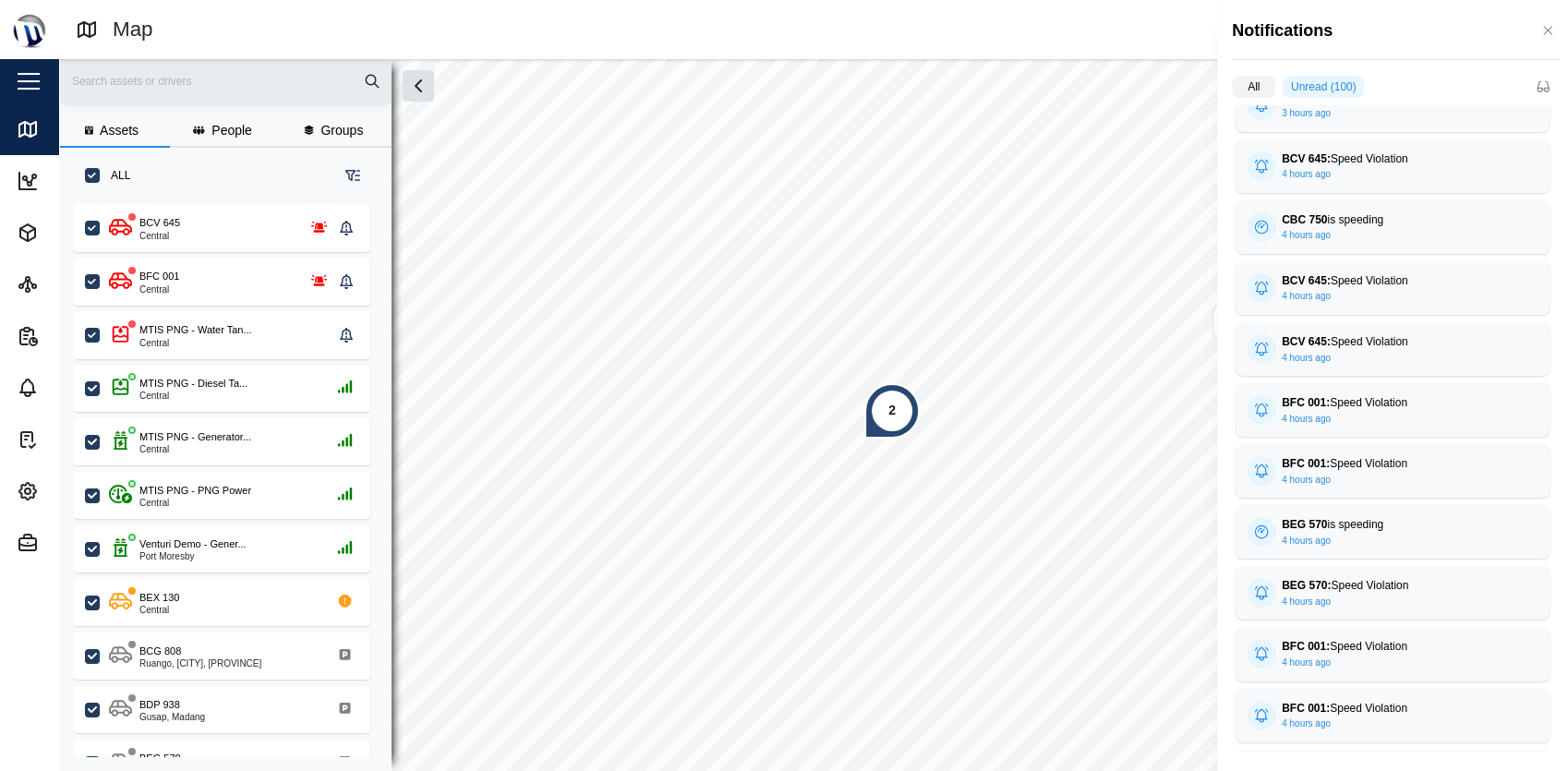 click at bounding box center [784, 385] 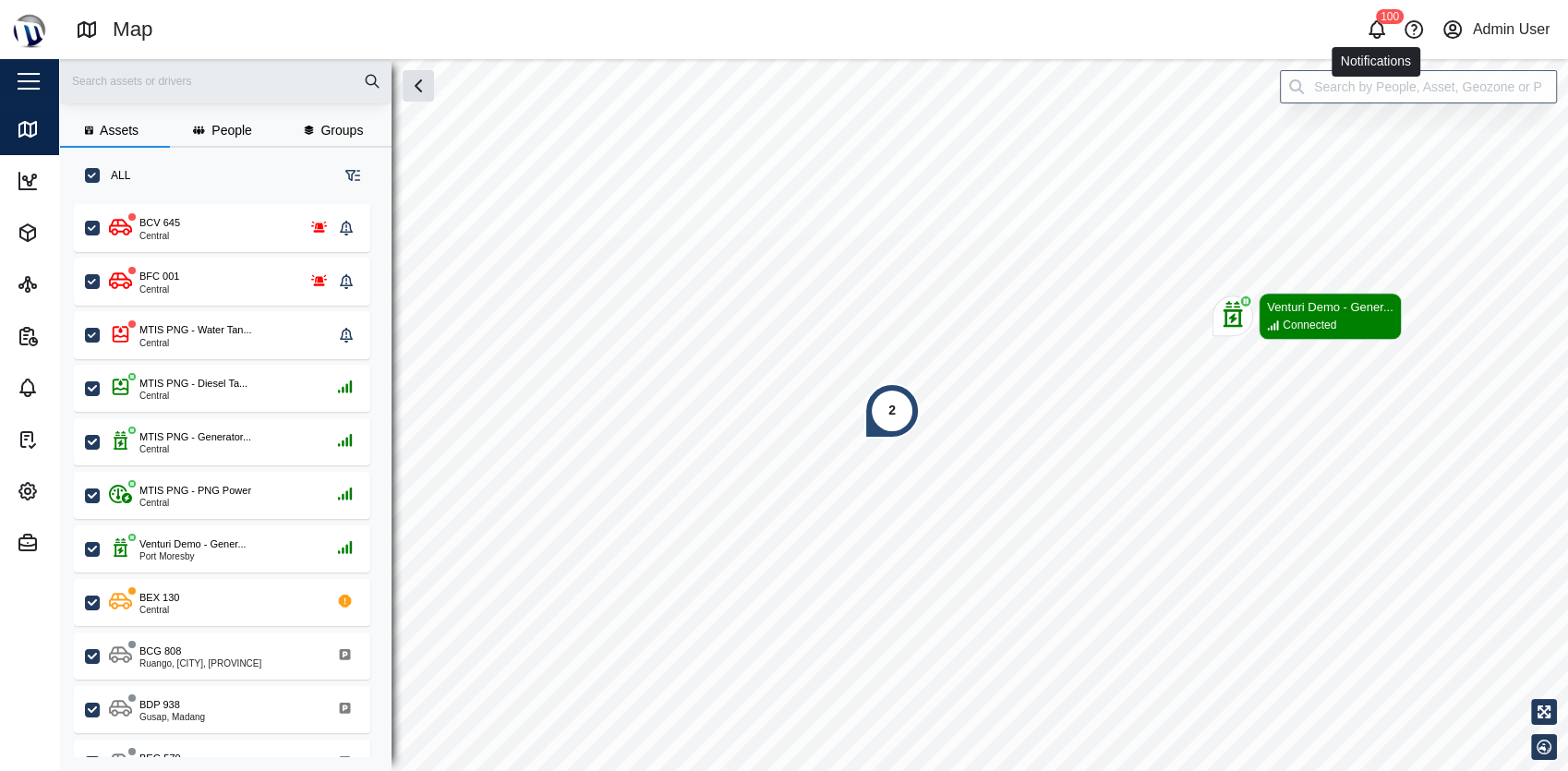 click 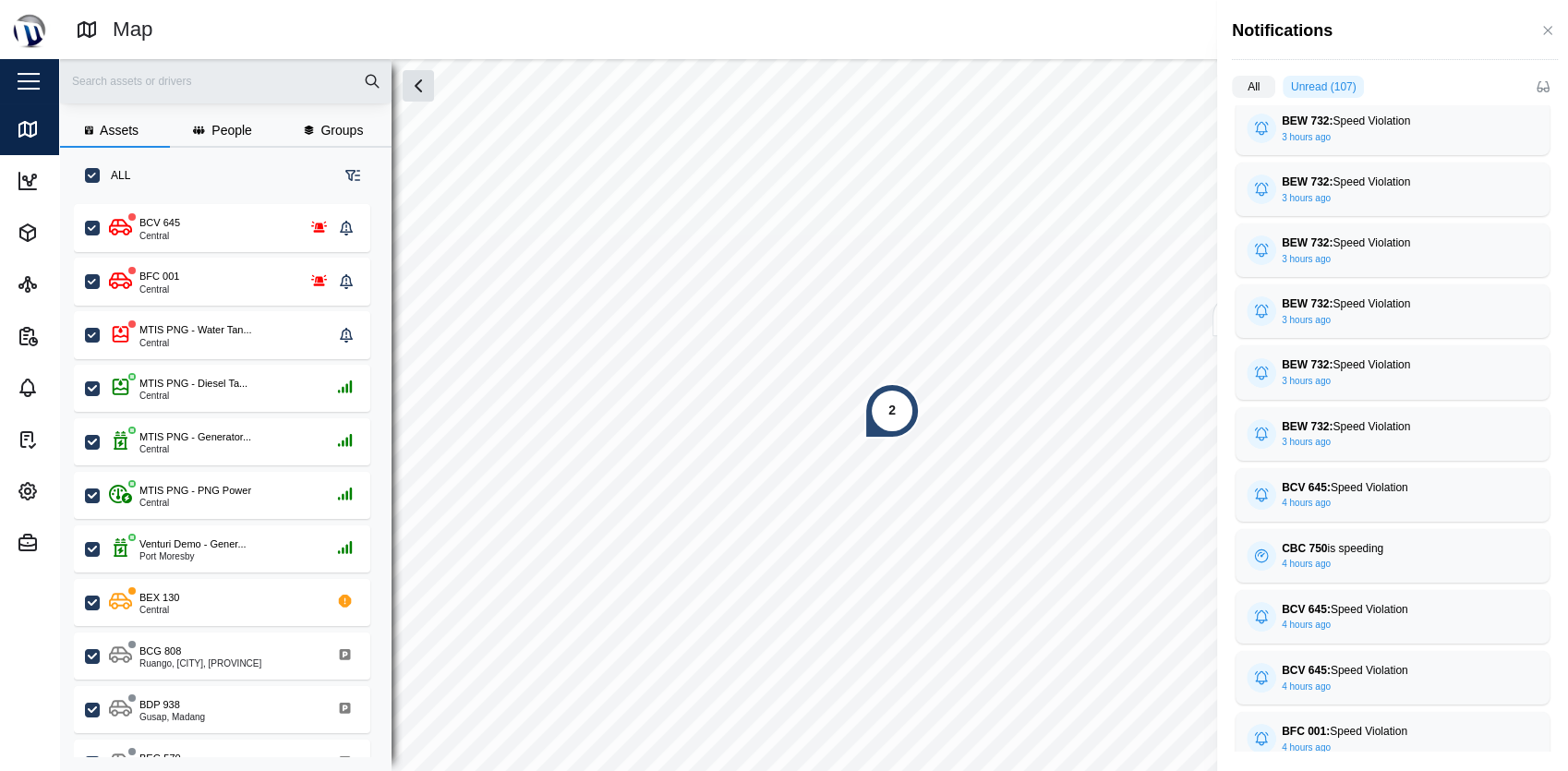 scroll, scrollTop: 0, scrollLeft: 0, axis: both 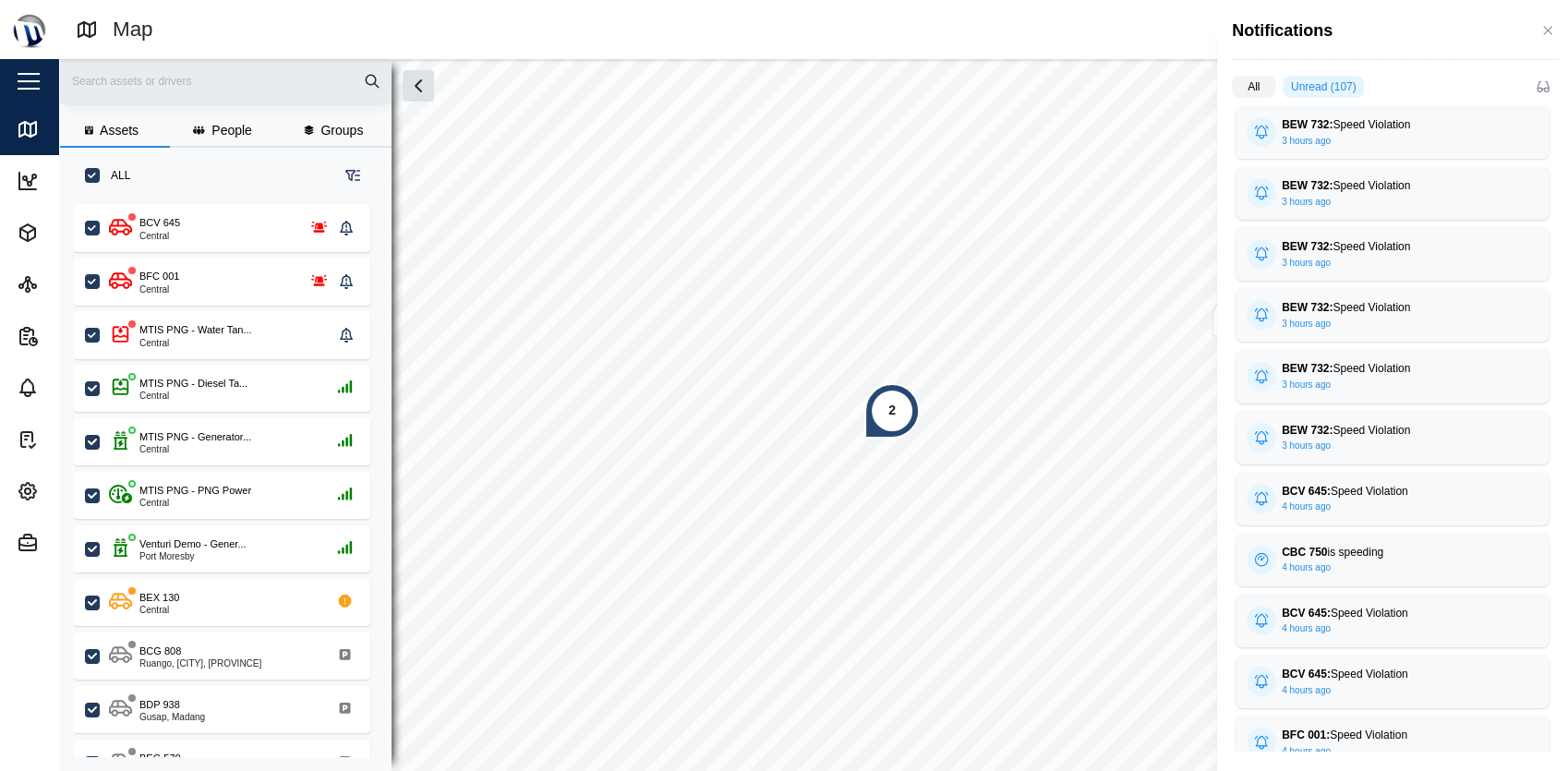 click on "All" at bounding box center [1253, 87] 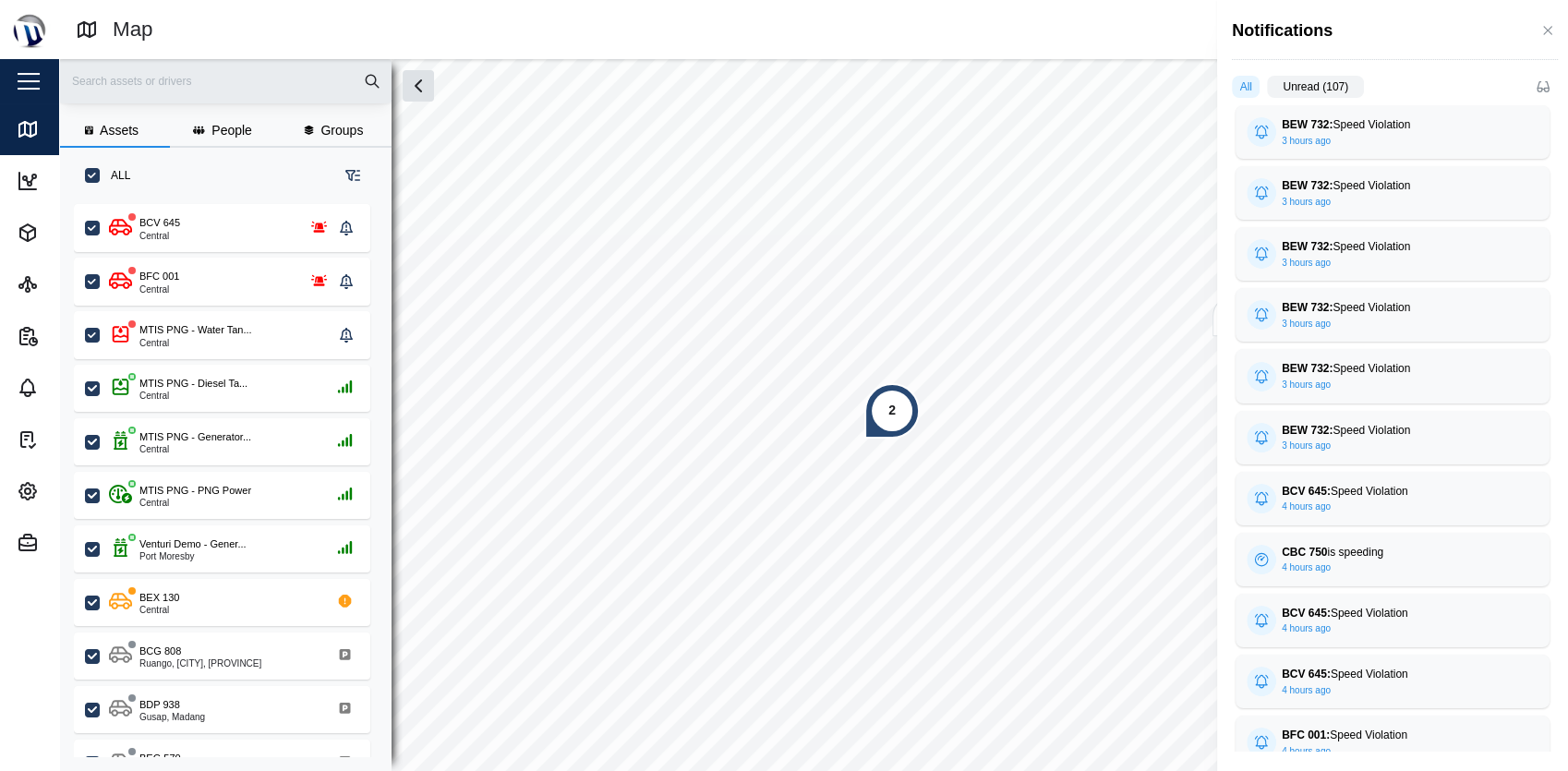 click on "All Unread (107)" at bounding box center (1393, 86) 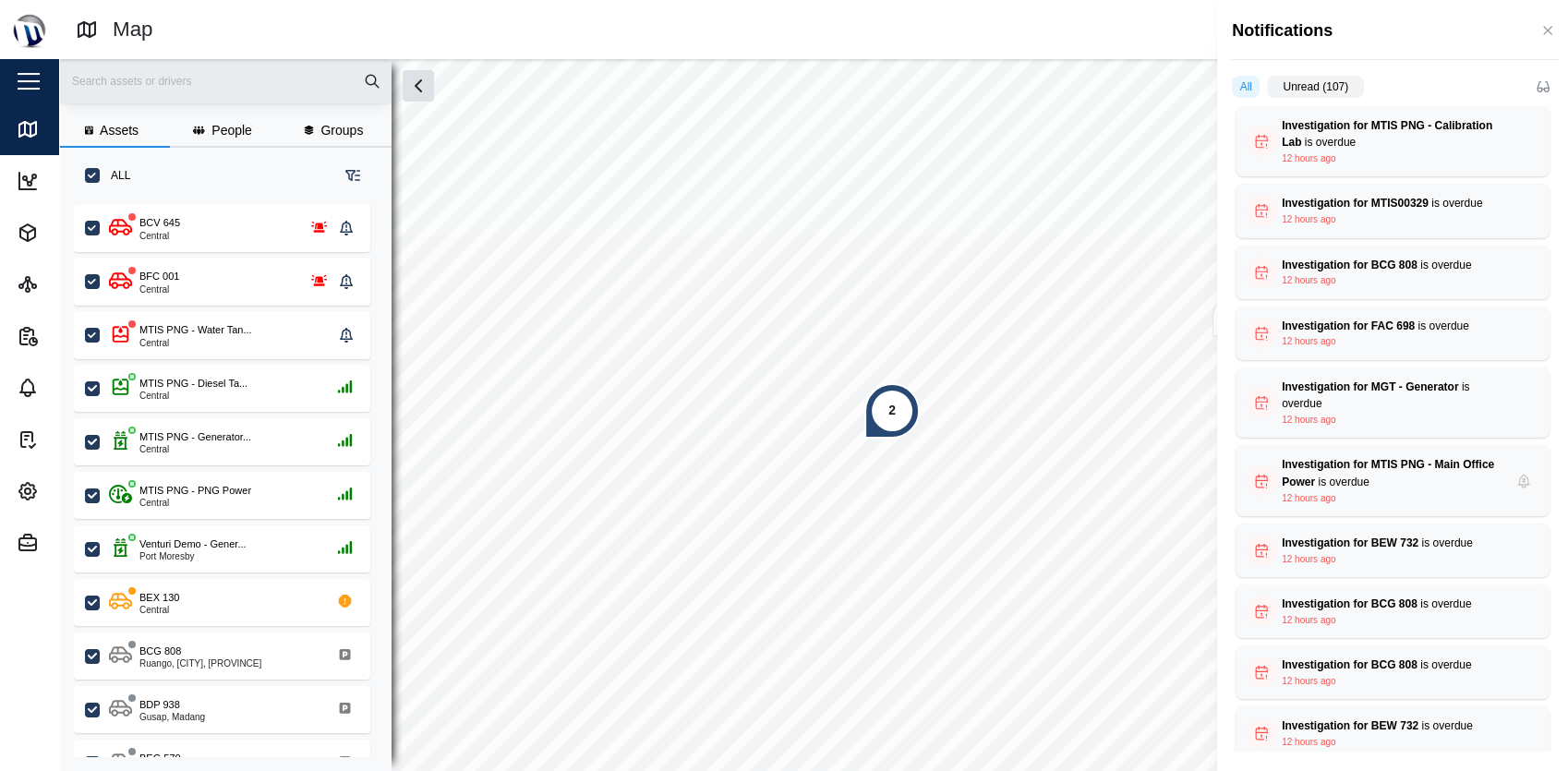 scroll, scrollTop: 2293, scrollLeft: 0, axis: vertical 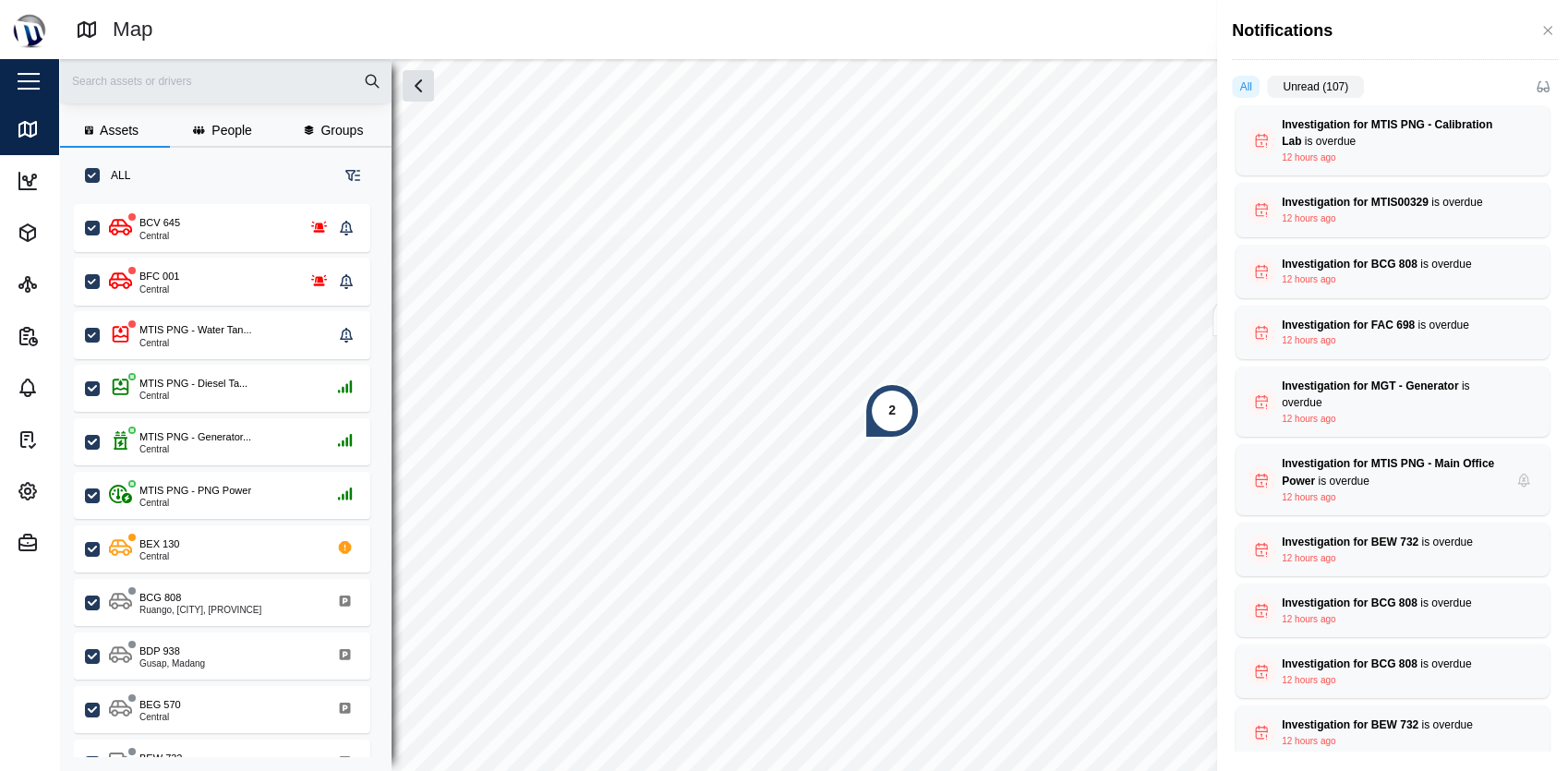 click at bounding box center (784, 385) 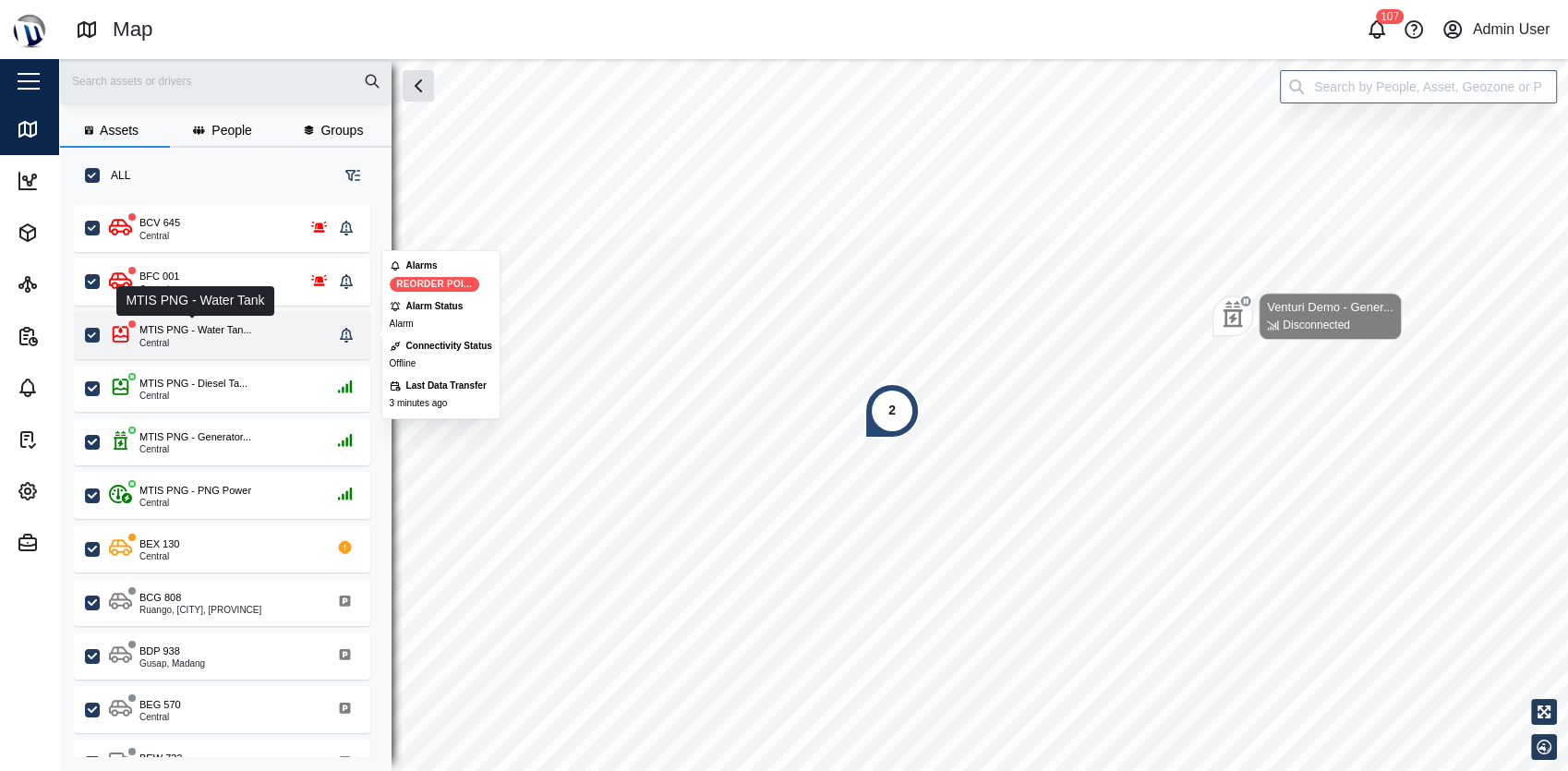 click on "MTIS PNG - Water Tan..." at bounding box center [196, 330] 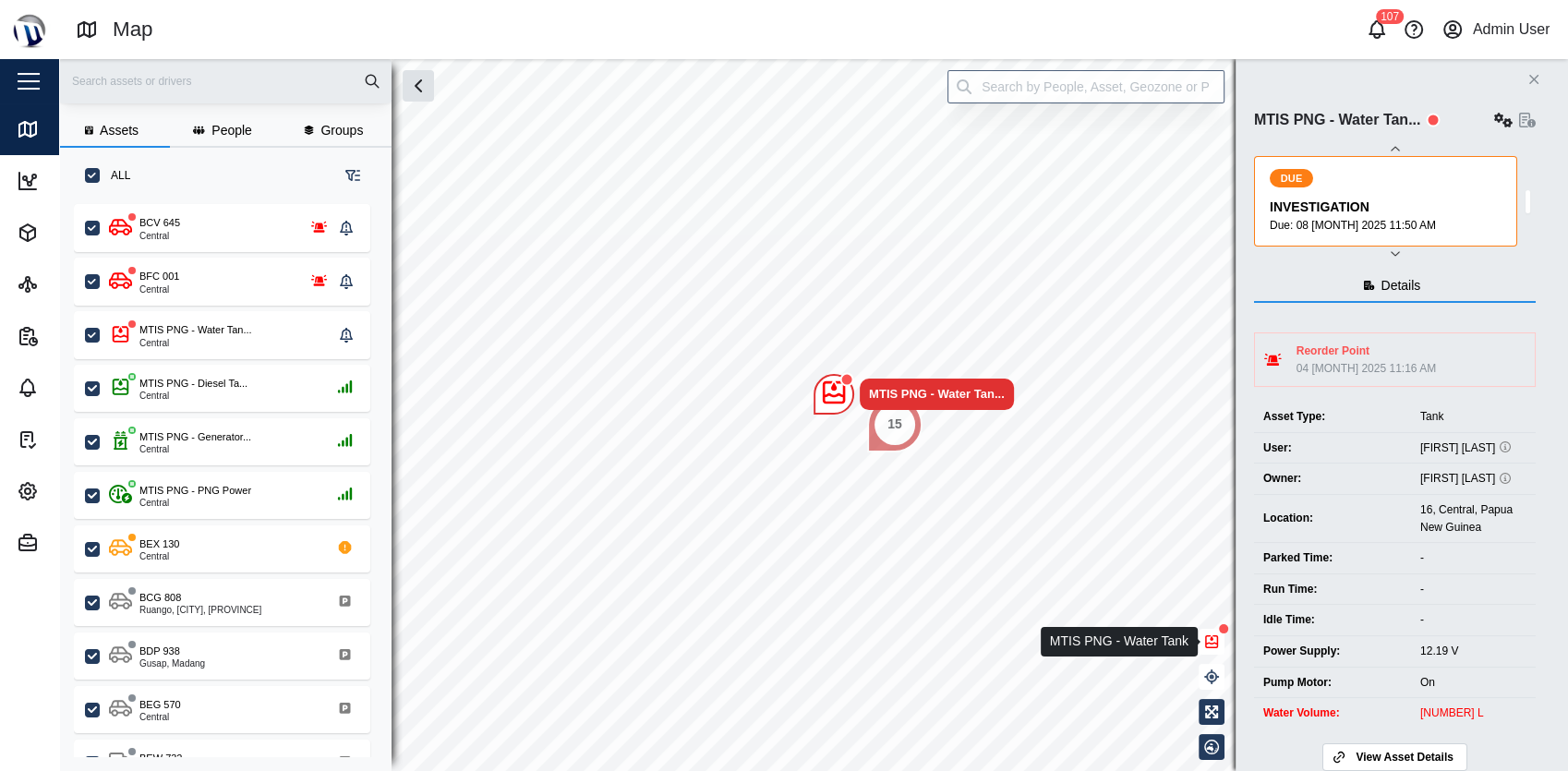 click 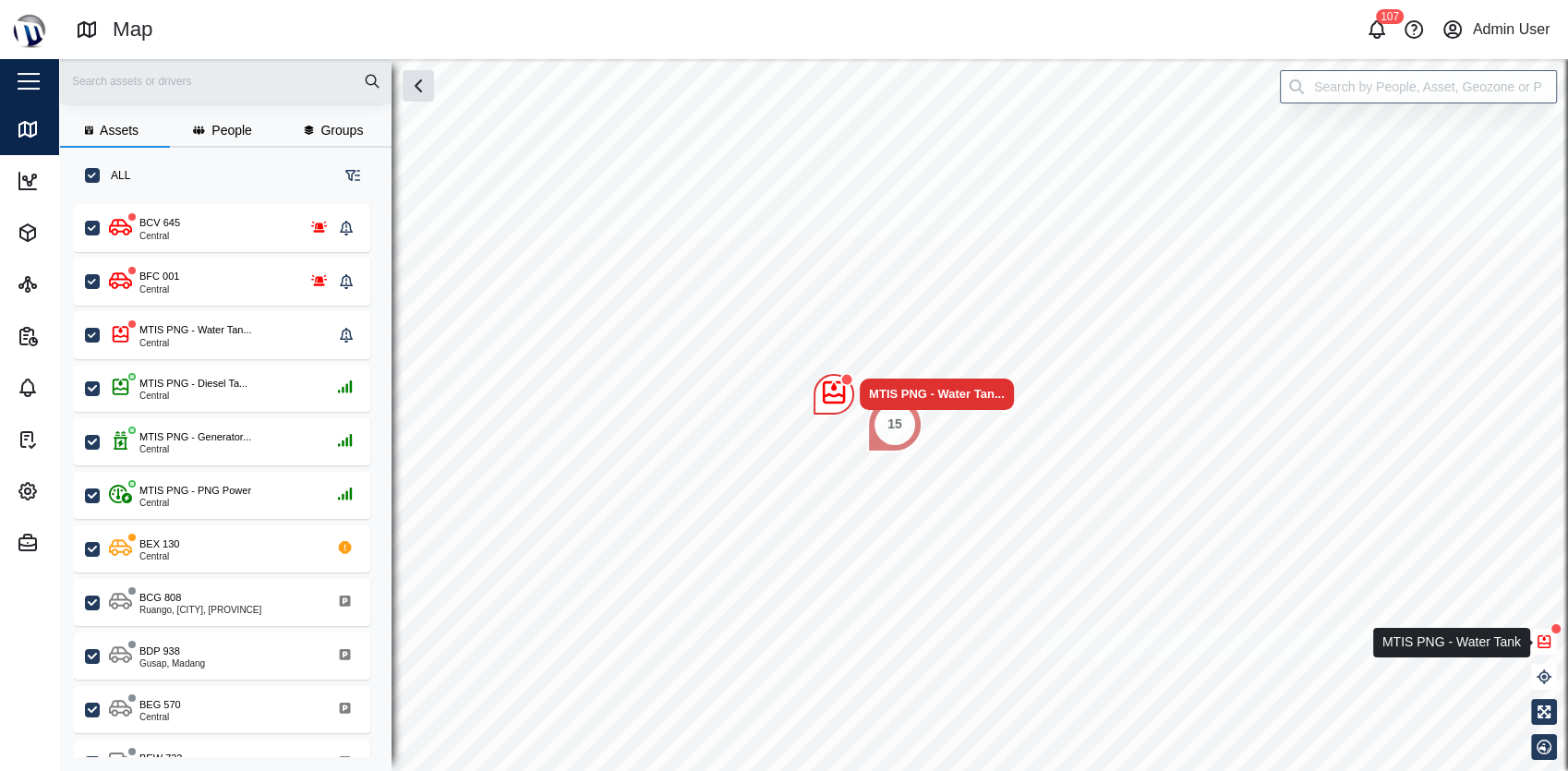 click 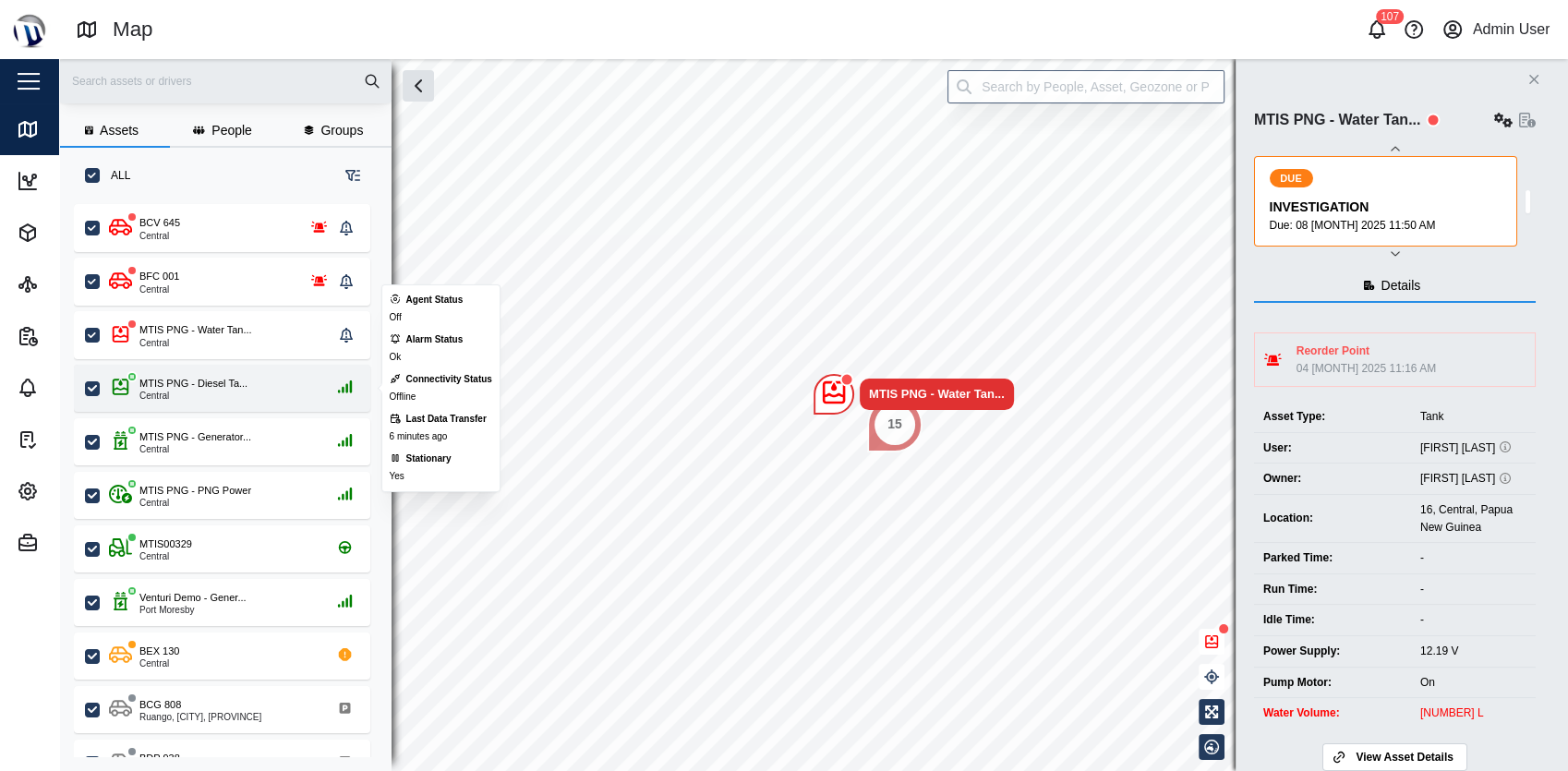 click on "Central" at bounding box center [193, 396] 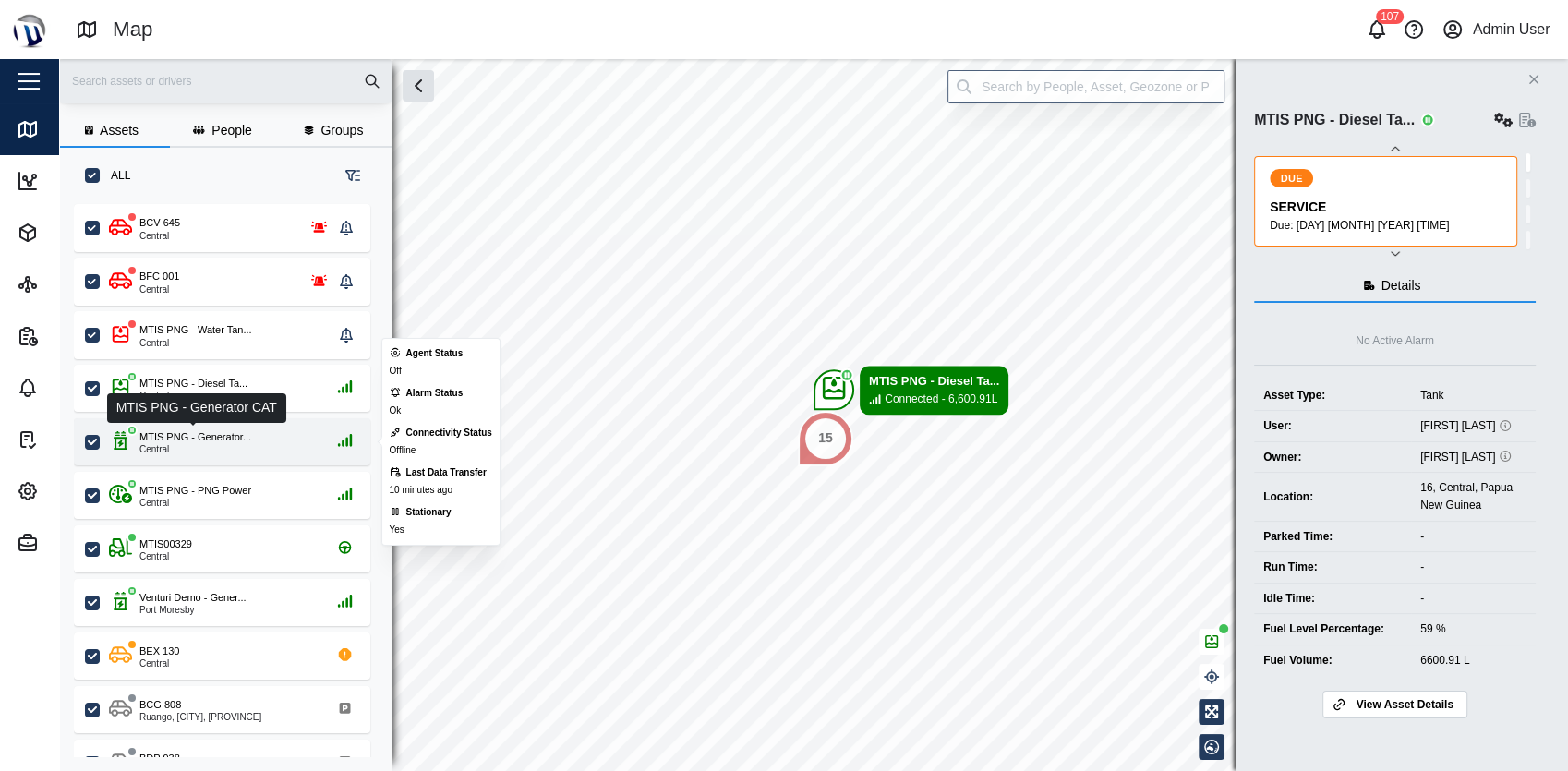 click on "MTIS PNG - Generator..." at bounding box center (195, 437) 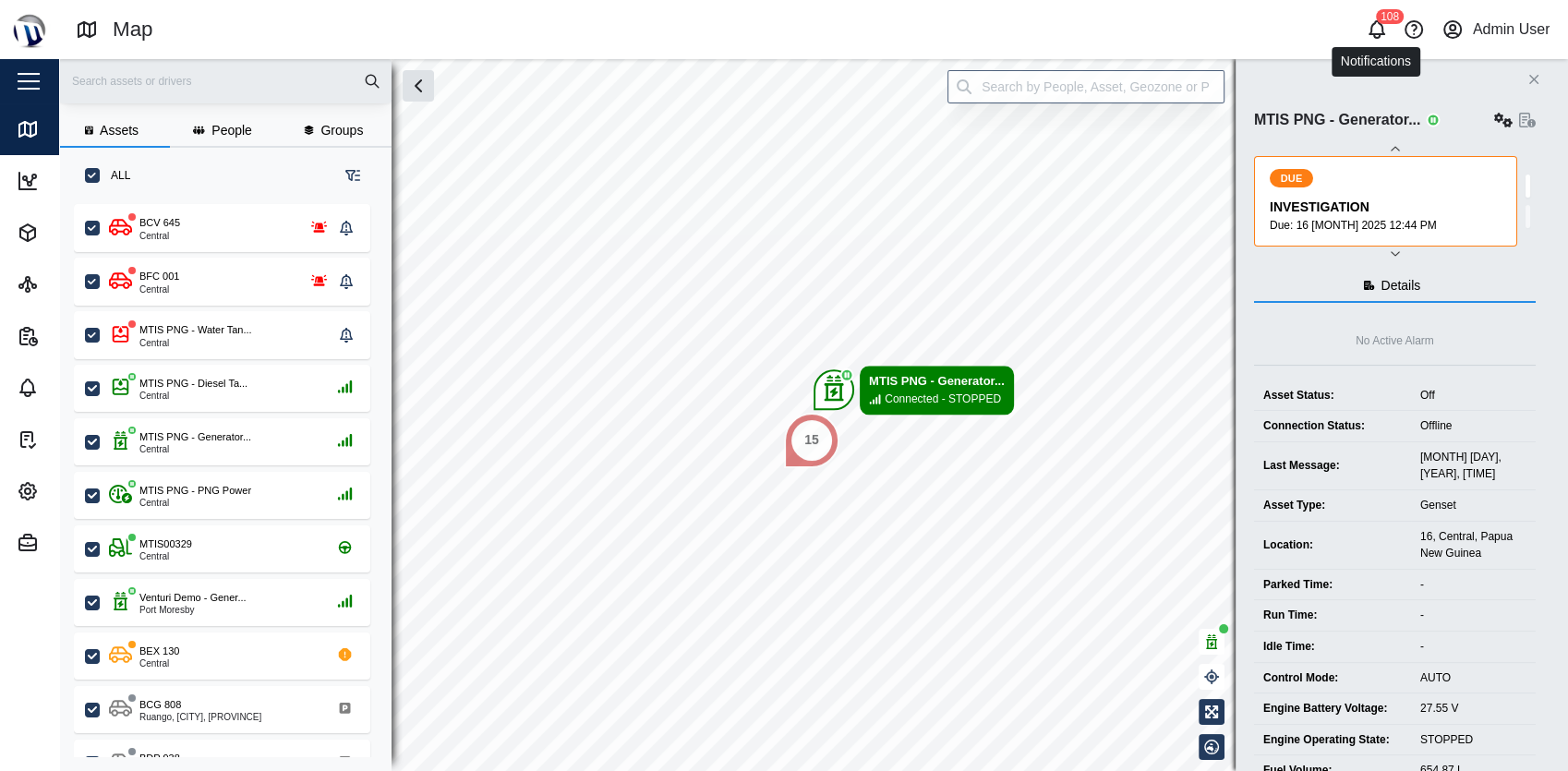 click 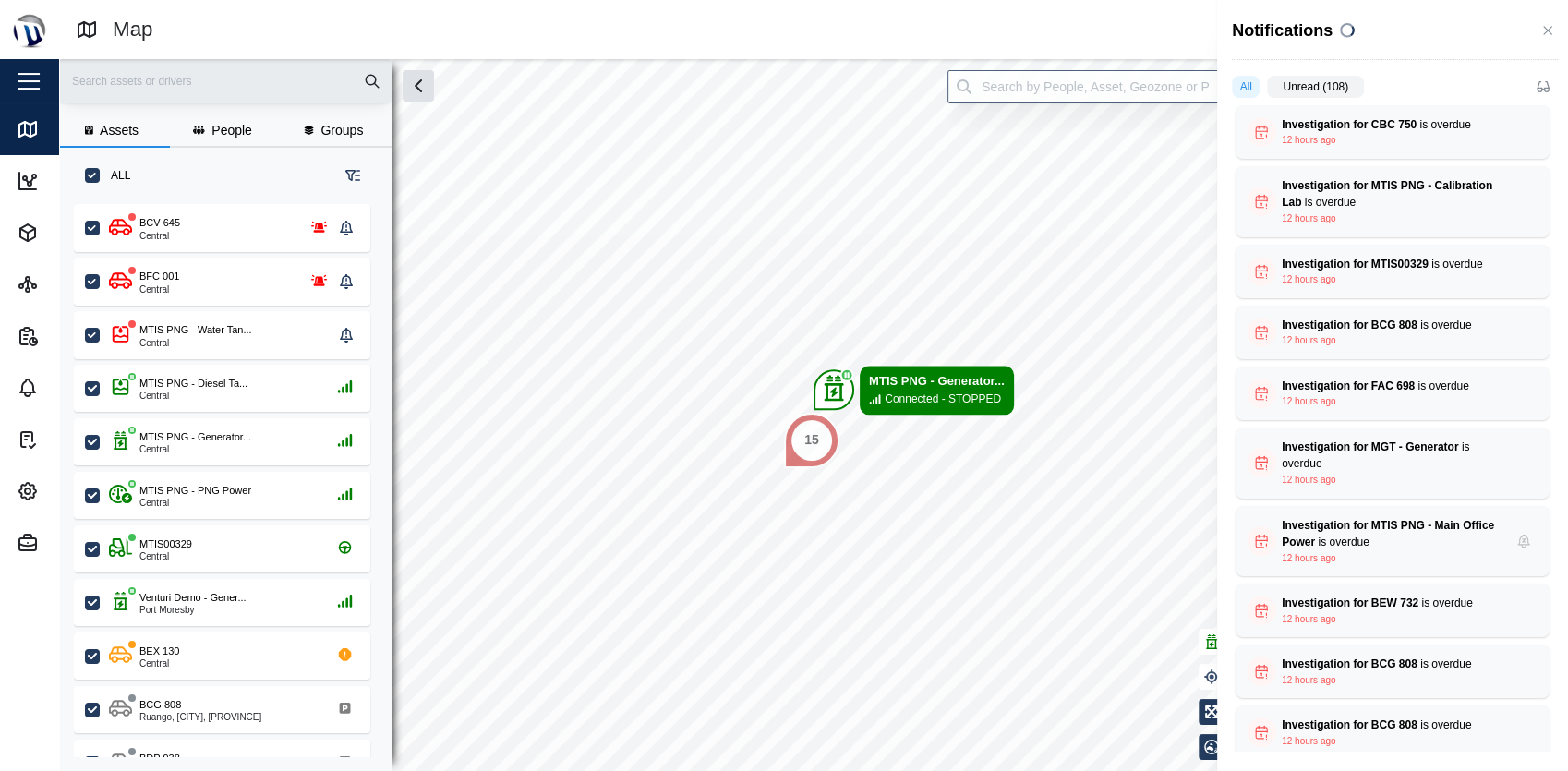 scroll, scrollTop: 0, scrollLeft: 0, axis: both 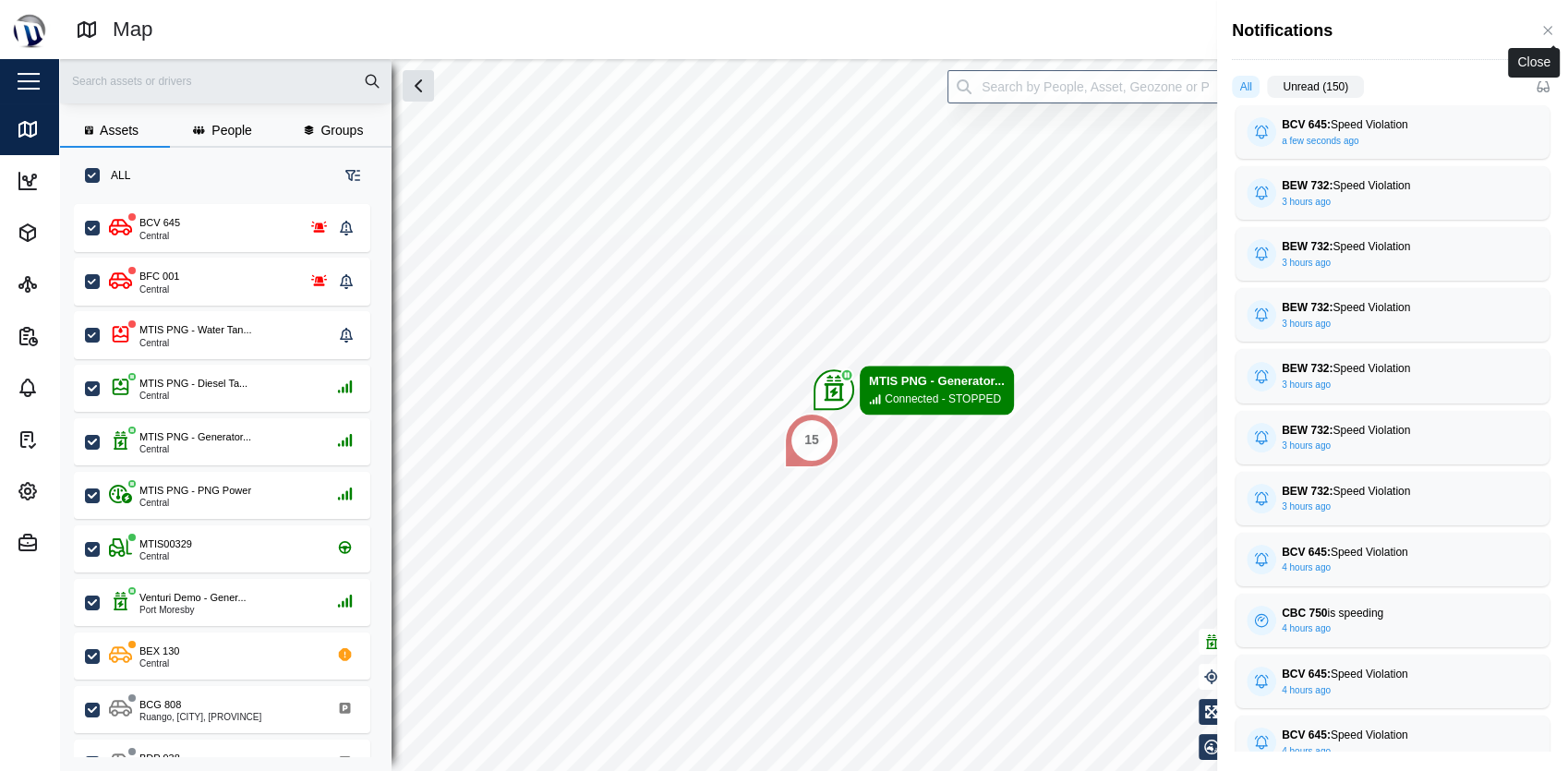 click 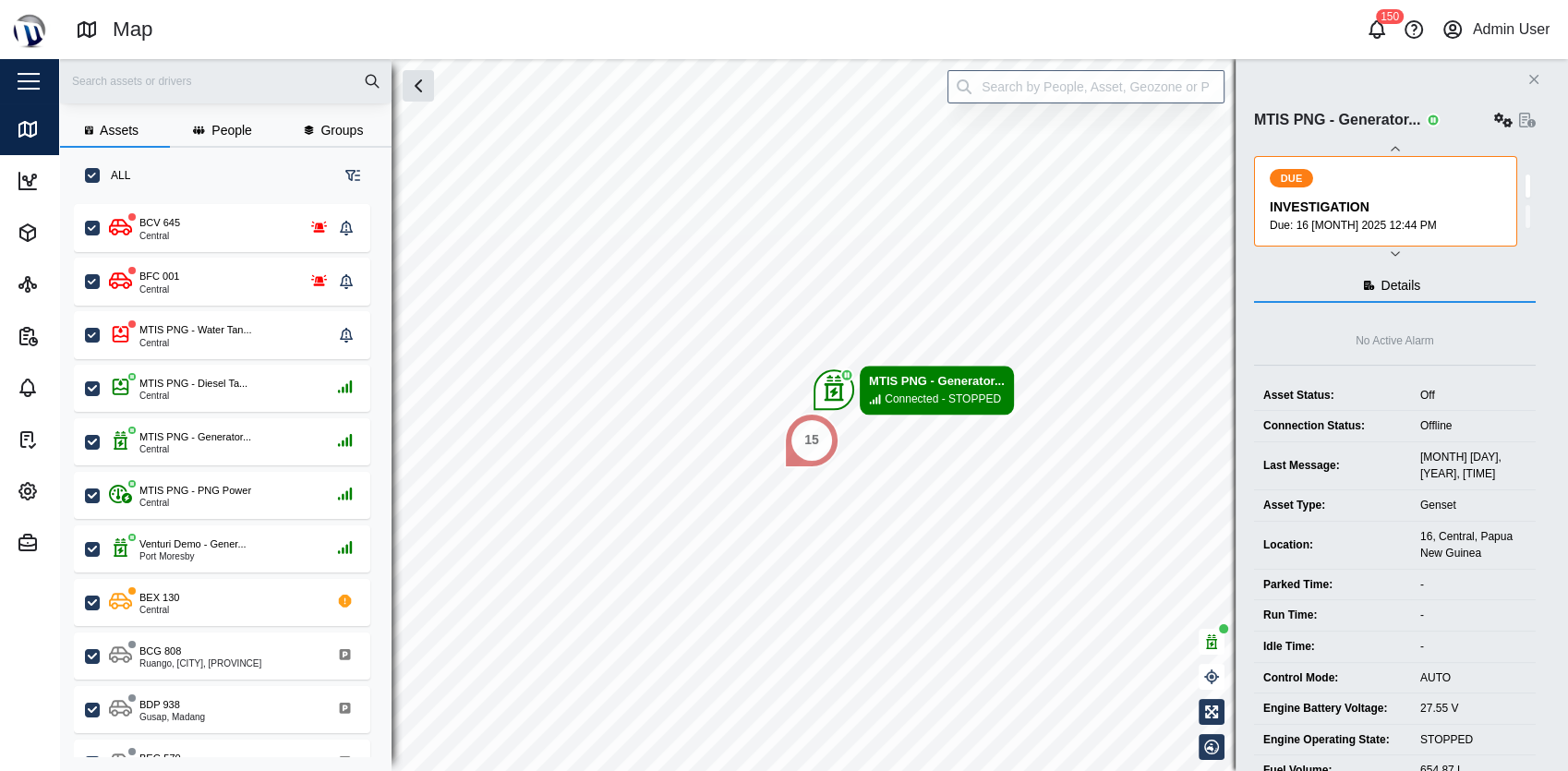 click on "Notifications 150 Admin User" at bounding box center [1199, 30] 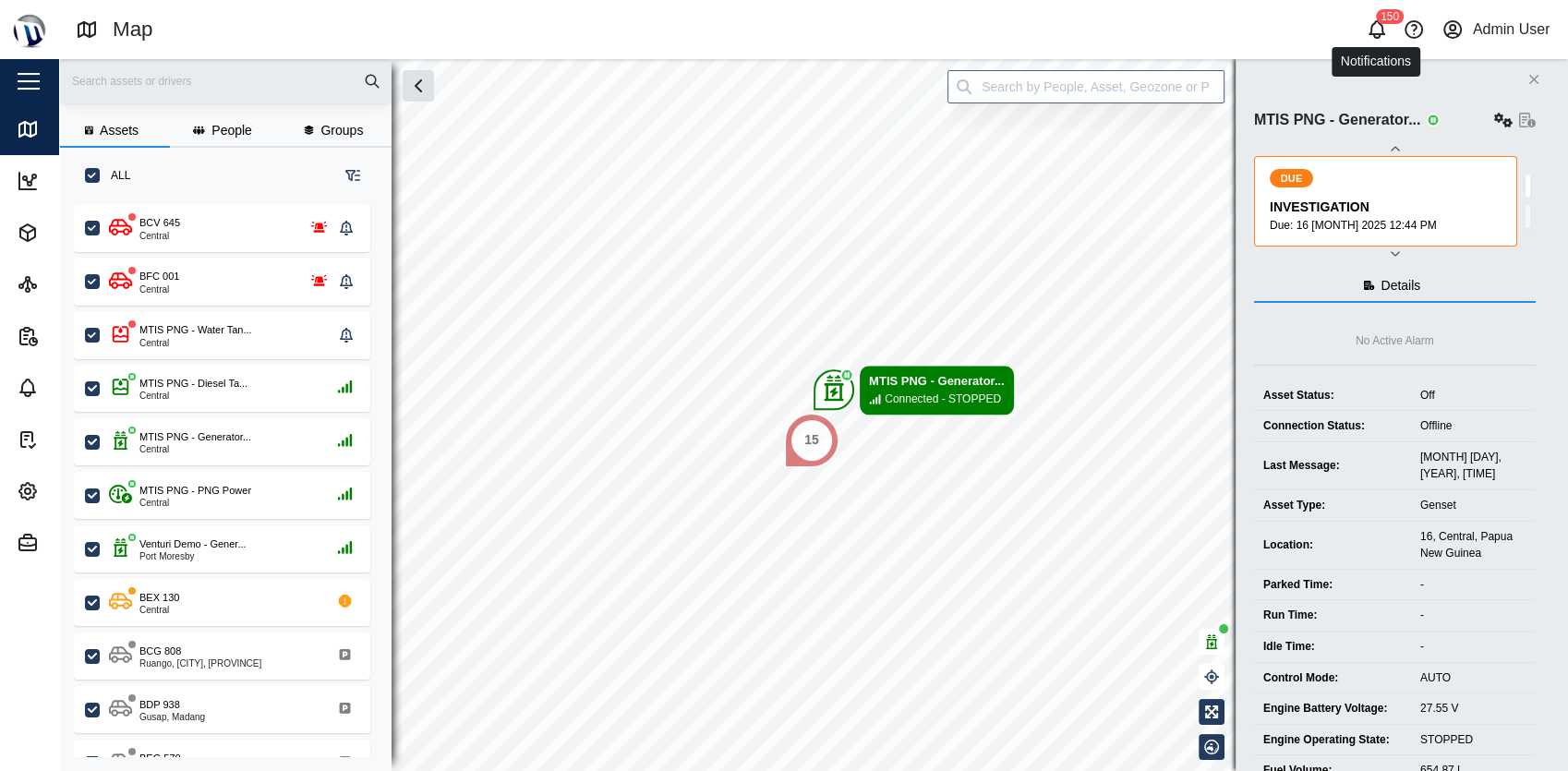 click at bounding box center [1377, 30] 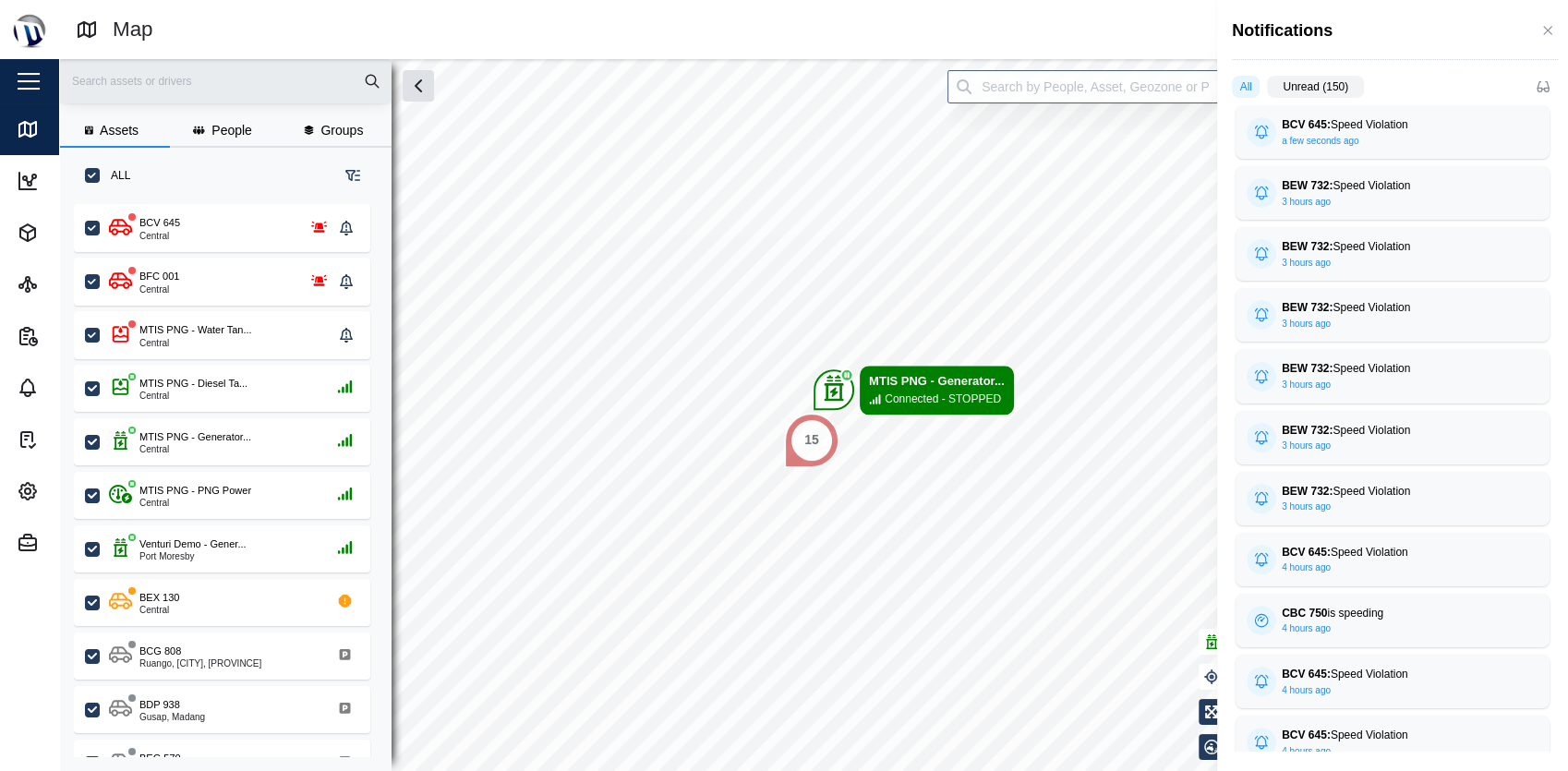 click at bounding box center (784, 385) 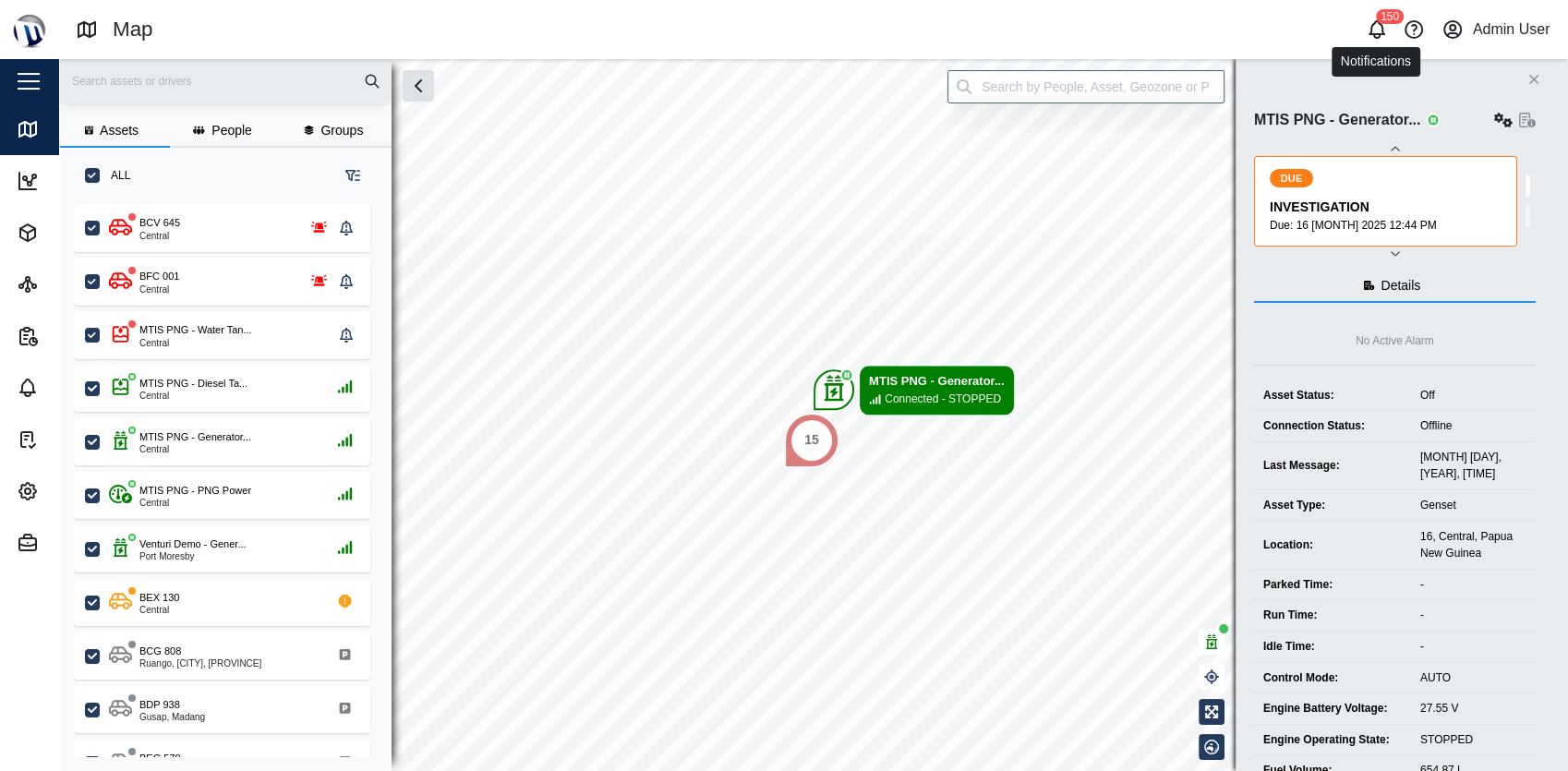click 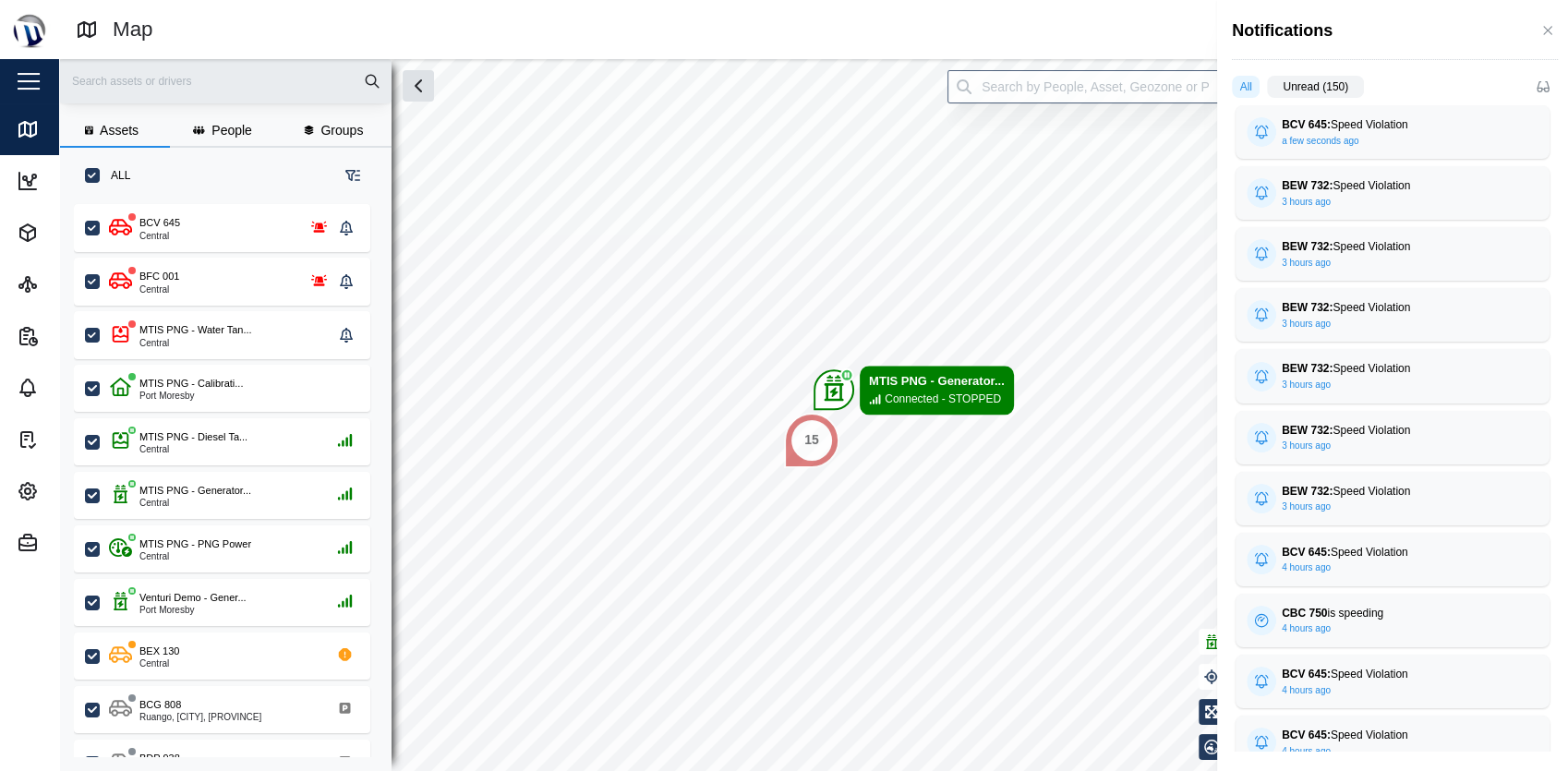 click at bounding box center [784, 385] 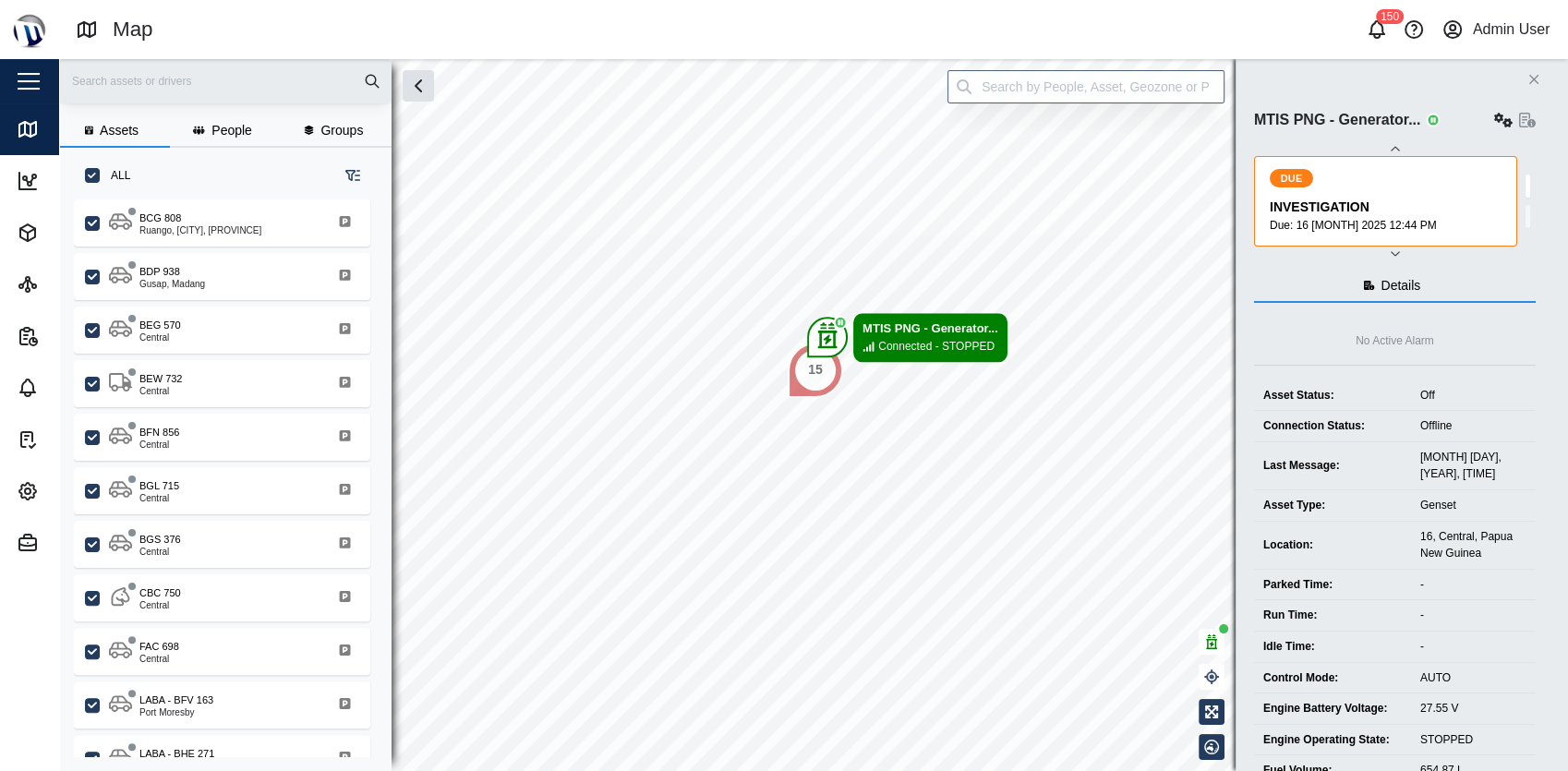 scroll, scrollTop: 490, scrollLeft: 0, axis: vertical 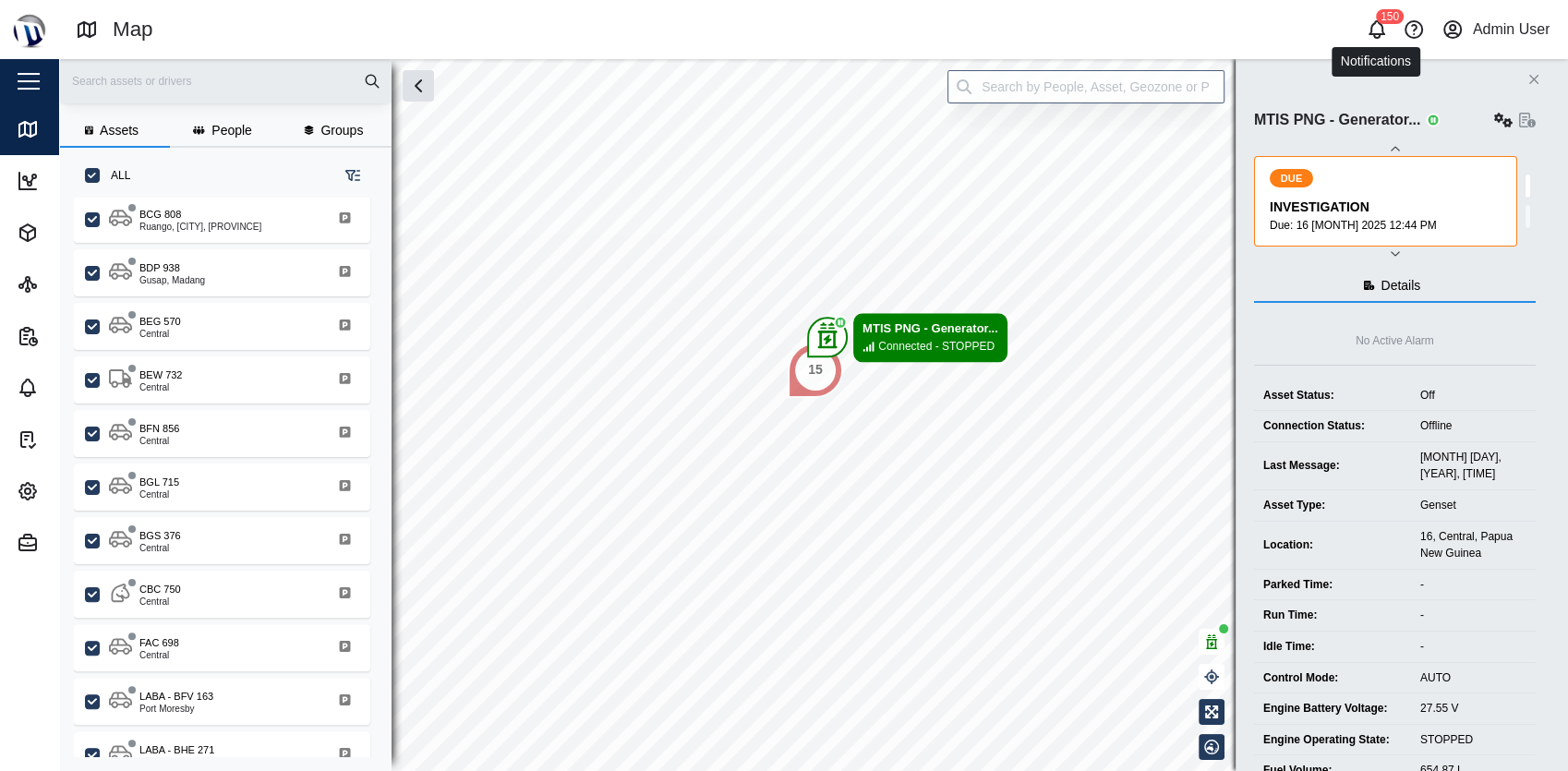 click 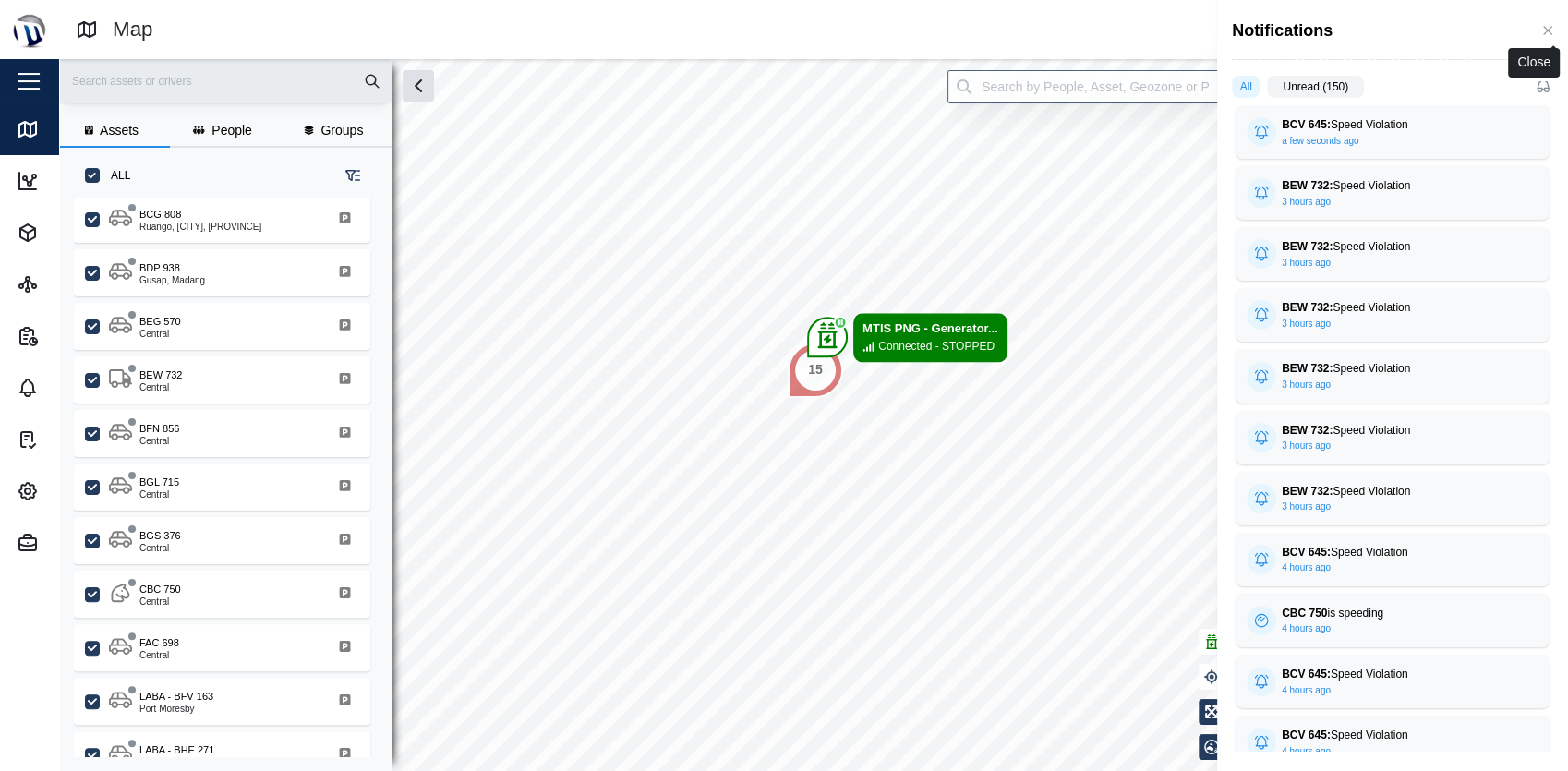 click 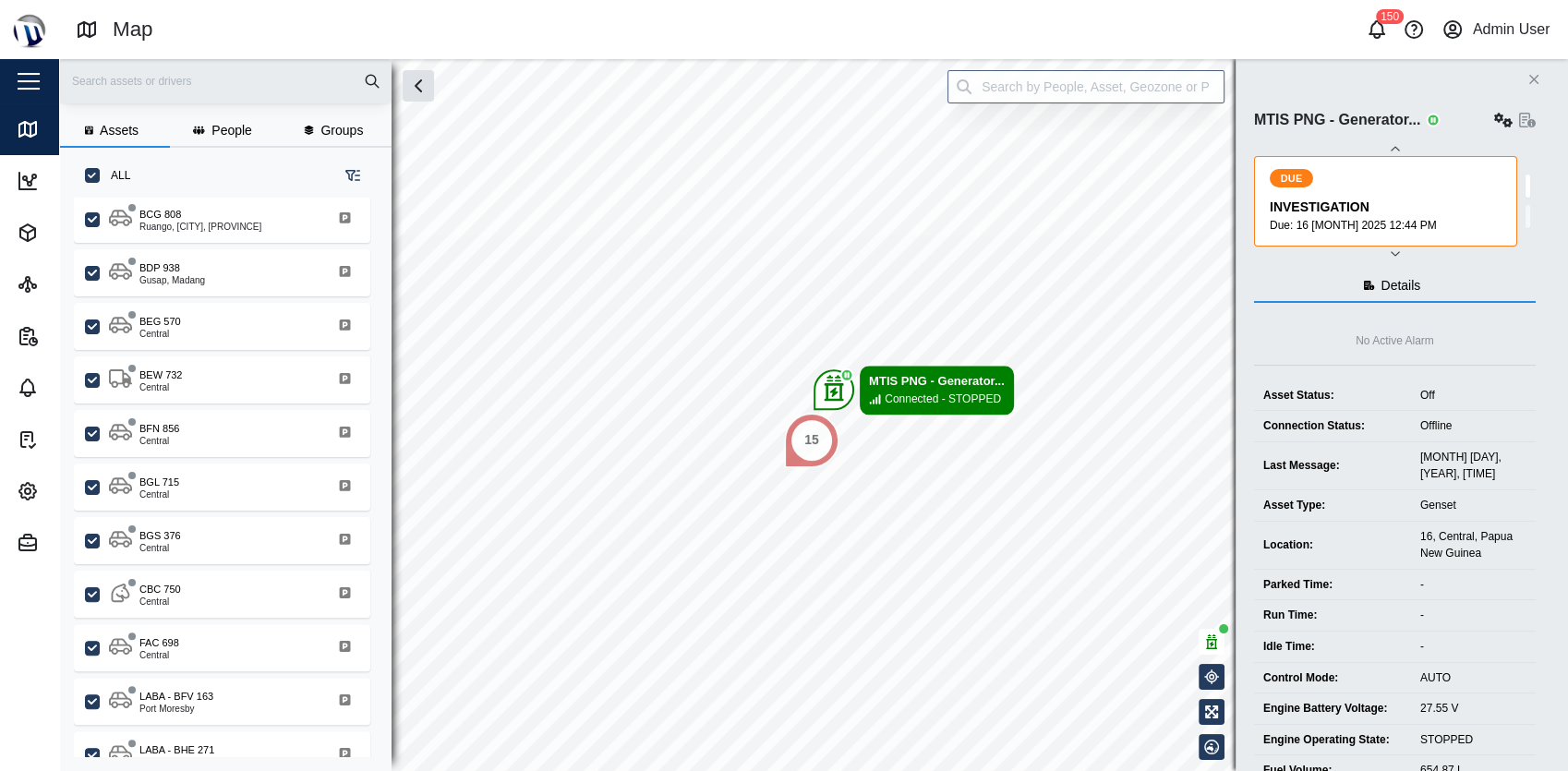 click on "15" at bounding box center [812, 440] 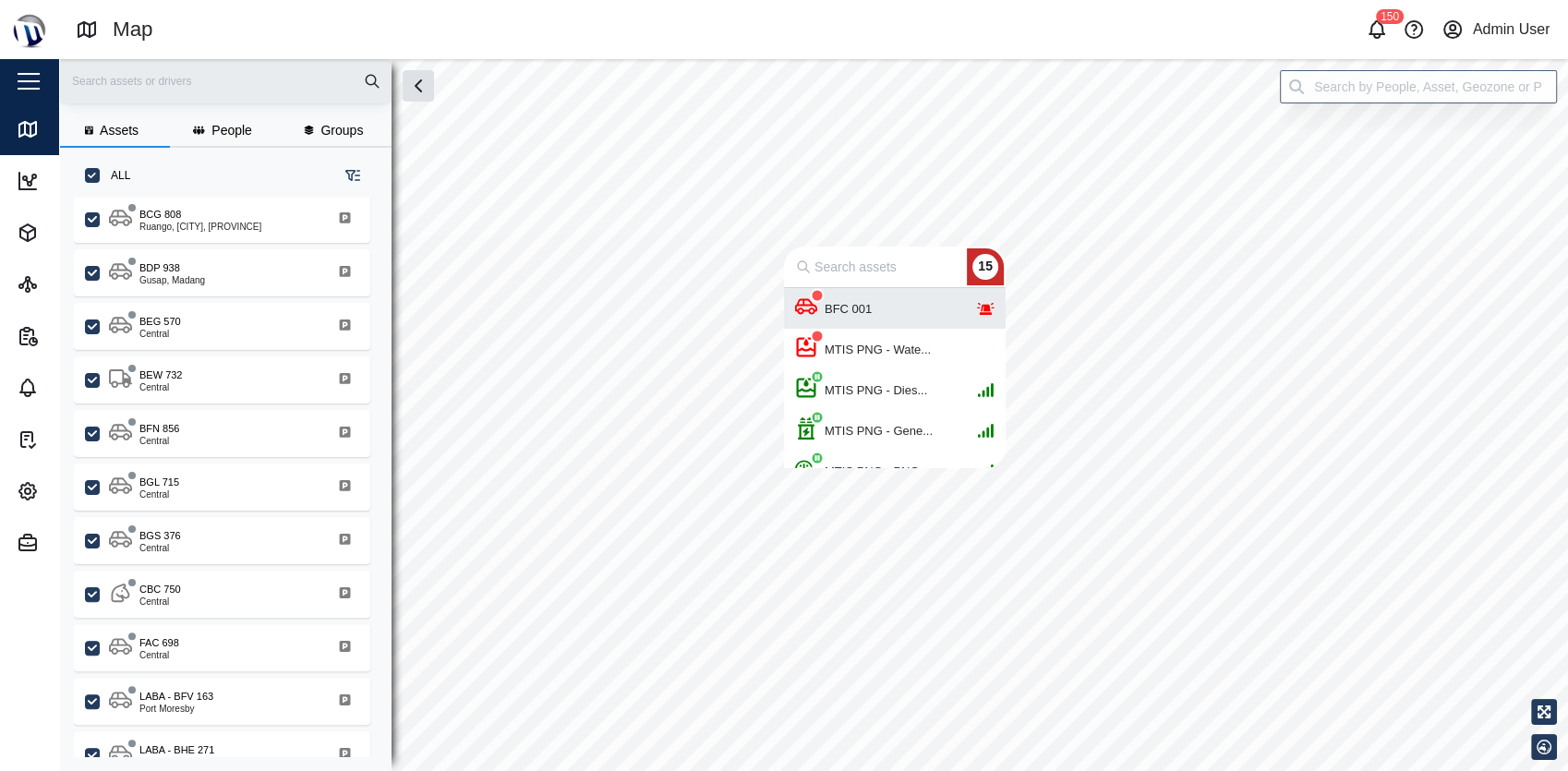 scroll, scrollTop: 17, scrollLeft: 16, axis: both 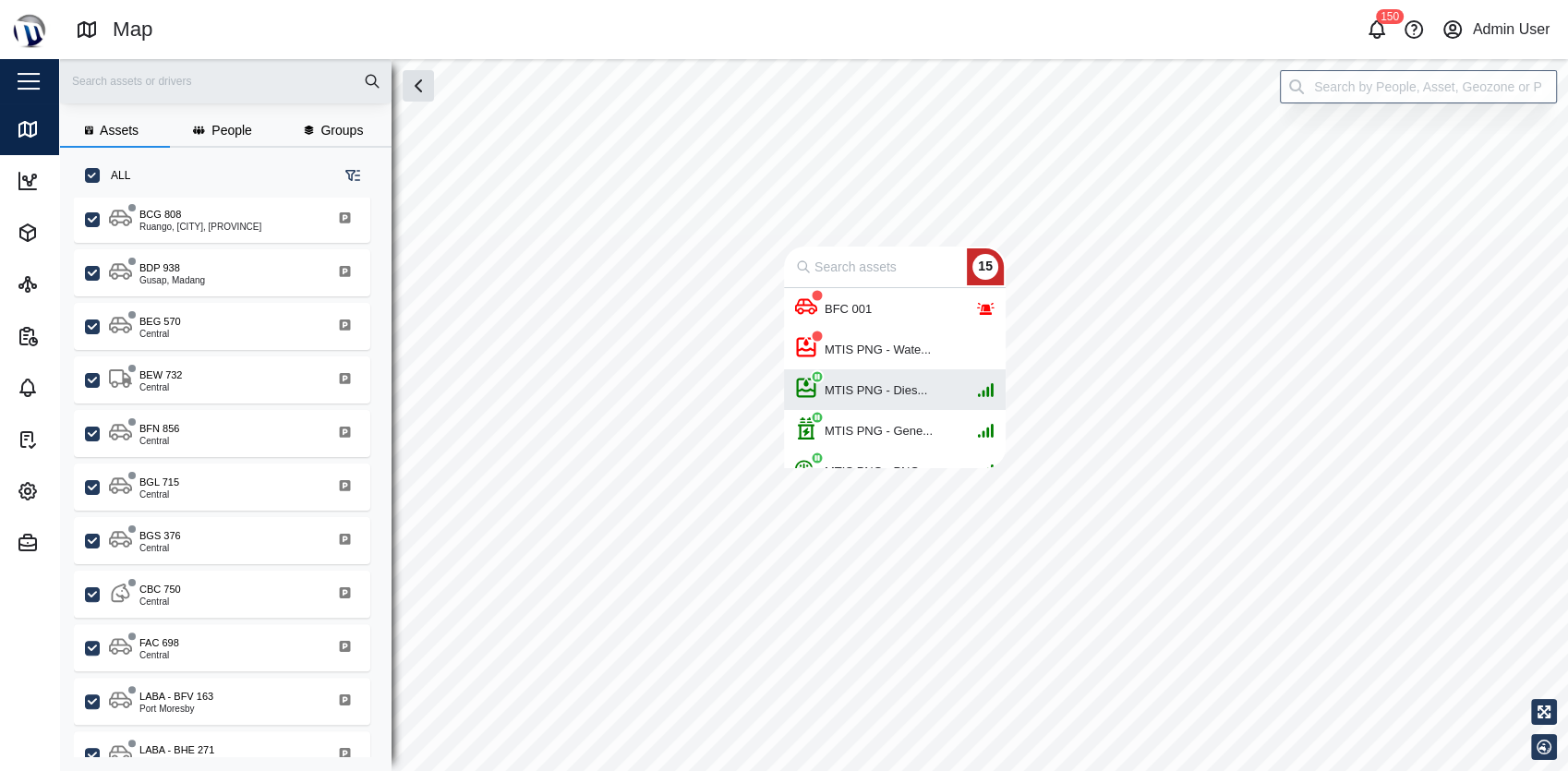 click on "MTIS PNG - Dies..." at bounding box center [875, 390] 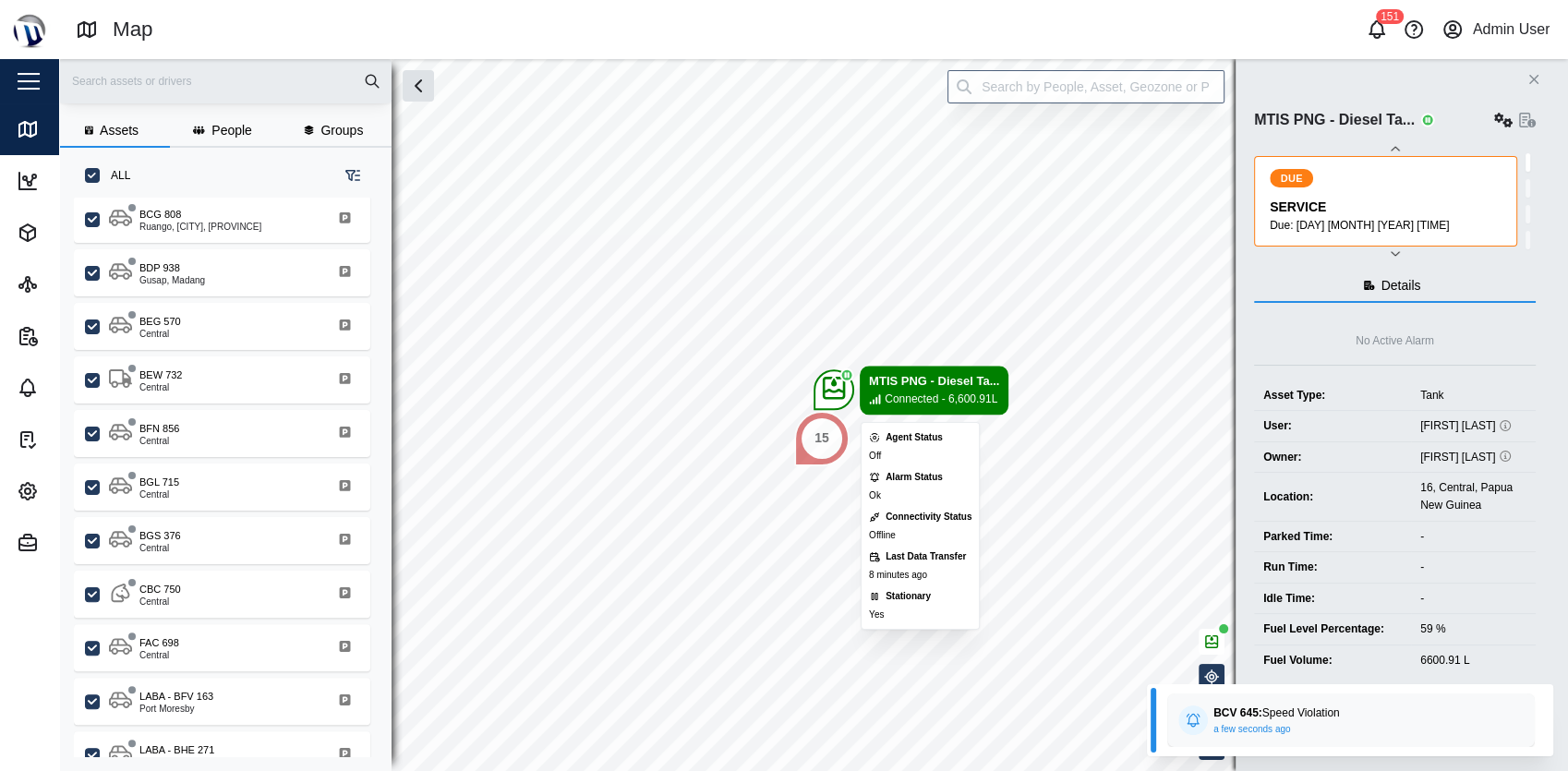 click on "Connected - 6,600.91L" at bounding box center [941, 399] 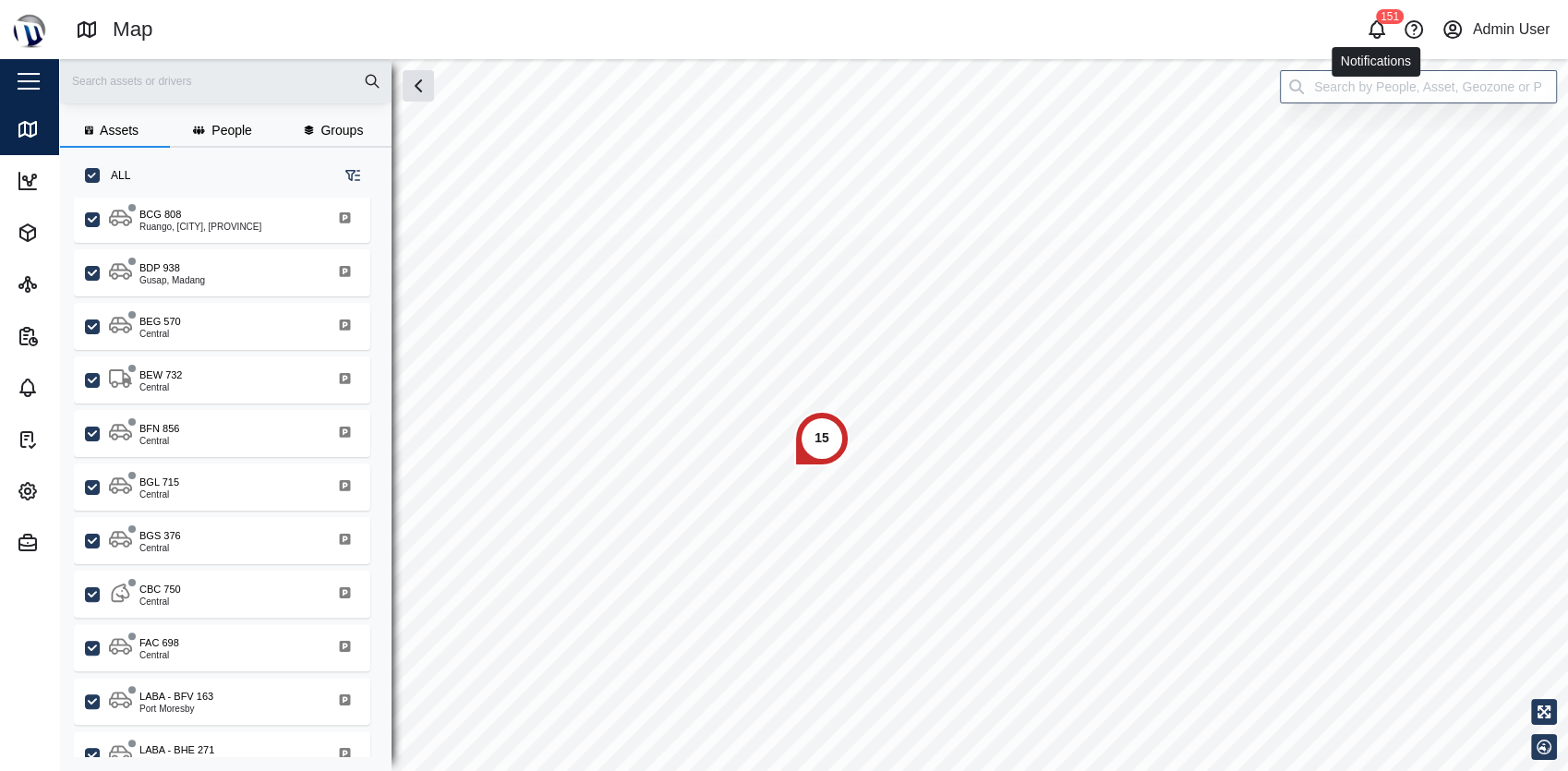 click 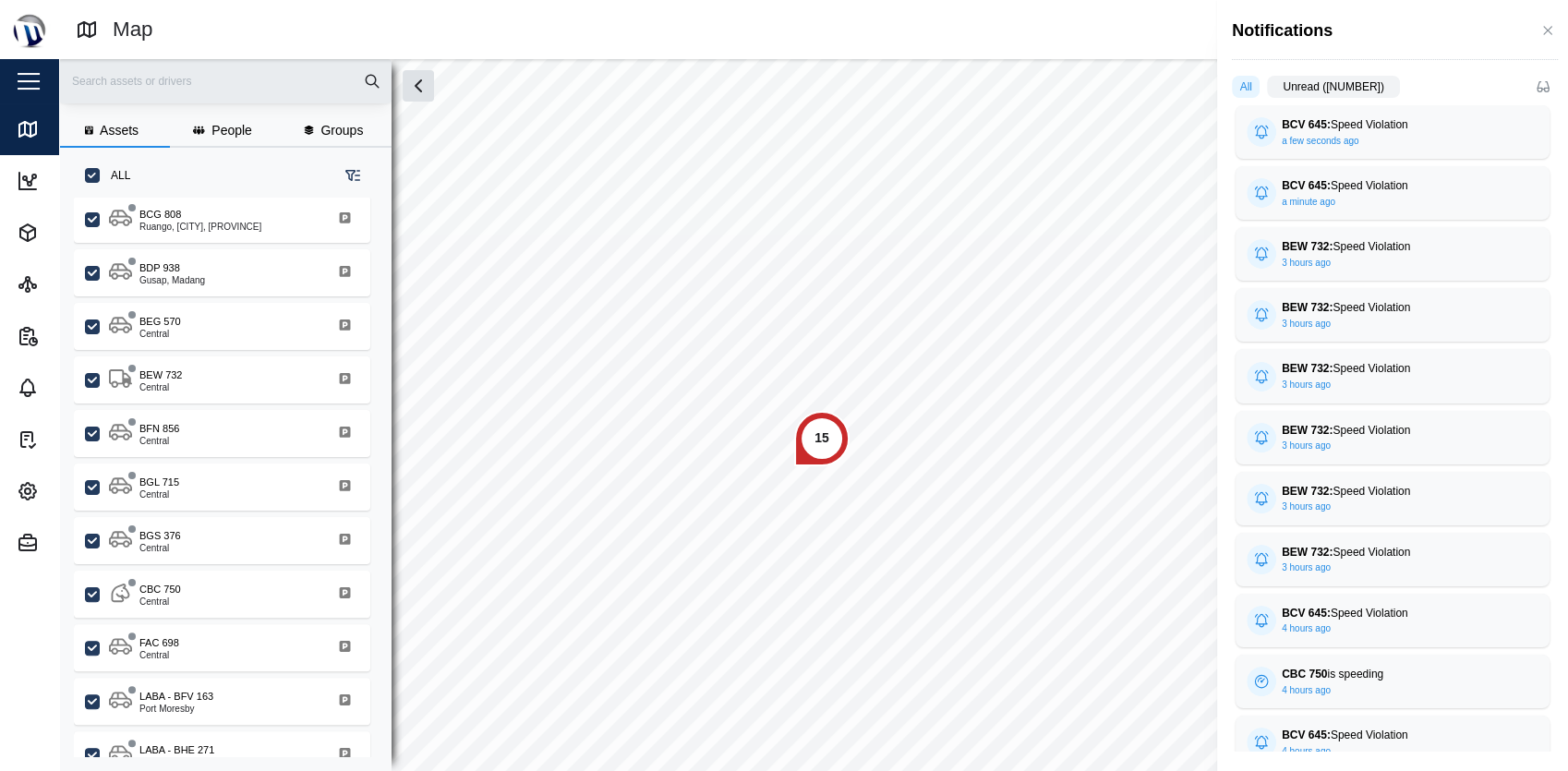 click on "Unread (151)" at bounding box center [1333, 87] 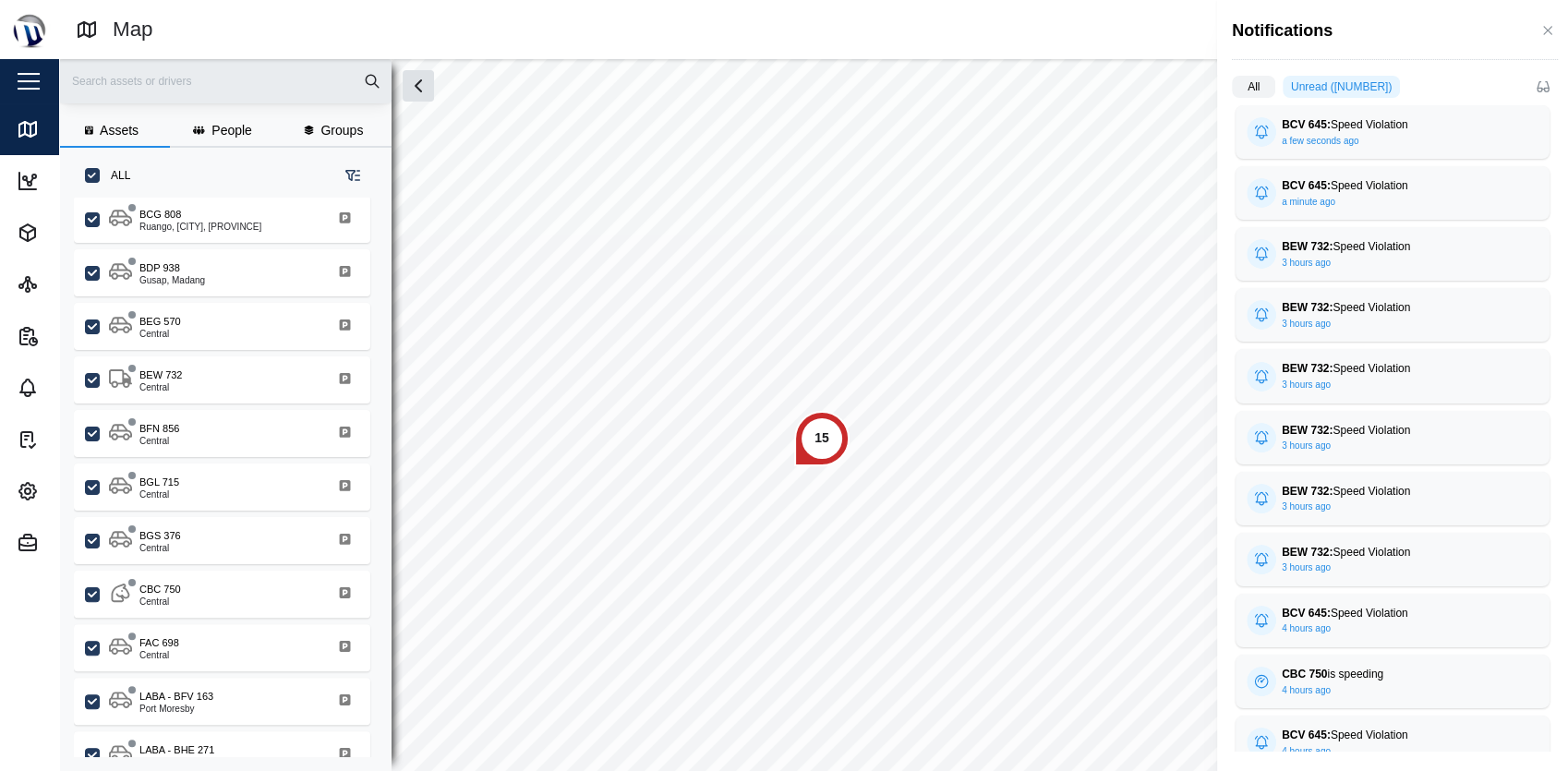 click on "All" at bounding box center (1253, 87) 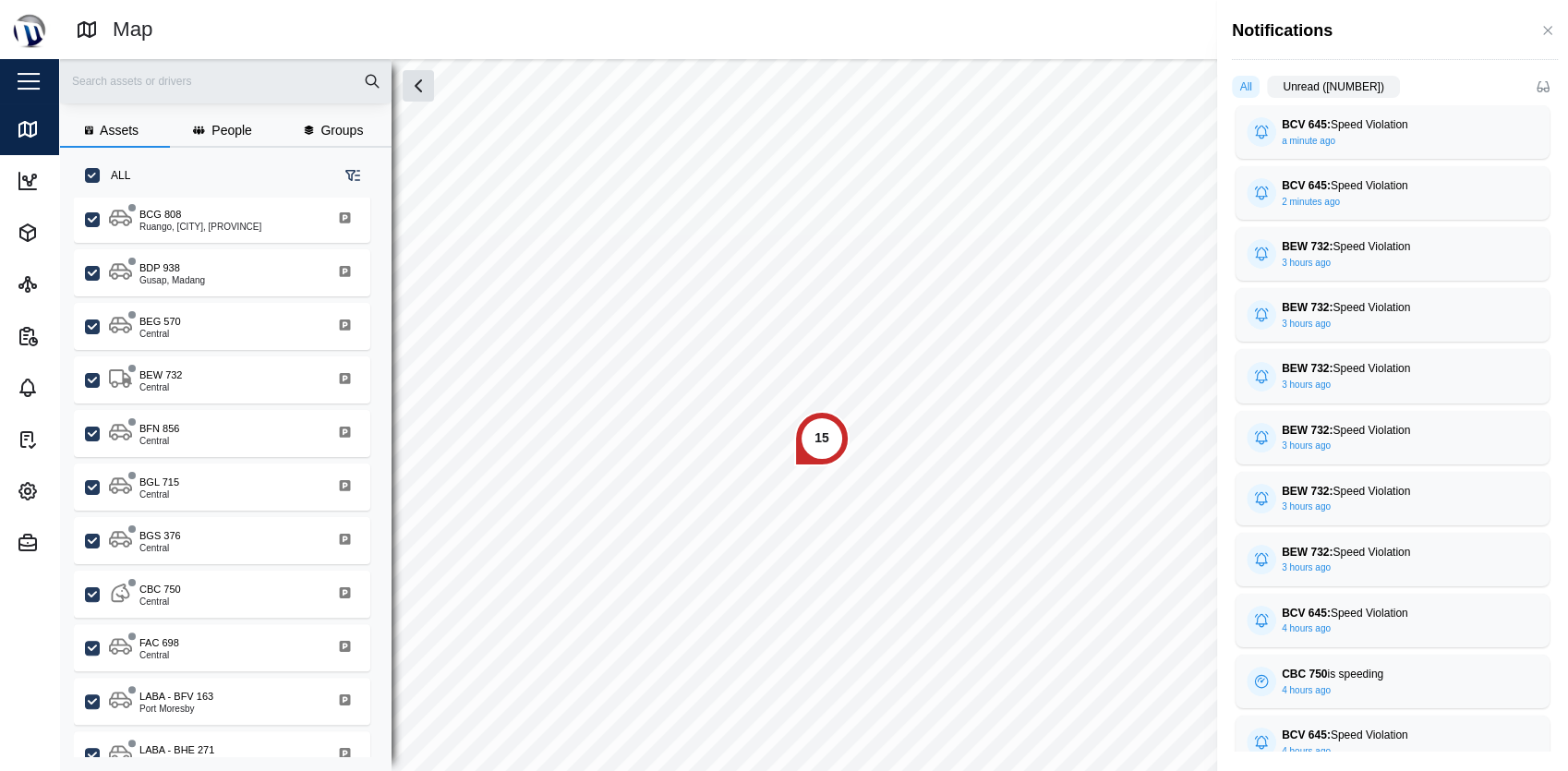 click on "Unread (151)" at bounding box center (1333, 87) 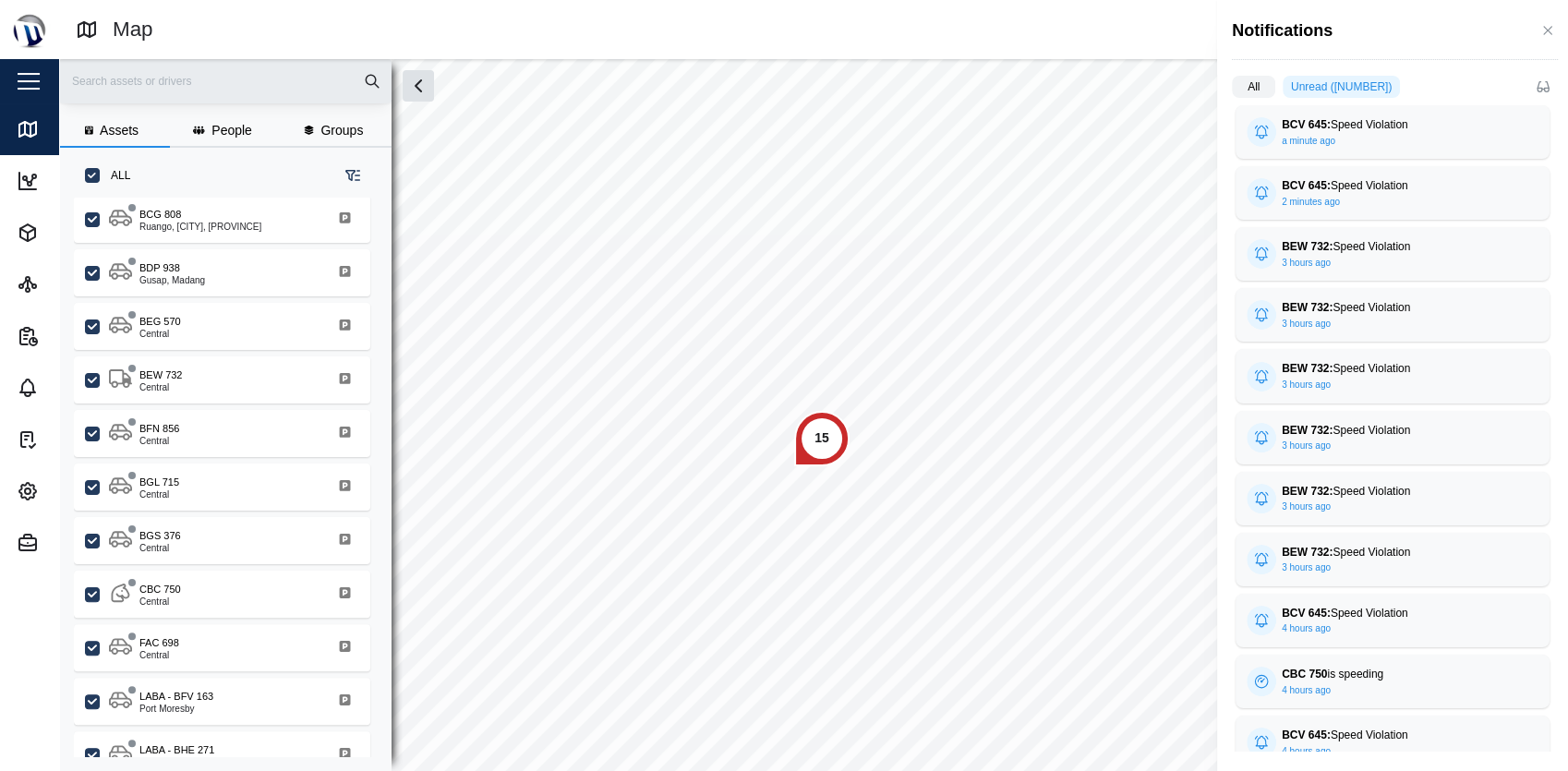 click on "All" at bounding box center (1253, 87) 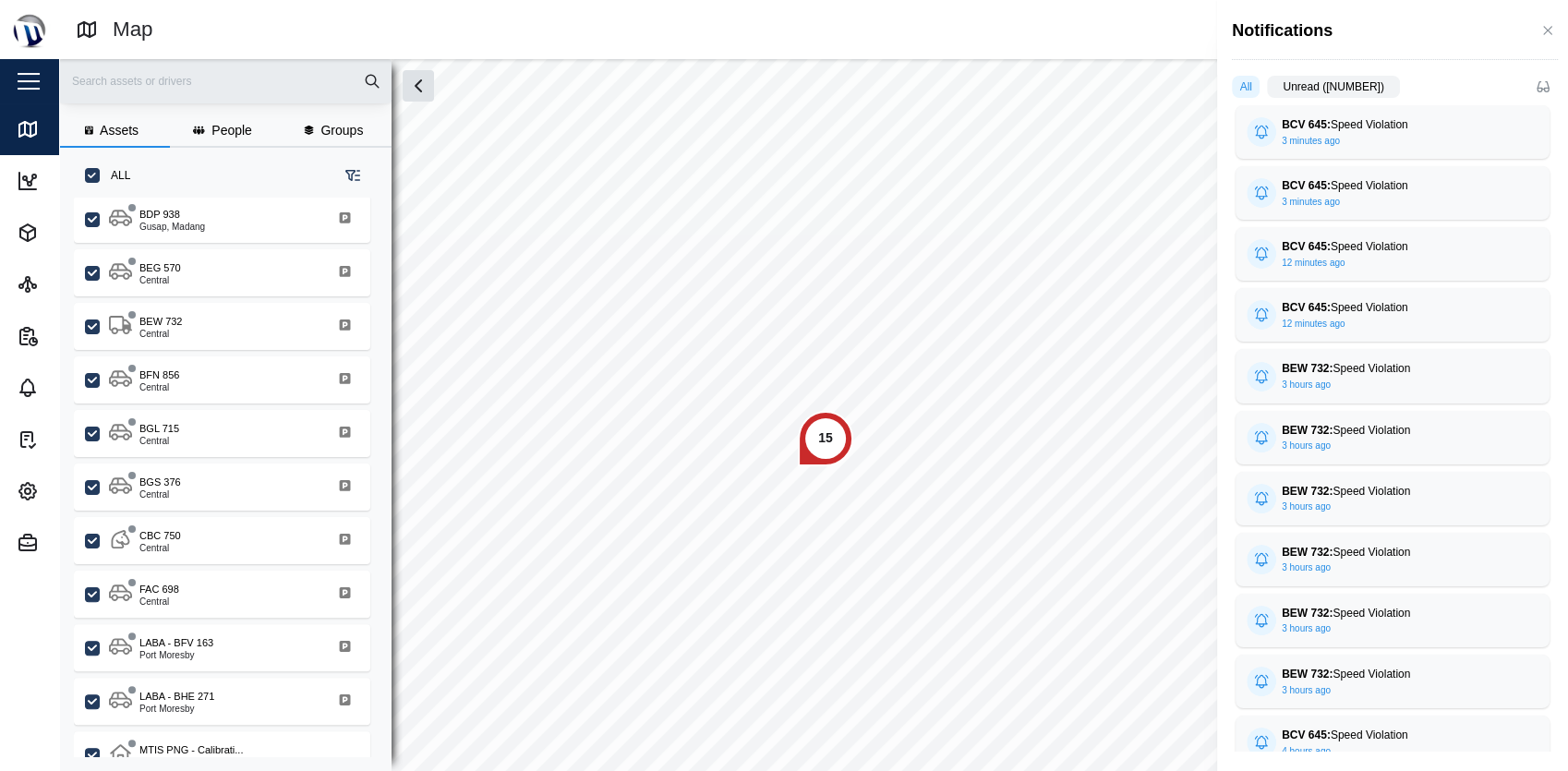 click on "Unread (153)" at bounding box center [1333, 87] 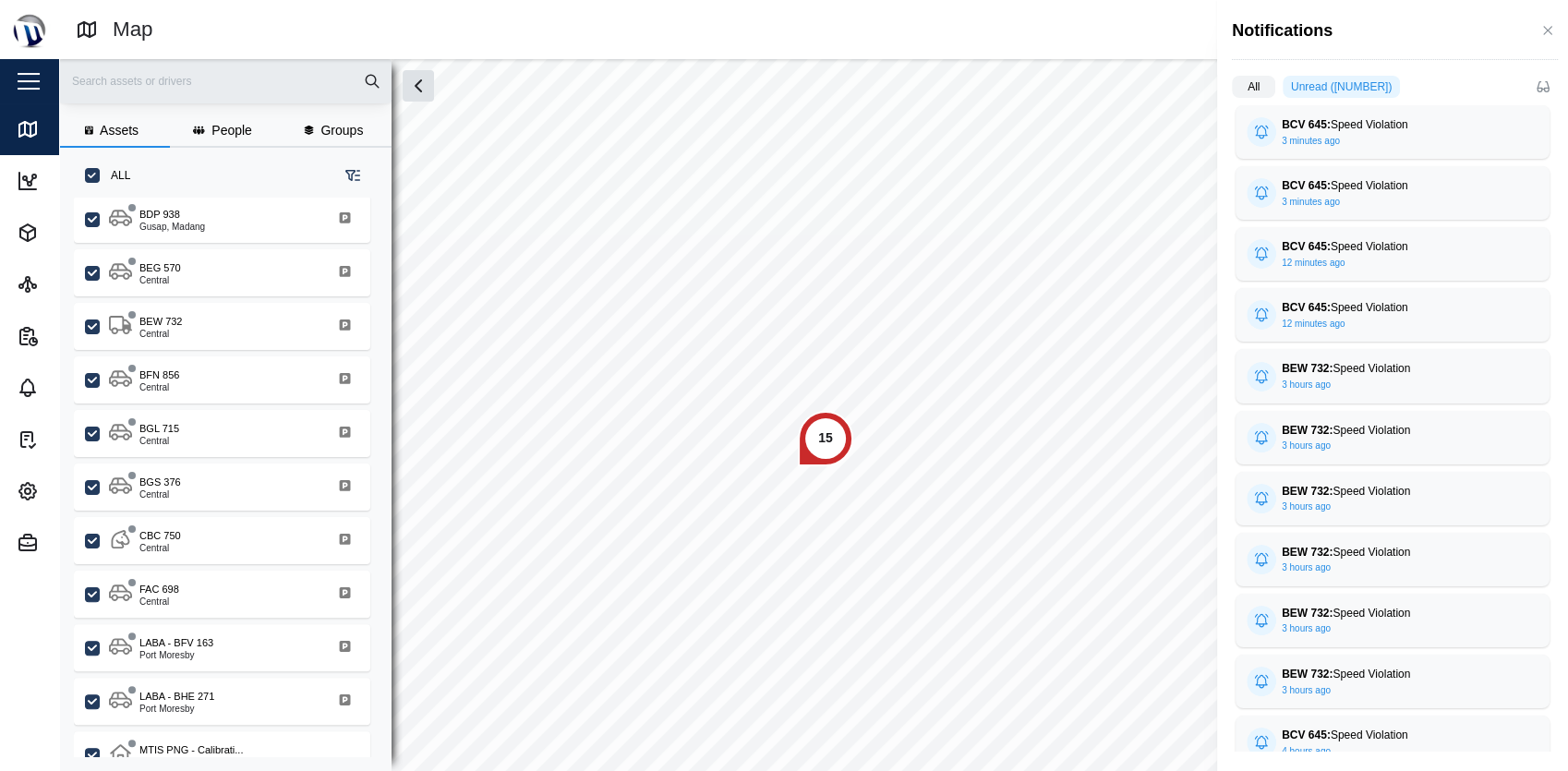 click at bounding box center [784, 385] 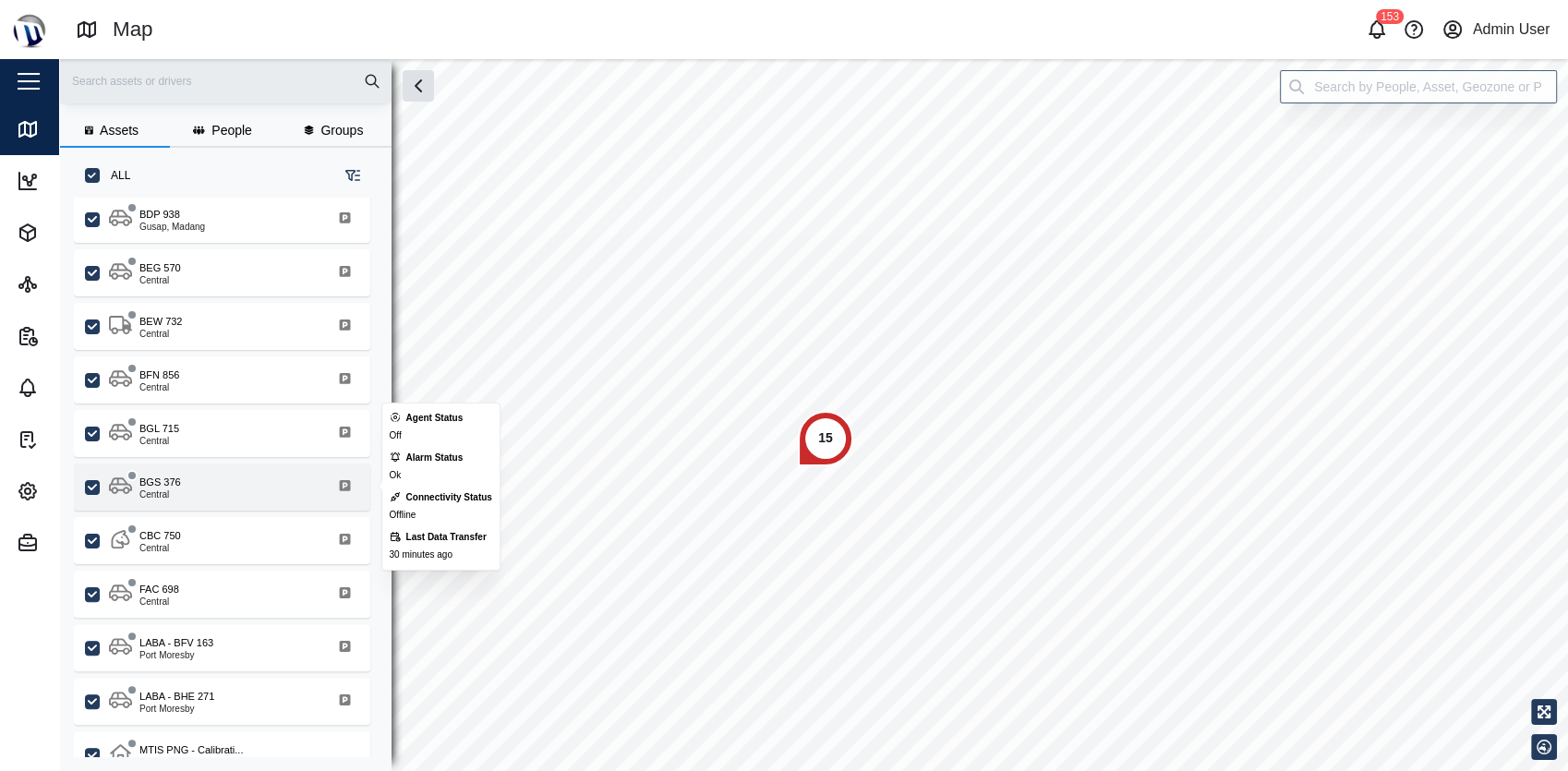 scroll, scrollTop: 620, scrollLeft: 0, axis: vertical 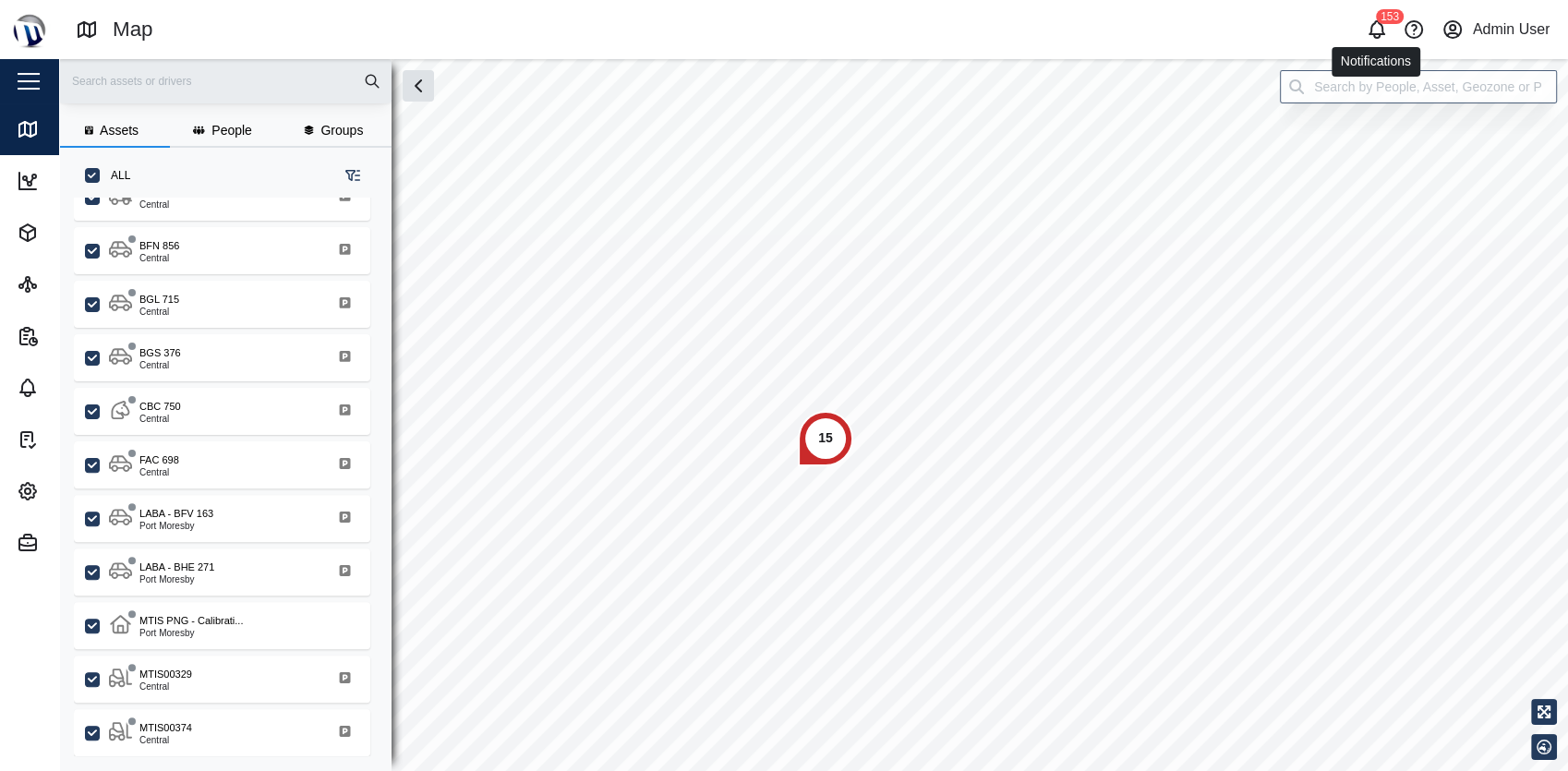 click 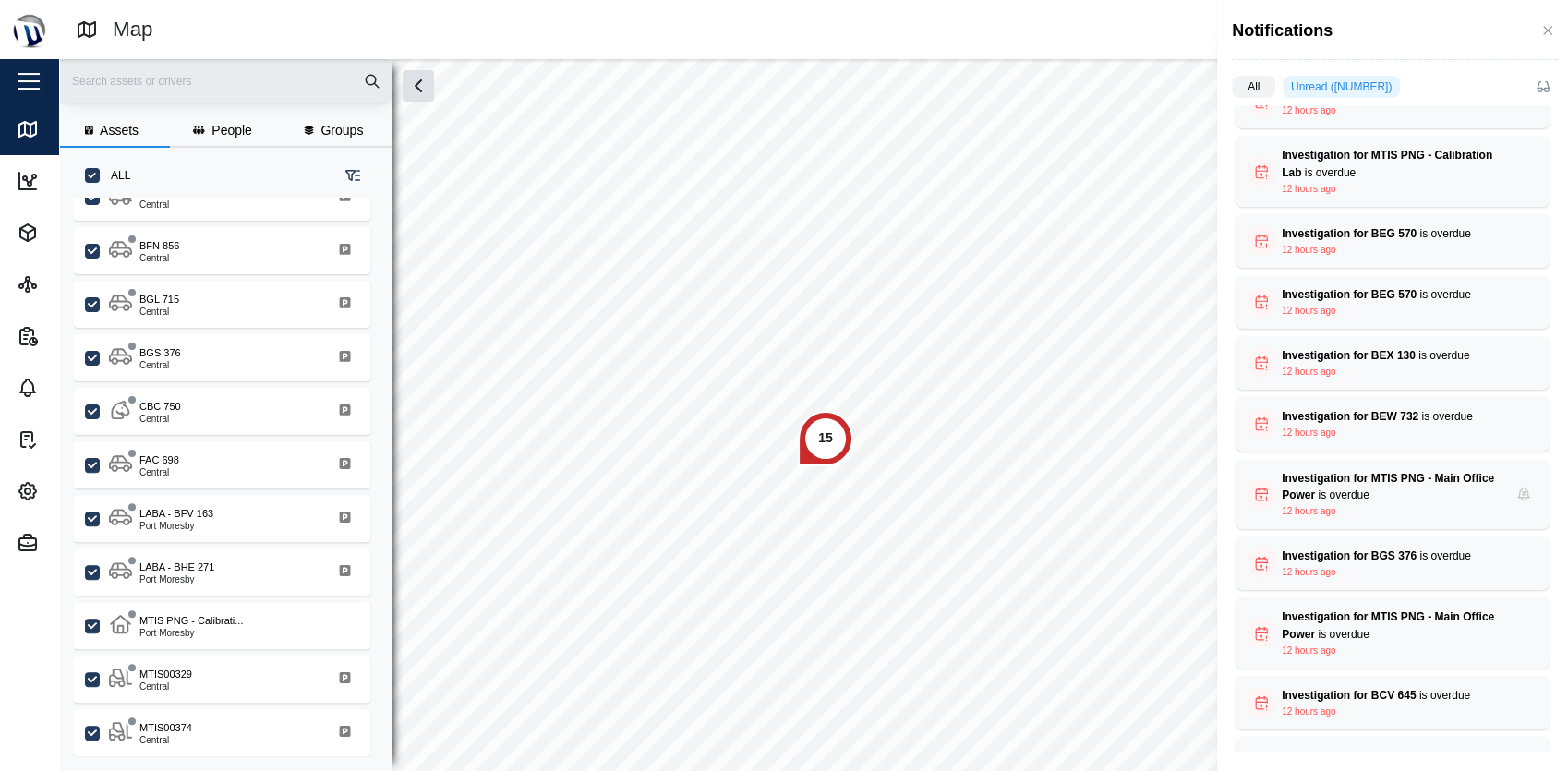 scroll, scrollTop: 3856, scrollLeft: 0, axis: vertical 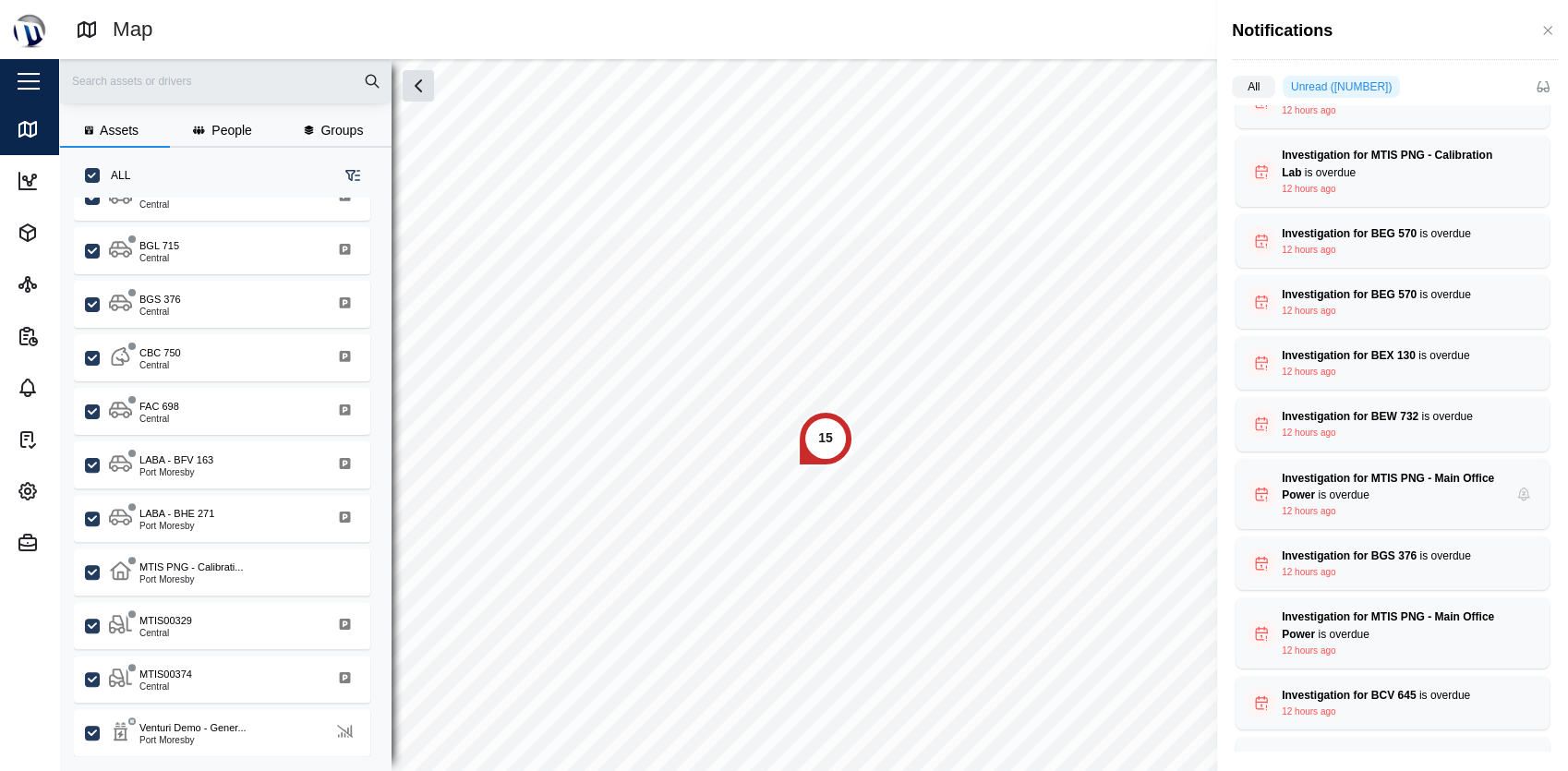 click on "All" at bounding box center (1253, 87) 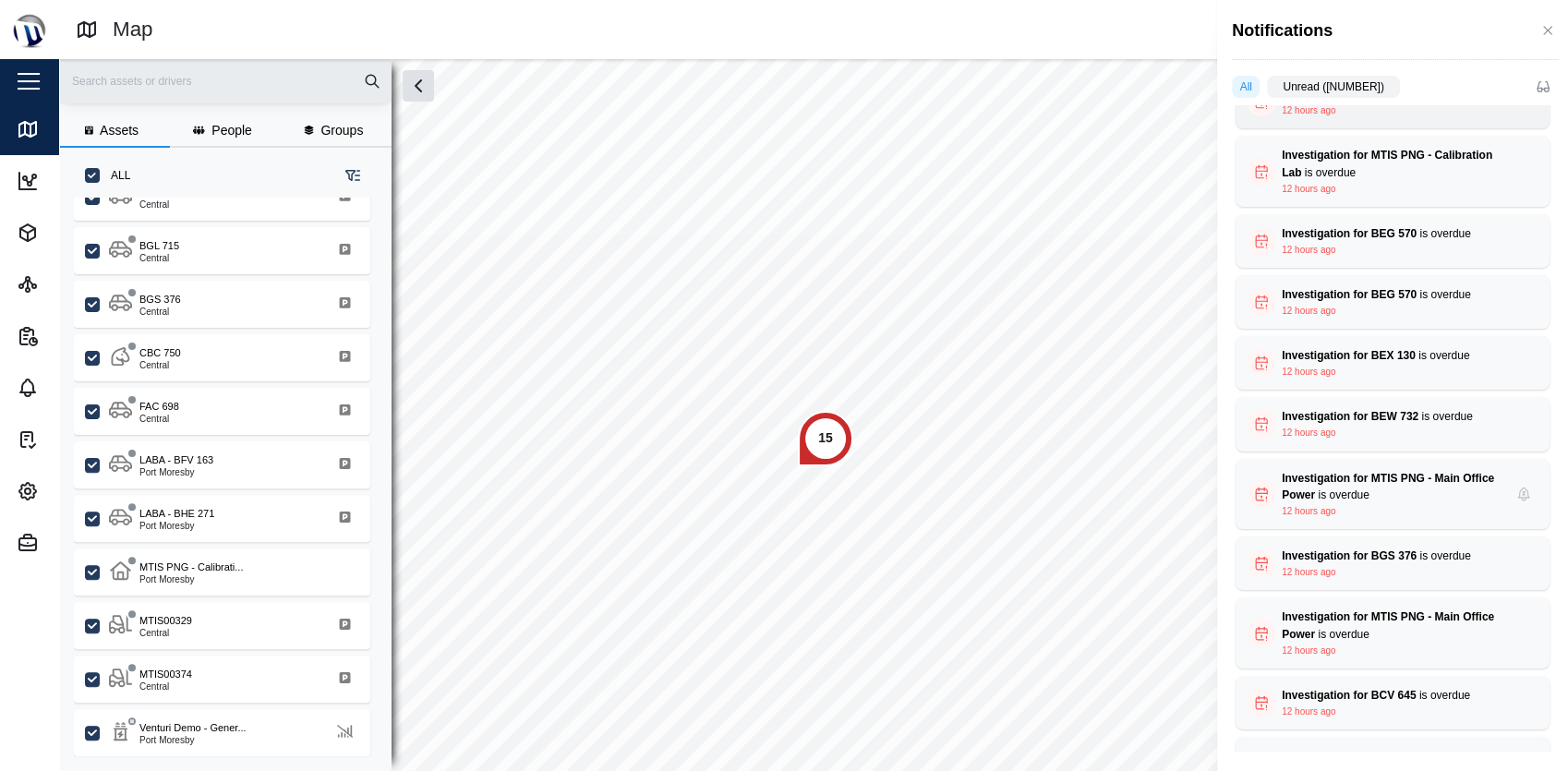 drag, startPoint x: 1358, startPoint y: 328, endPoint x: 1236, endPoint y: 112, distance: 248.07257 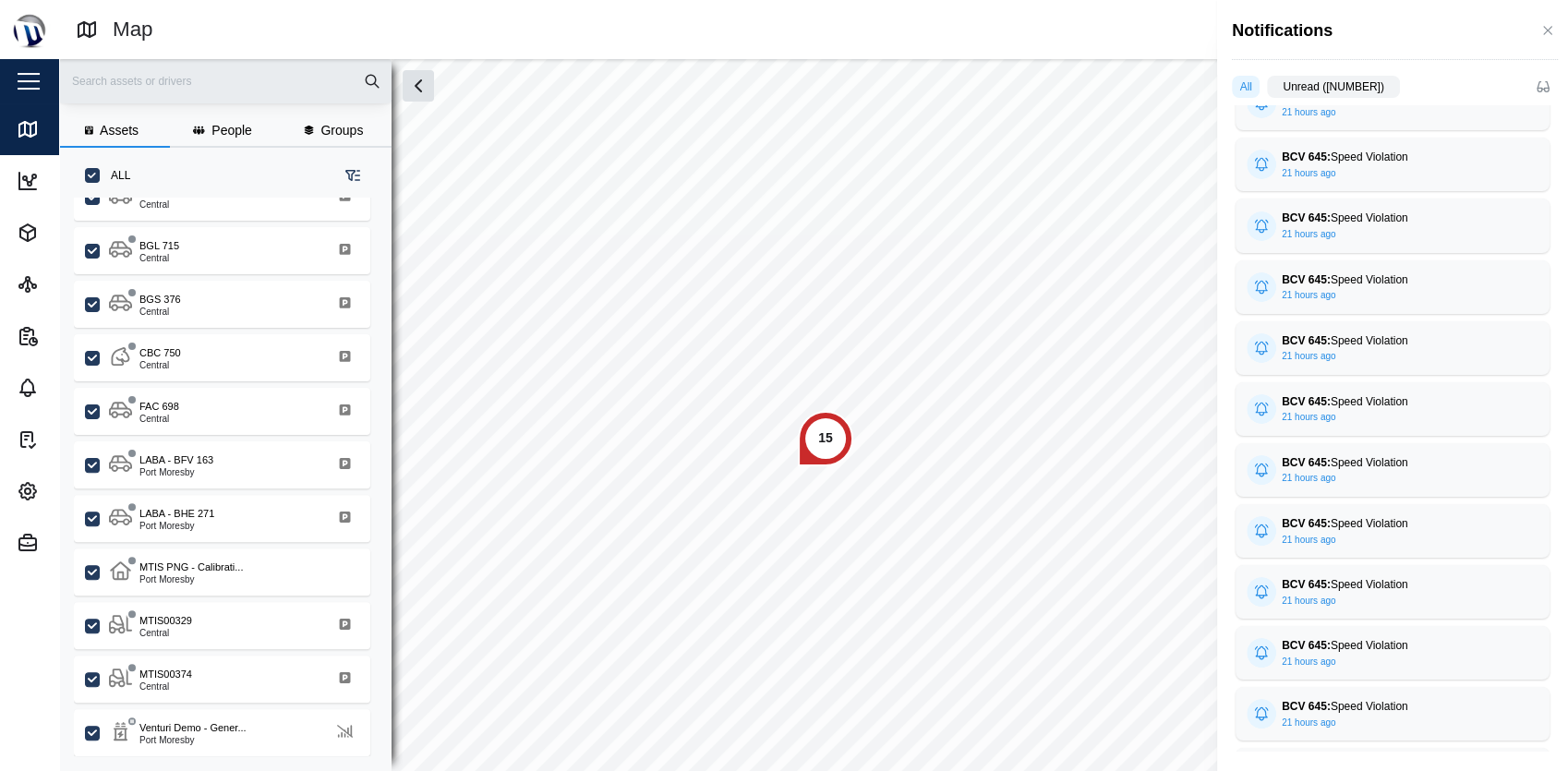 scroll, scrollTop: 5653, scrollLeft: 0, axis: vertical 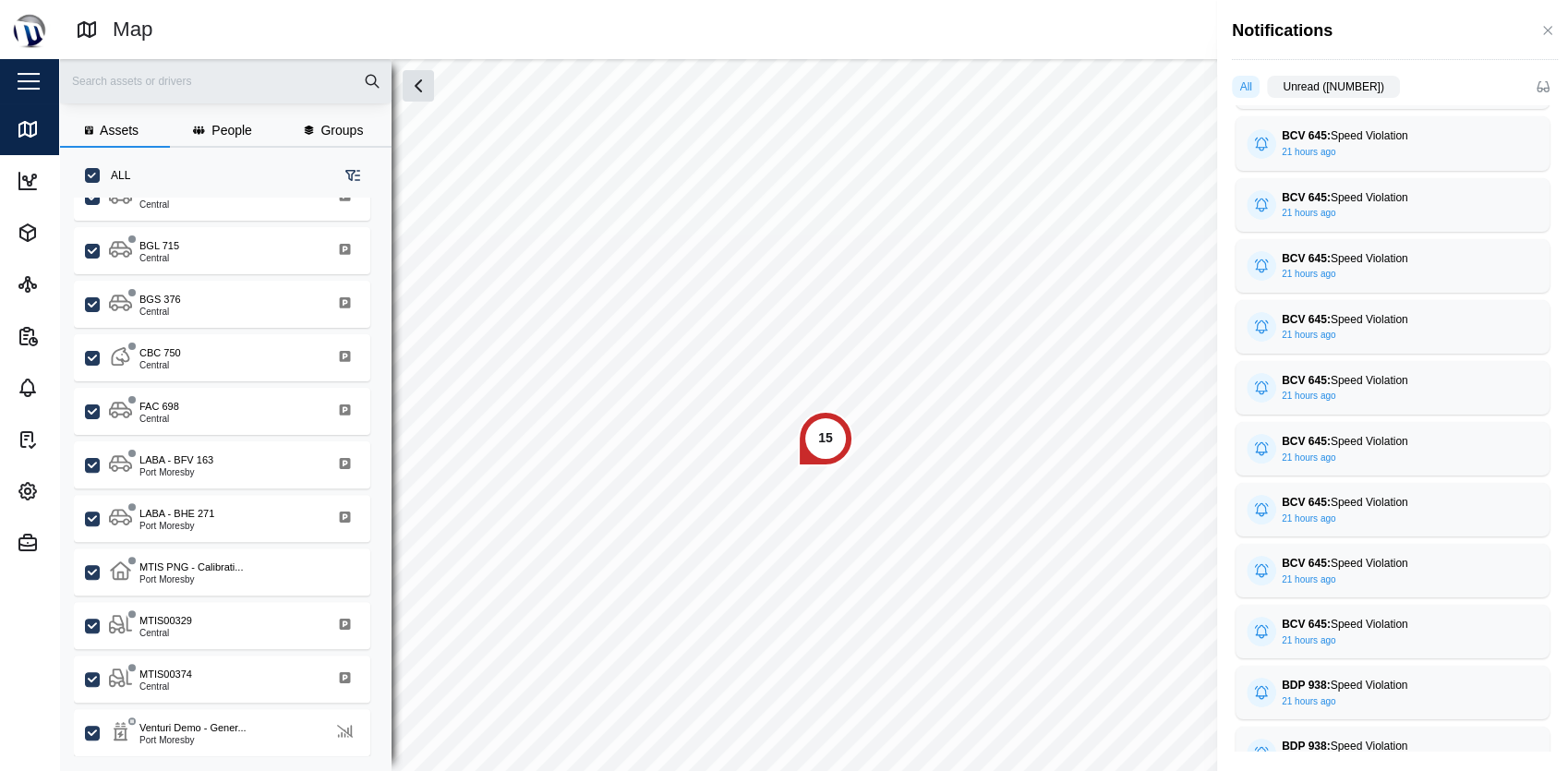 drag, startPoint x: 1236, startPoint y: 112, endPoint x: 1455, endPoint y: 3, distance: 244.62625 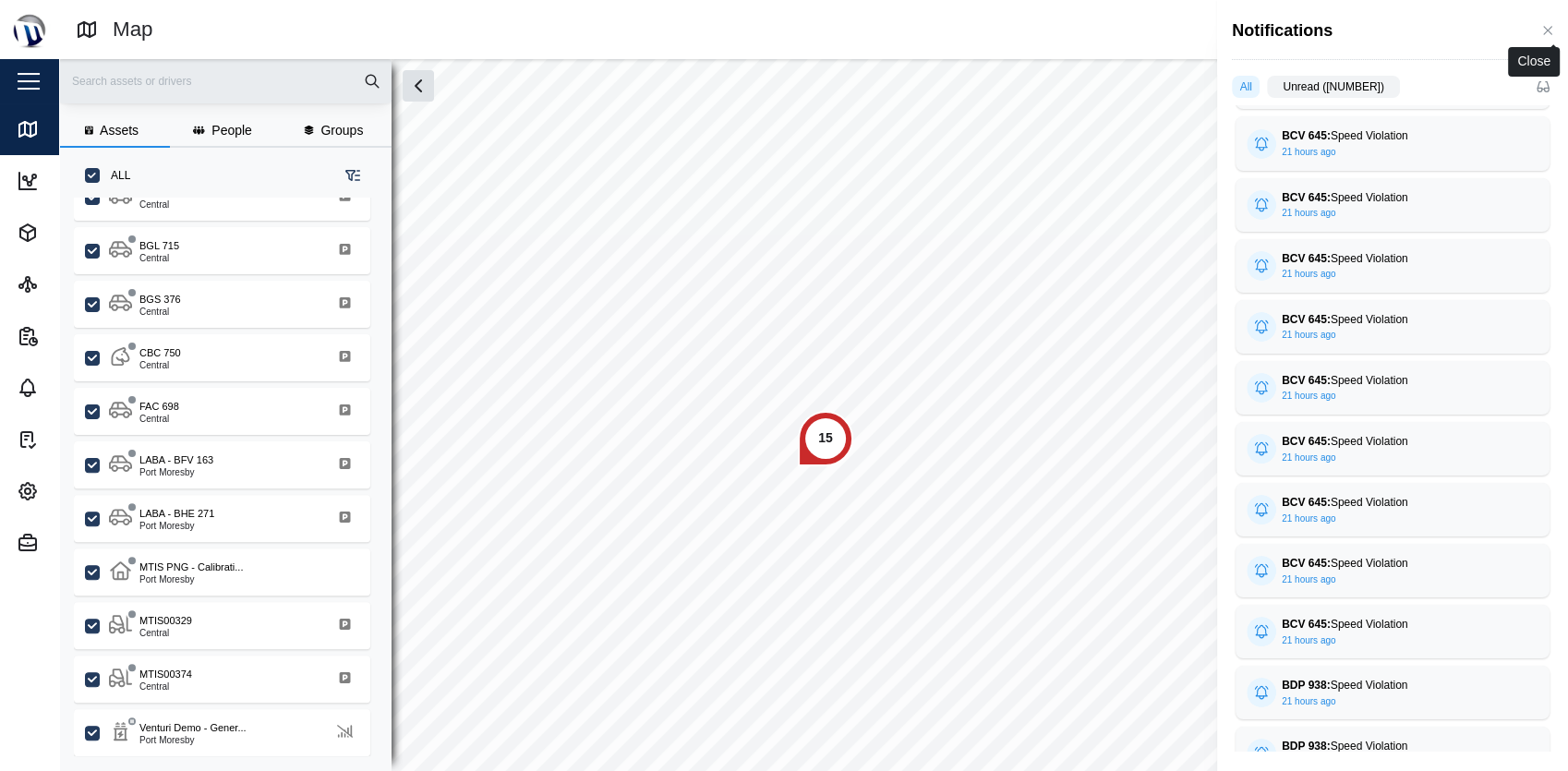 click 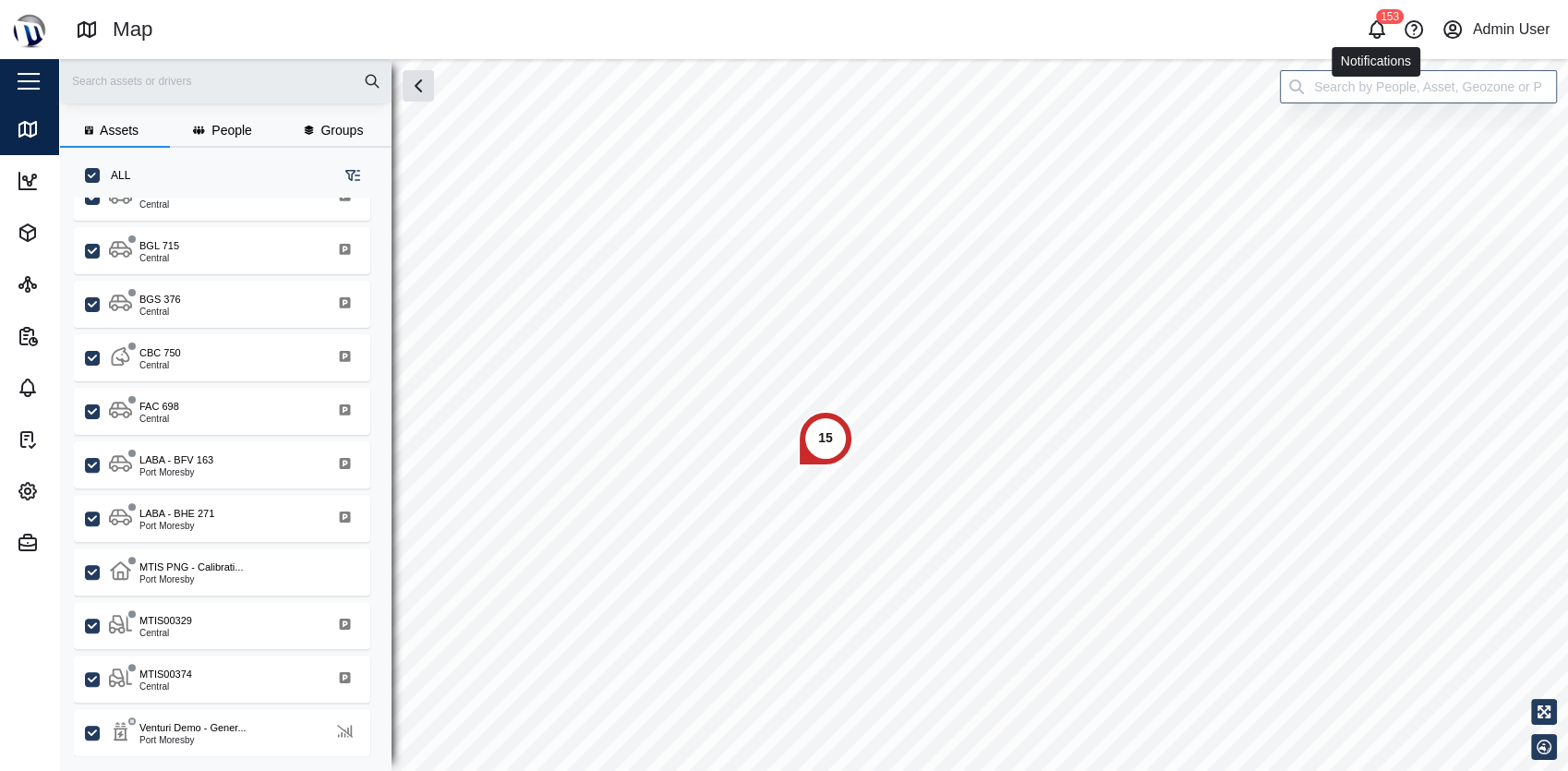 click 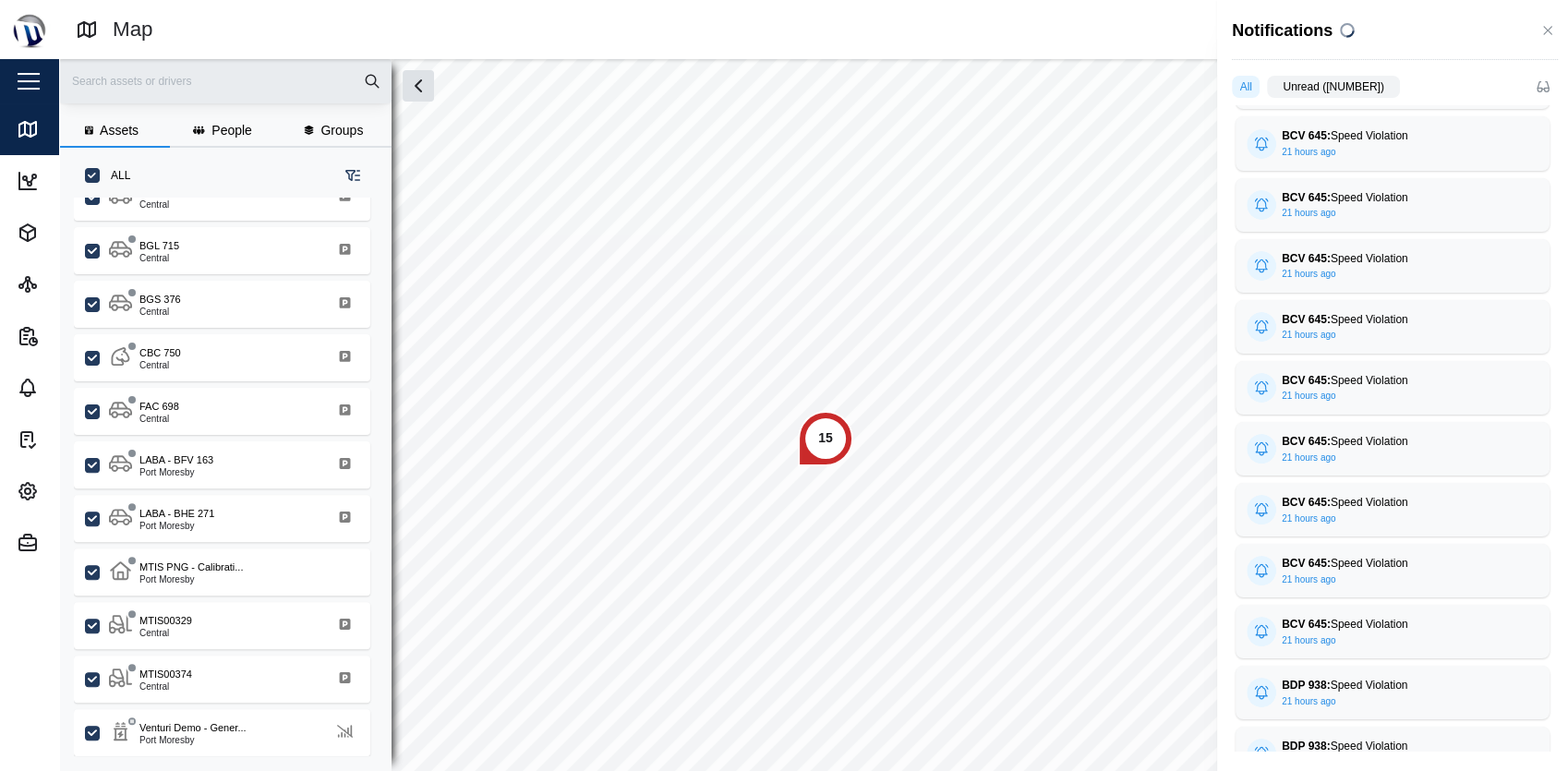 scroll, scrollTop: 0, scrollLeft: 0, axis: both 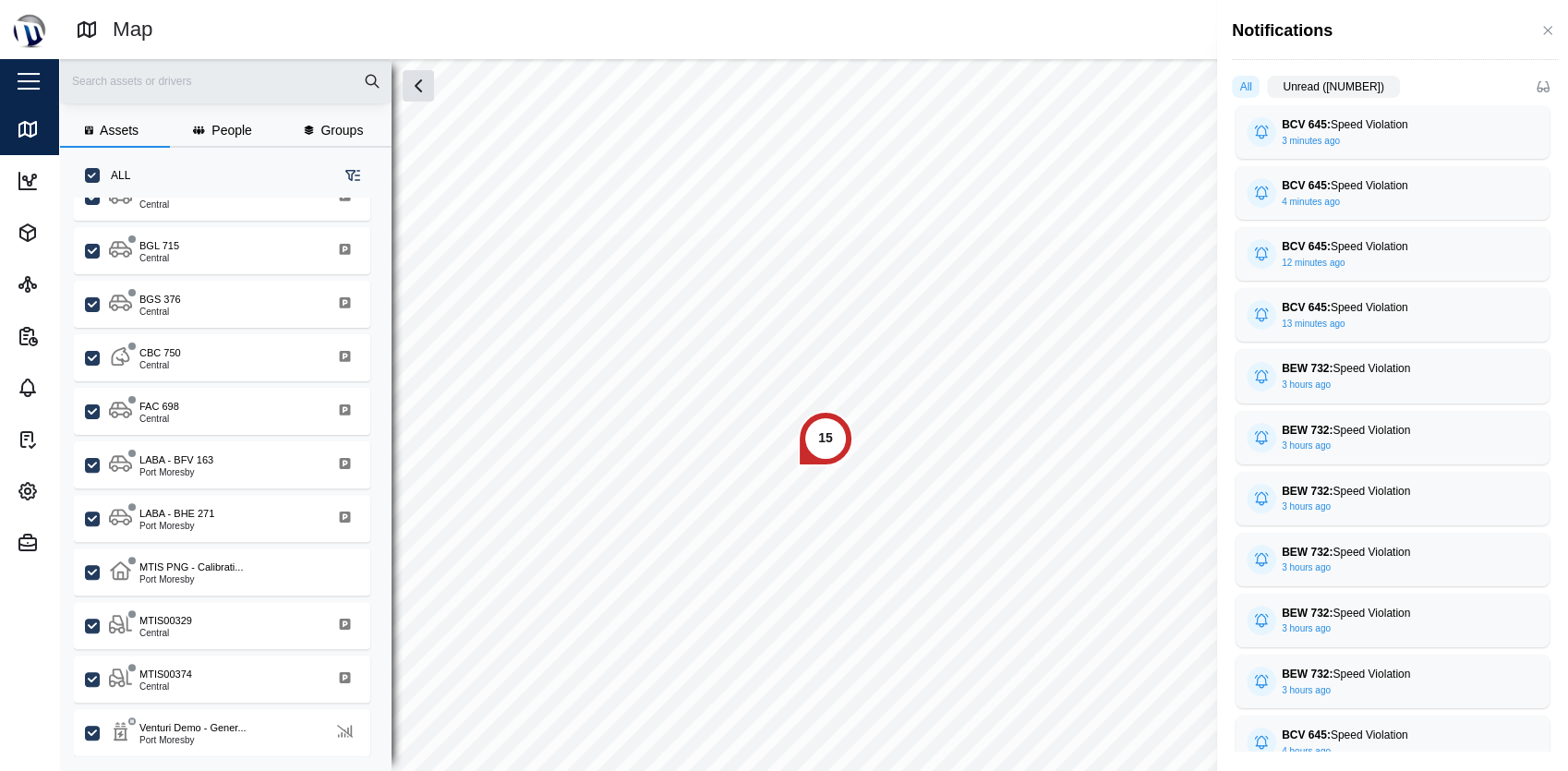 click on "Unread (203)" at bounding box center (1333, 87) 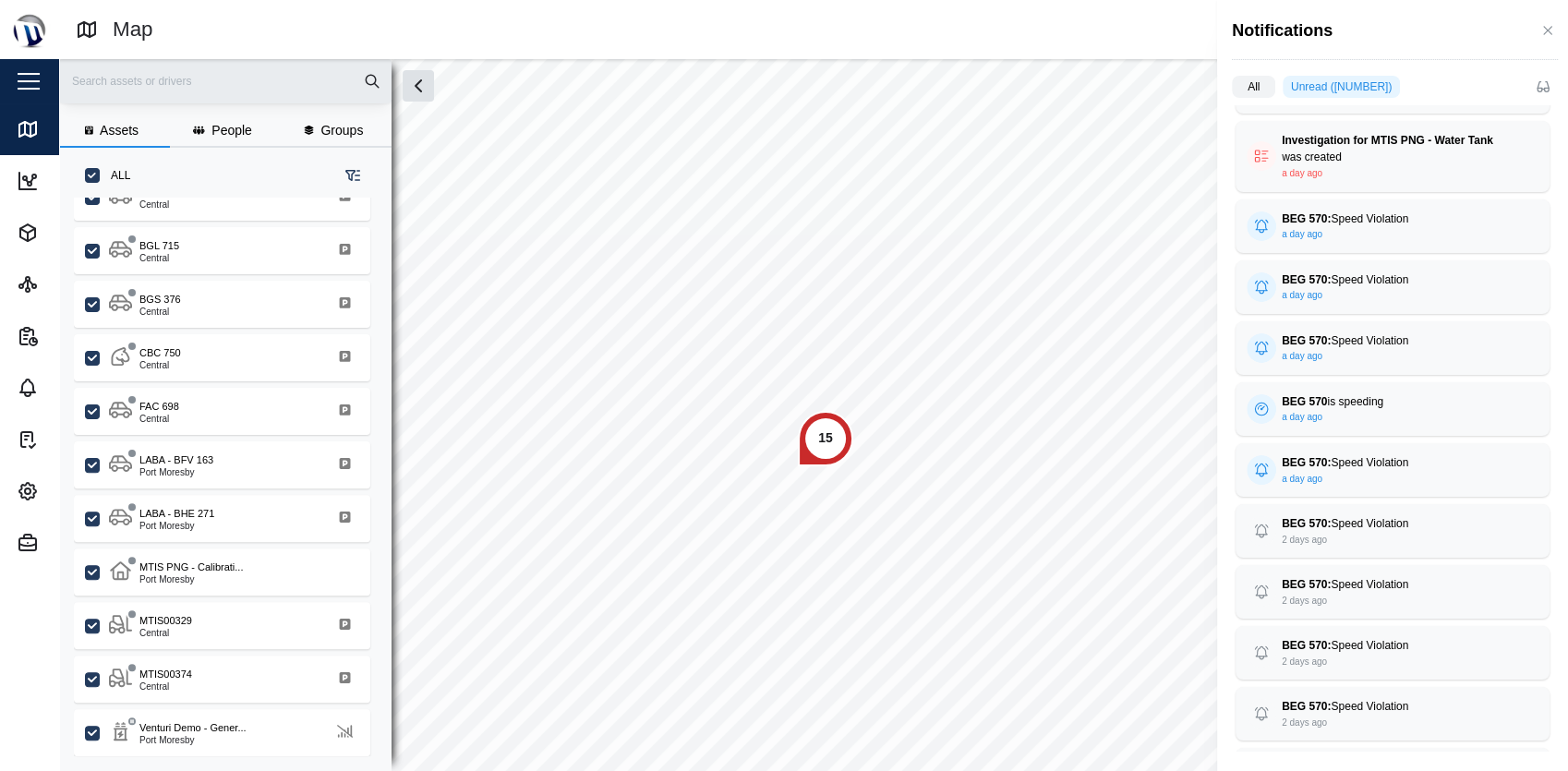 scroll, scrollTop: 6616, scrollLeft: 0, axis: vertical 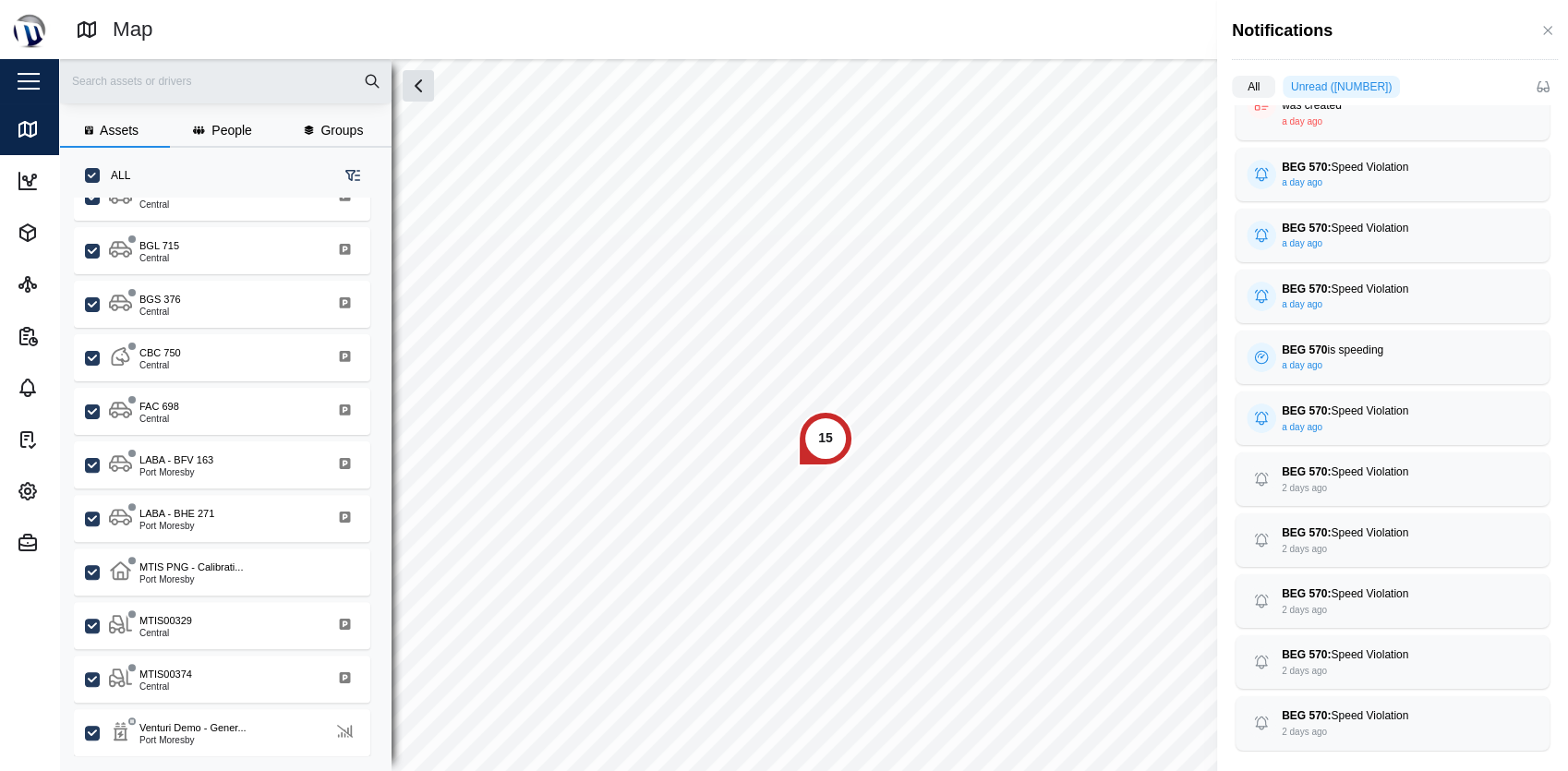 click on "All" at bounding box center [1253, 87] 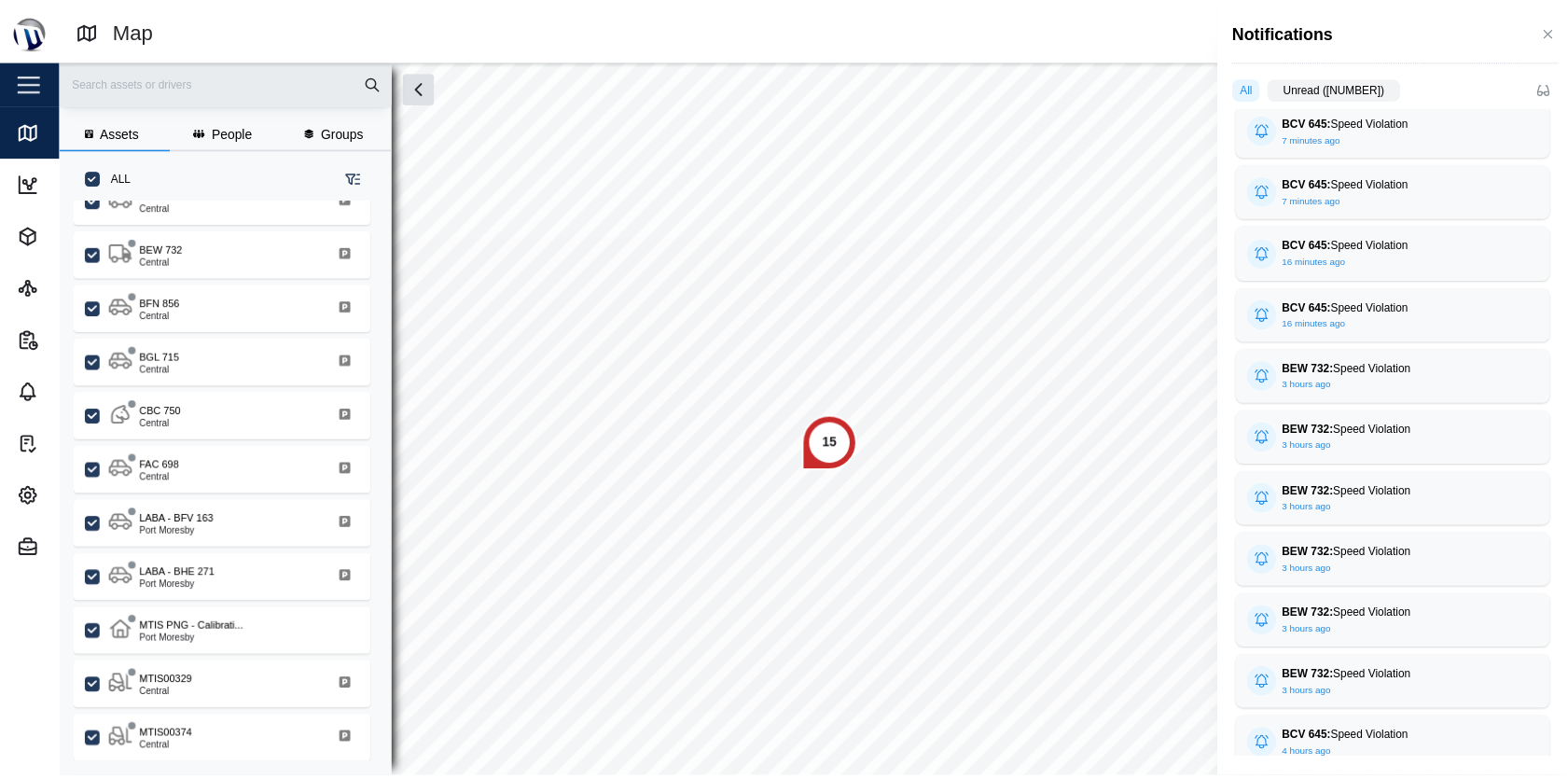 scroll, scrollTop: 0, scrollLeft: 0, axis: both 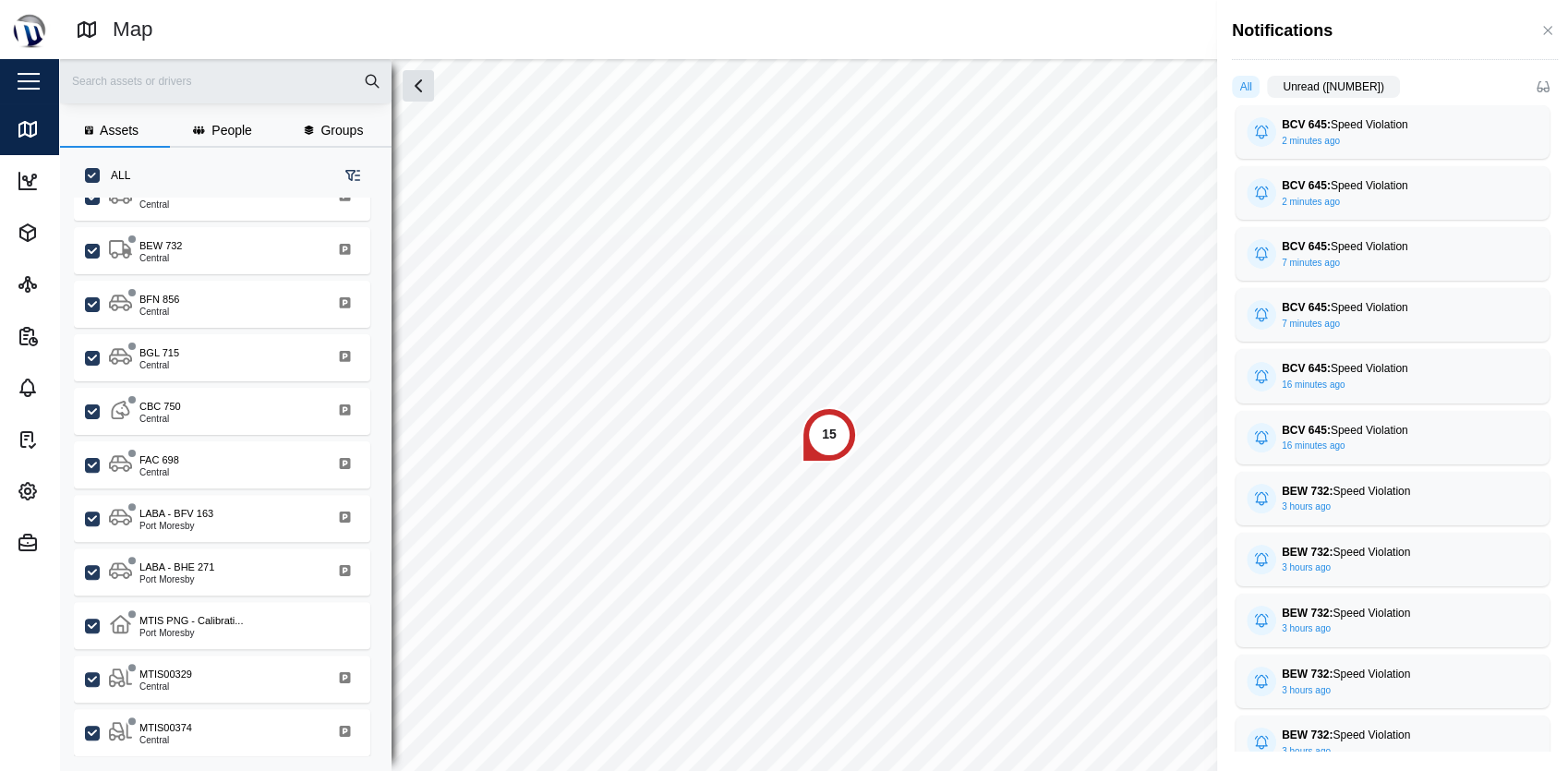 click at bounding box center (784, 385) 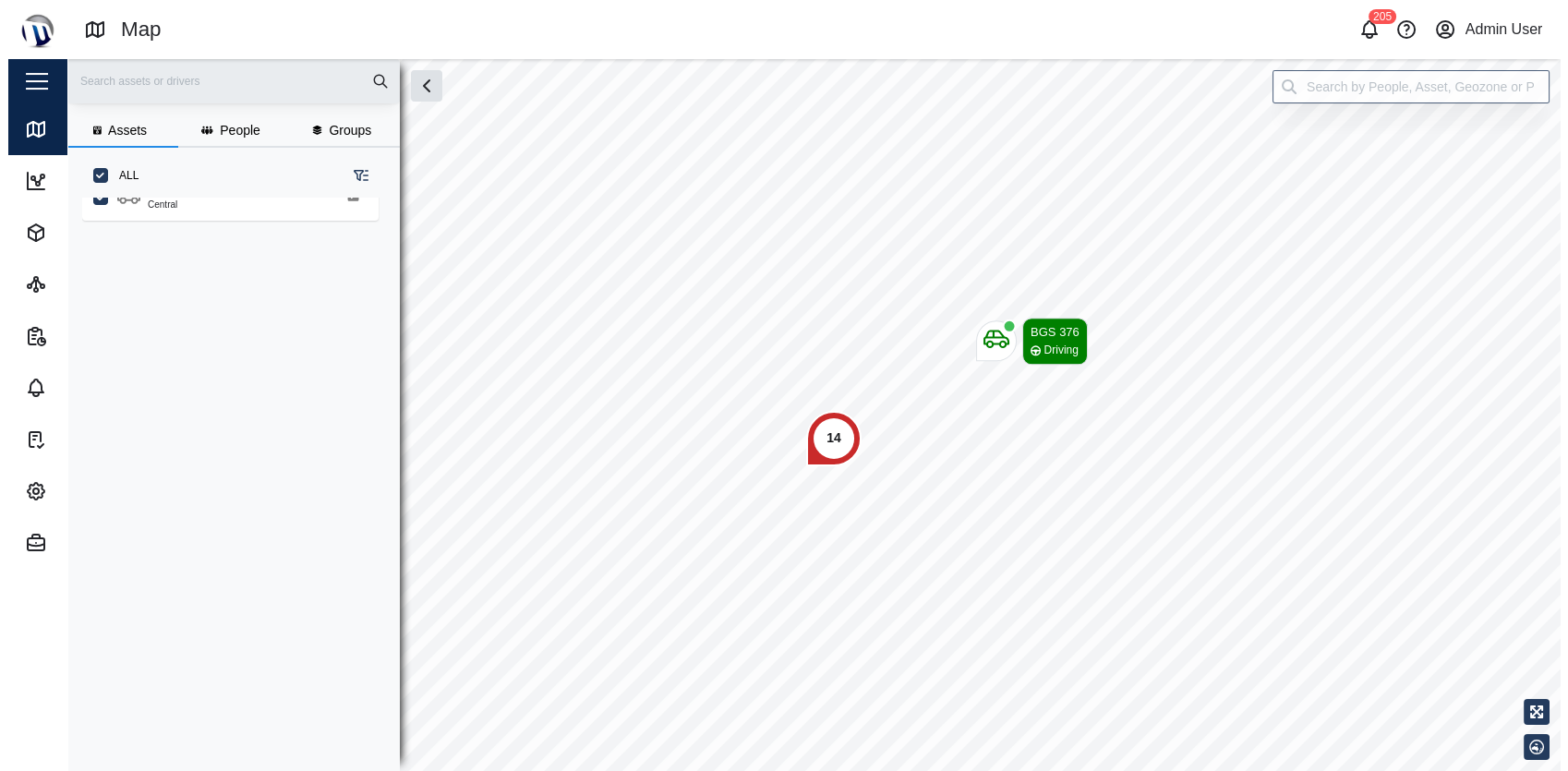 scroll, scrollTop: 0, scrollLeft: 0, axis: both 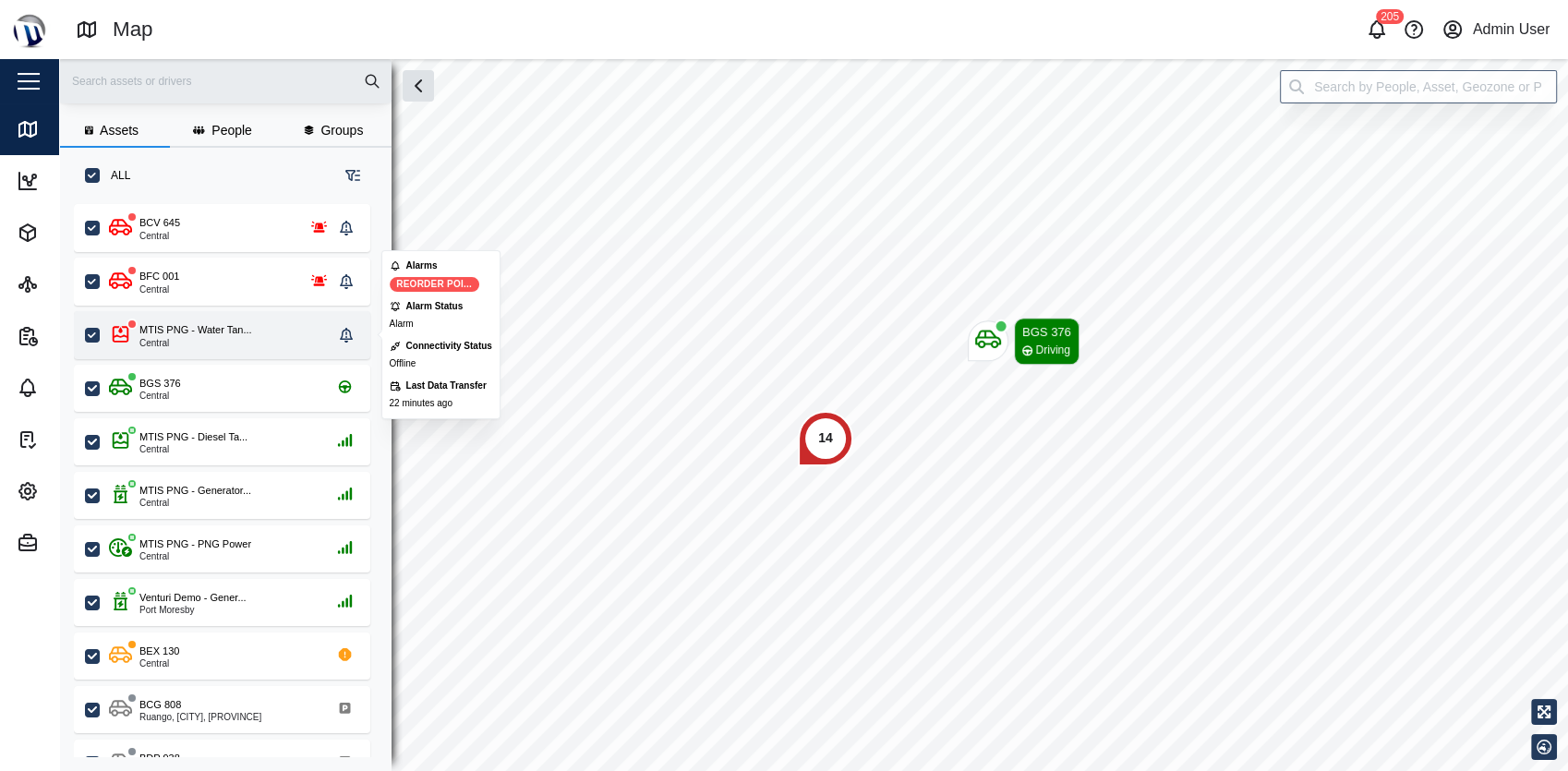 click on "MTIS PNG - Water Tan...
Central" at bounding box center (222, 335) 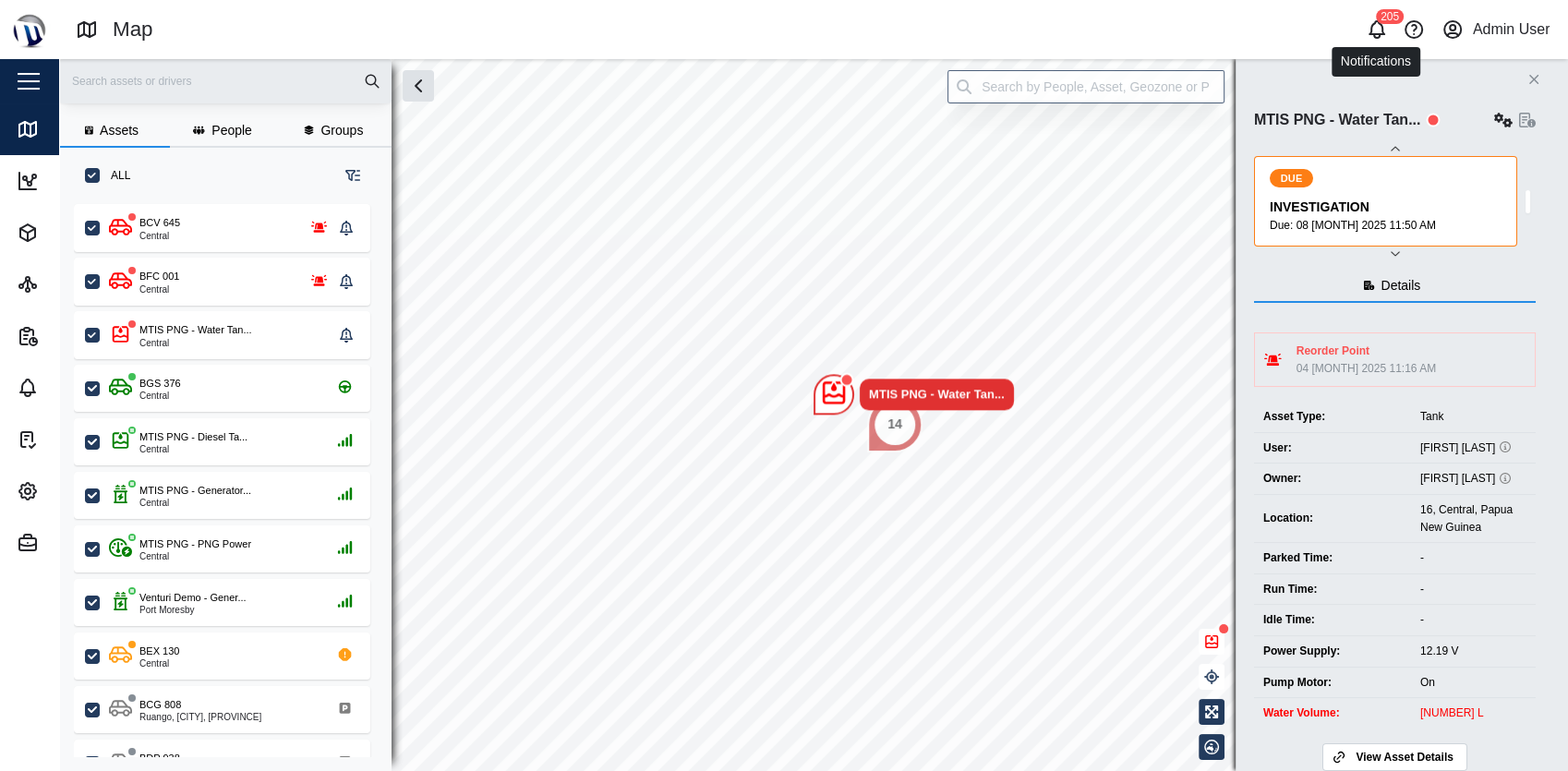 click 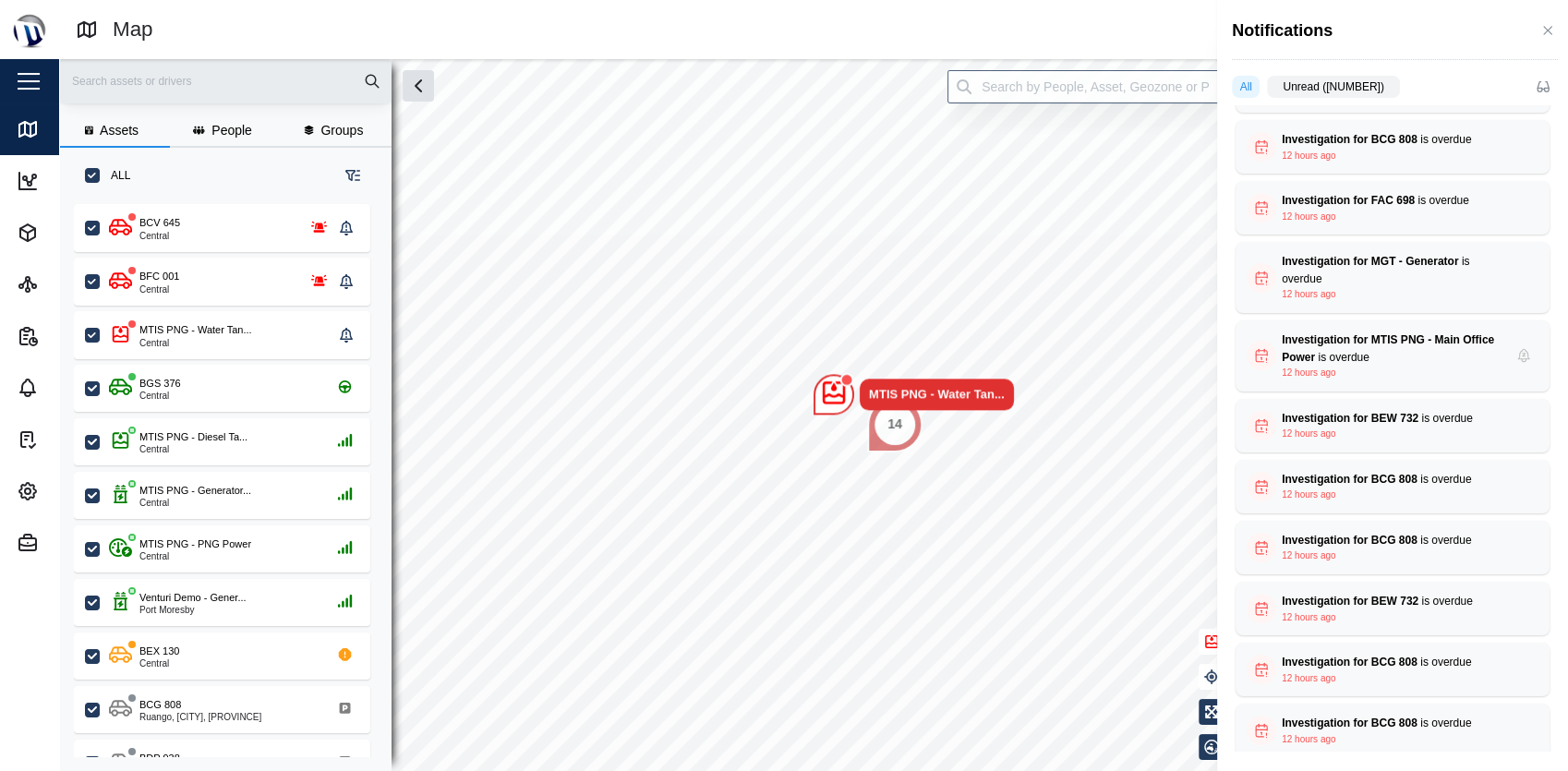 scroll, scrollTop: 2786, scrollLeft: 0, axis: vertical 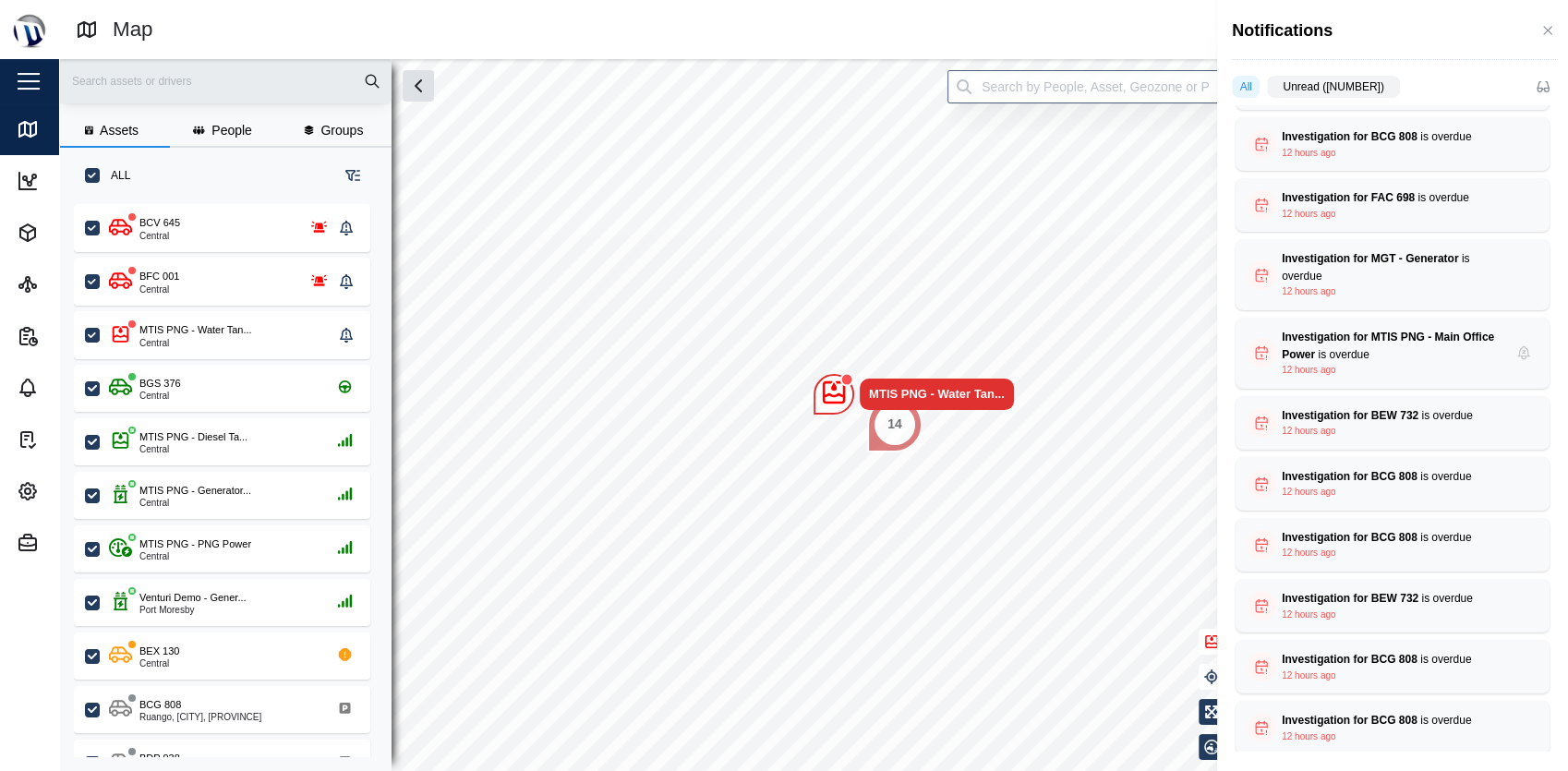 click at bounding box center [784, 385] 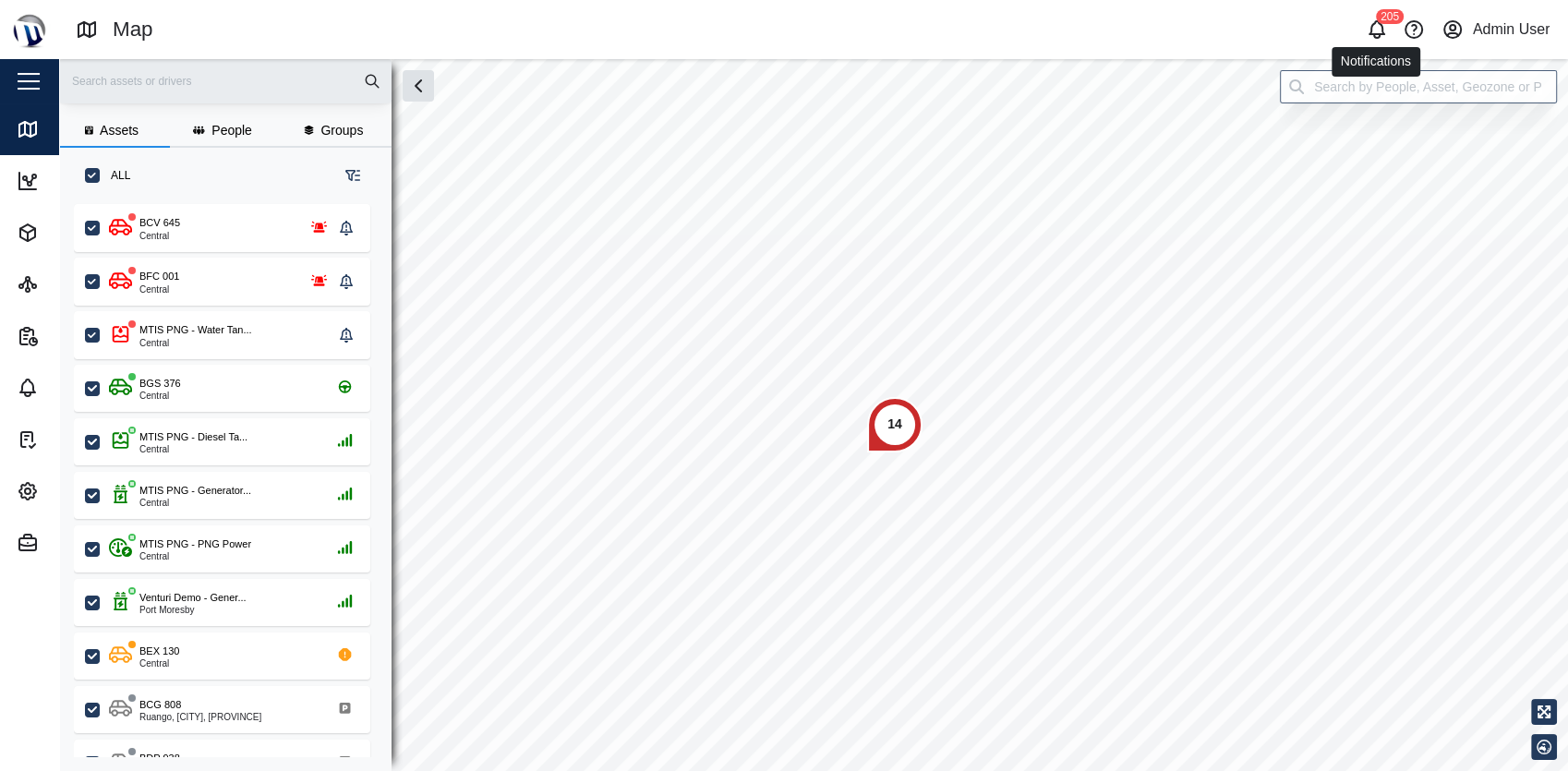 click 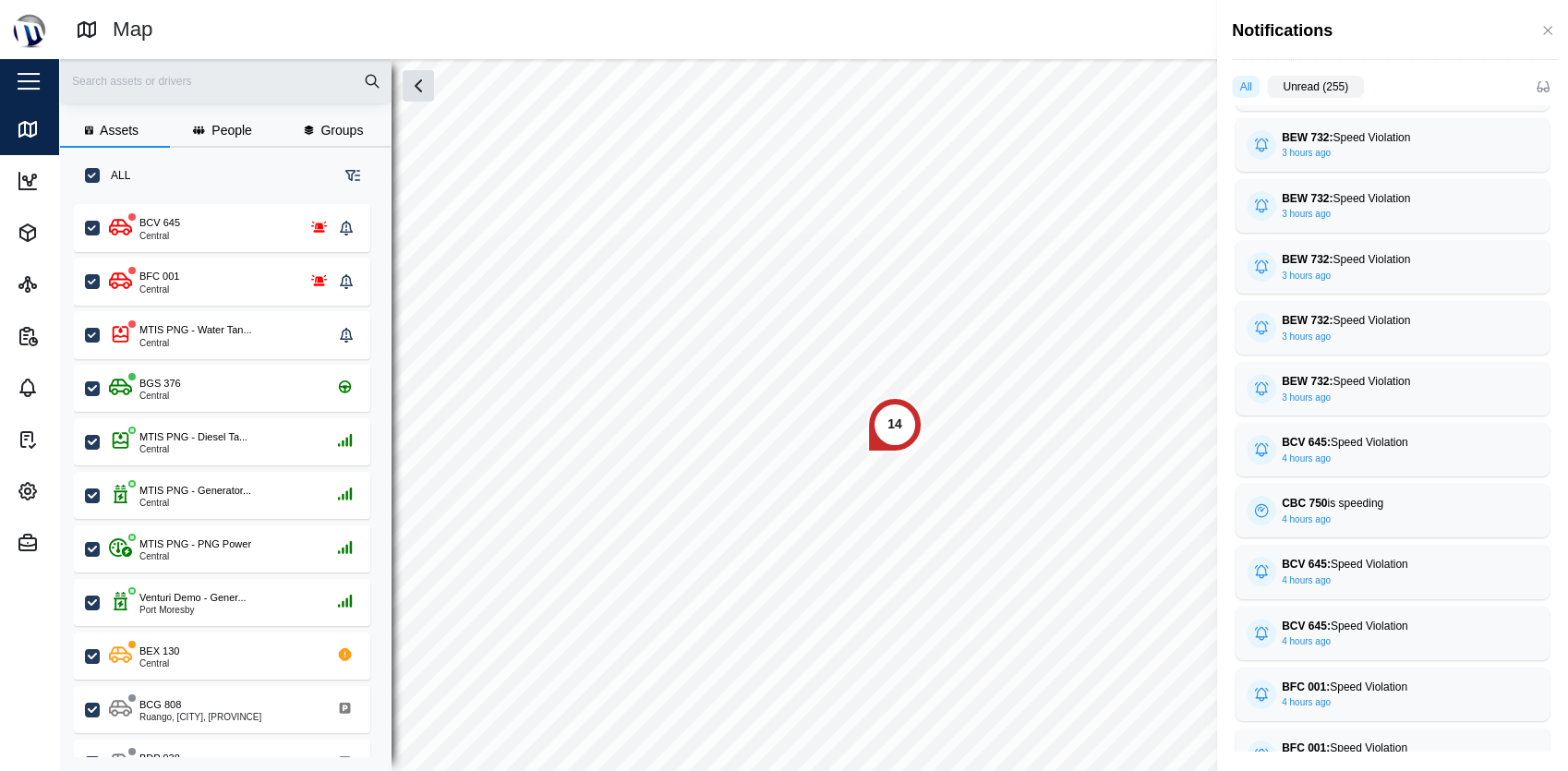 scroll, scrollTop: 0, scrollLeft: 0, axis: both 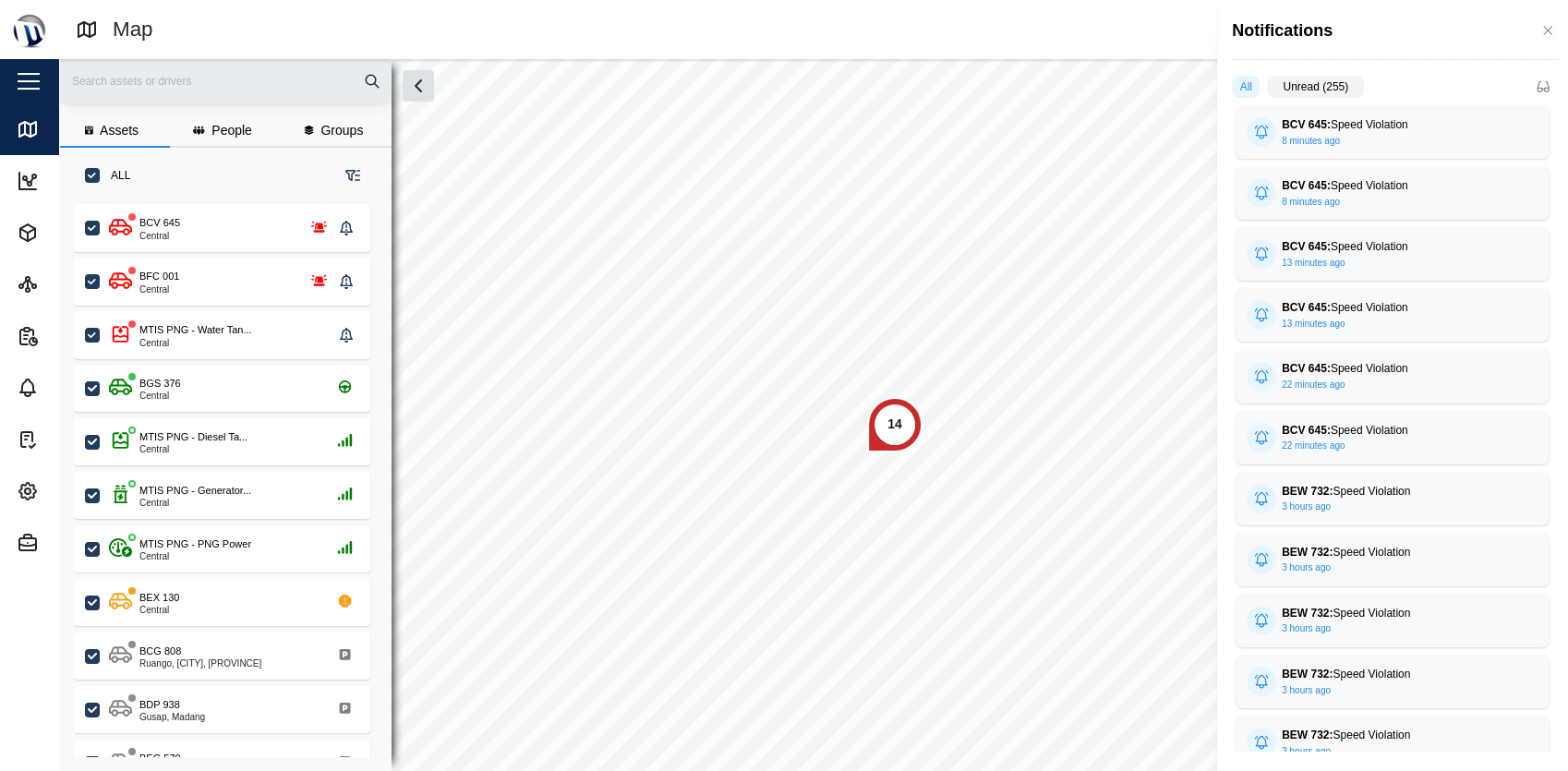 click at bounding box center [784, 385] 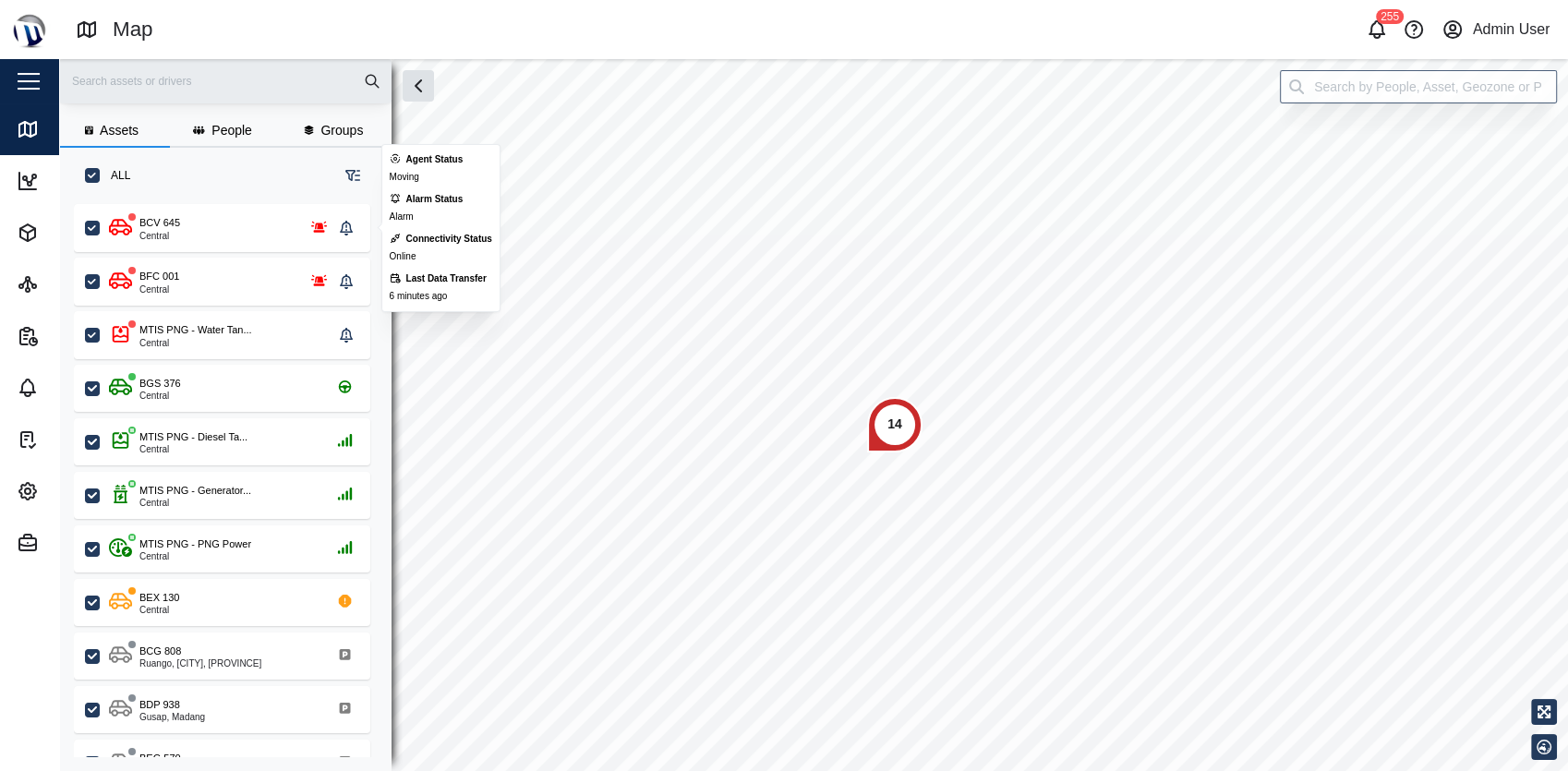 click on "BCV 645
Central" at bounding box center (221, 228) 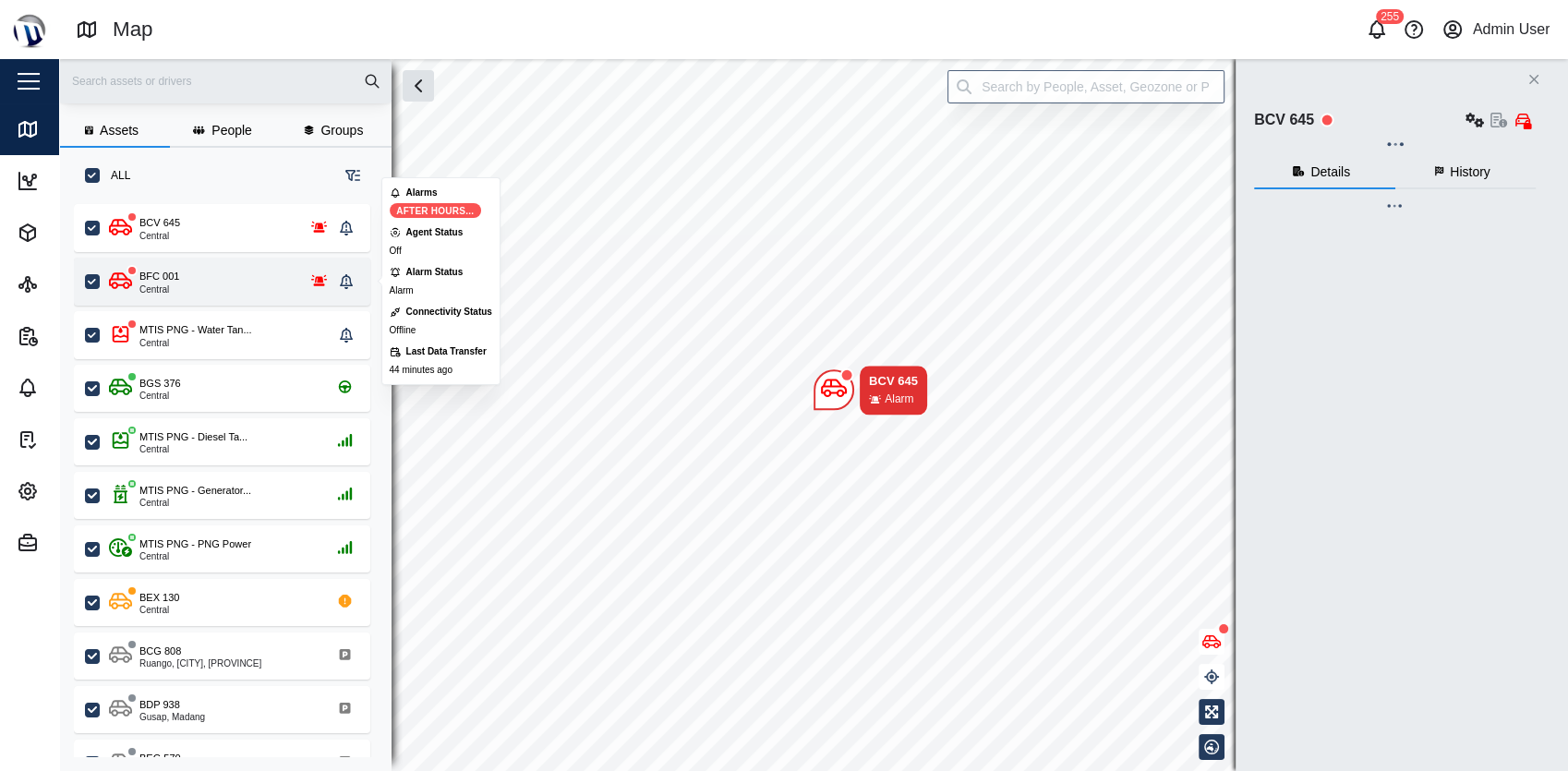 click on "BFC 001
Central" at bounding box center (222, 282) 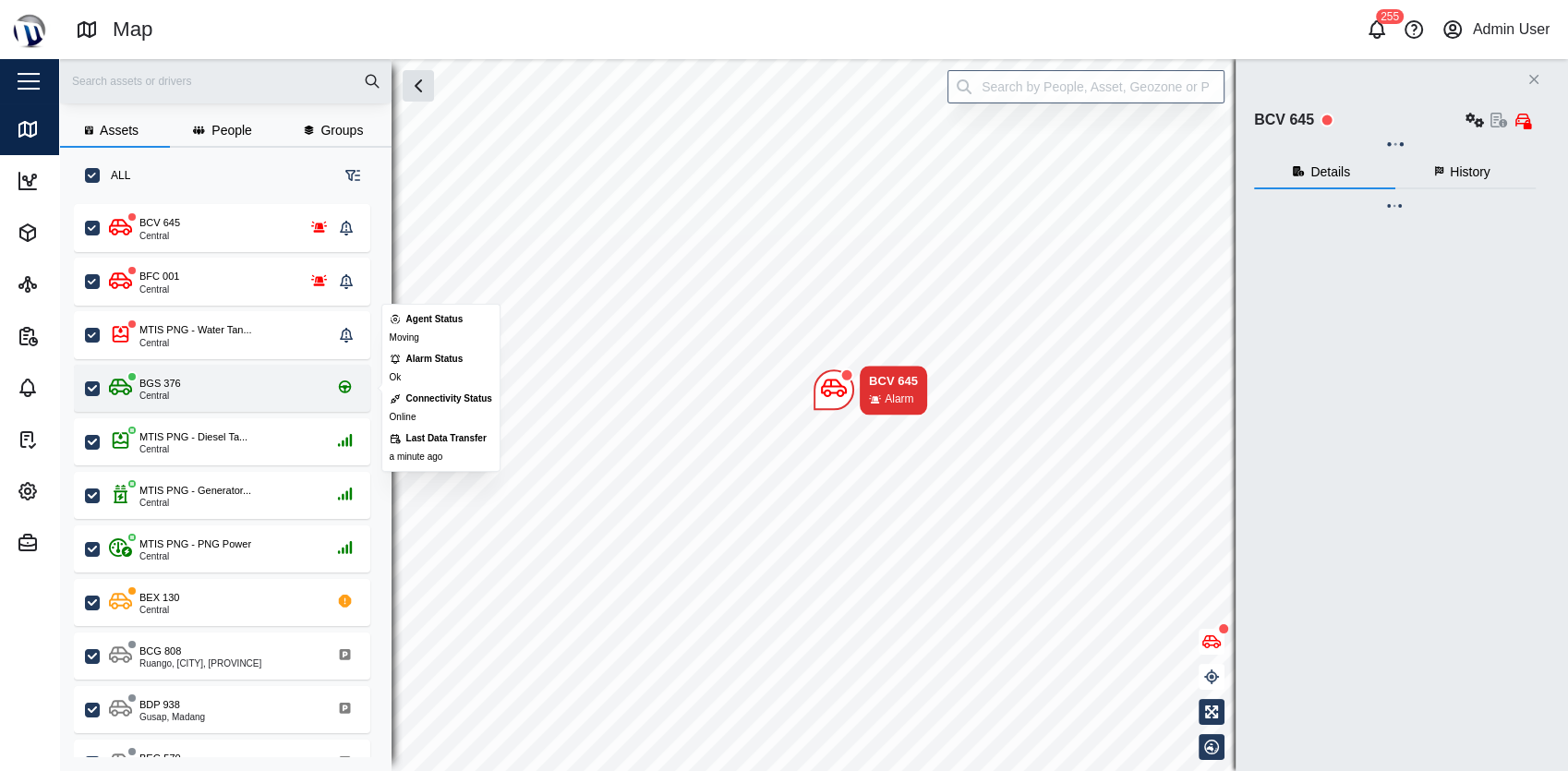 click on "BGS 376
Central" at bounding box center (234, 388) 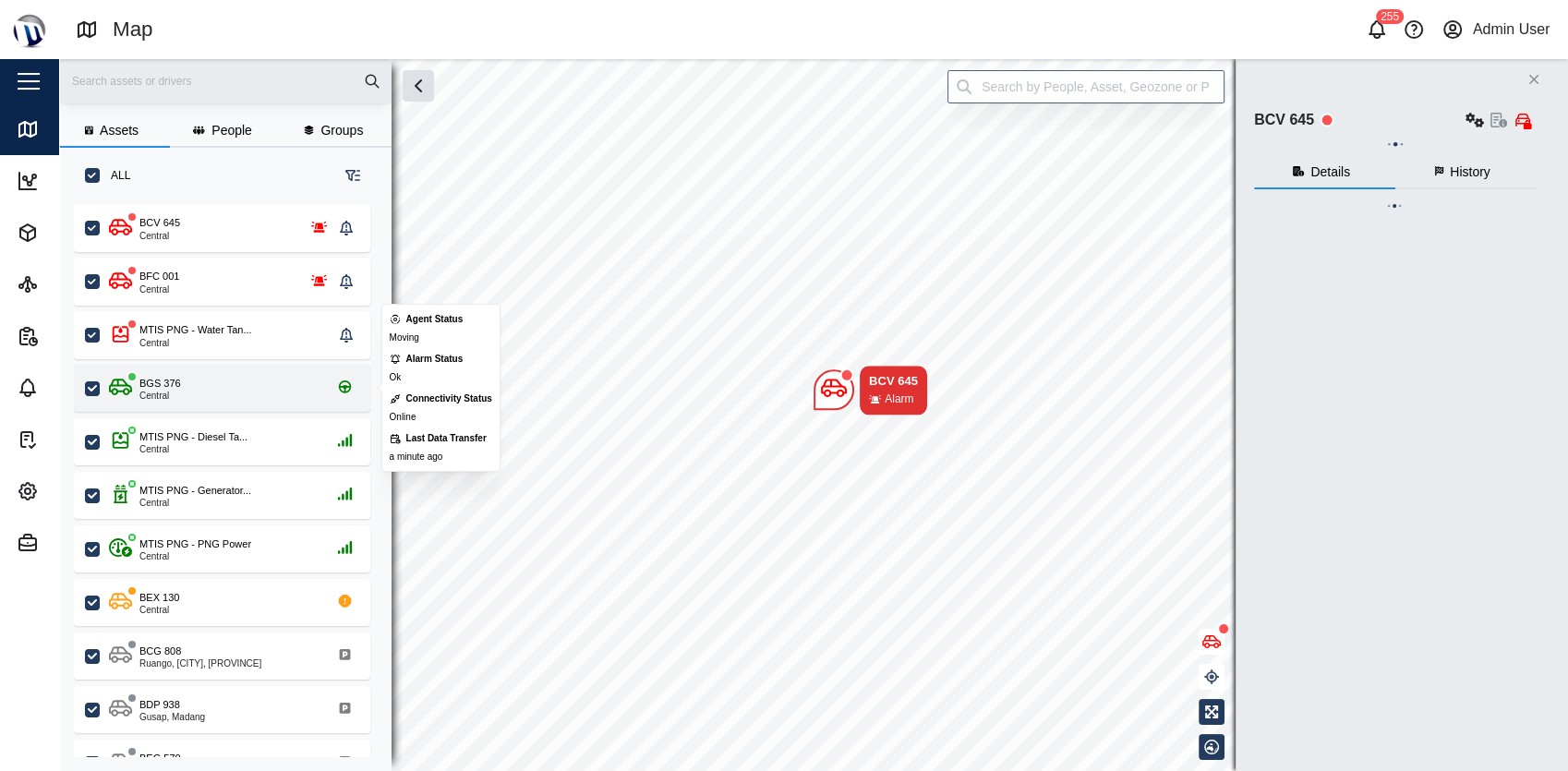 click on "BGS 376
Central" at bounding box center (234, 388) 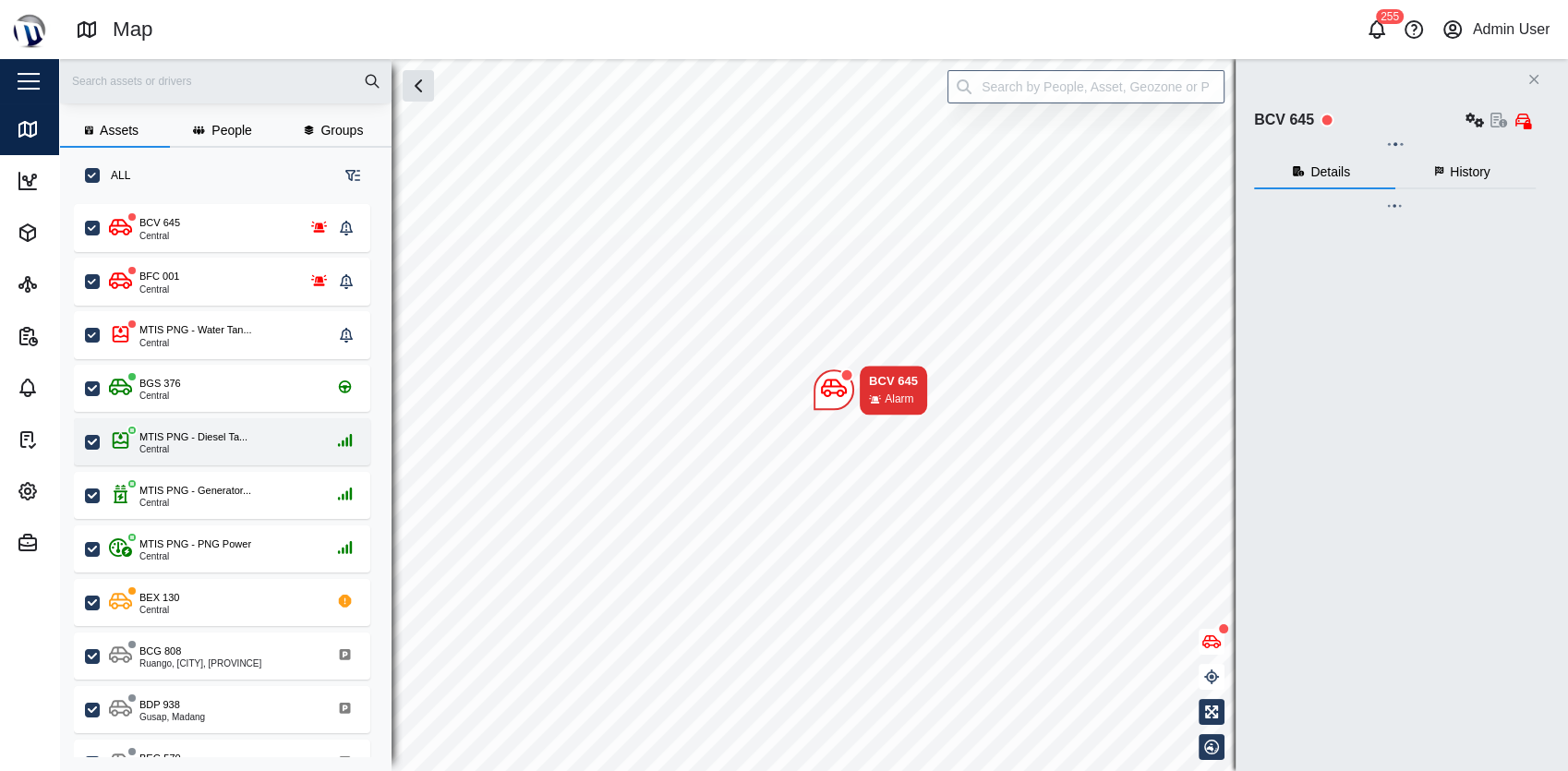 click on "MTIS PNG - Diesel Ta...
Central" at bounding box center [222, 441] 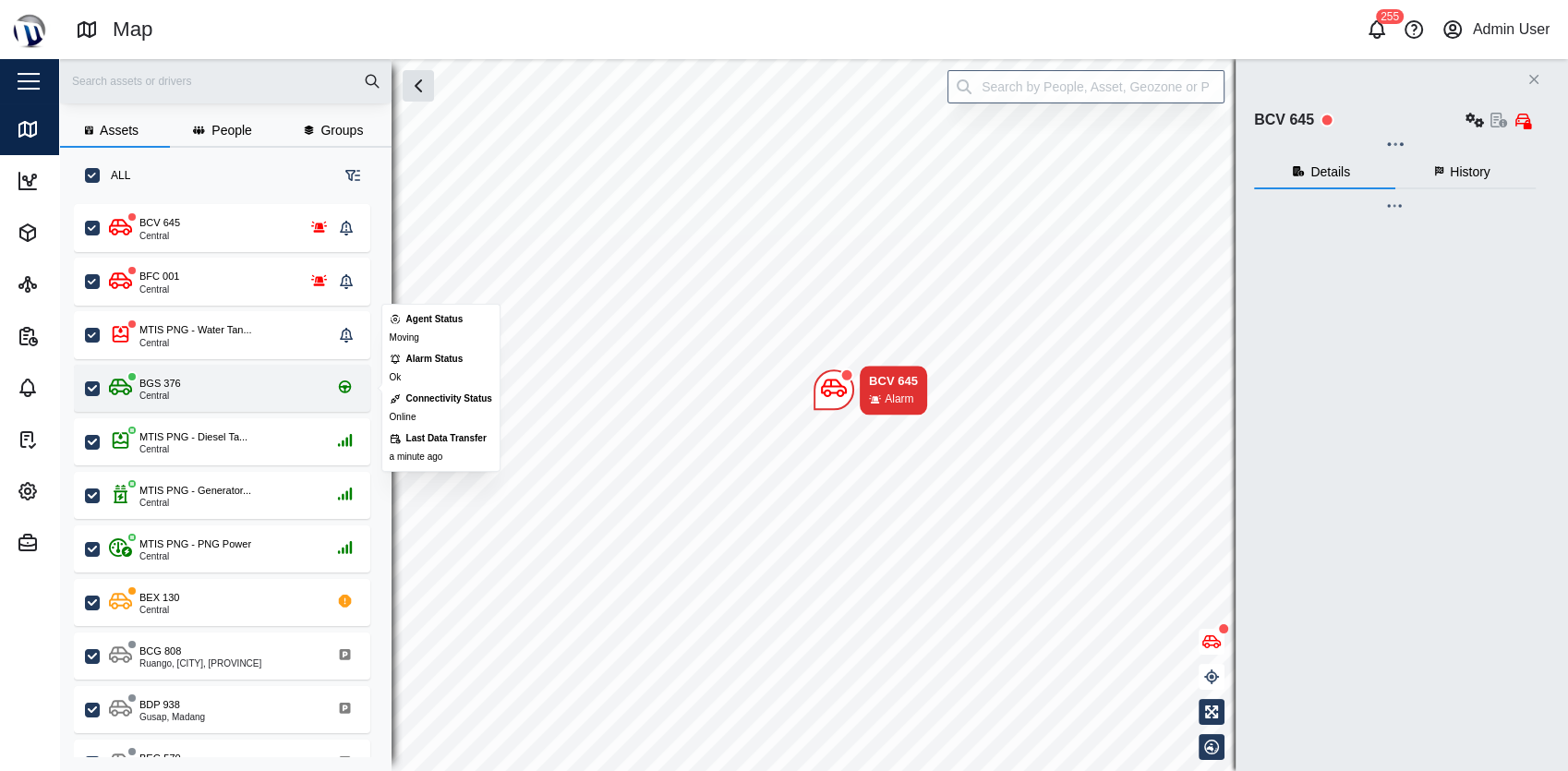 click on "BGS 376
Central" at bounding box center [222, 388] 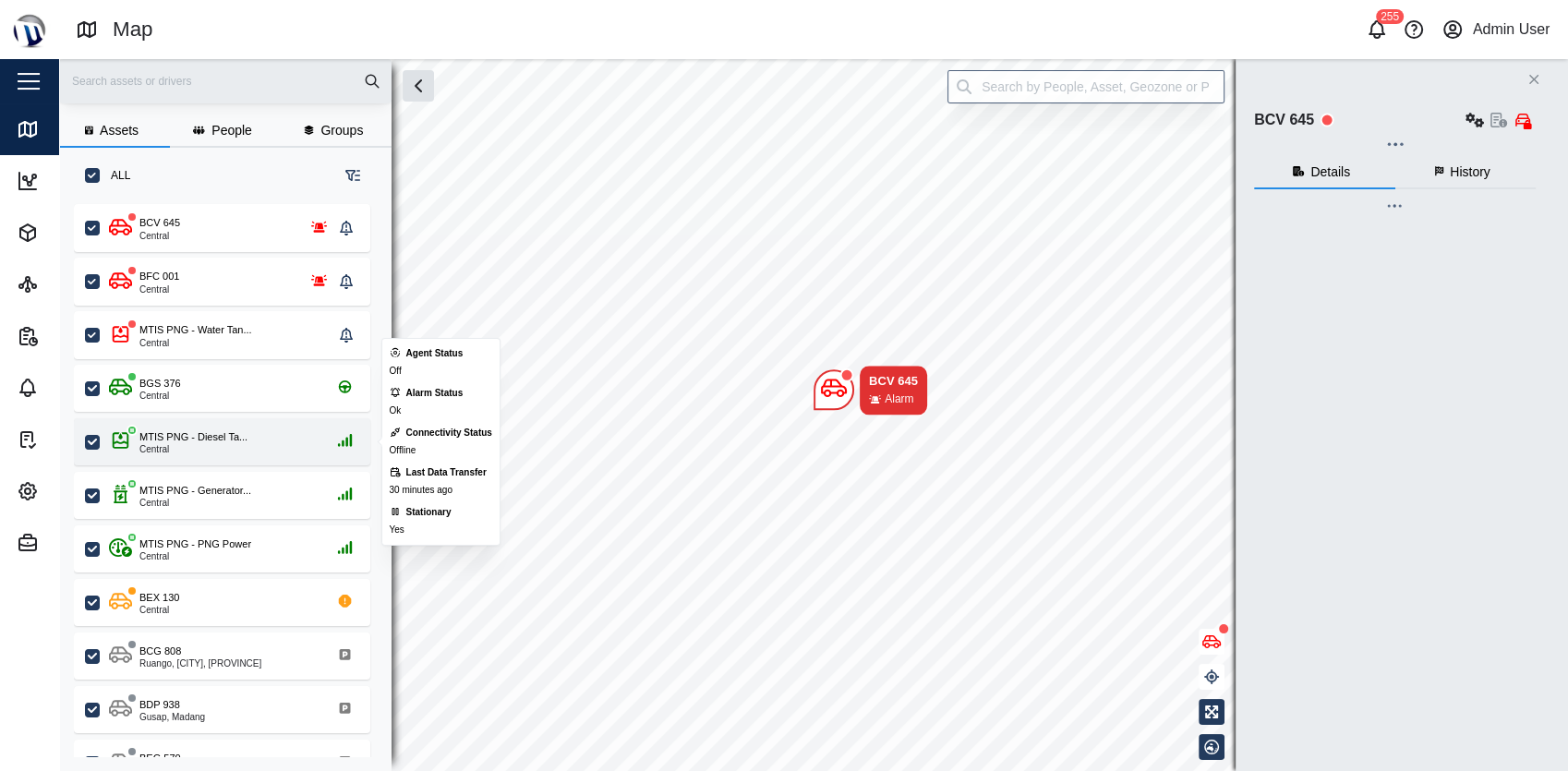 click on "MTIS PNG - Diesel Ta...
Central" at bounding box center [234, 441] 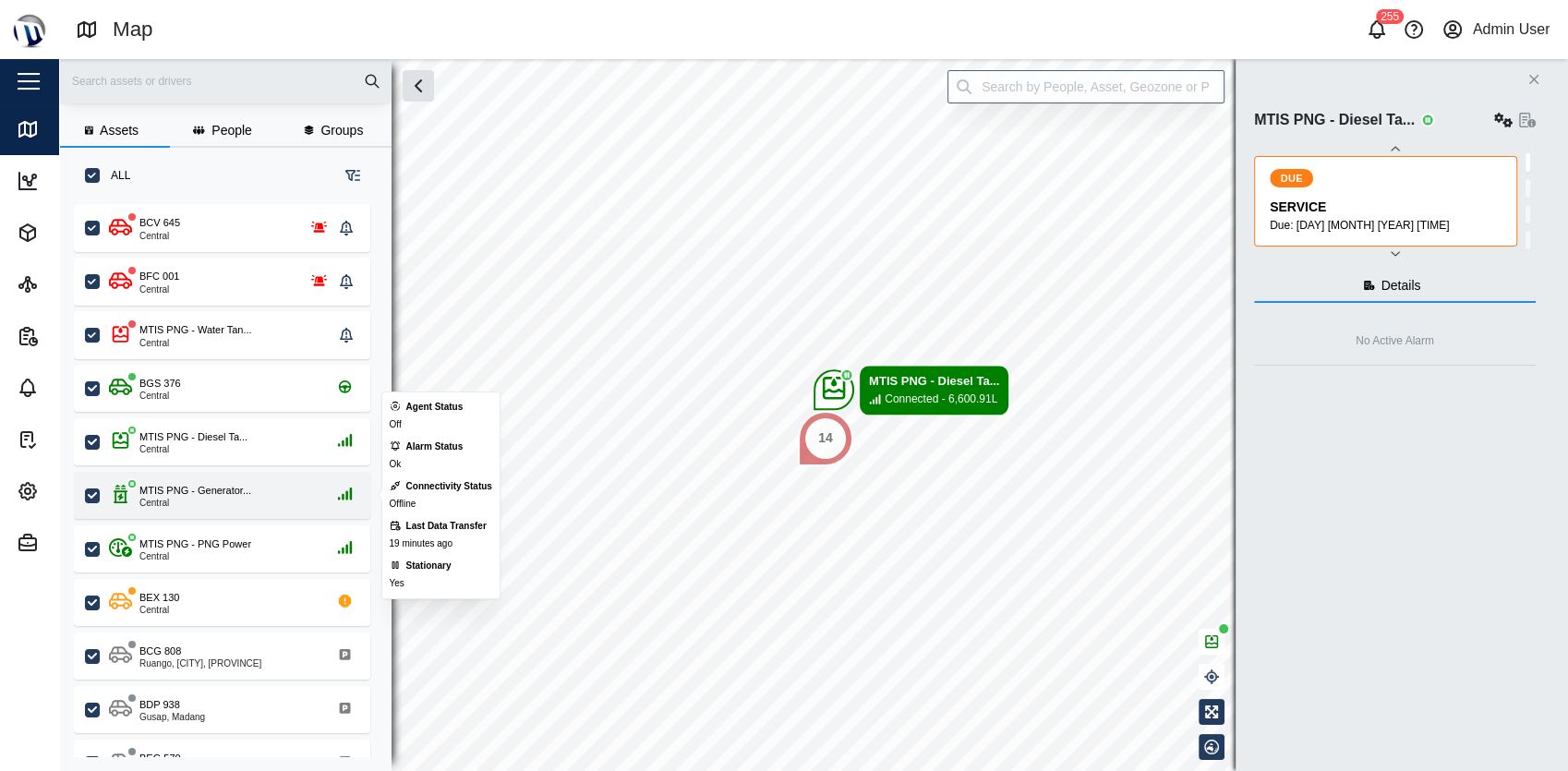 click on "MTIS PNG - Generator...
Central" at bounding box center [234, 495] 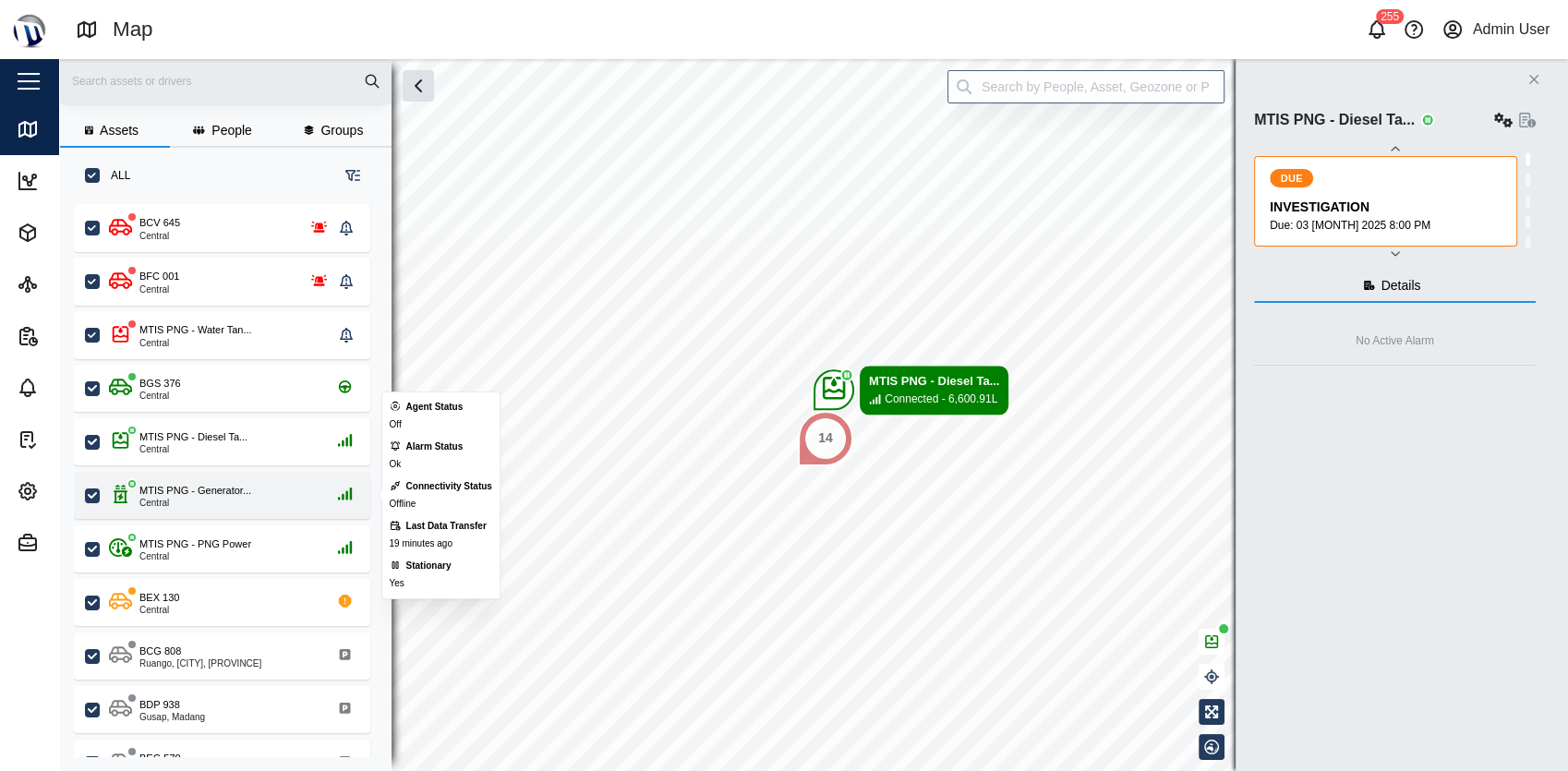 click on "MTIS PNG - Generator...
Central" at bounding box center (234, 495) 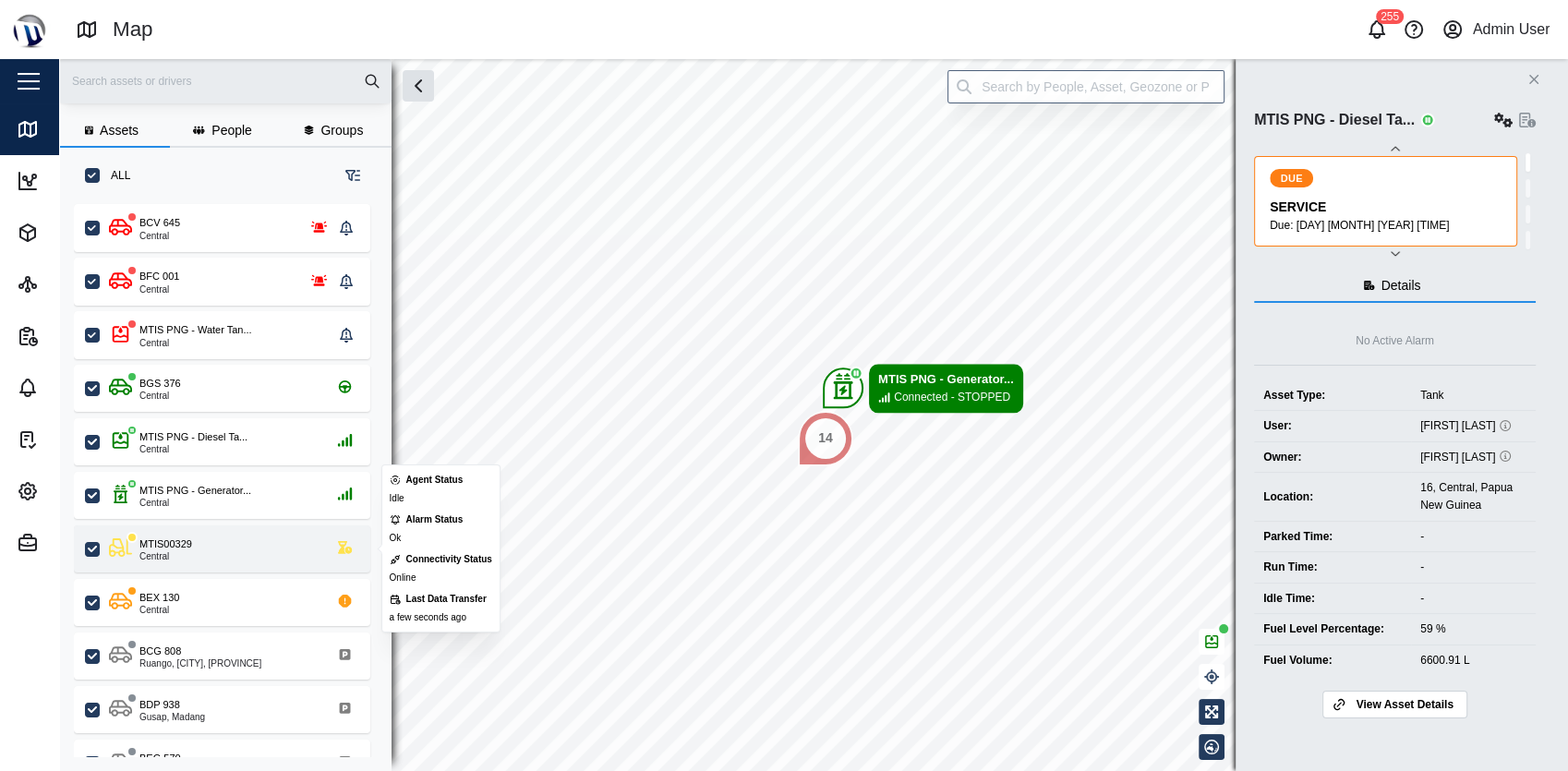 click on "MTIS00329
Central" at bounding box center [234, 548] 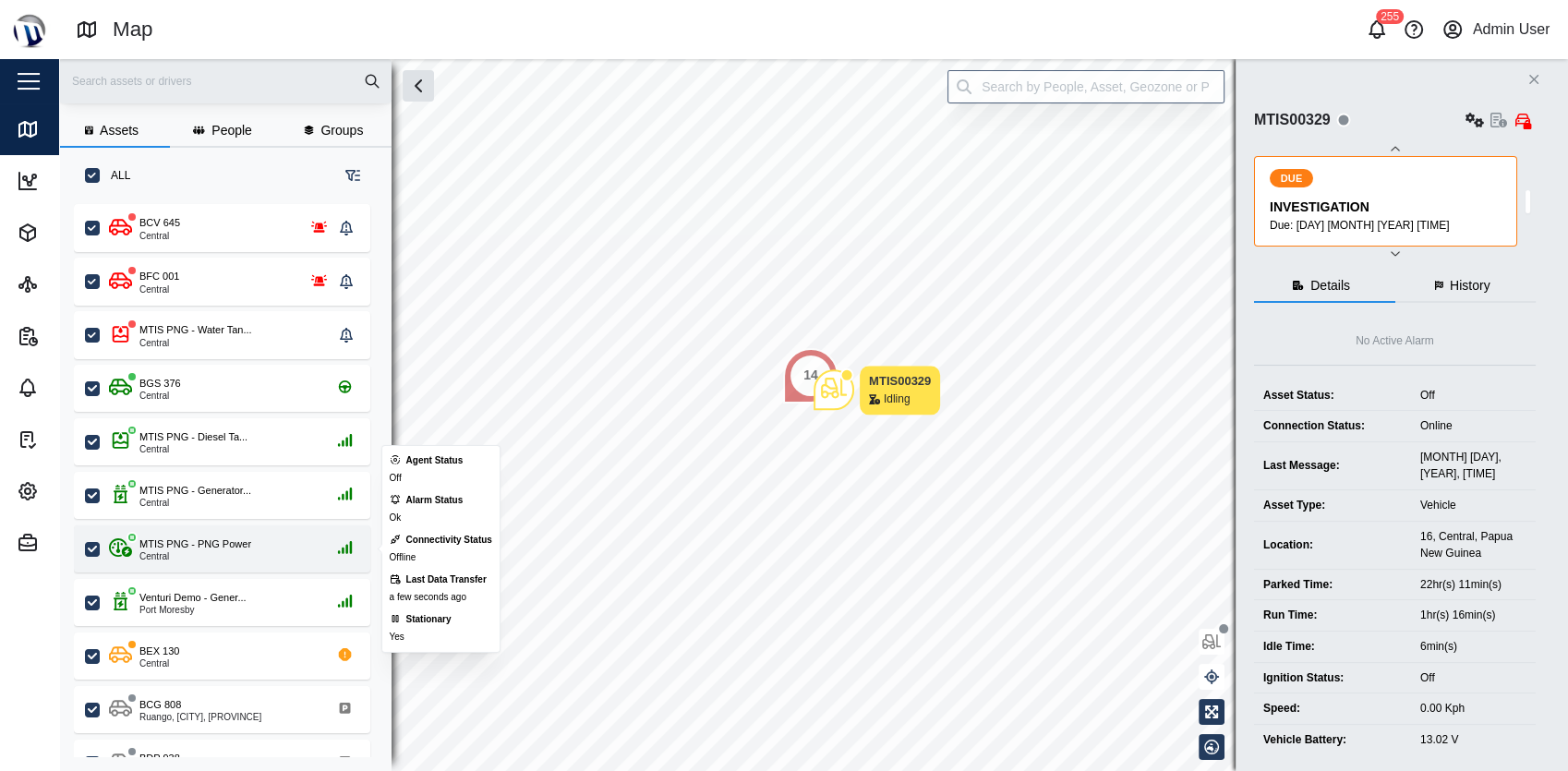 scroll, scrollTop: 185, scrollLeft: 0, axis: vertical 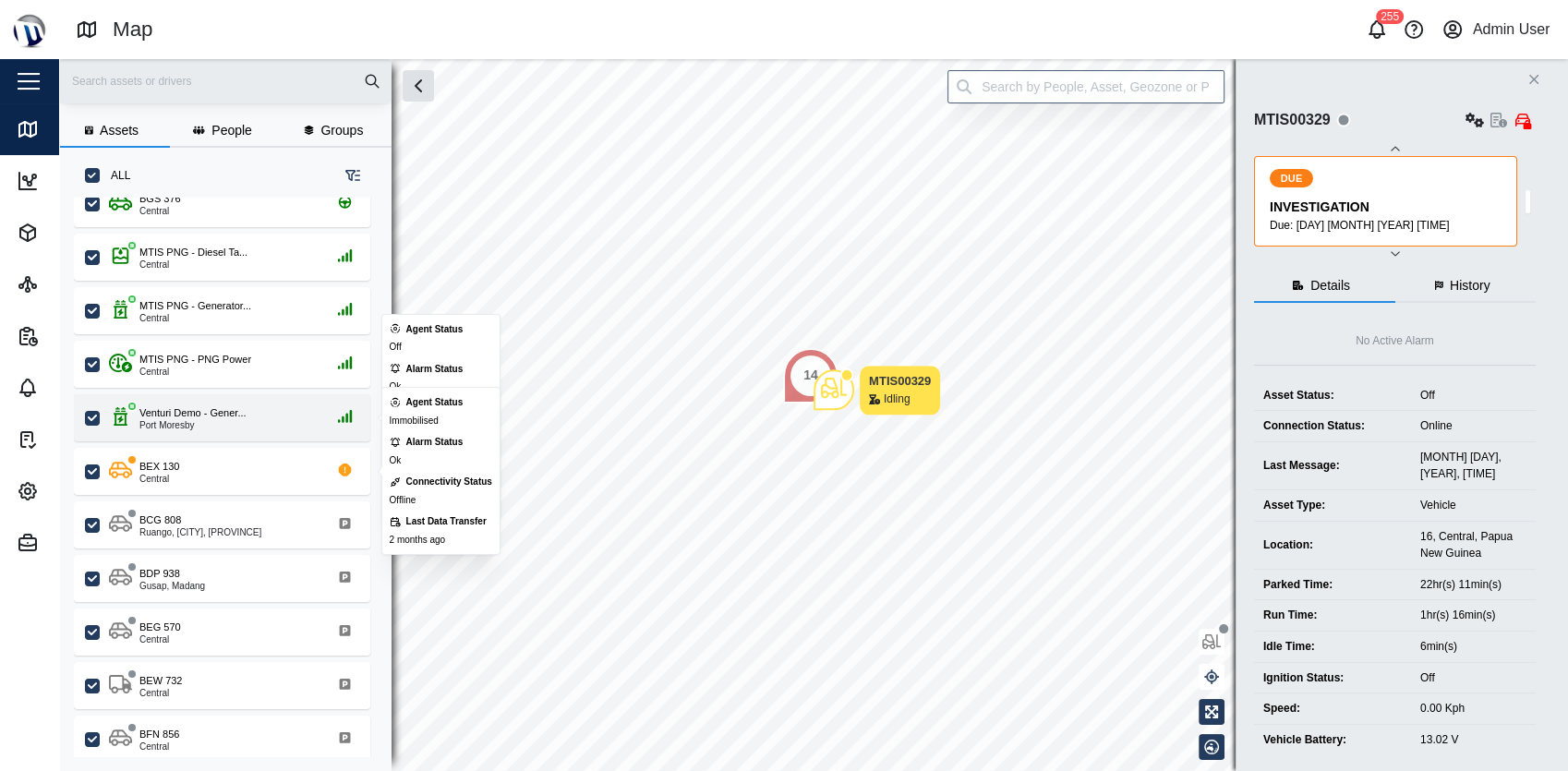 click on "Venturi Demo - Gener...
Port Moresby" at bounding box center [234, 417] 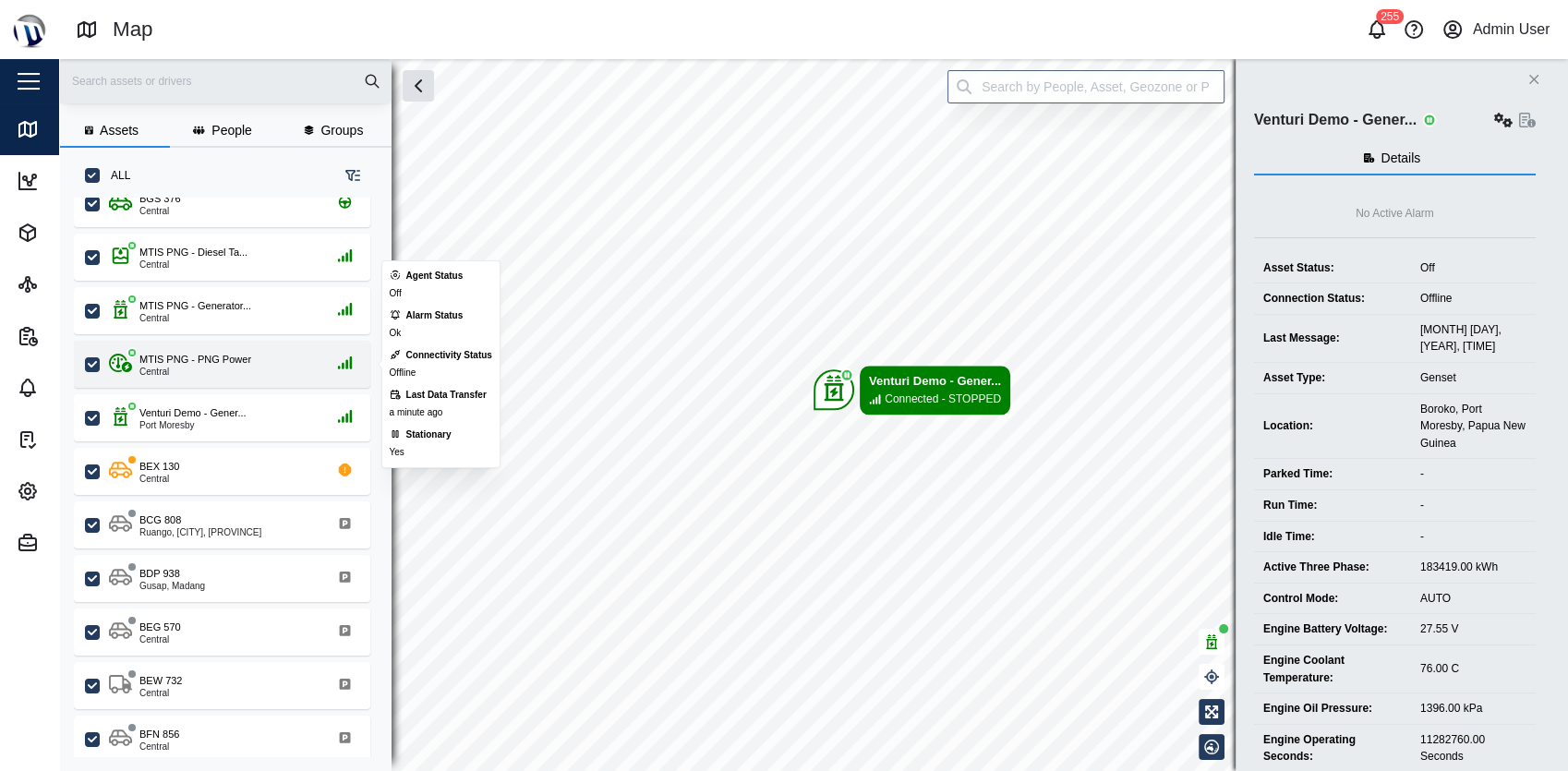 click on "MTIS PNG - PNG Power
Central" at bounding box center [234, 364] 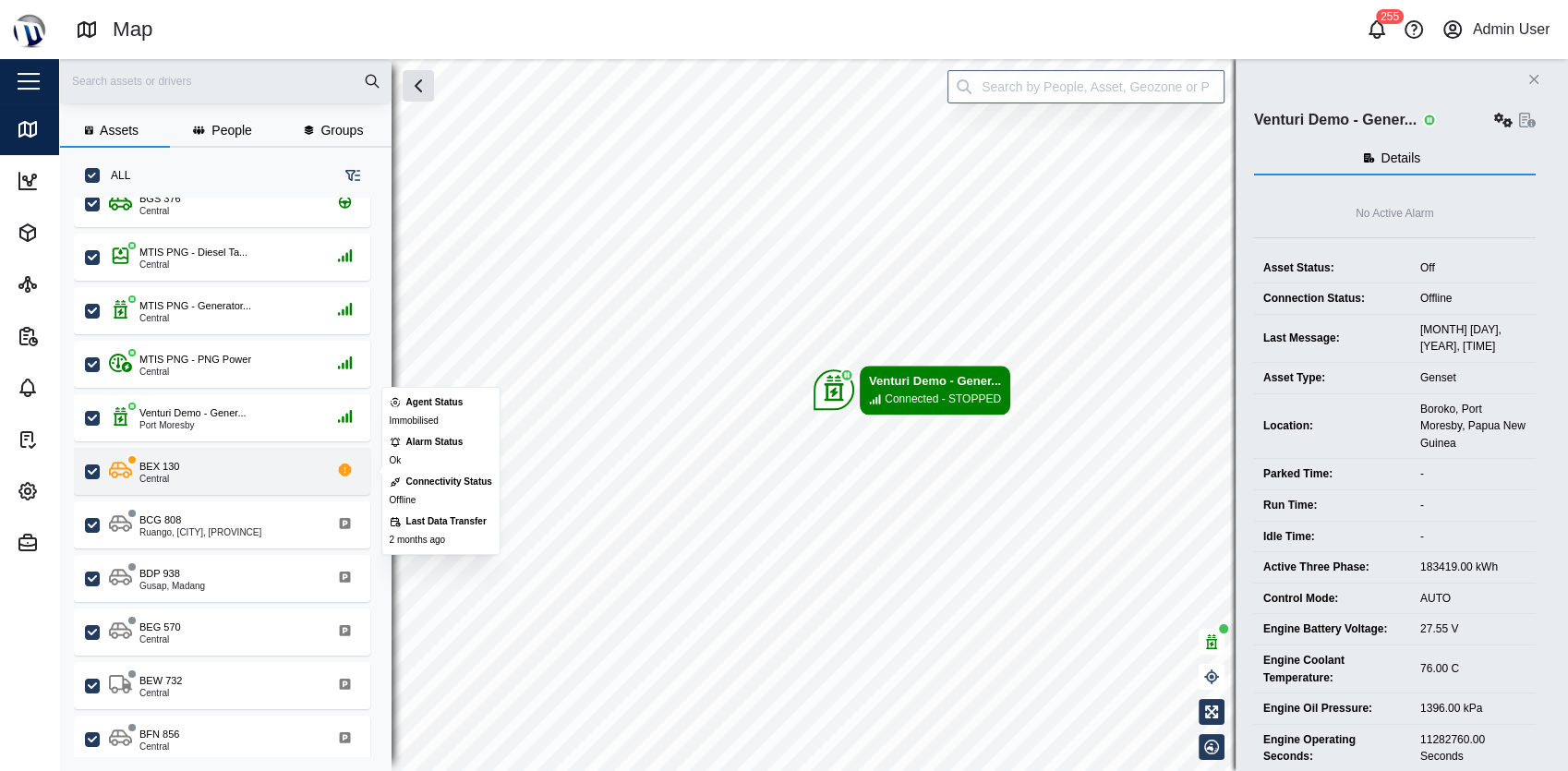 click on "BEX 130
Central" at bounding box center (234, 471) 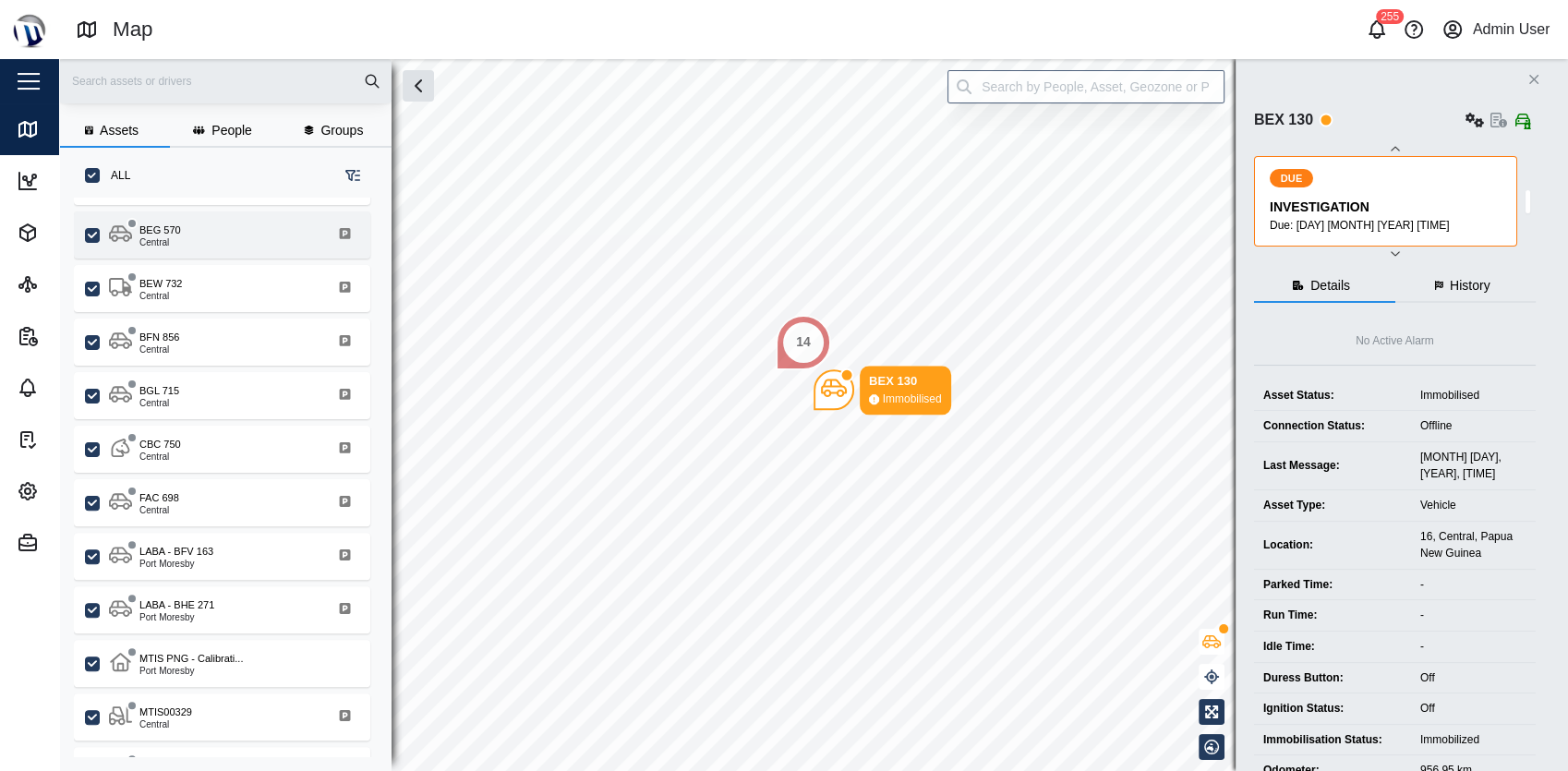 scroll, scrollTop: 620, scrollLeft: 0, axis: vertical 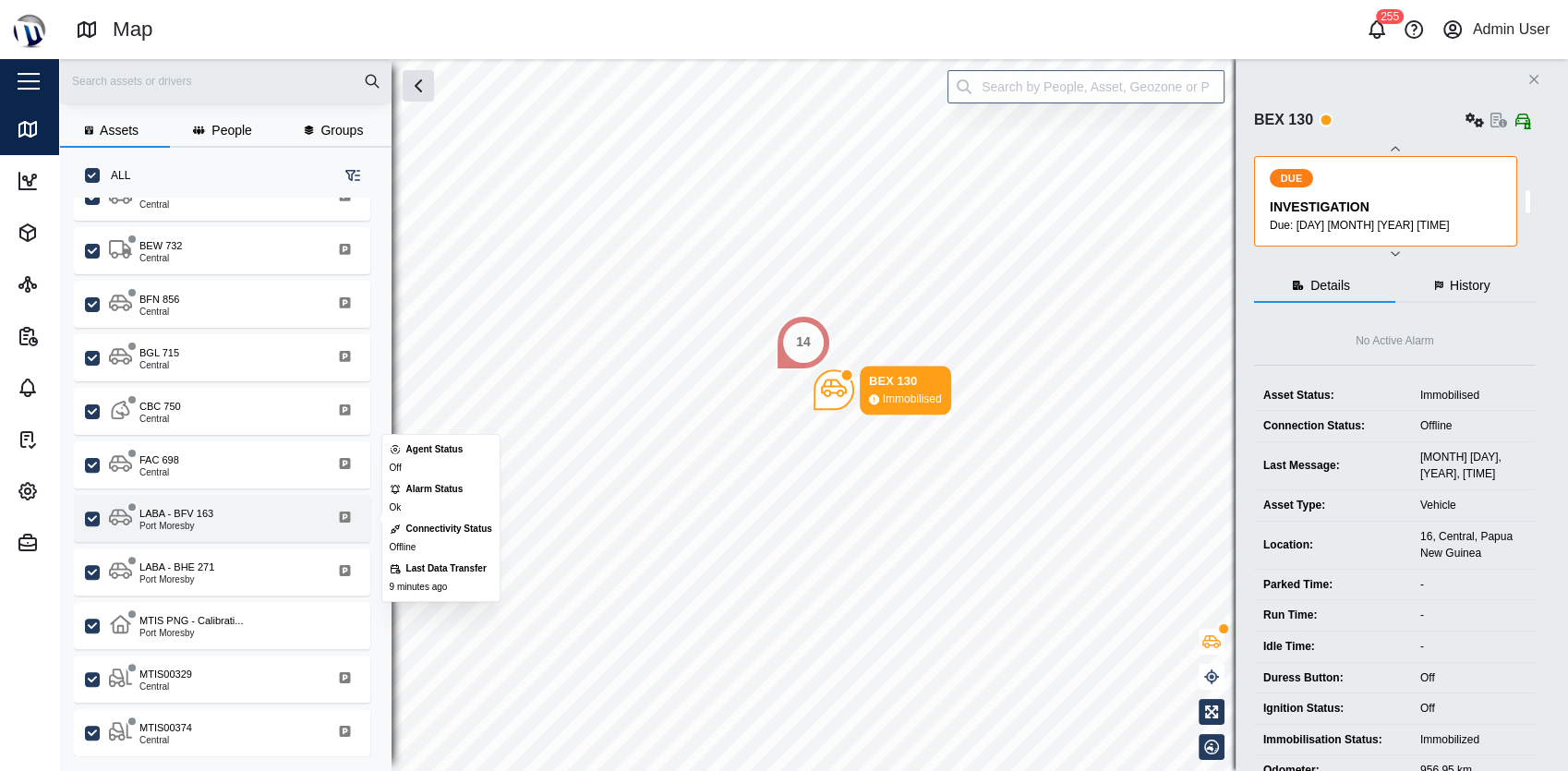 click on "LABA - BFV 163
Port Moresby" at bounding box center (234, 518) 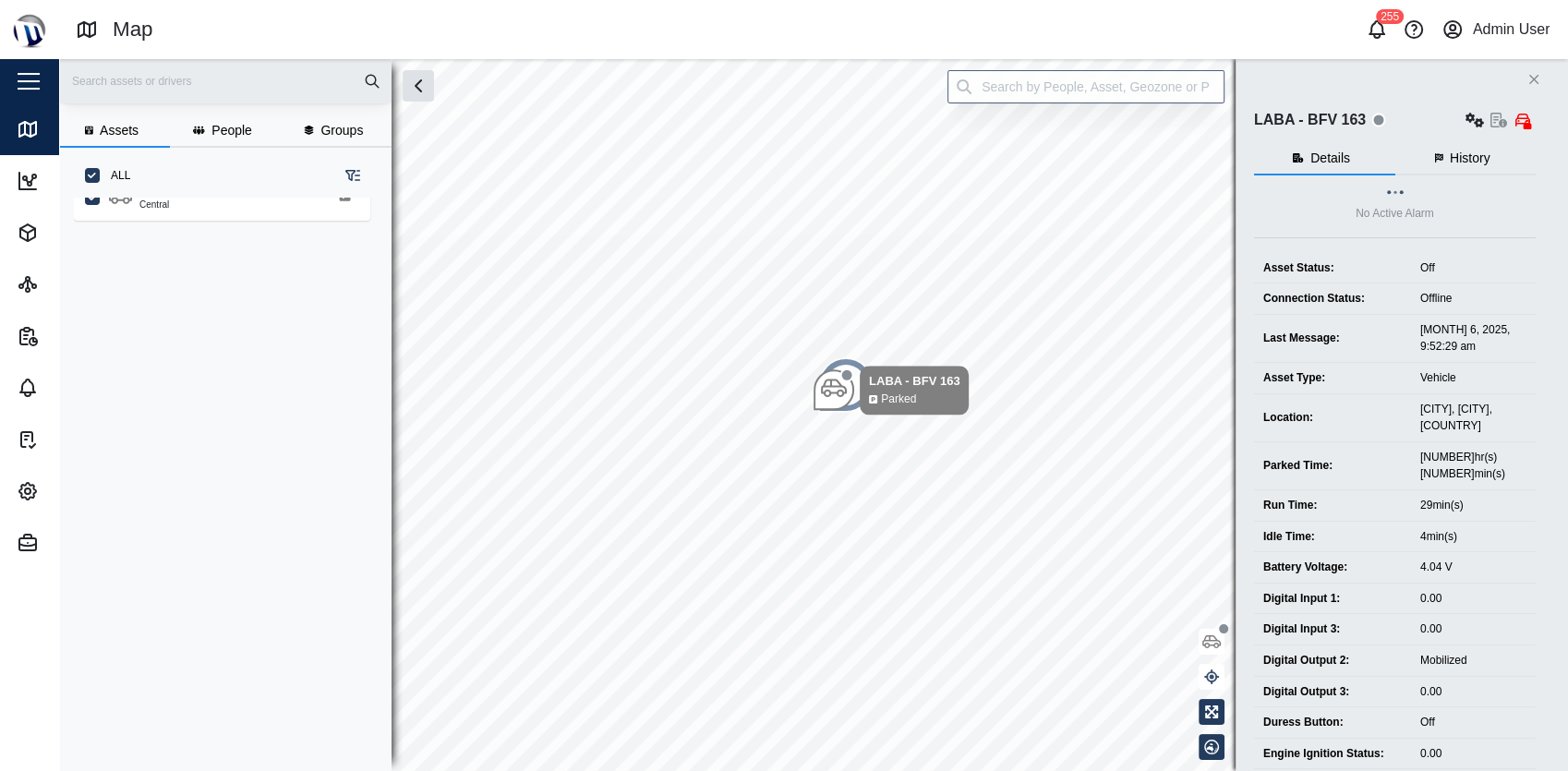 scroll, scrollTop: 0, scrollLeft: 0, axis: both 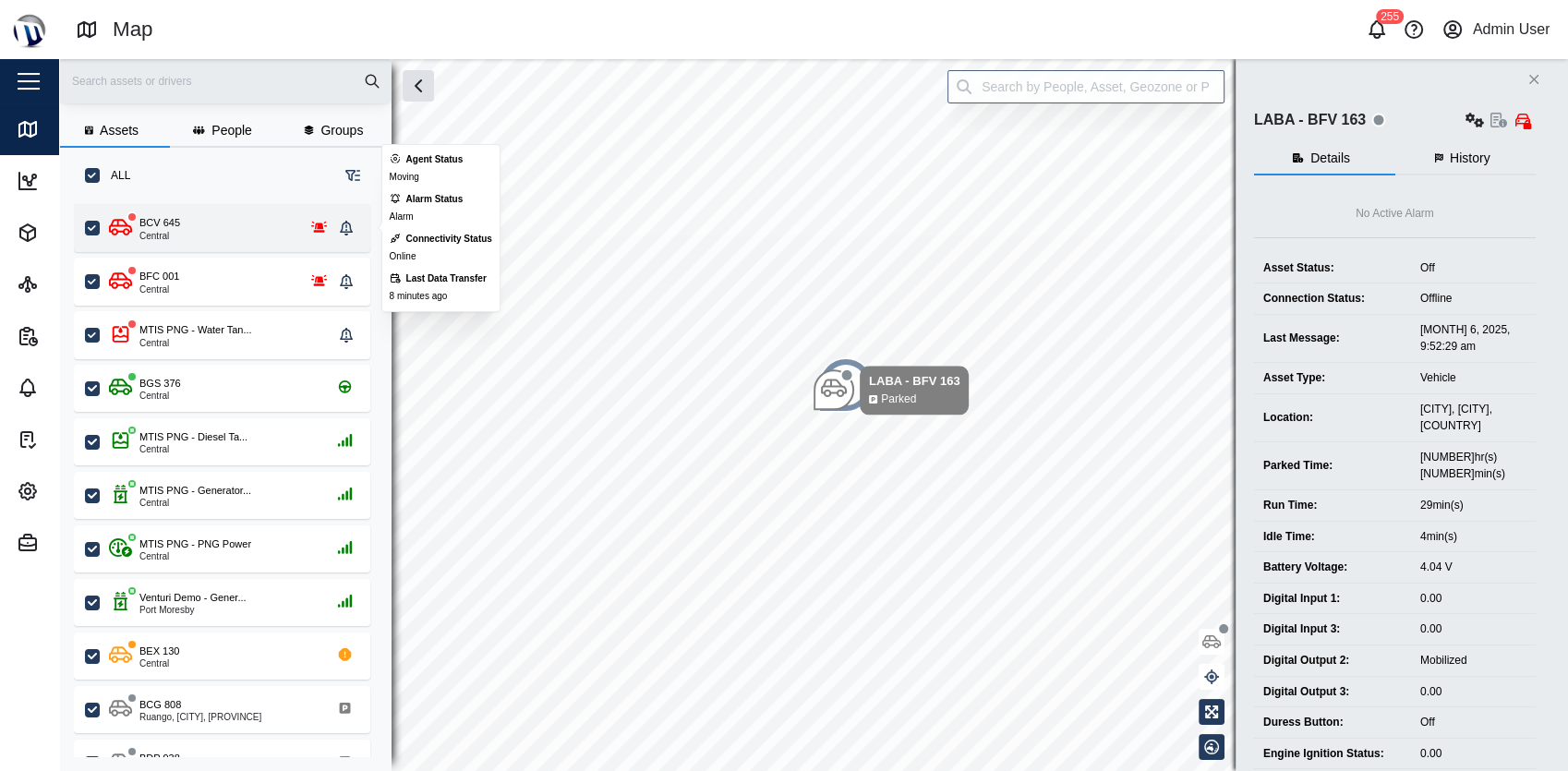 click on "BCV 645
Central" at bounding box center (222, 228) 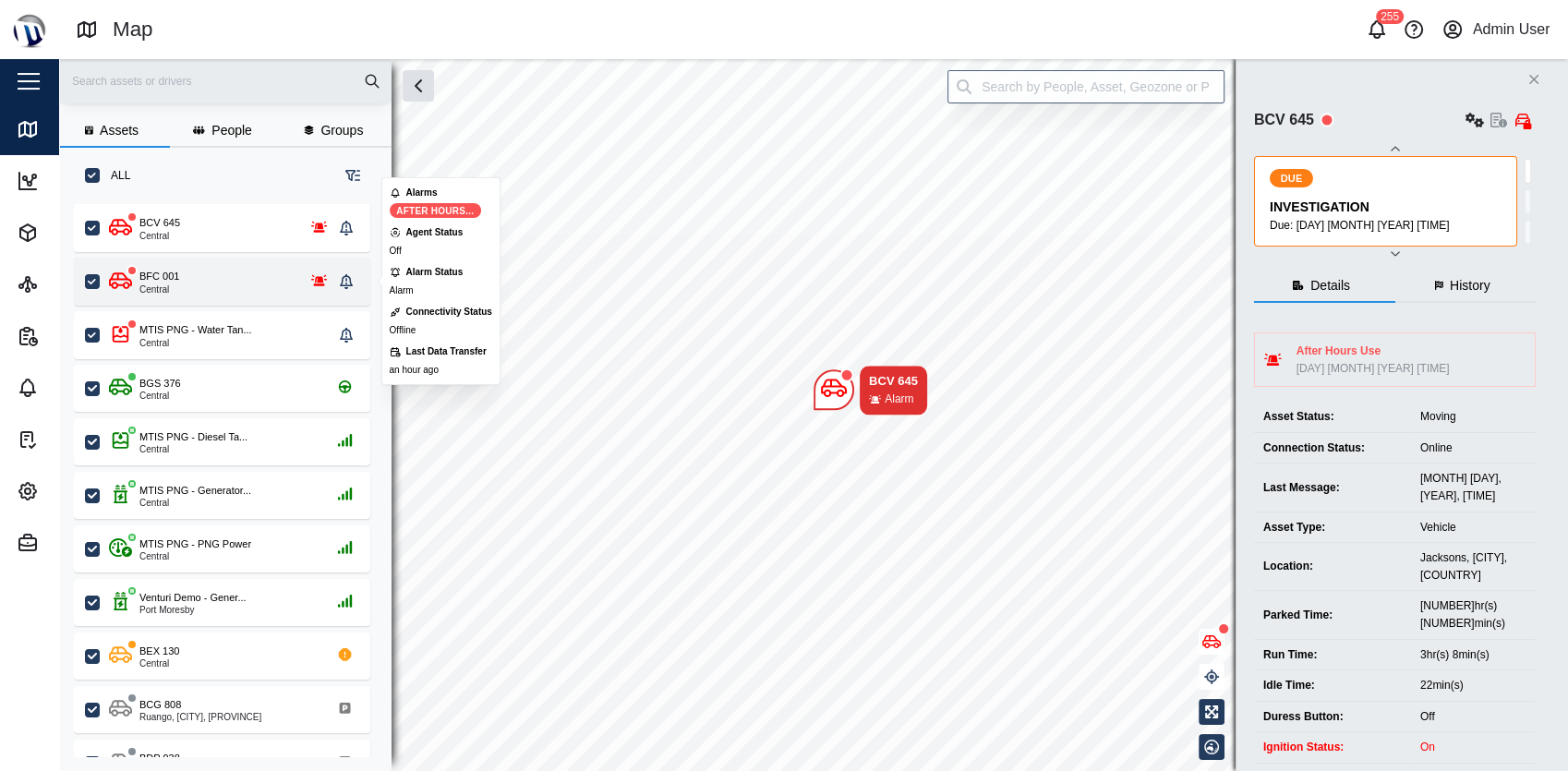click on "BFC 001
Central" at bounding box center (221, 282) 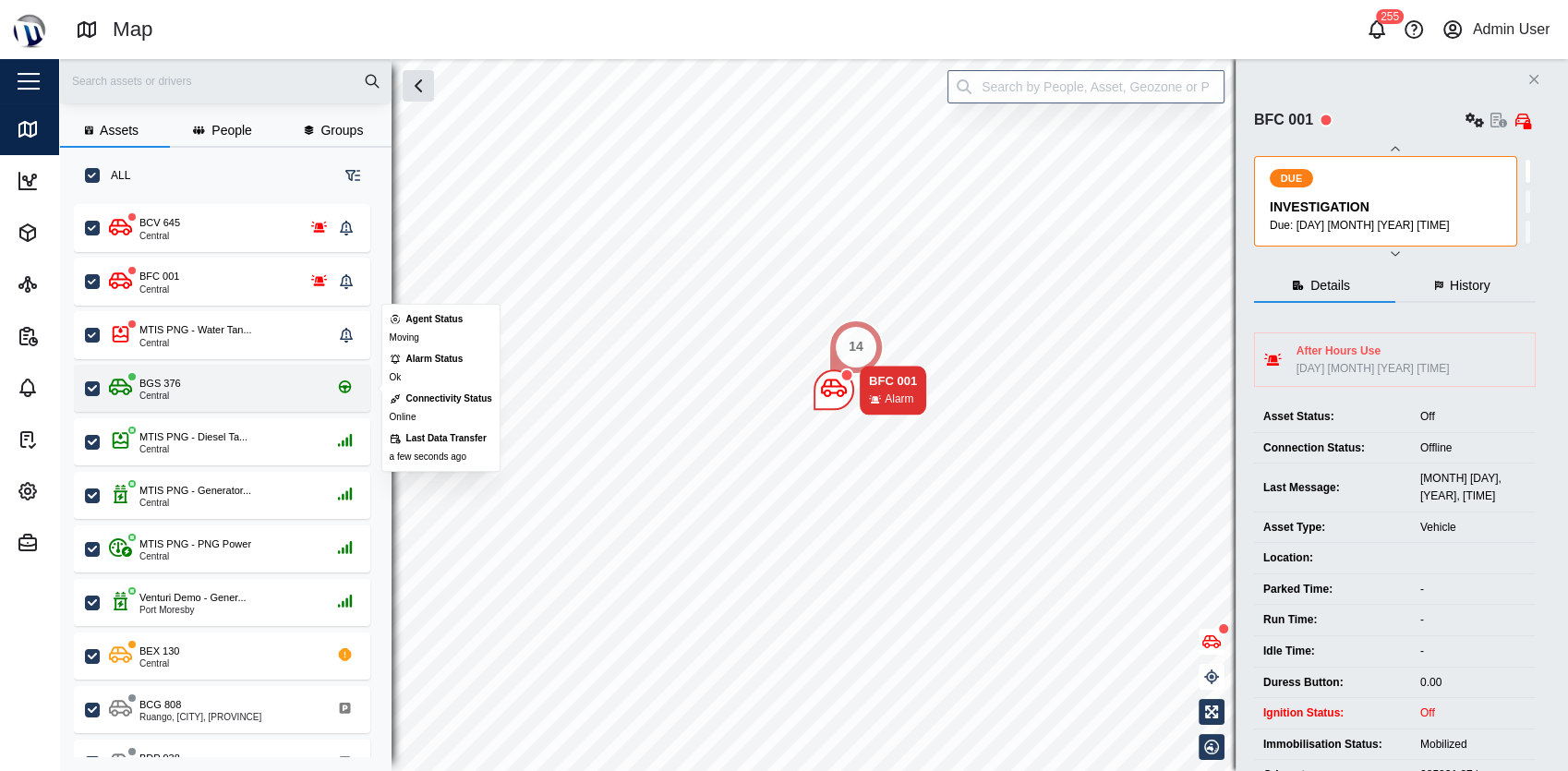 click on "BGS 376
Central" at bounding box center [222, 388] 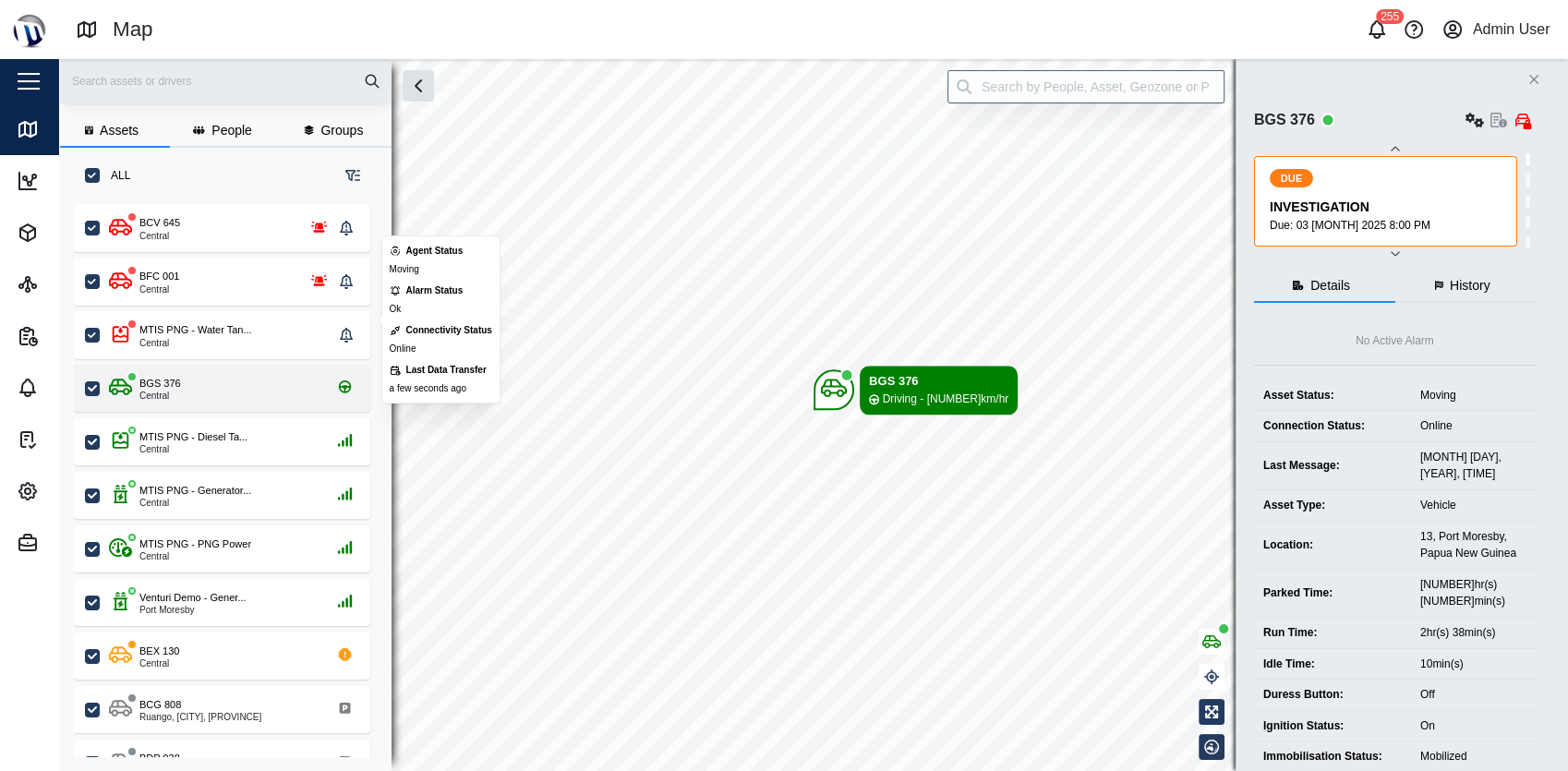 scroll, scrollTop: 345, scrollLeft: 0, axis: vertical 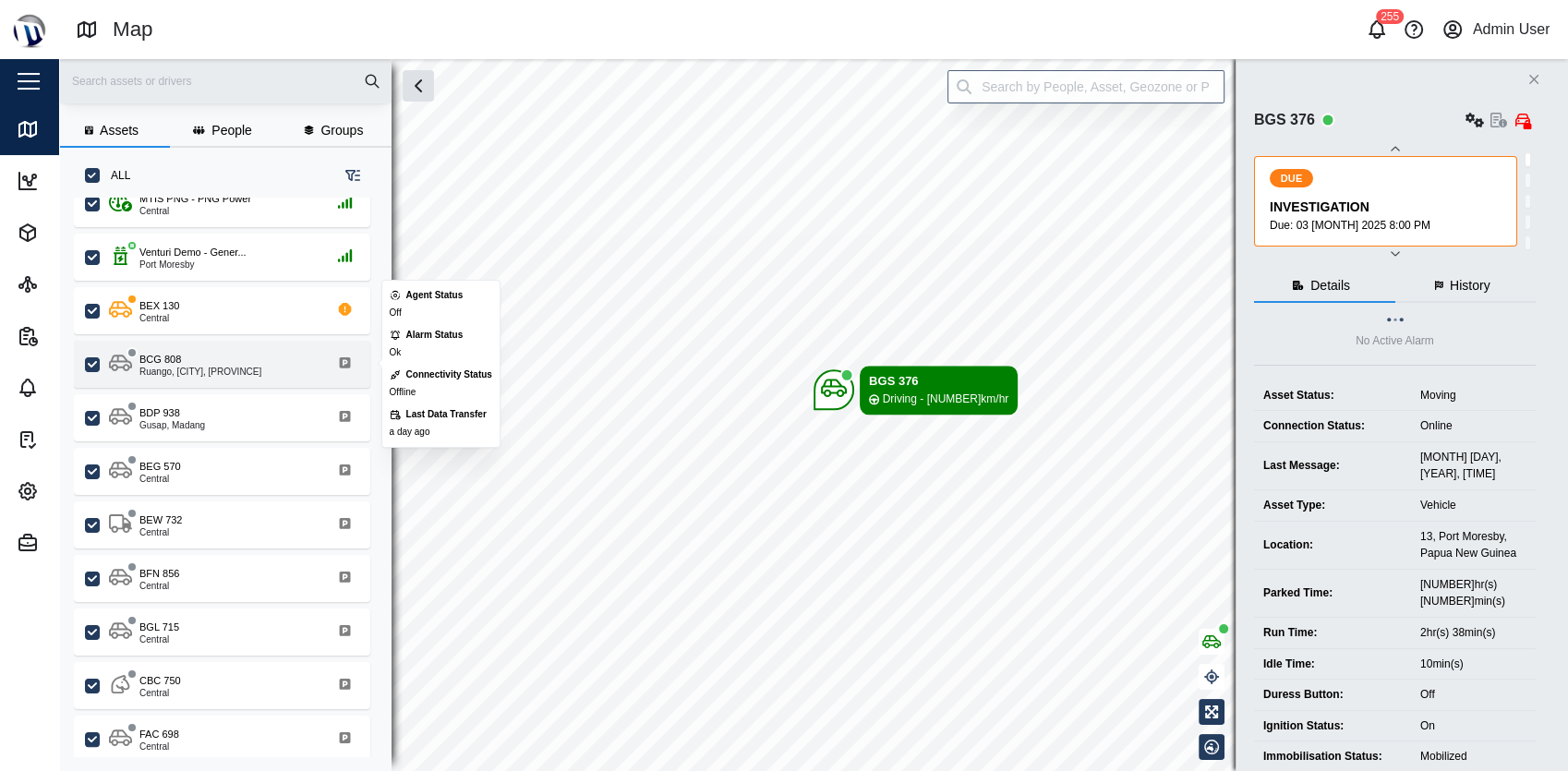 click on "BCG 808 Ruango,
West New Britain" at bounding box center [234, 364] 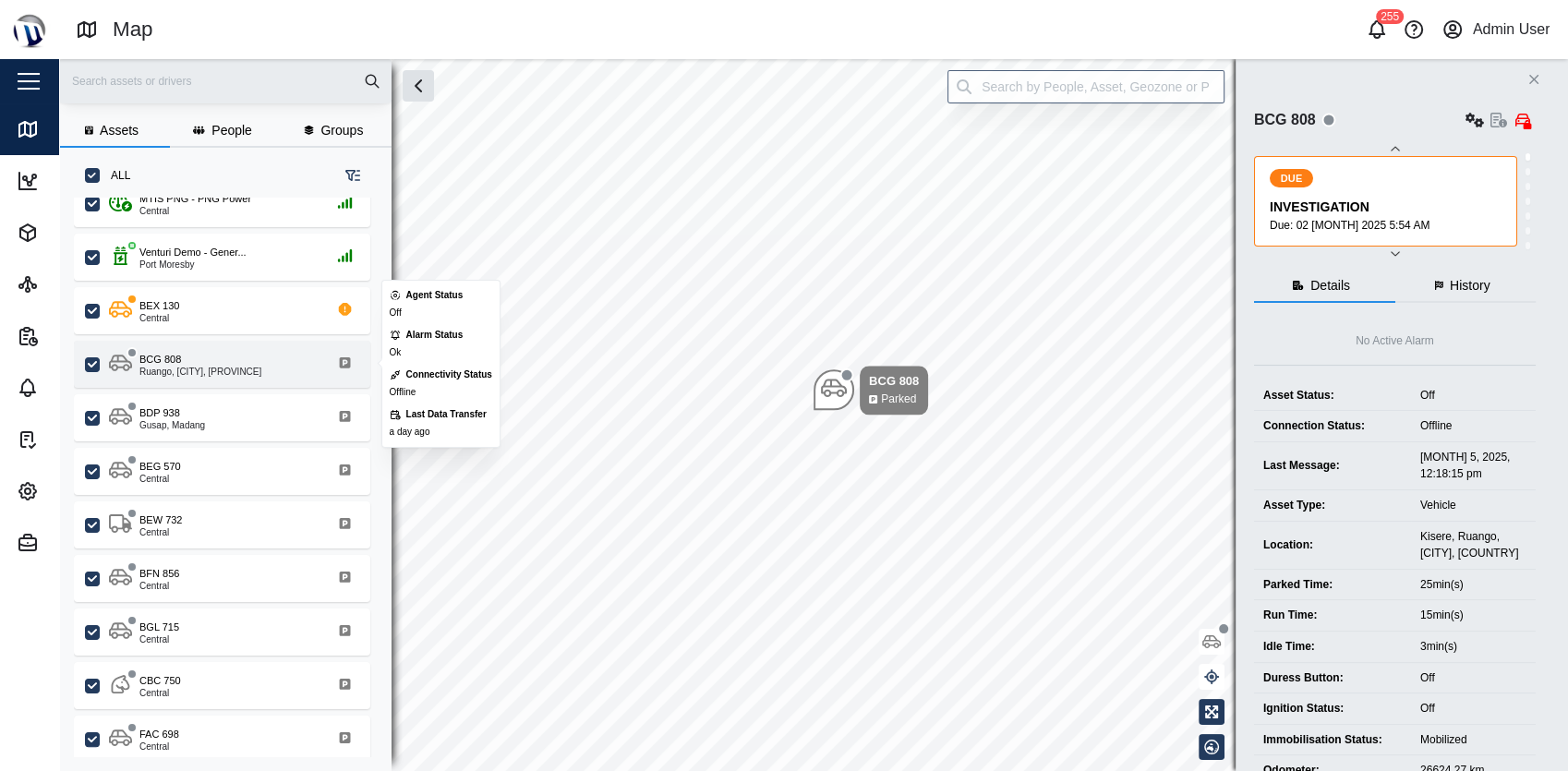 scroll, scrollTop: 620, scrollLeft: 0, axis: vertical 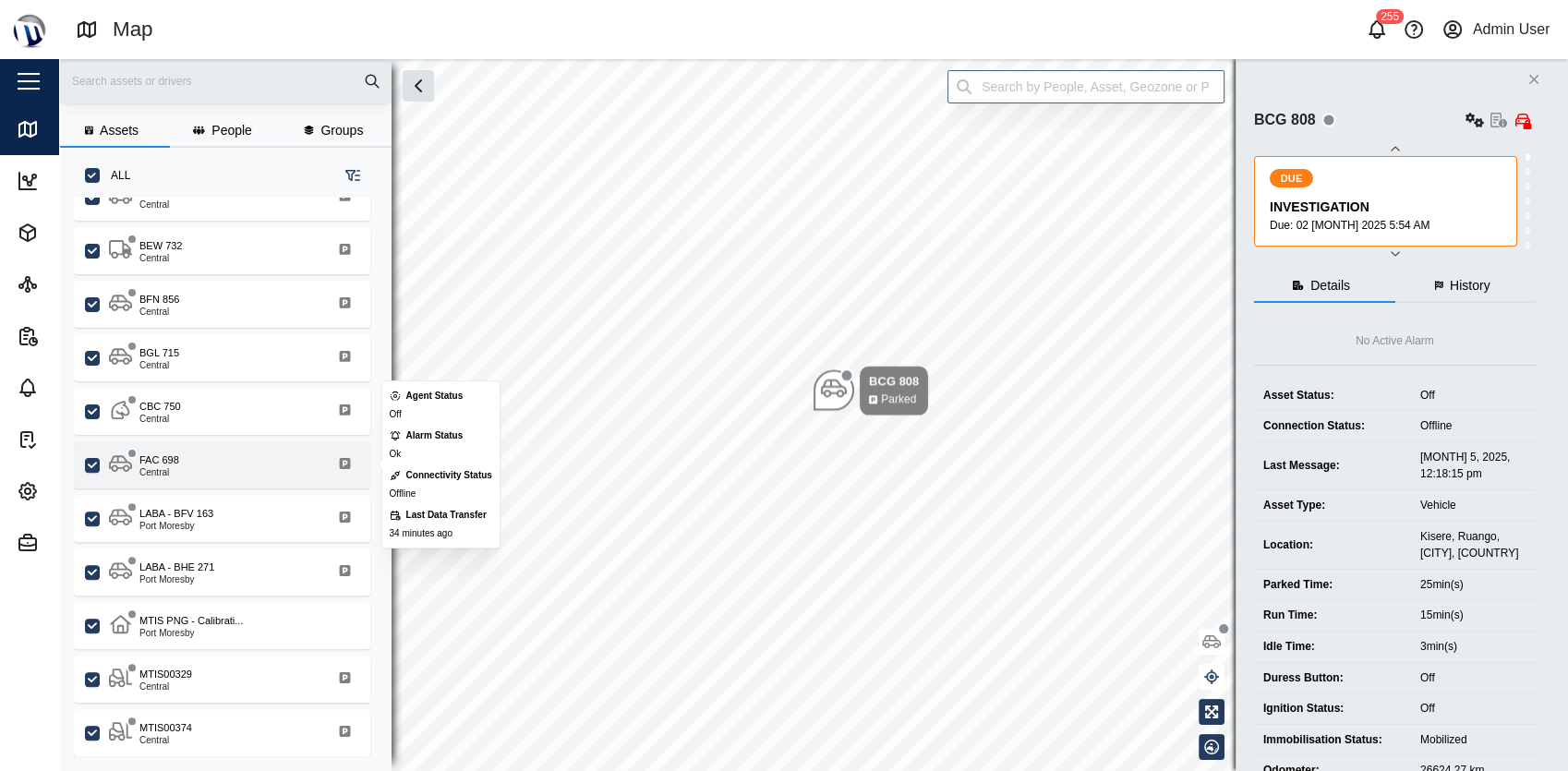 click on "FAC 698
Central" at bounding box center [222, 464] 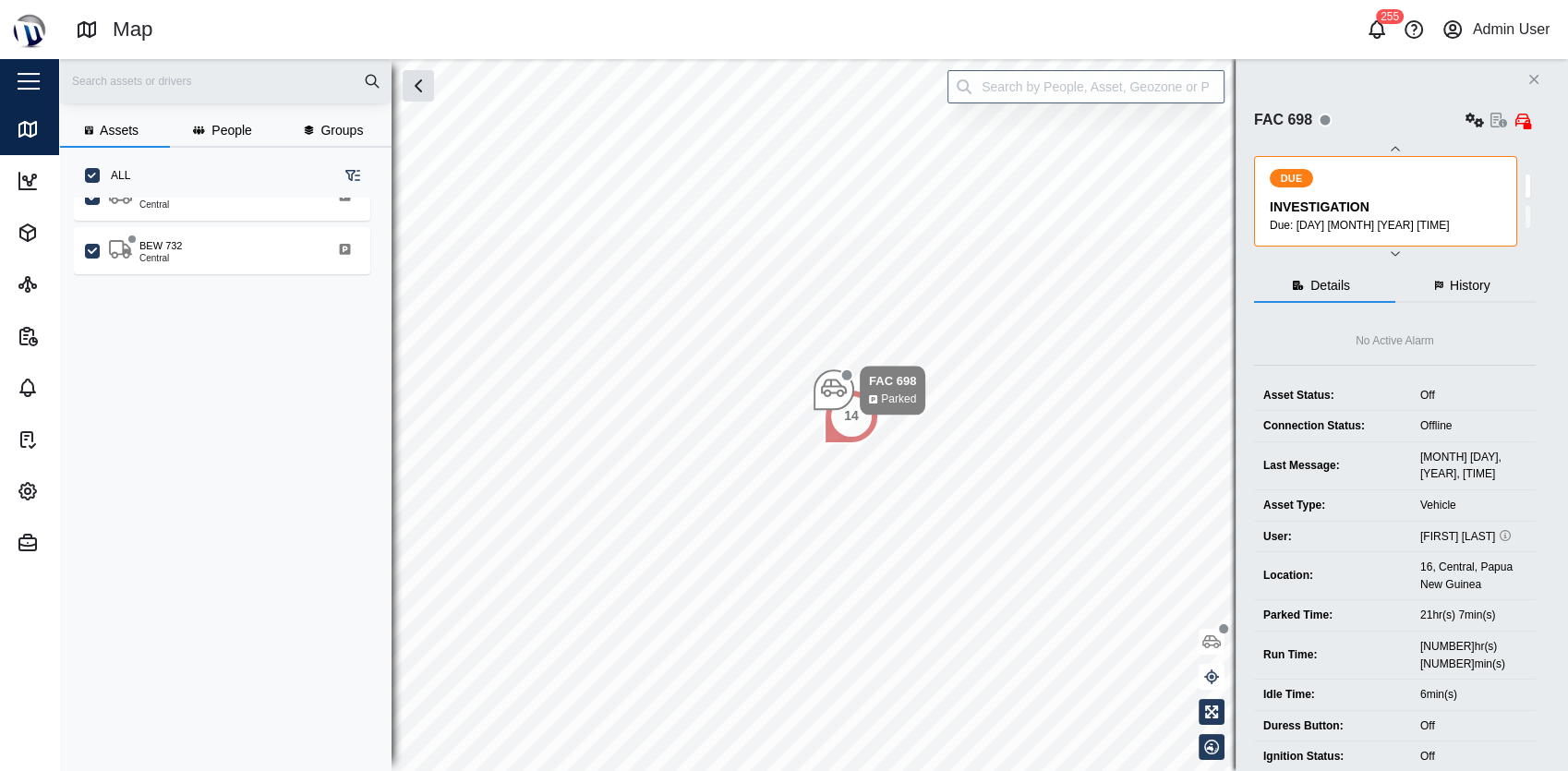 scroll, scrollTop: 0, scrollLeft: 0, axis: both 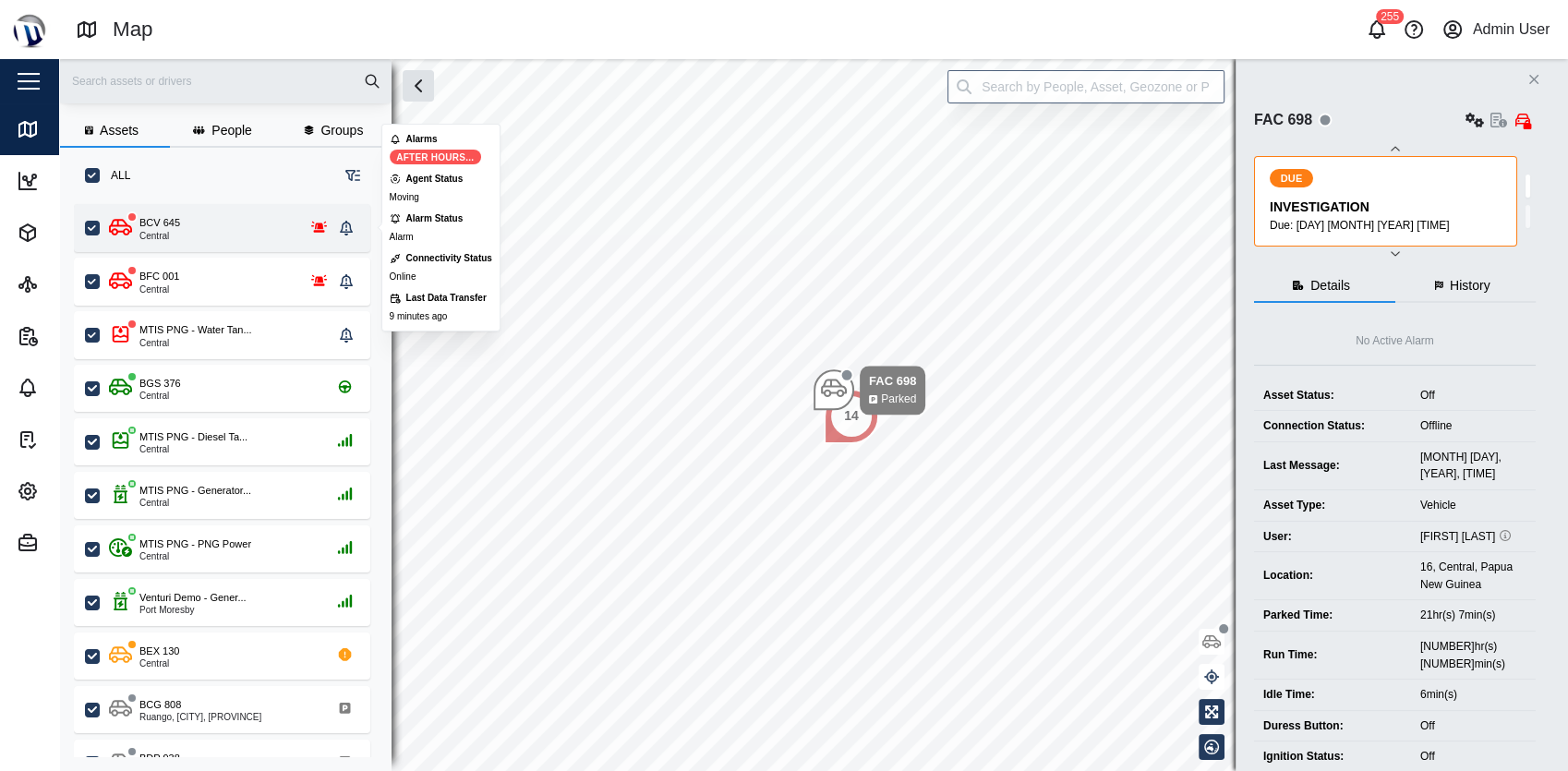 click on "BCV 645
Central" at bounding box center [222, 228] 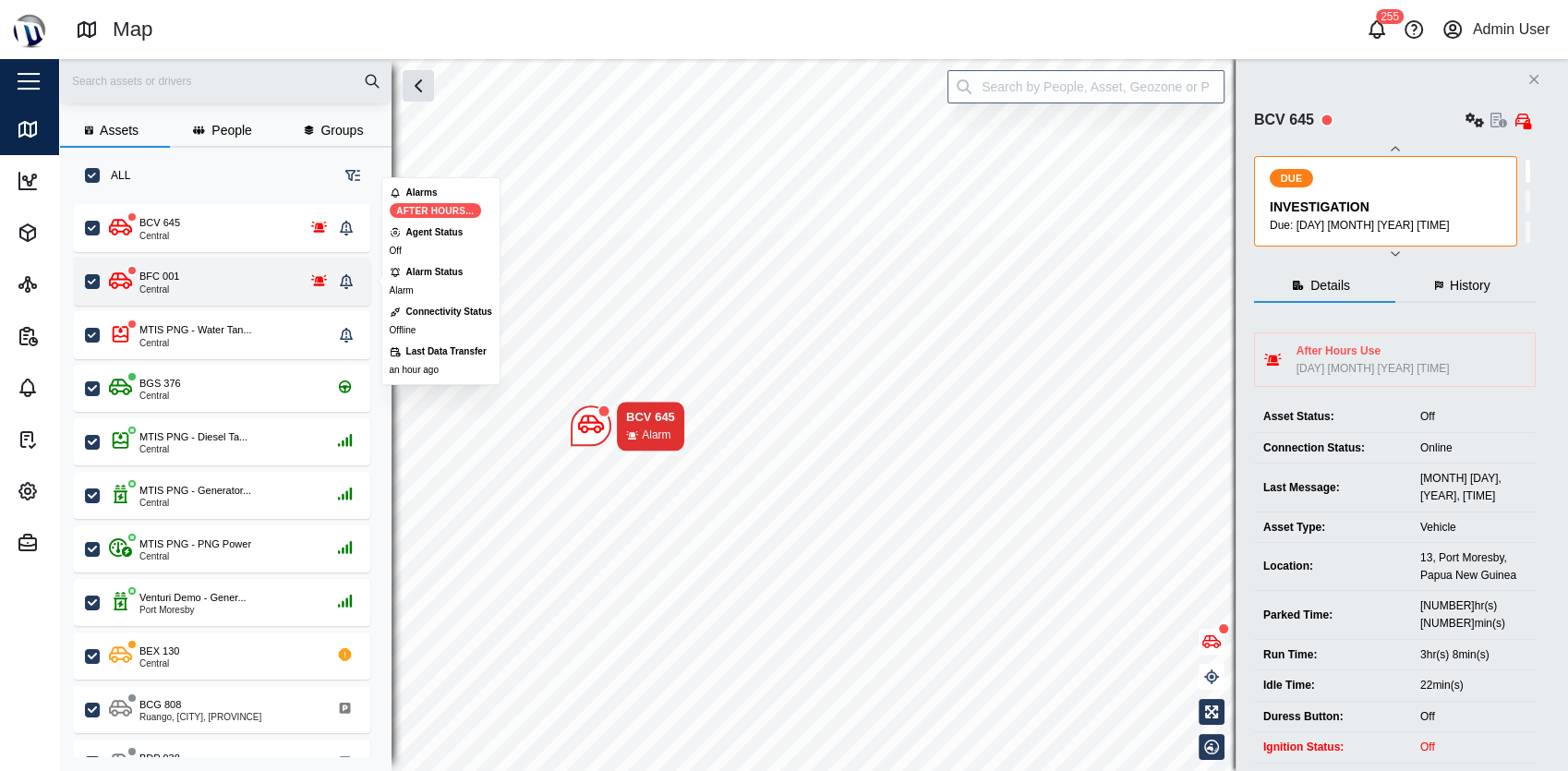 click on "BFC 001
Central" at bounding box center (221, 282) 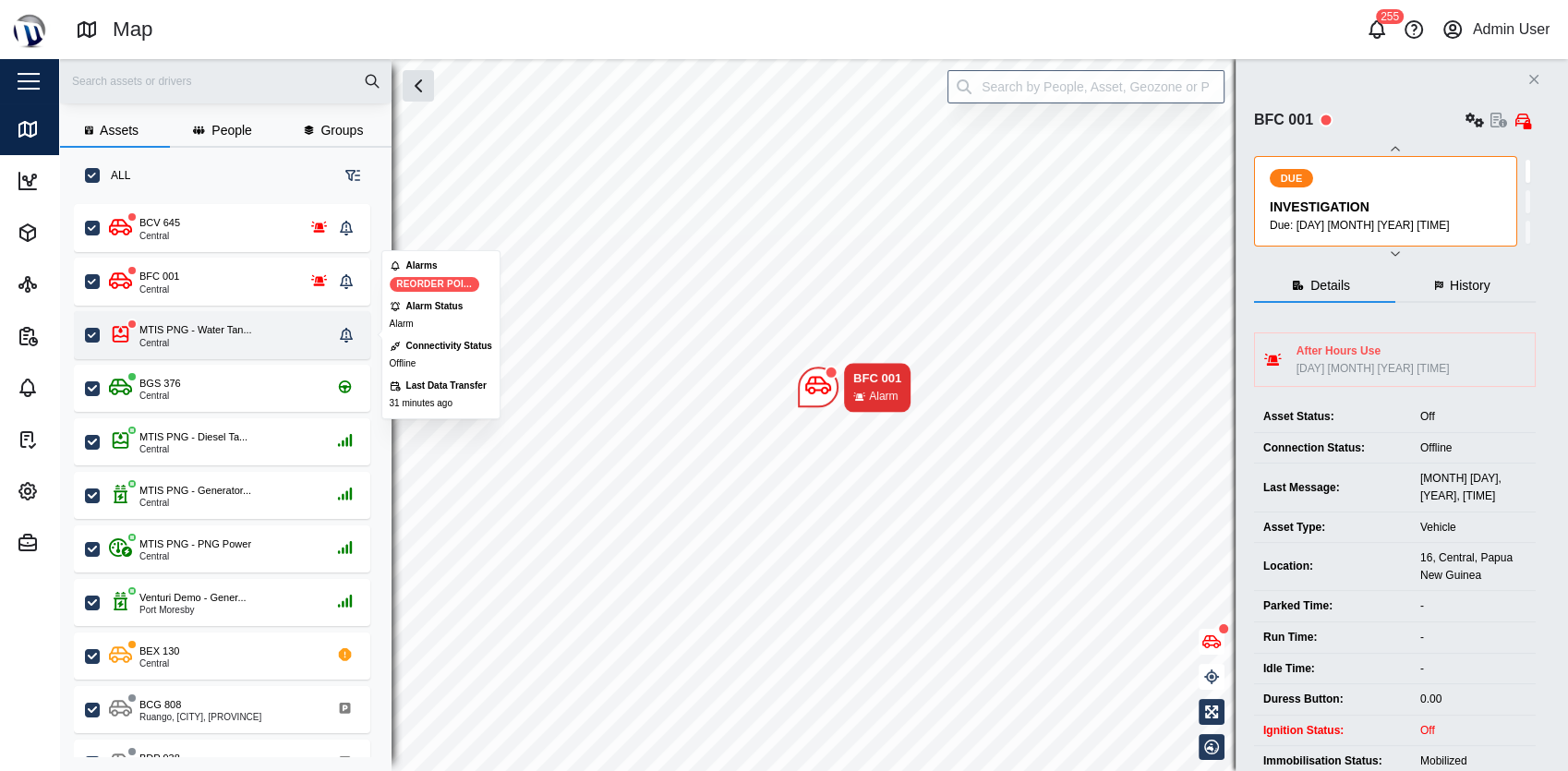click on "MTIS PNG - Water Tan...
Central" at bounding box center [222, 335] 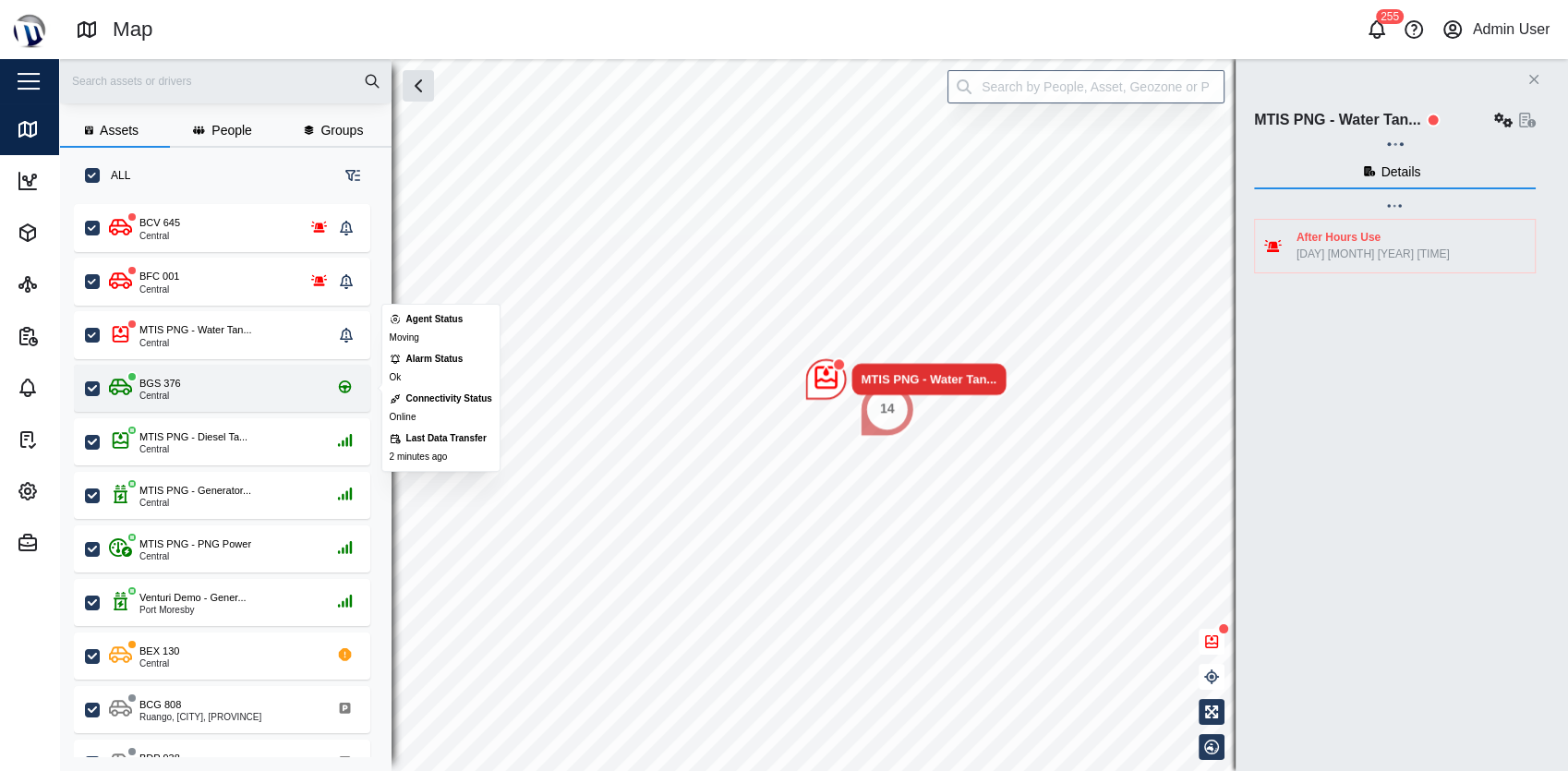 click on "BGS 376
Central" at bounding box center [234, 388] 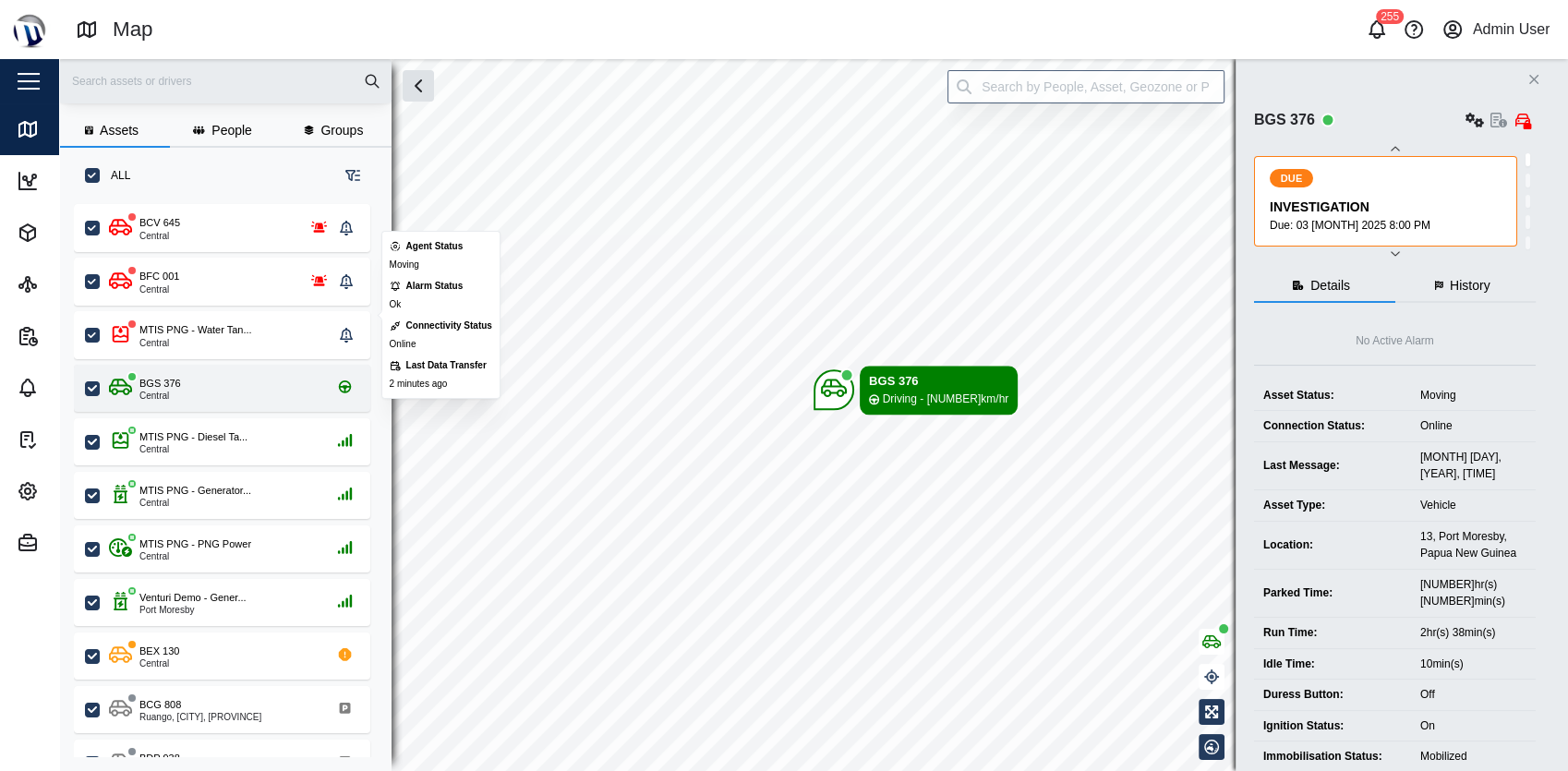 scroll, scrollTop: 389, scrollLeft: 0, axis: vertical 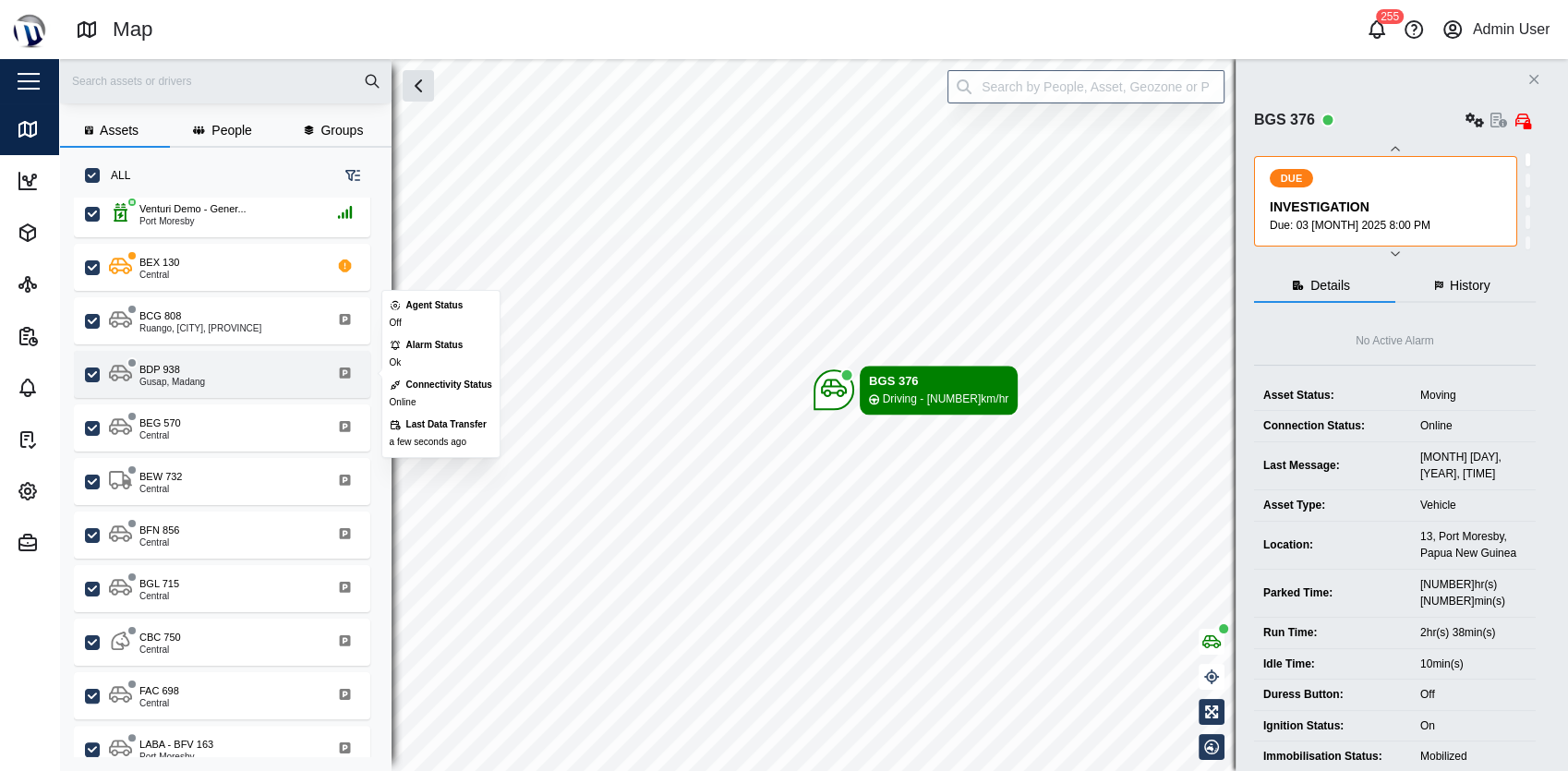 click on "BDP 938 Gusap,
Madang" at bounding box center [234, 374] 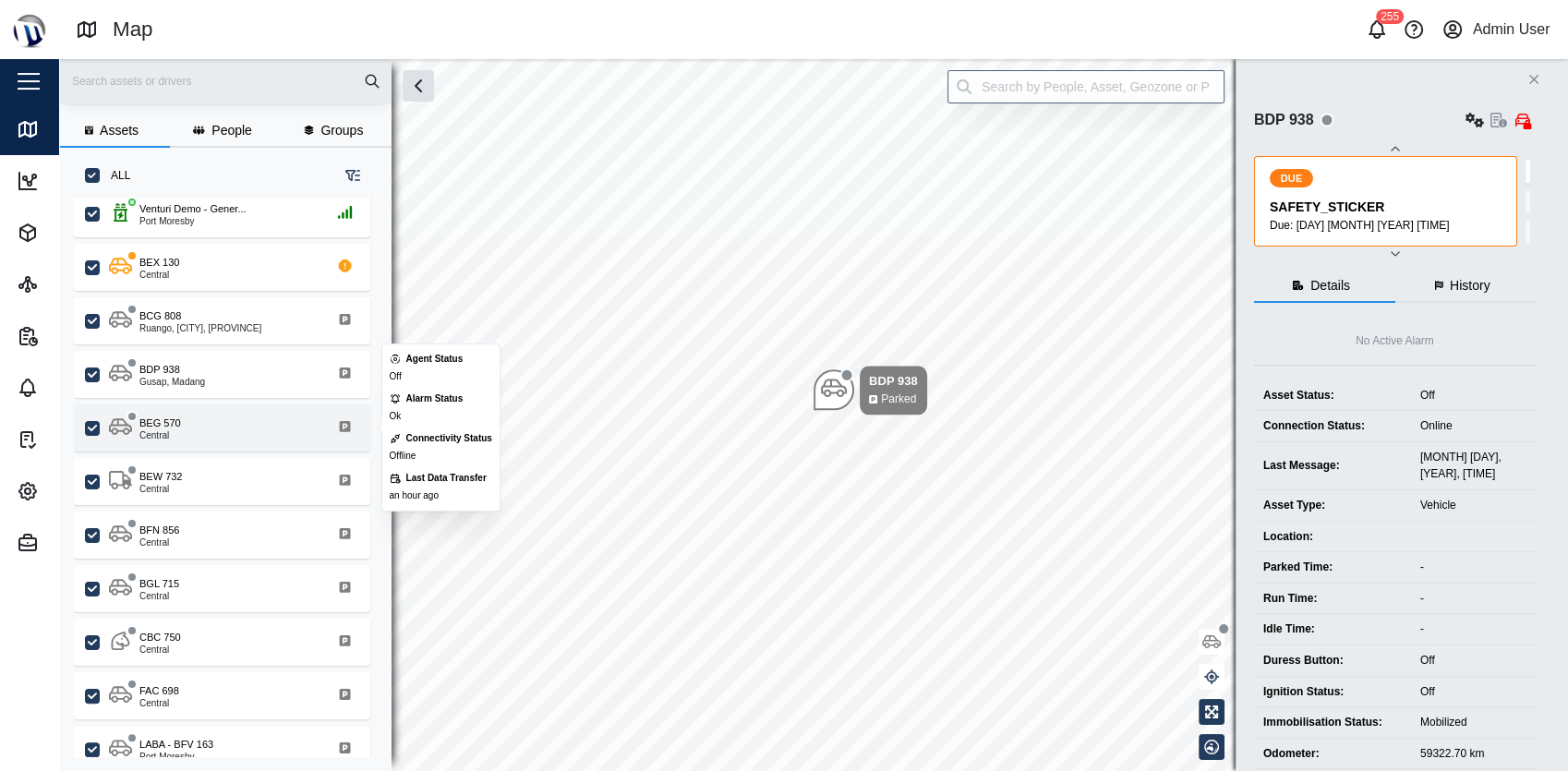 click on "BEG 570
Central" at bounding box center (234, 428) 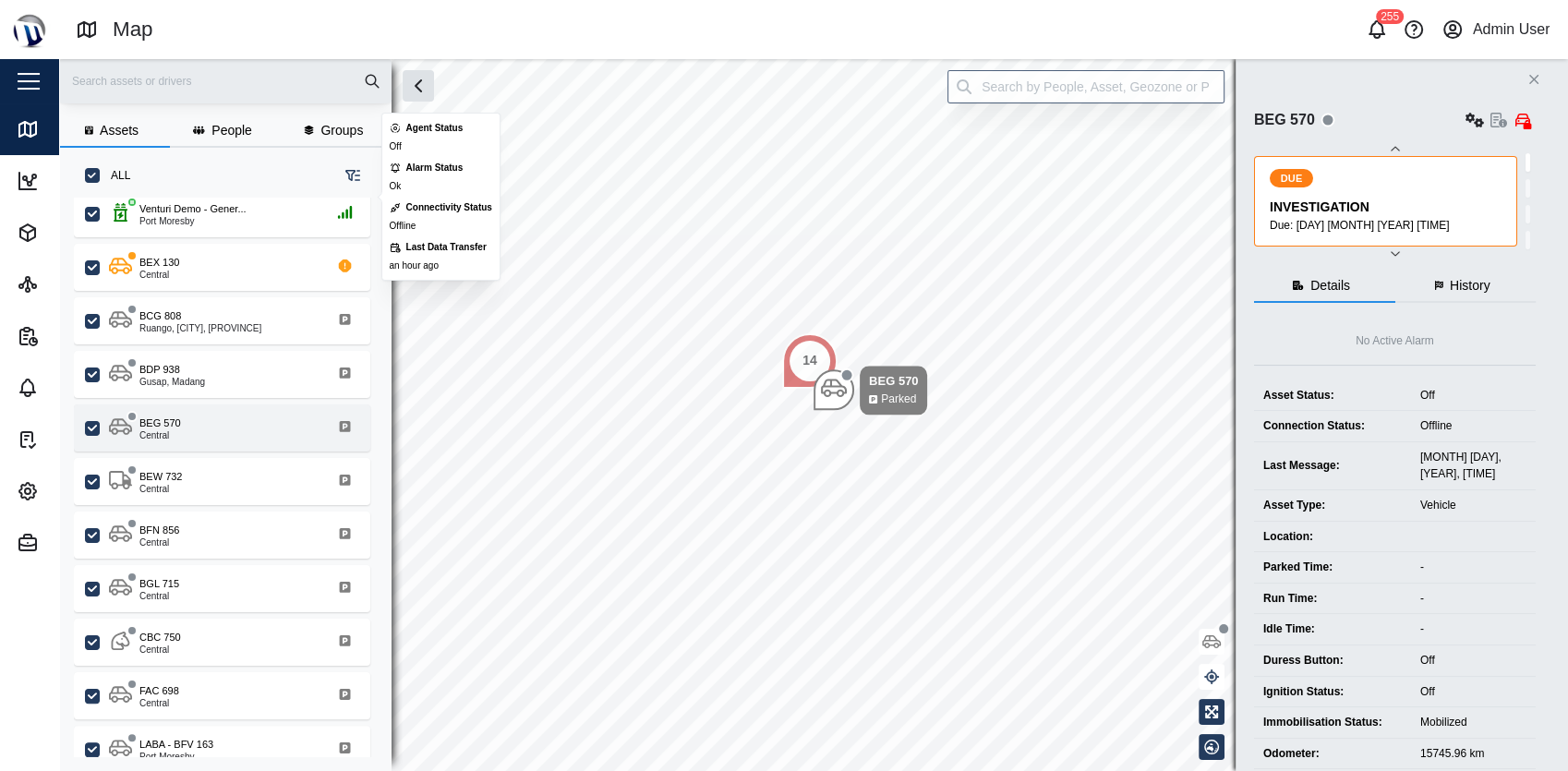 scroll, scrollTop: 620, scrollLeft: 0, axis: vertical 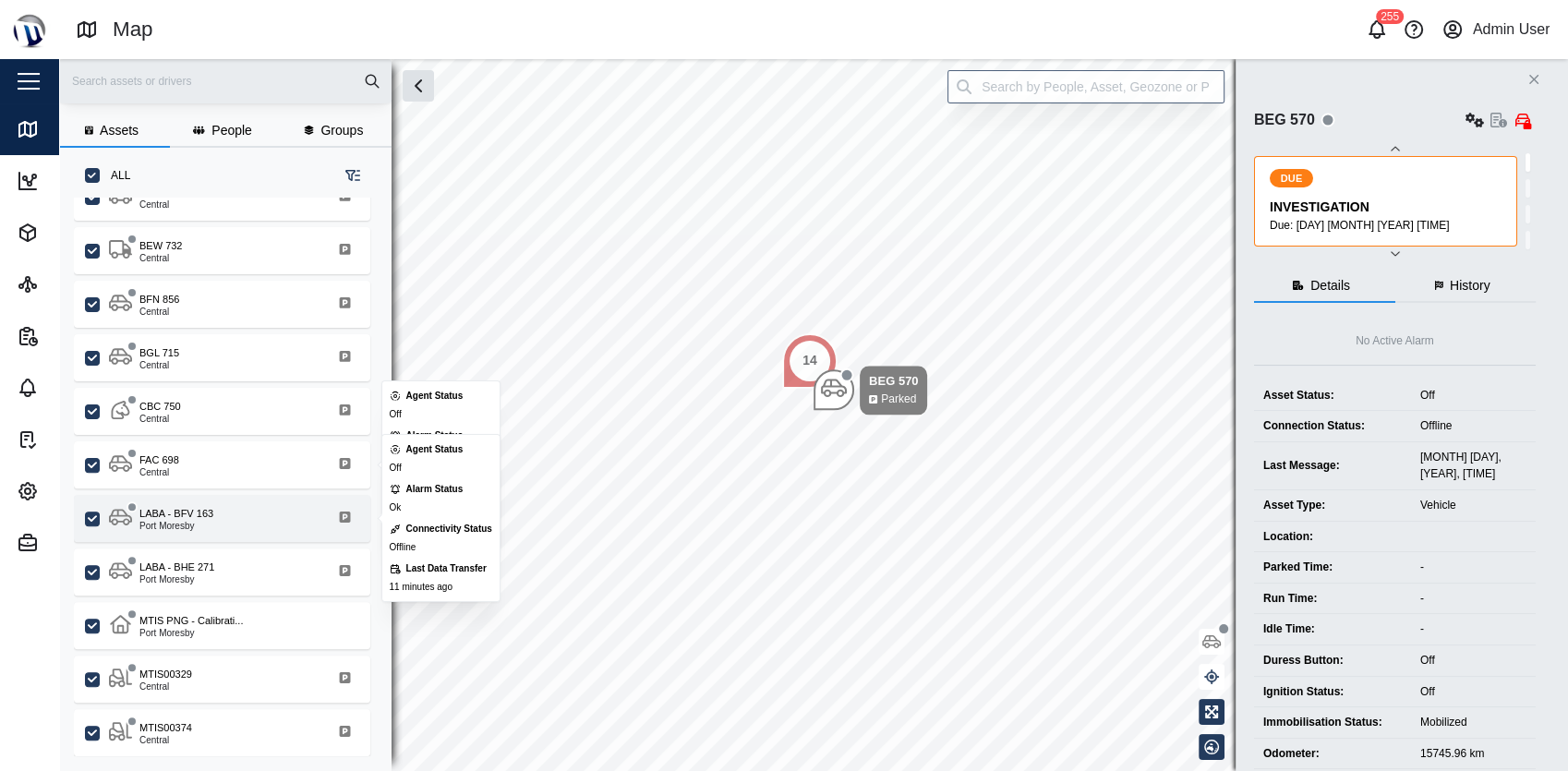click on "LABA - BFV 163
Port Moresby" at bounding box center [234, 518] 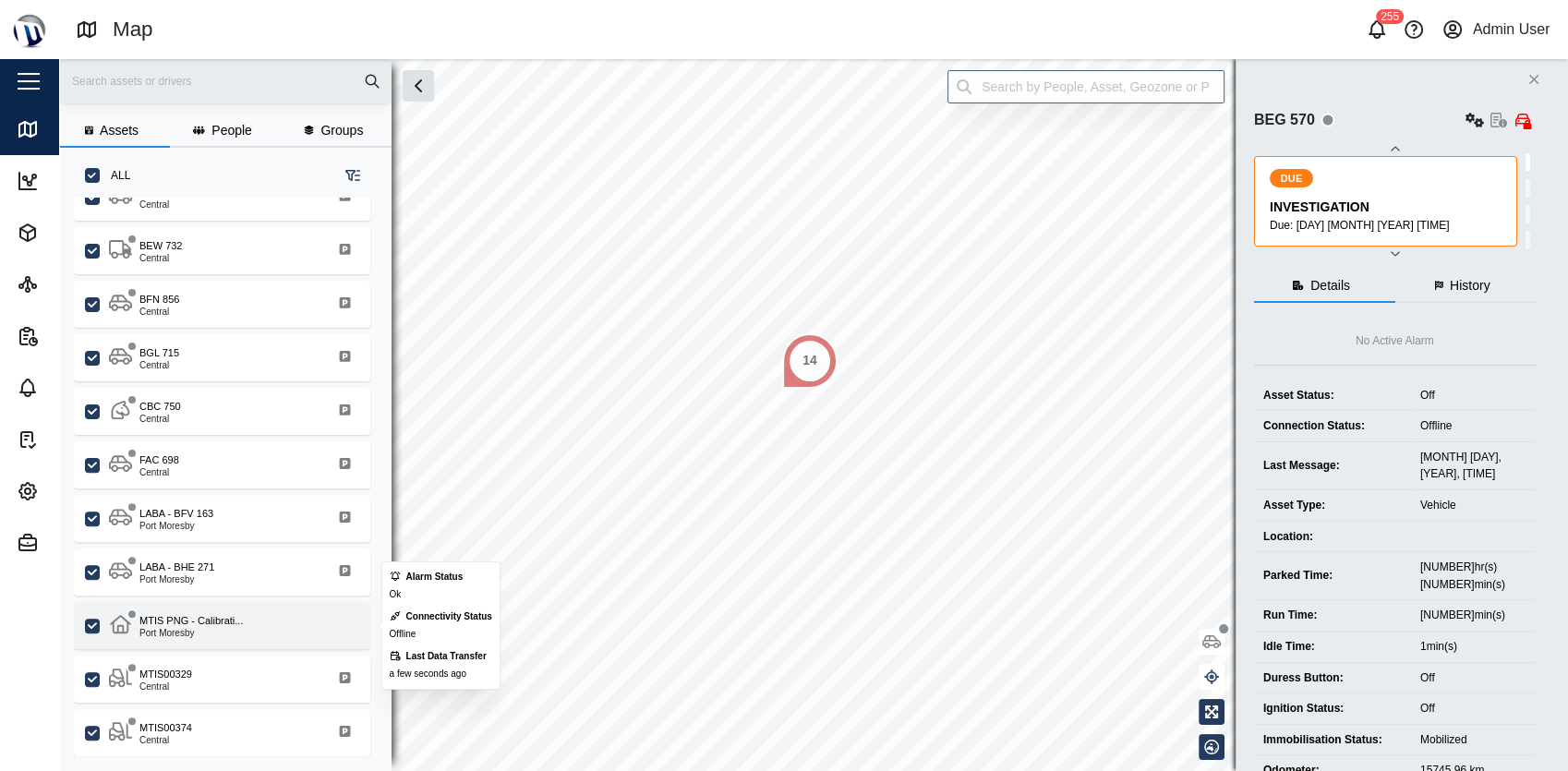 click on "MTIS PNG - Calibrati...
Port Moresby" at bounding box center (234, 625) 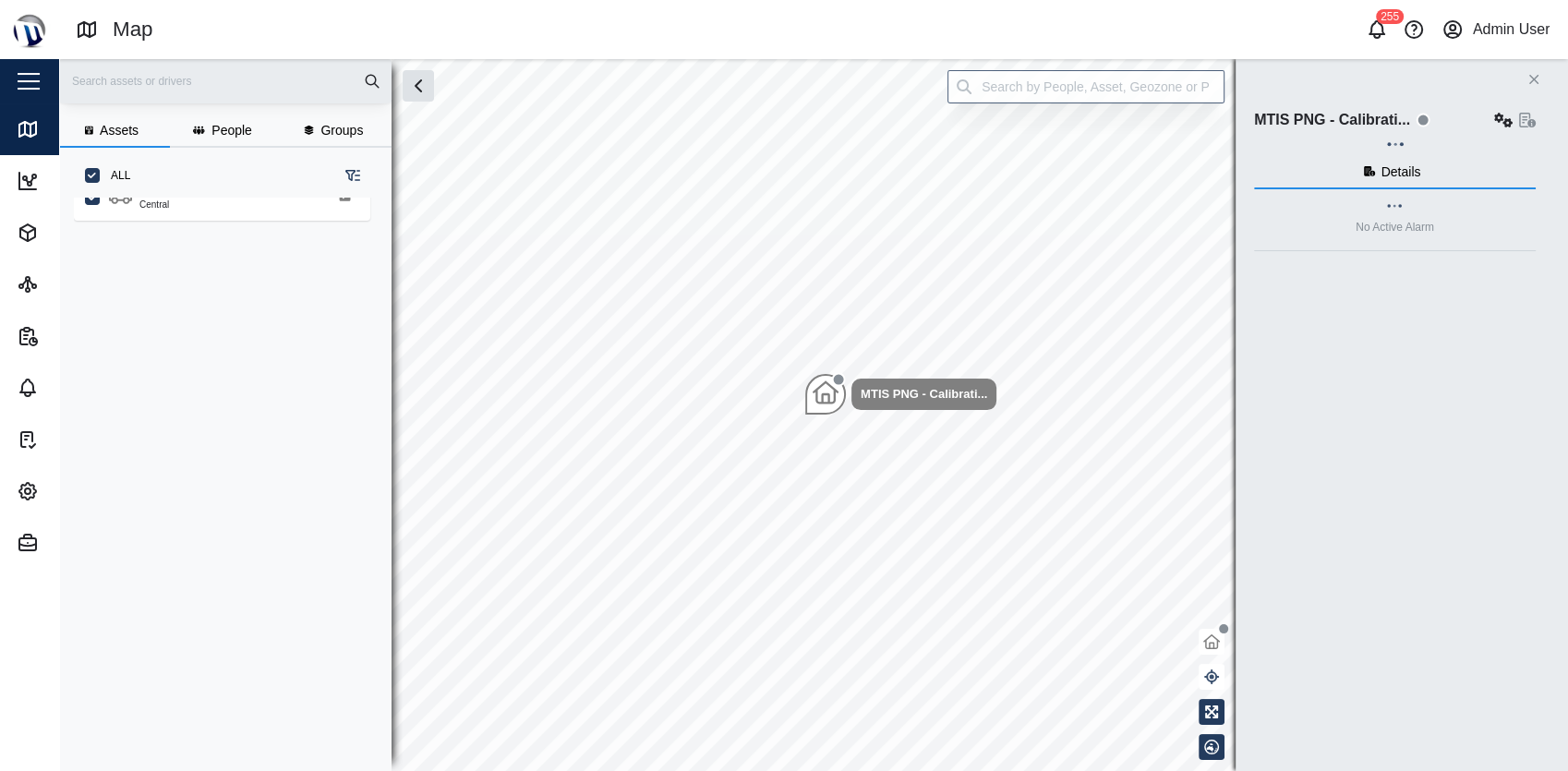 scroll, scrollTop: 0, scrollLeft: 0, axis: both 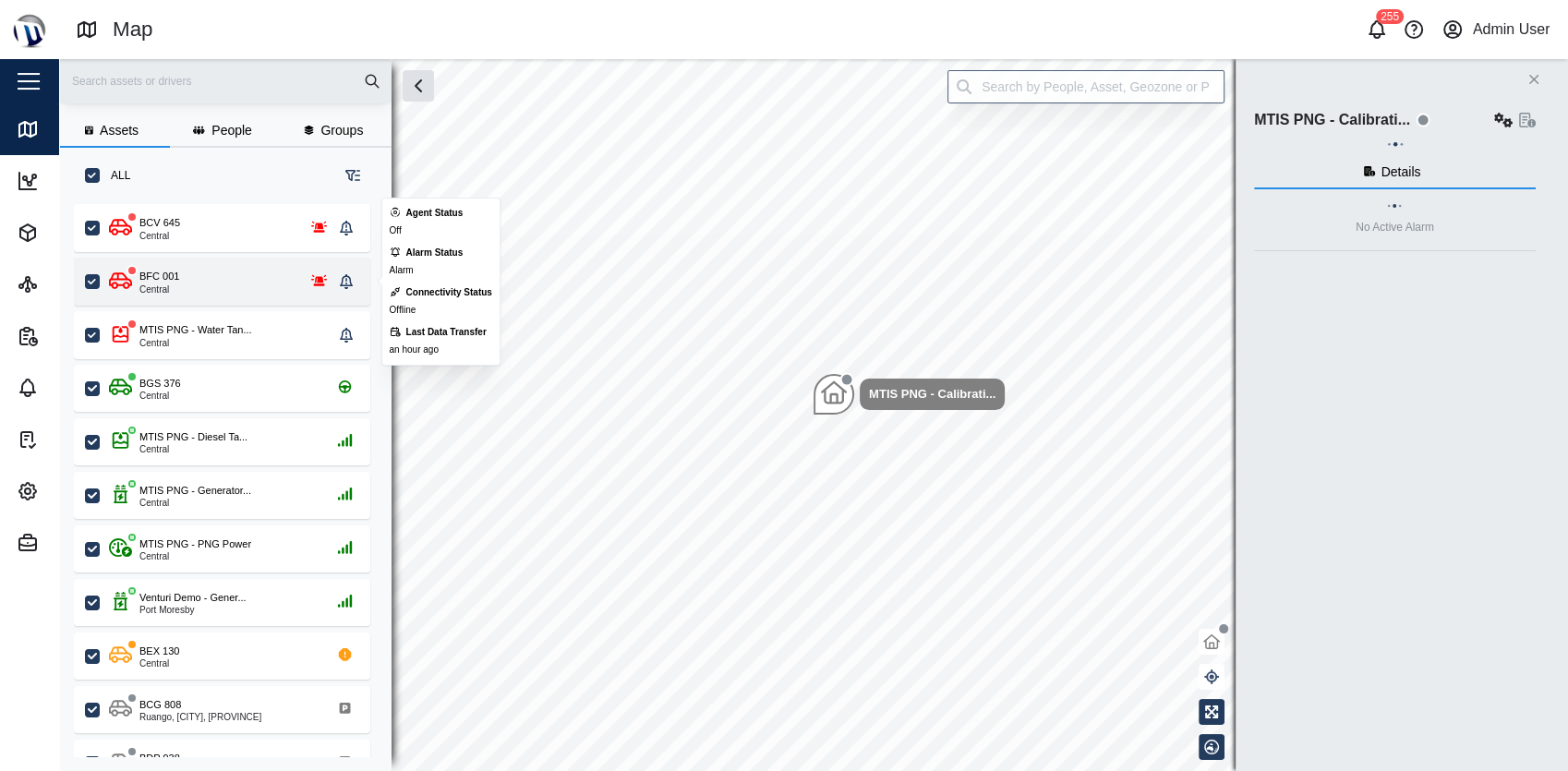 click on "BFC 001
Central" at bounding box center [221, 282] 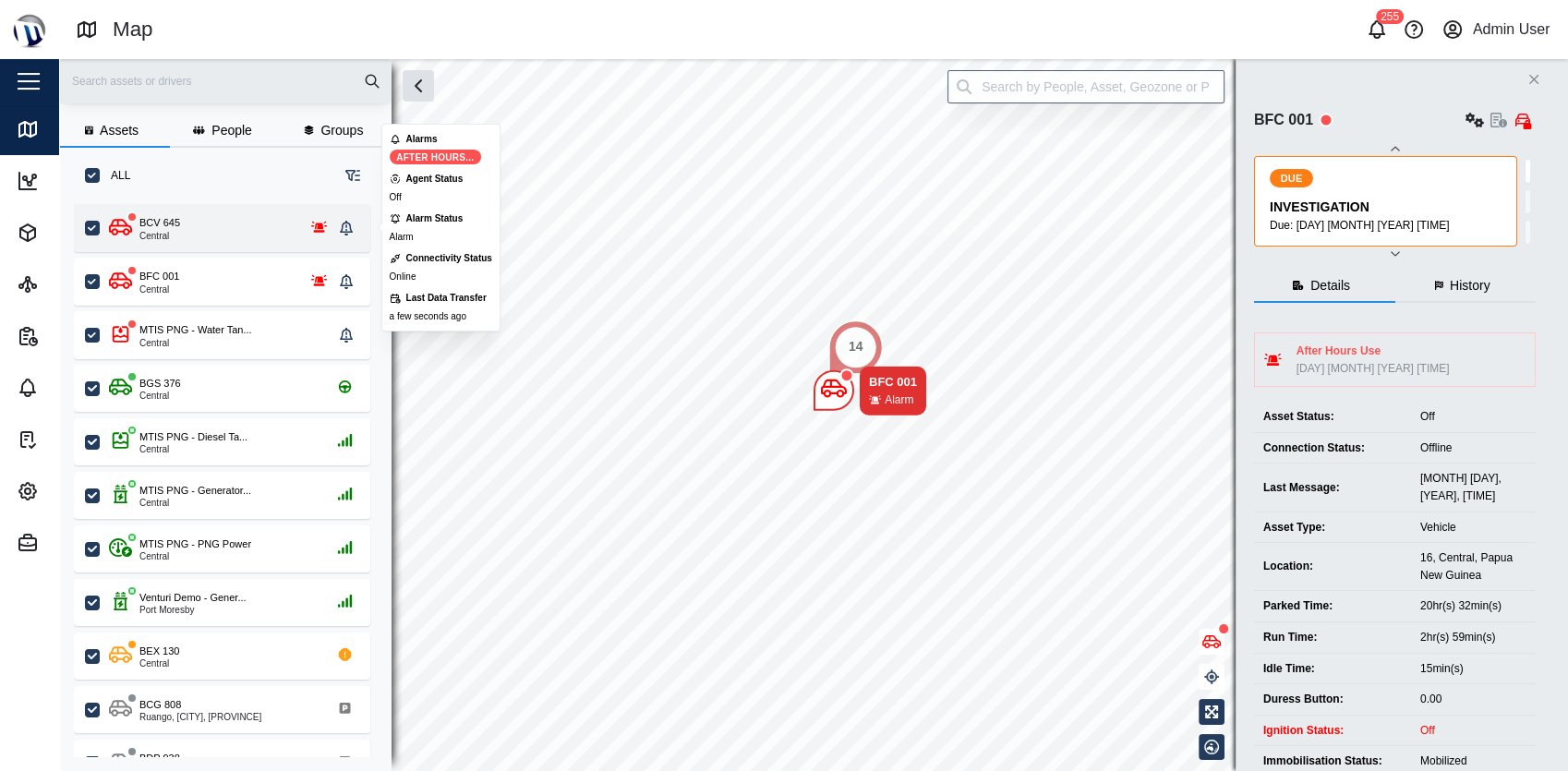 click on "BCV 645
Central" at bounding box center (221, 228) 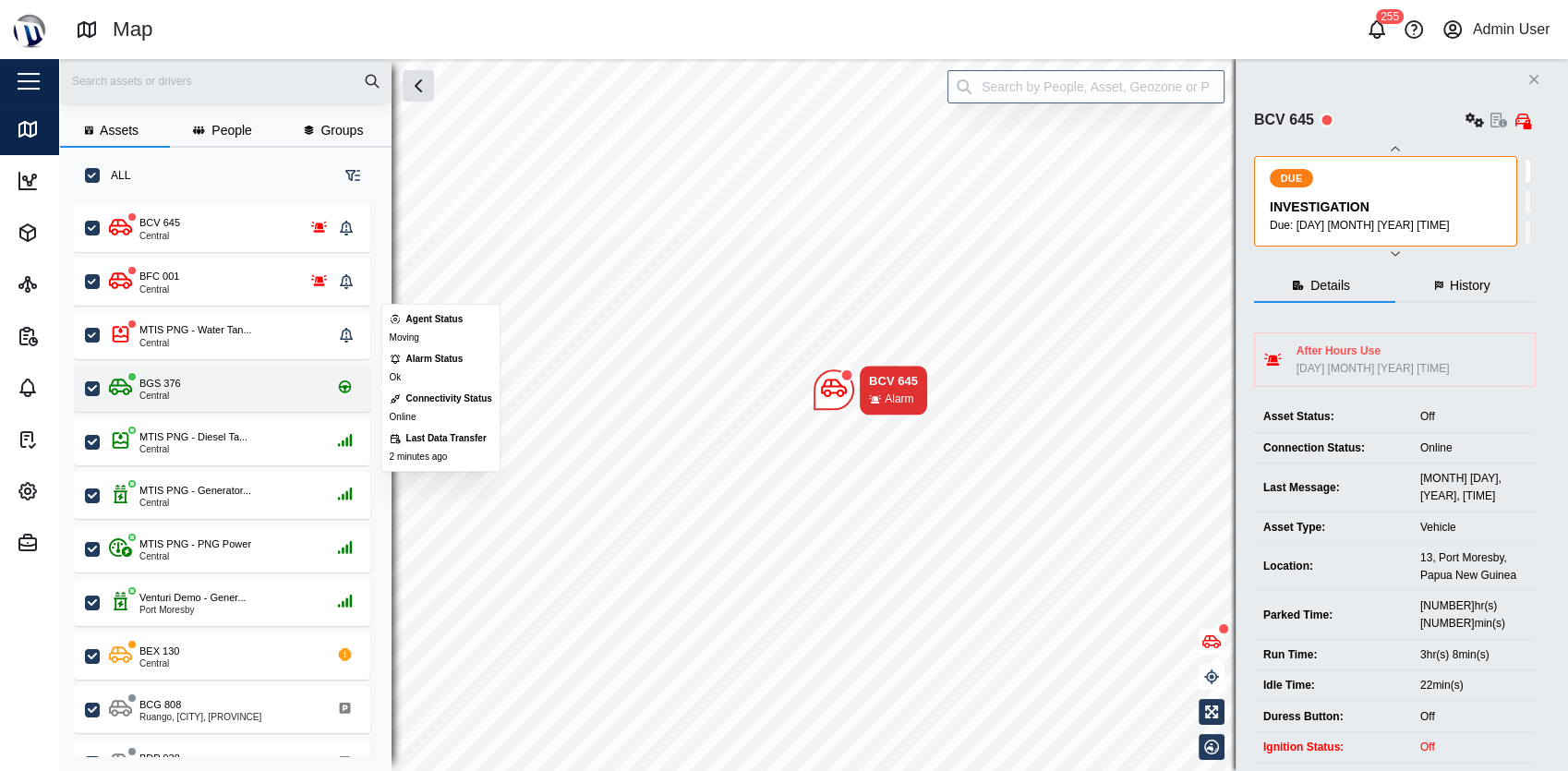 click on "BGS 376
Central" at bounding box center (234, 388) 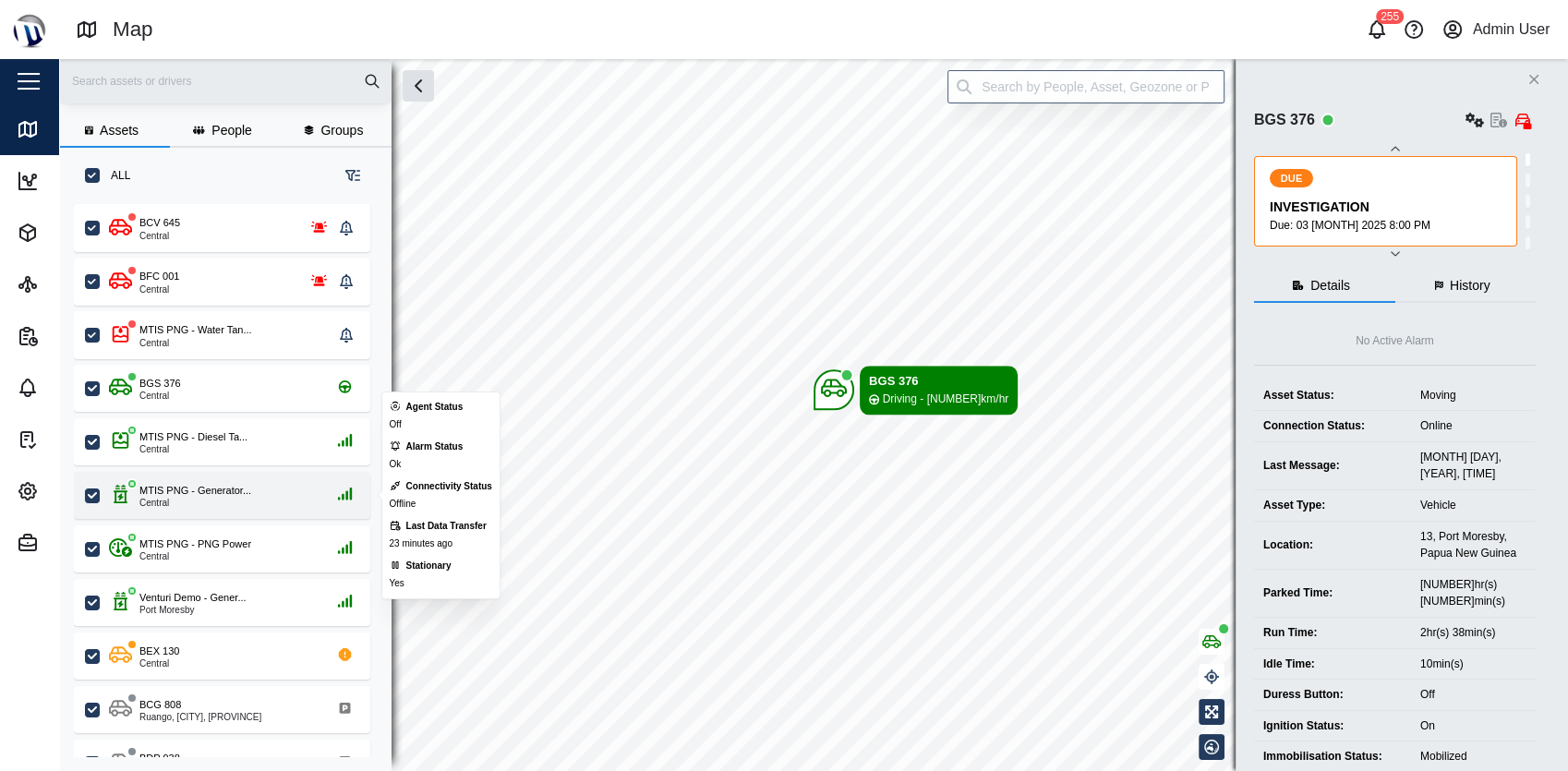 click on "MTIS PNG - Generator...
Central" at bounding box center [234, 495] 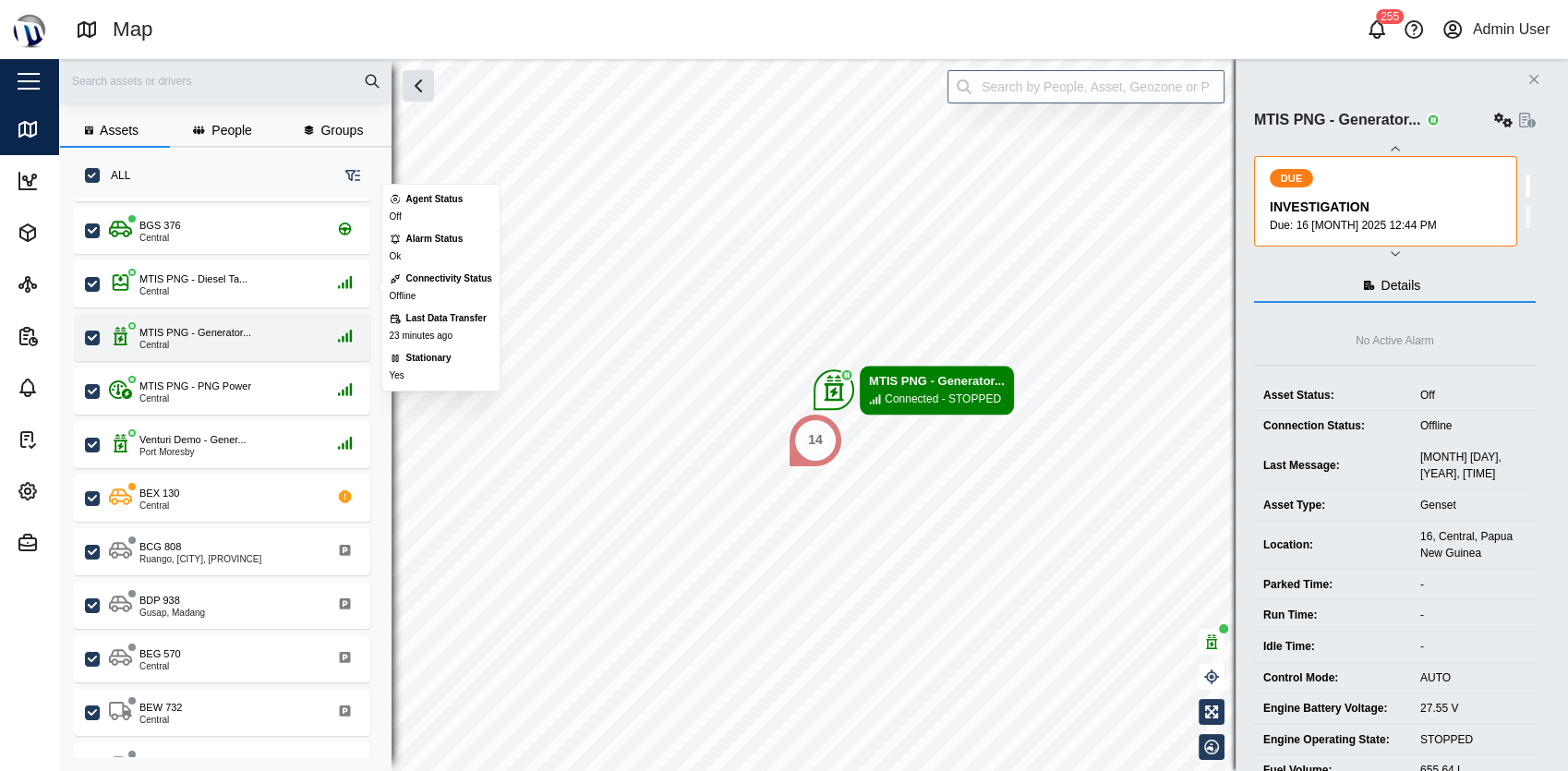 scroll, scrollTop: 215, scrollLeft: 0, axis: vertical 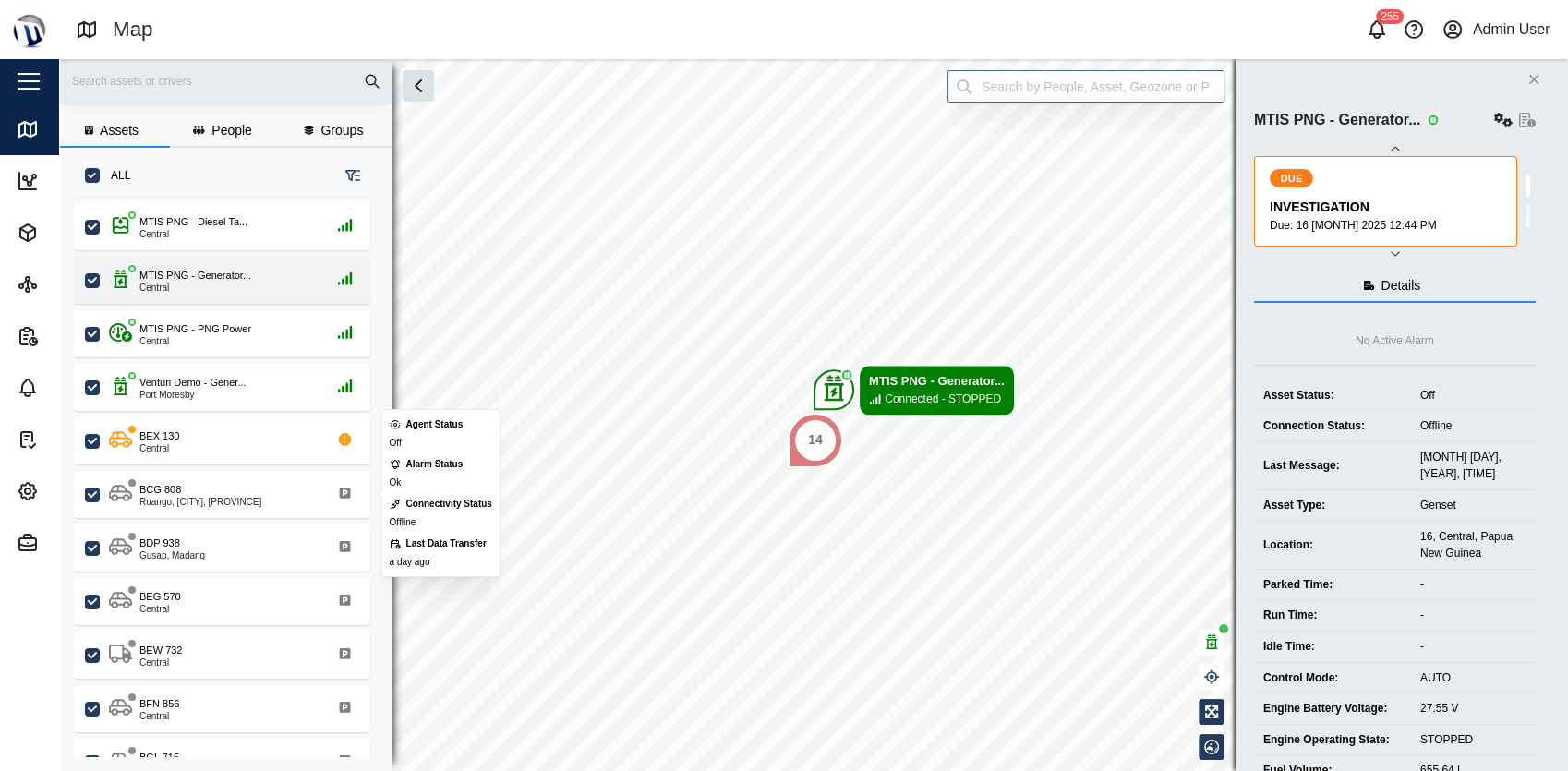 click on "BCG 808 Ruango,
West New Britain" at bounding box center [234, 494] 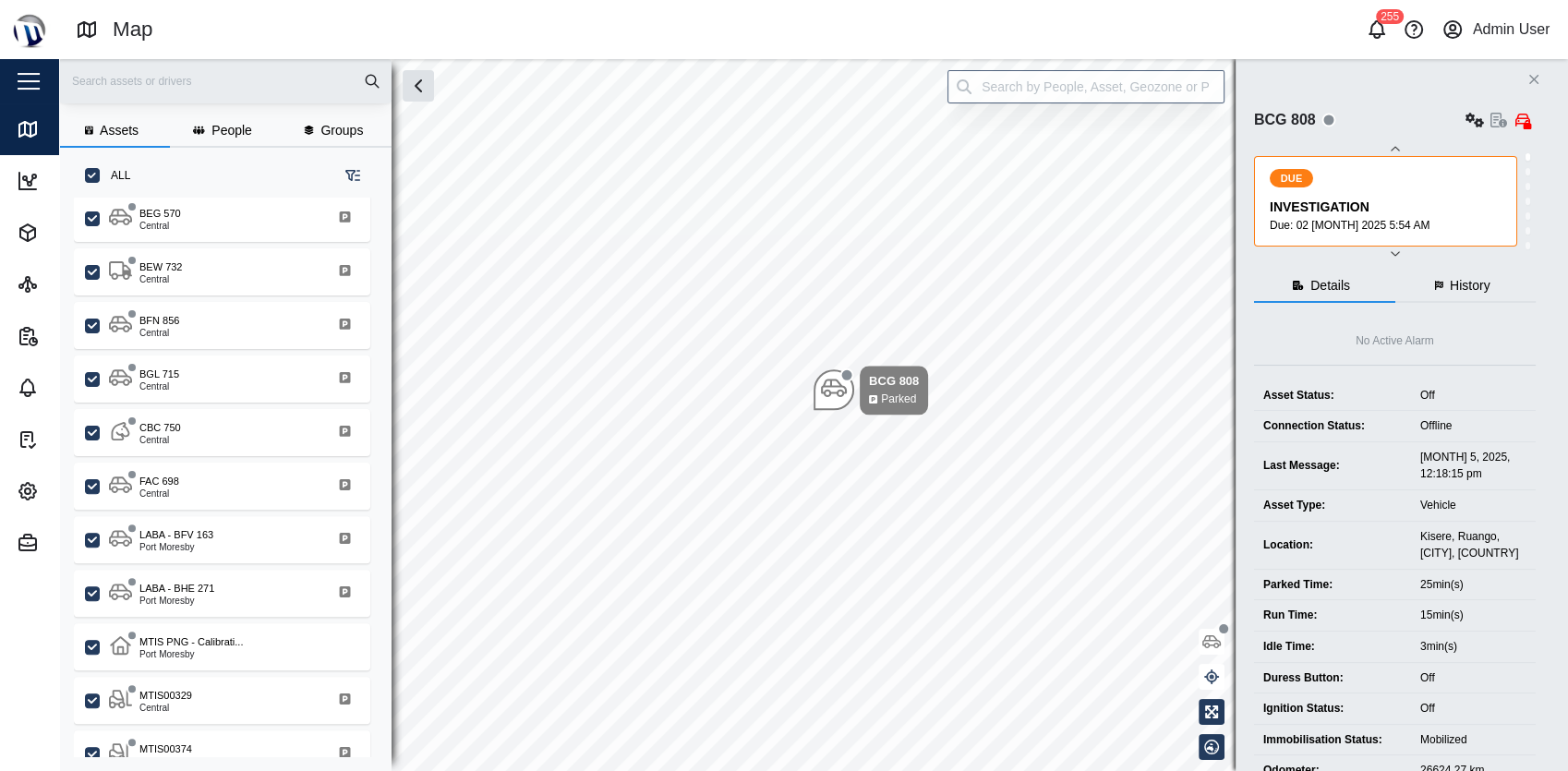 scroll, scrollTop: 620, scrollLeft: 0, axis: vertical 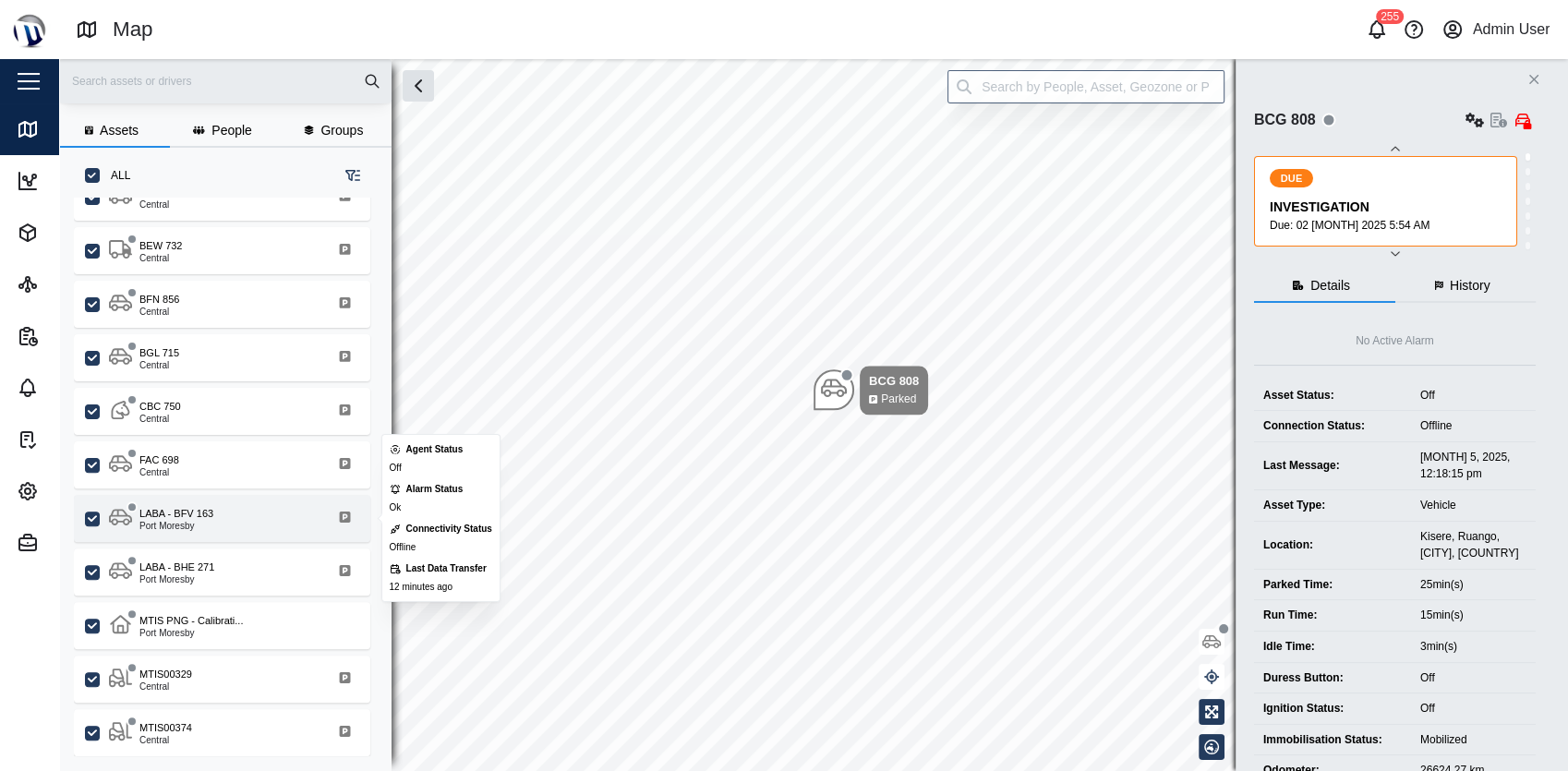 click on "LABA - BFV 163
Port Moresby" at bounding box center [234, 518] 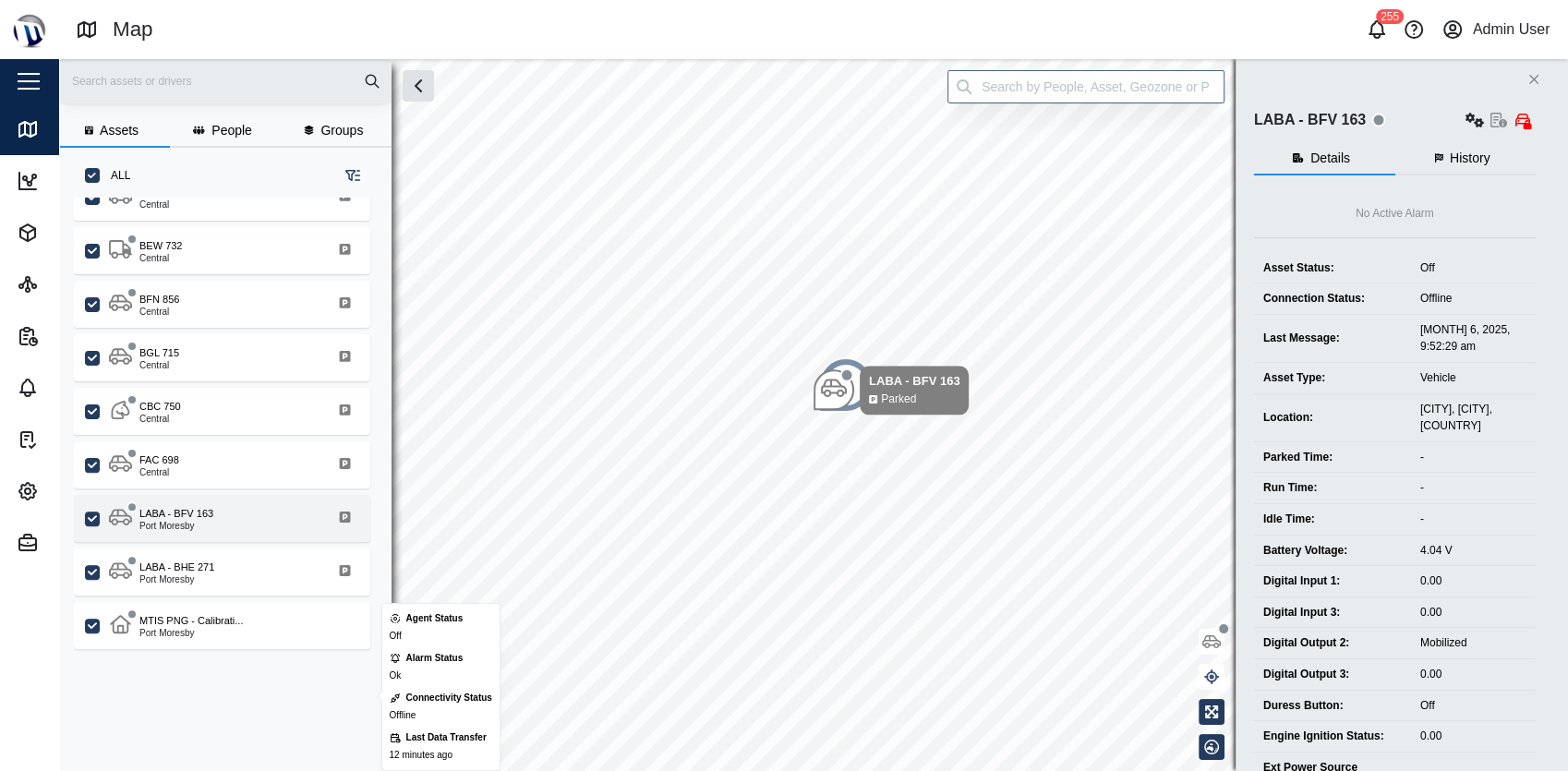 scroll, scrollTop: 0, scrollLeft: 0, axis: both 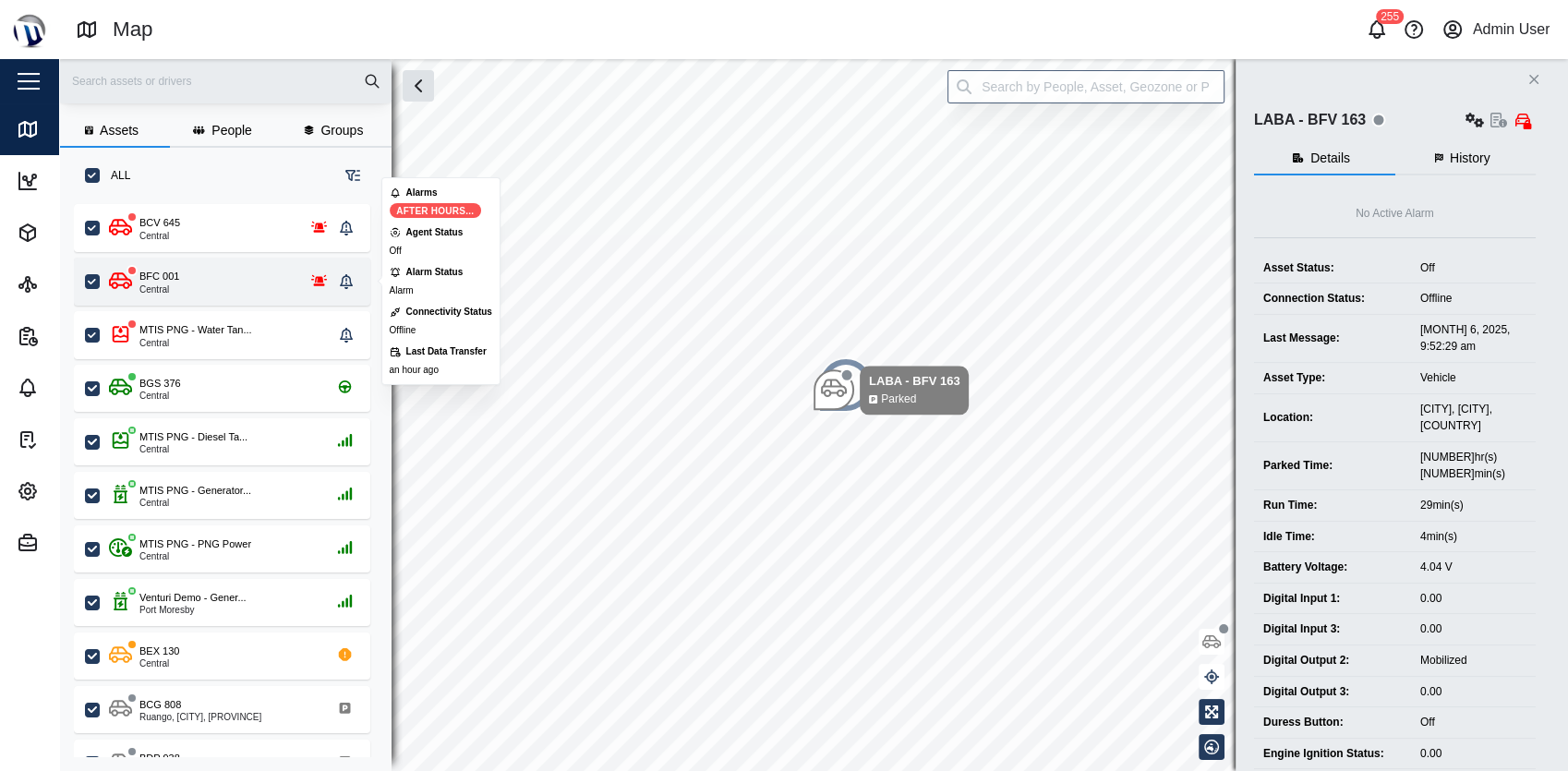 click on "BFC 001
Central" at bounding box center (222, 282) 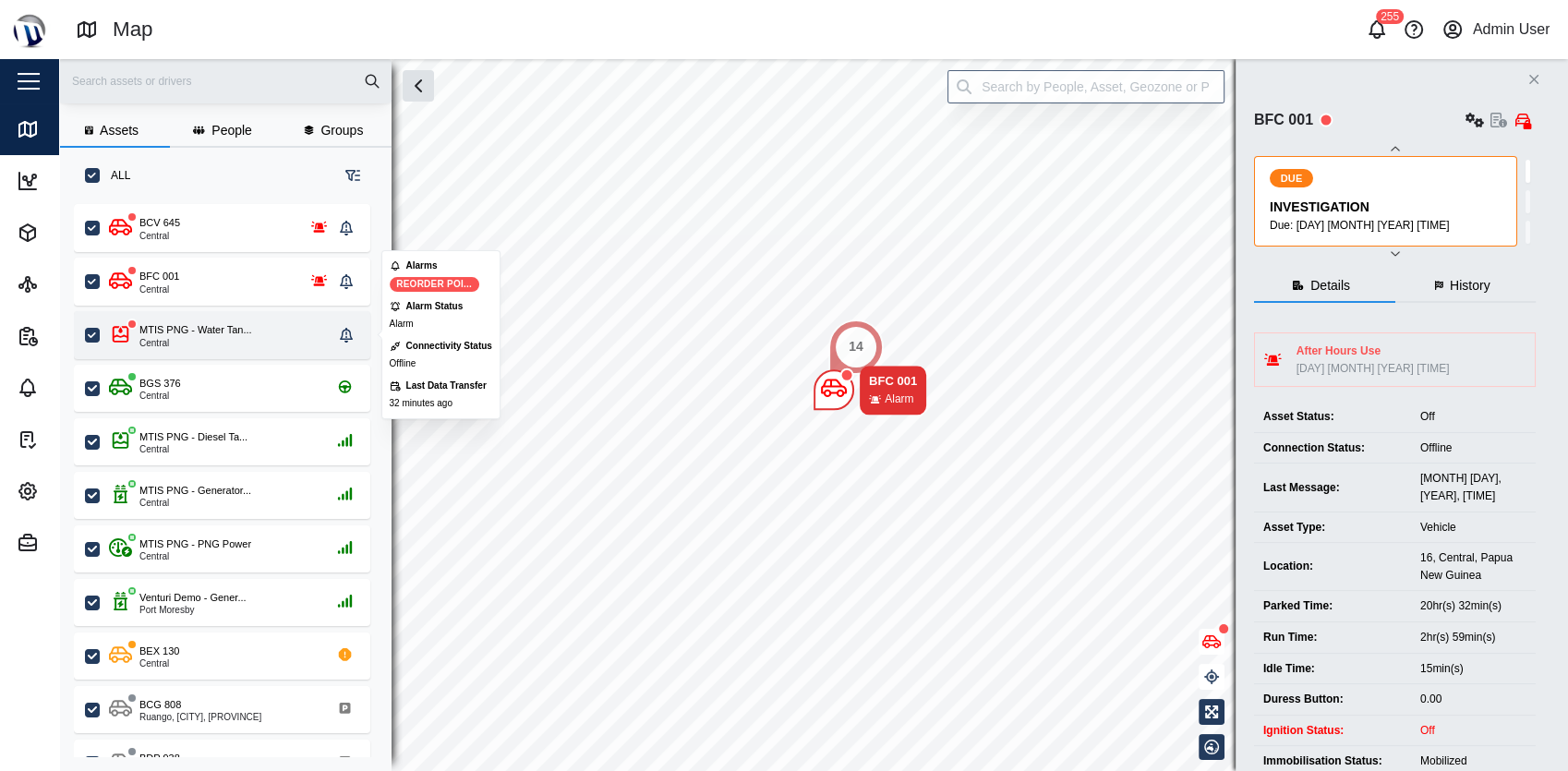click on "MTIS PNG - Water Tan...
Central" at bounding box center (221, 335) 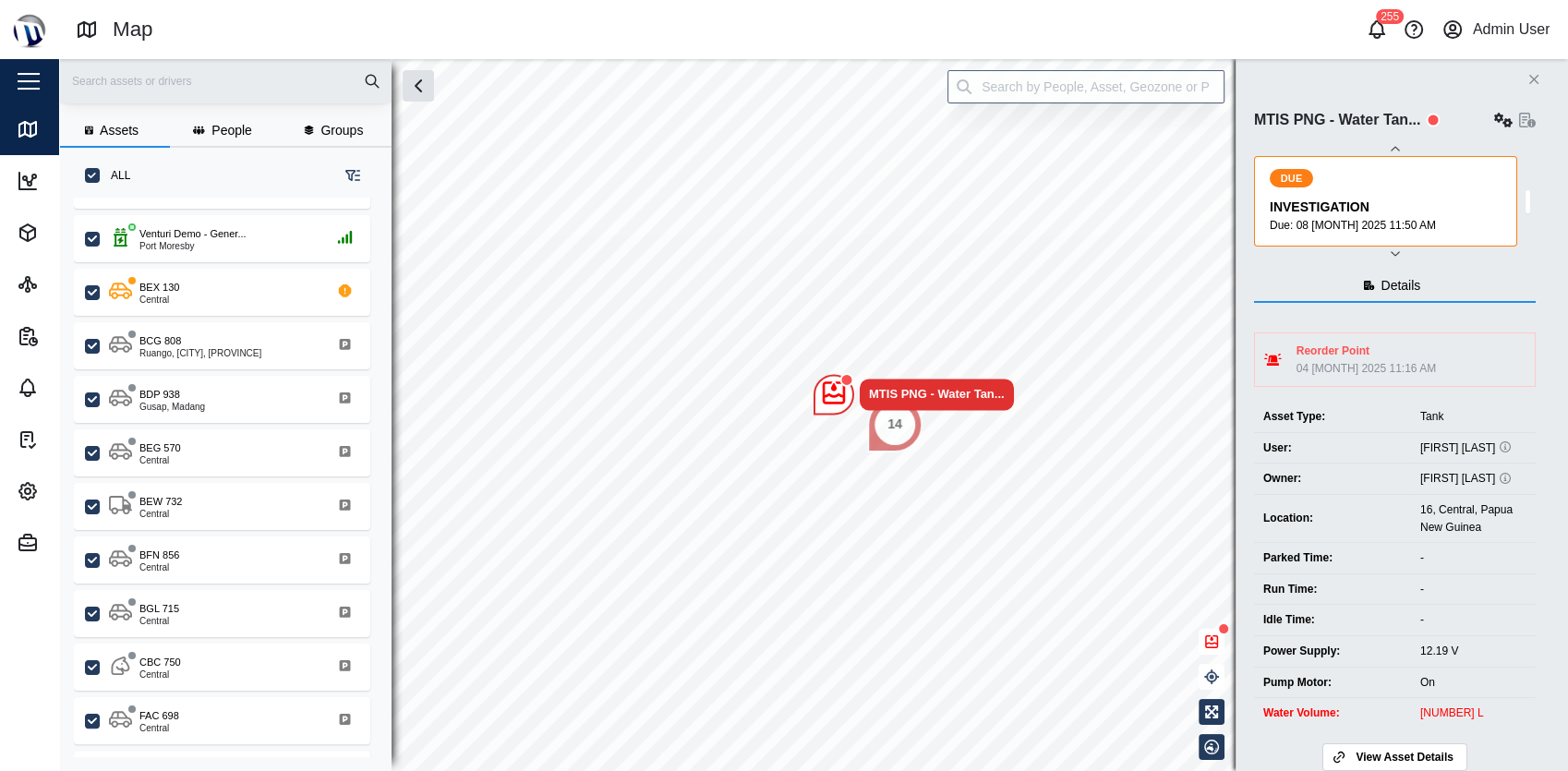 scroll, scrollTop: 363, scrollLeft: 0, axis: vertical 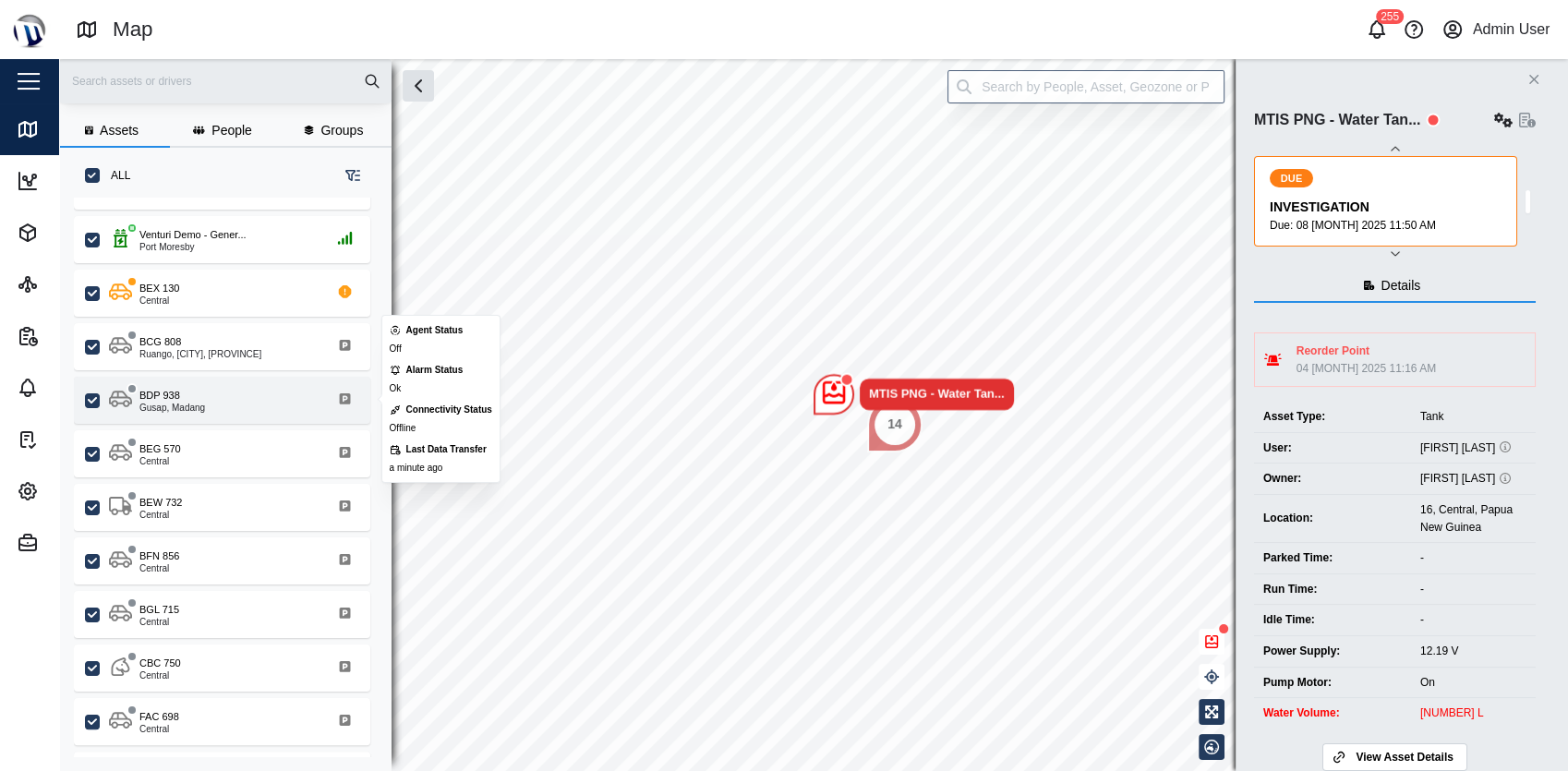 click on "BDP 938 Gusap,
Madang" at bounding box center [234, 400] 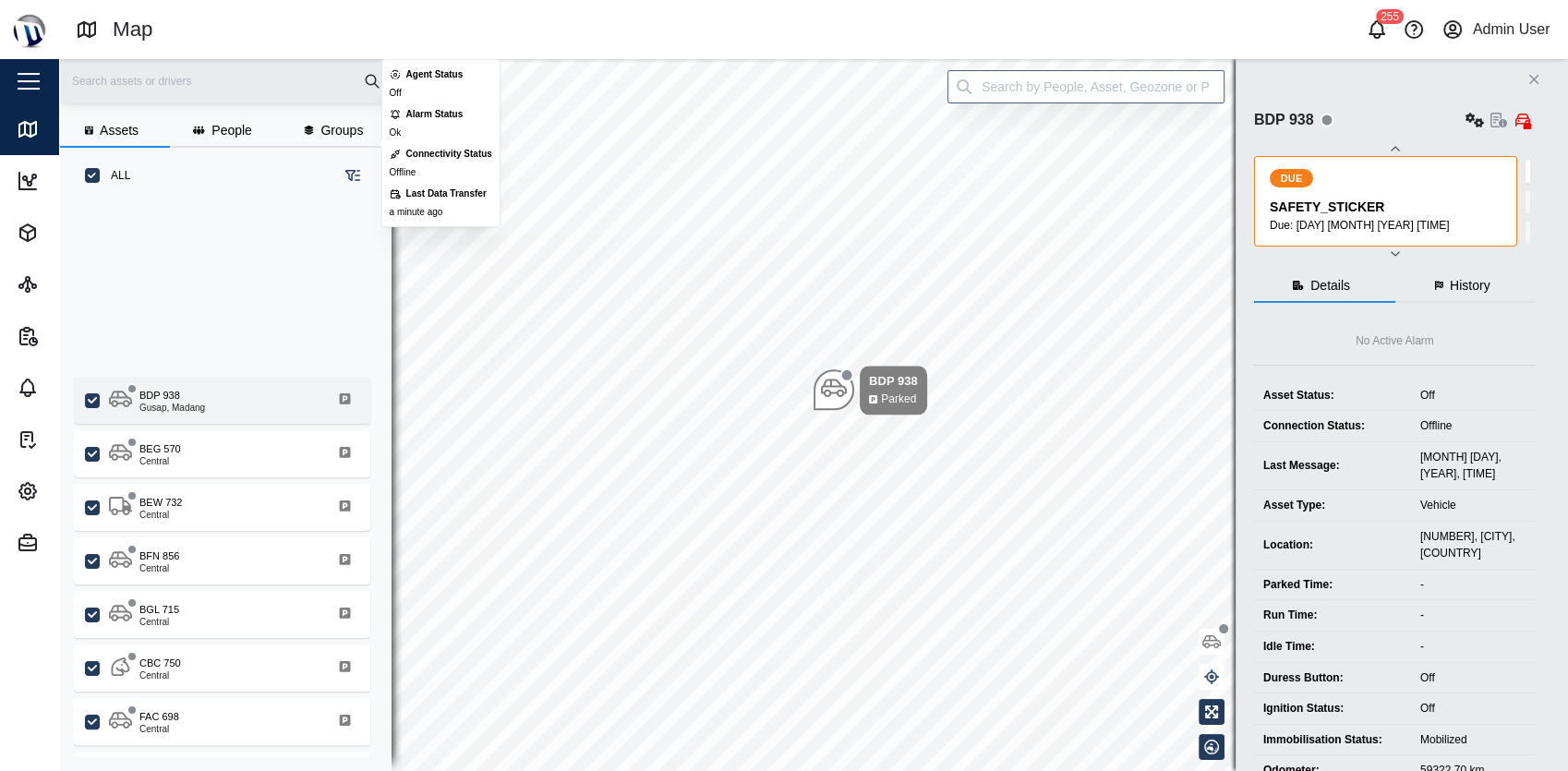 scroll, scrollTop: 620, scrollLeft: 0, axis: vertical 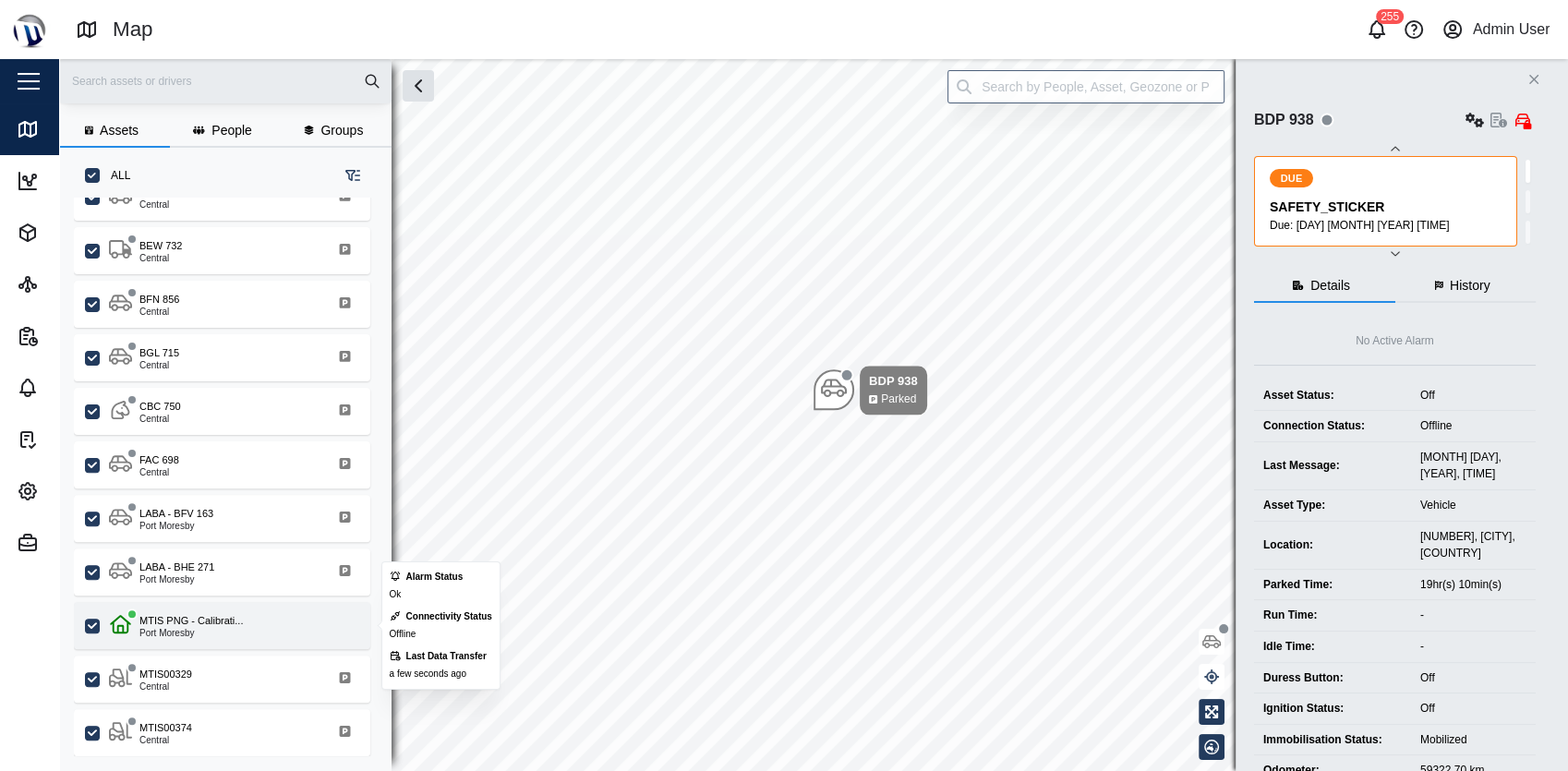 click on "MTIS PNG - Calibrati...
Port Moresby" at bounding box center (234, 625) 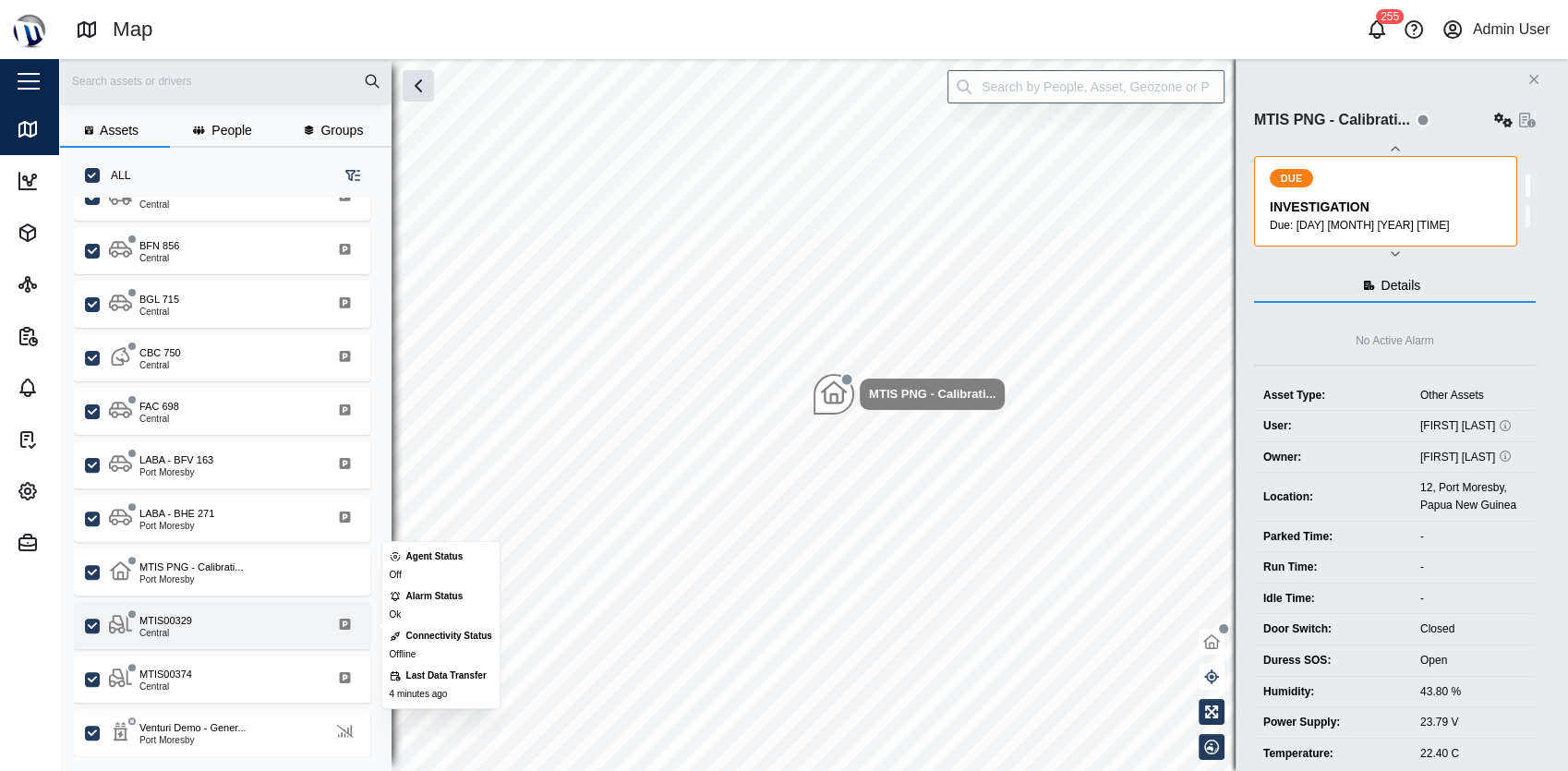 scroll, scrollTop: 0, scrollLeft: 0, axis: both 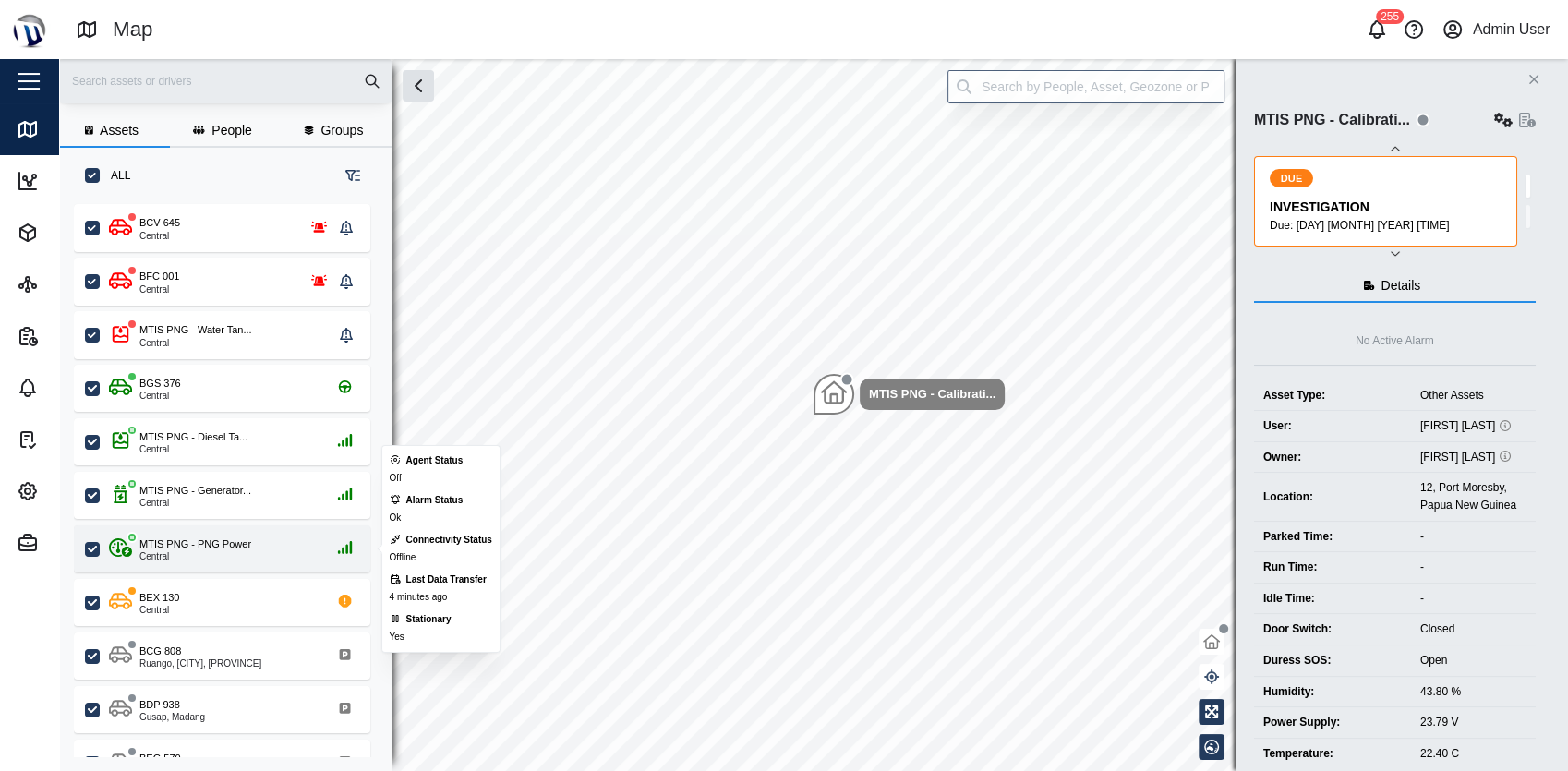 click on "MTIS PNG - PNG Power
Central" at bounding box center [234, 548] 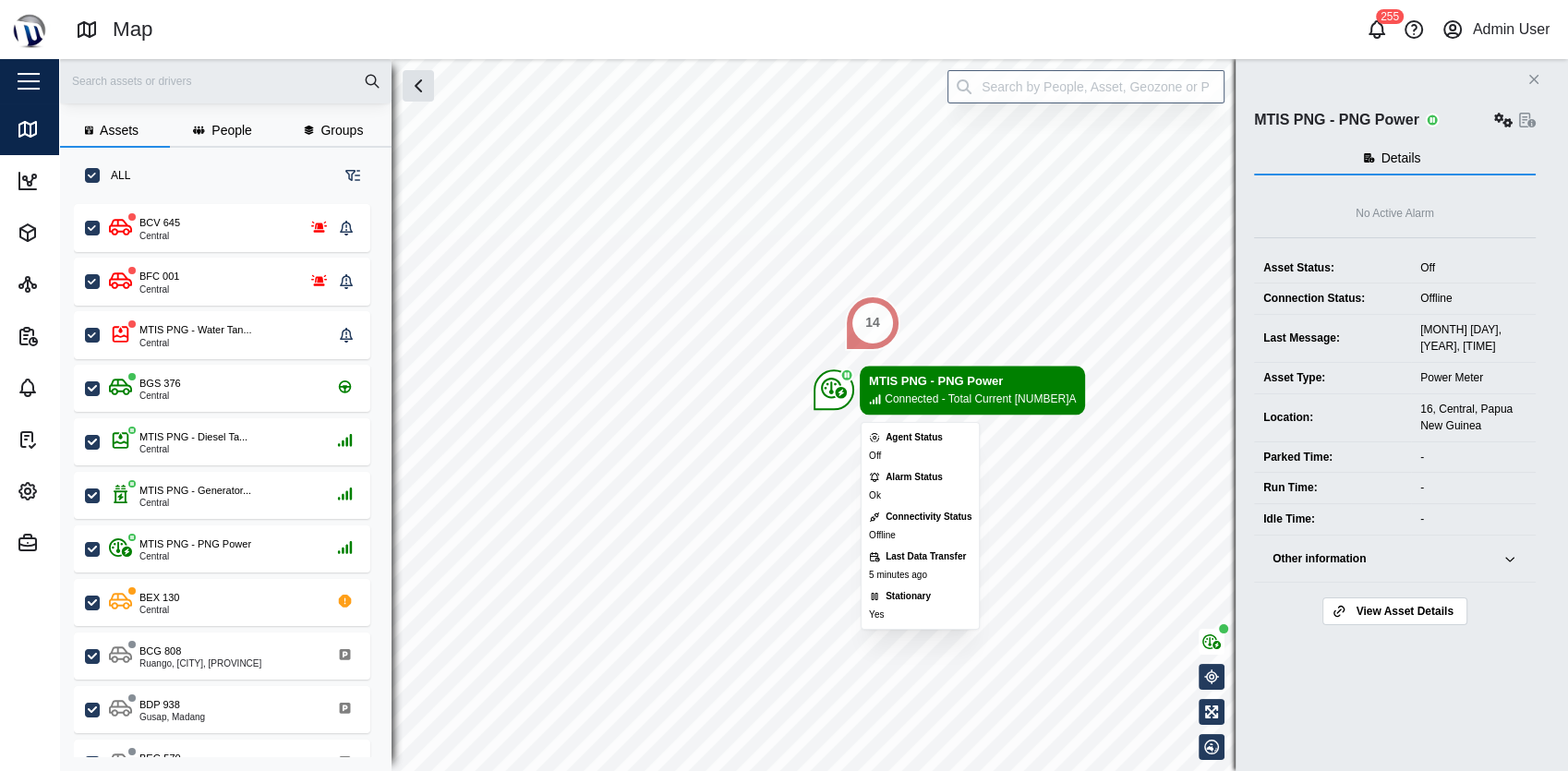 click on "MTIS PNG - PNG Power" at bounding box center (972, 381) 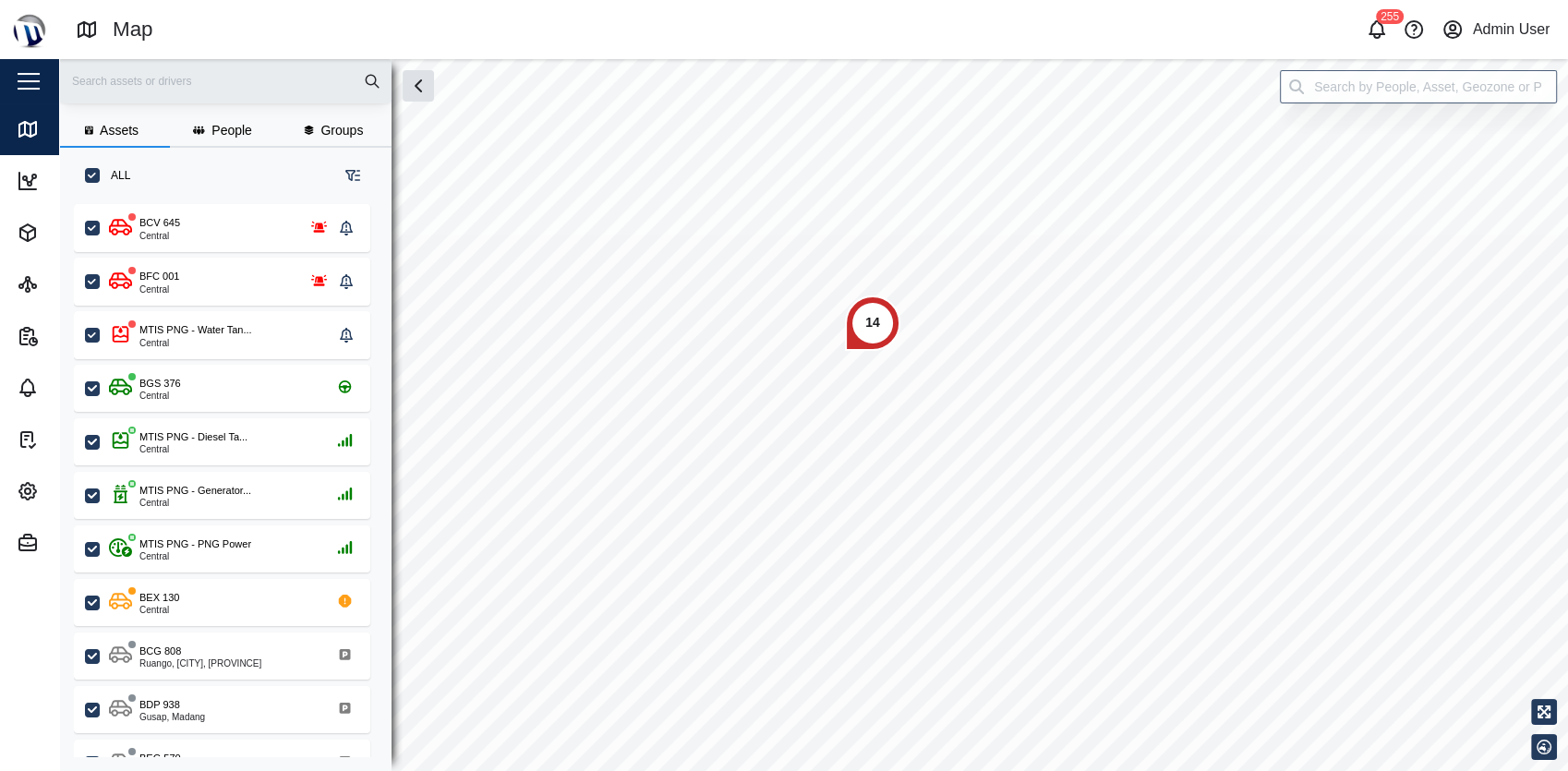 click on "14" at bounding box center [873, 323] 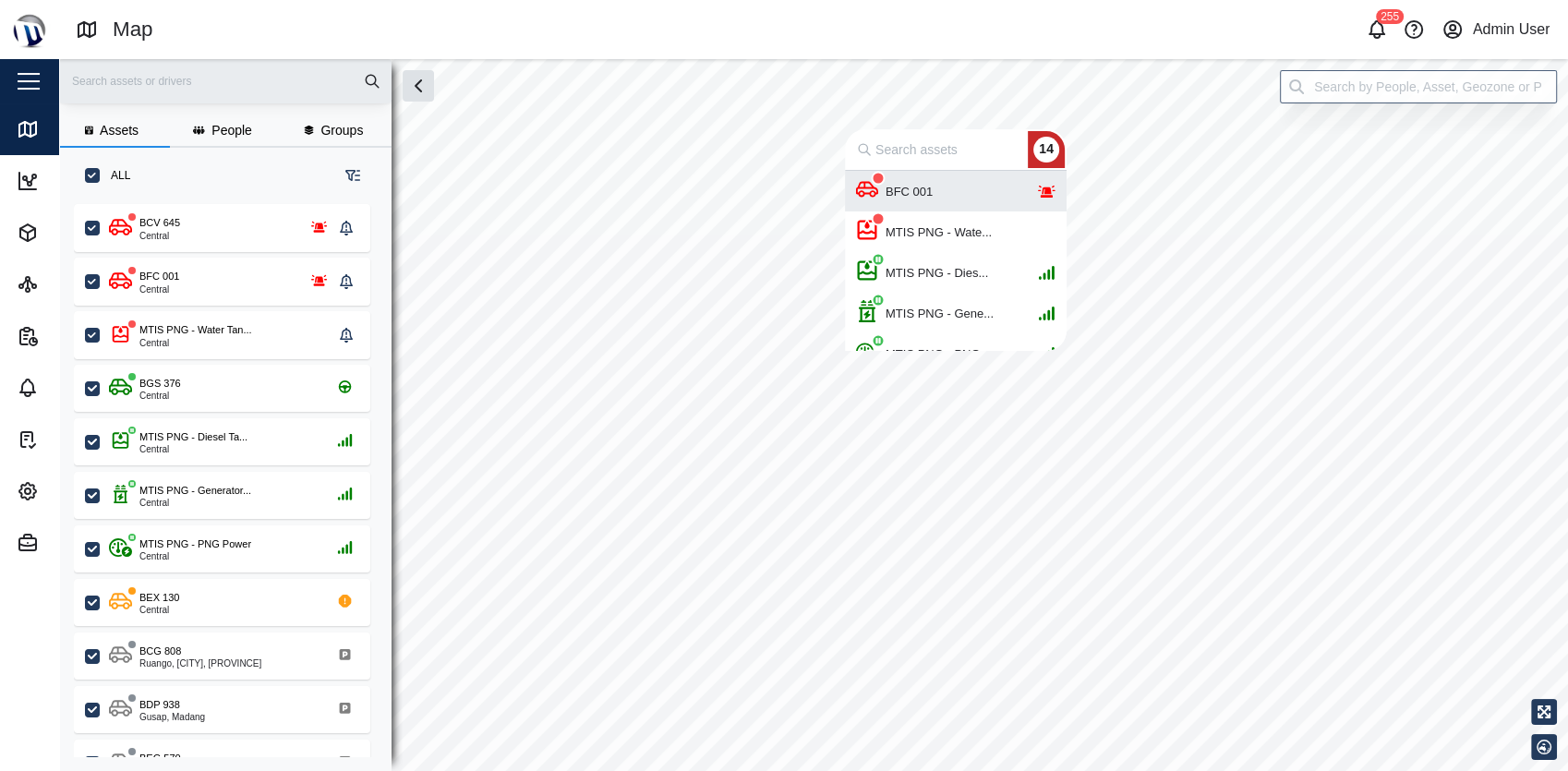scroll, scrollTop: 17, scrollLeft: 16, axis: both 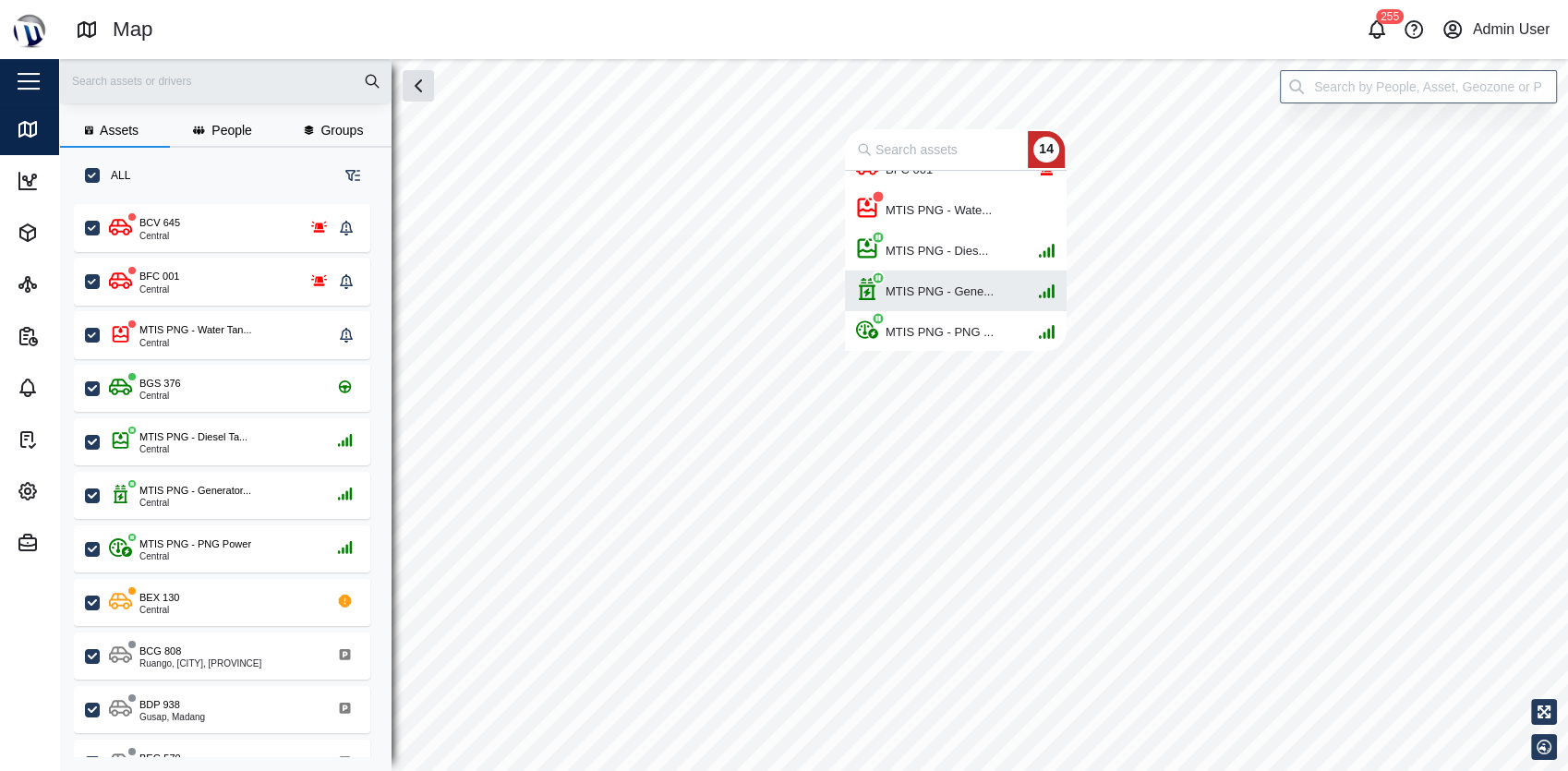click on "MTIS PNG - Gene..." at bounding box center (939, 291) 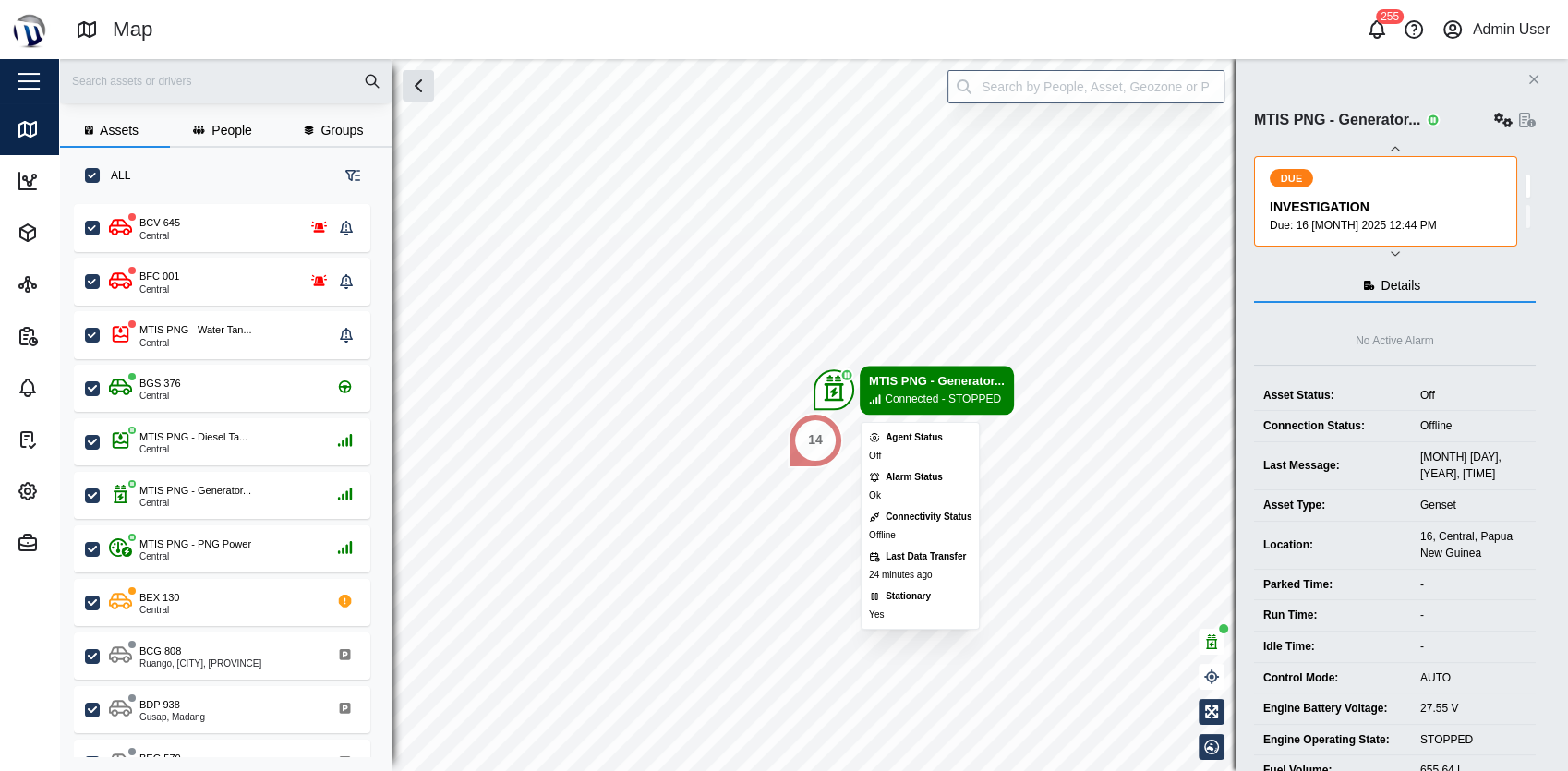 click on "14" at bounding box center [815, 440] 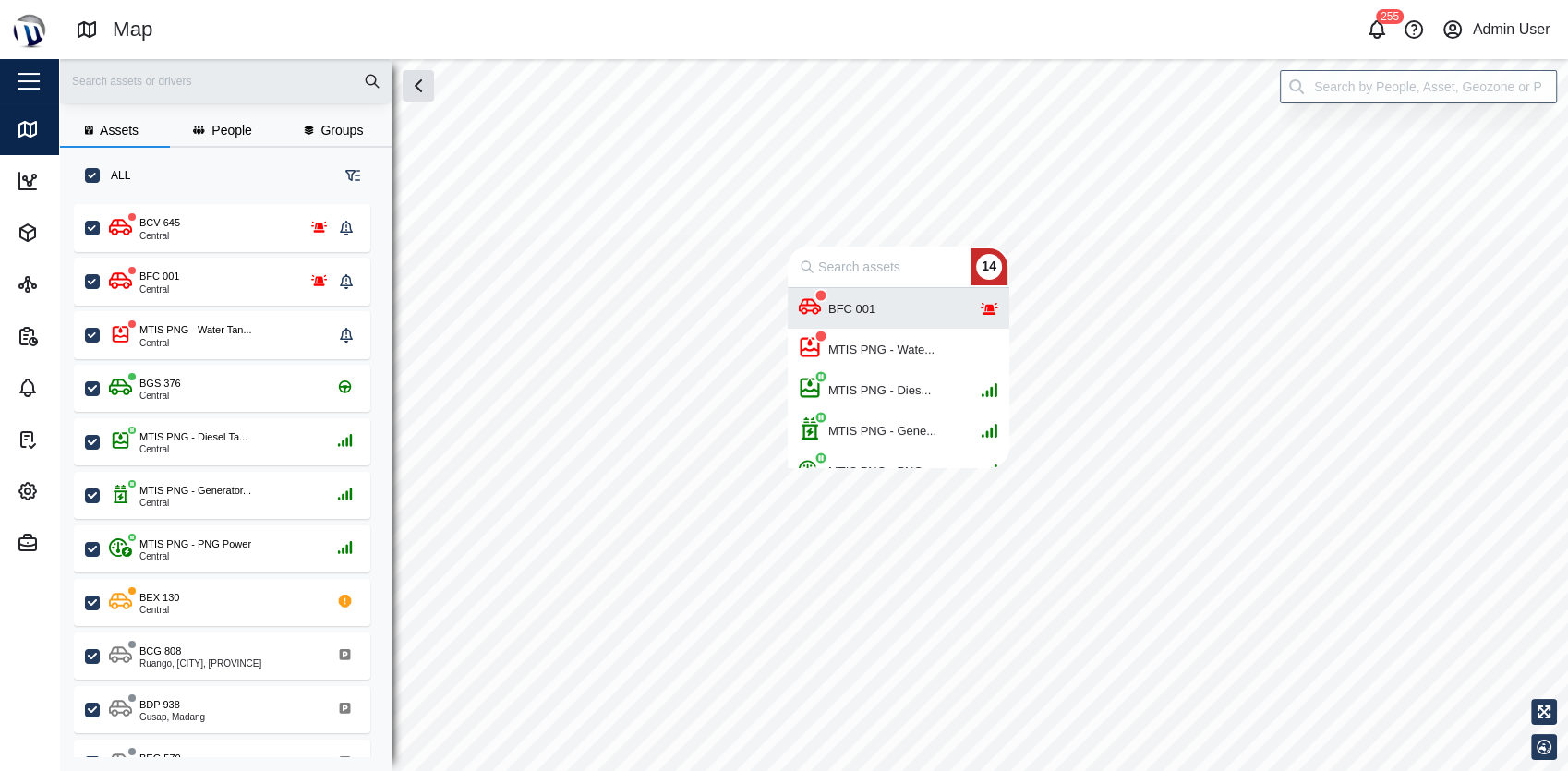 scroll, scrollTop: 17, scrollLeft: 16, axis: both 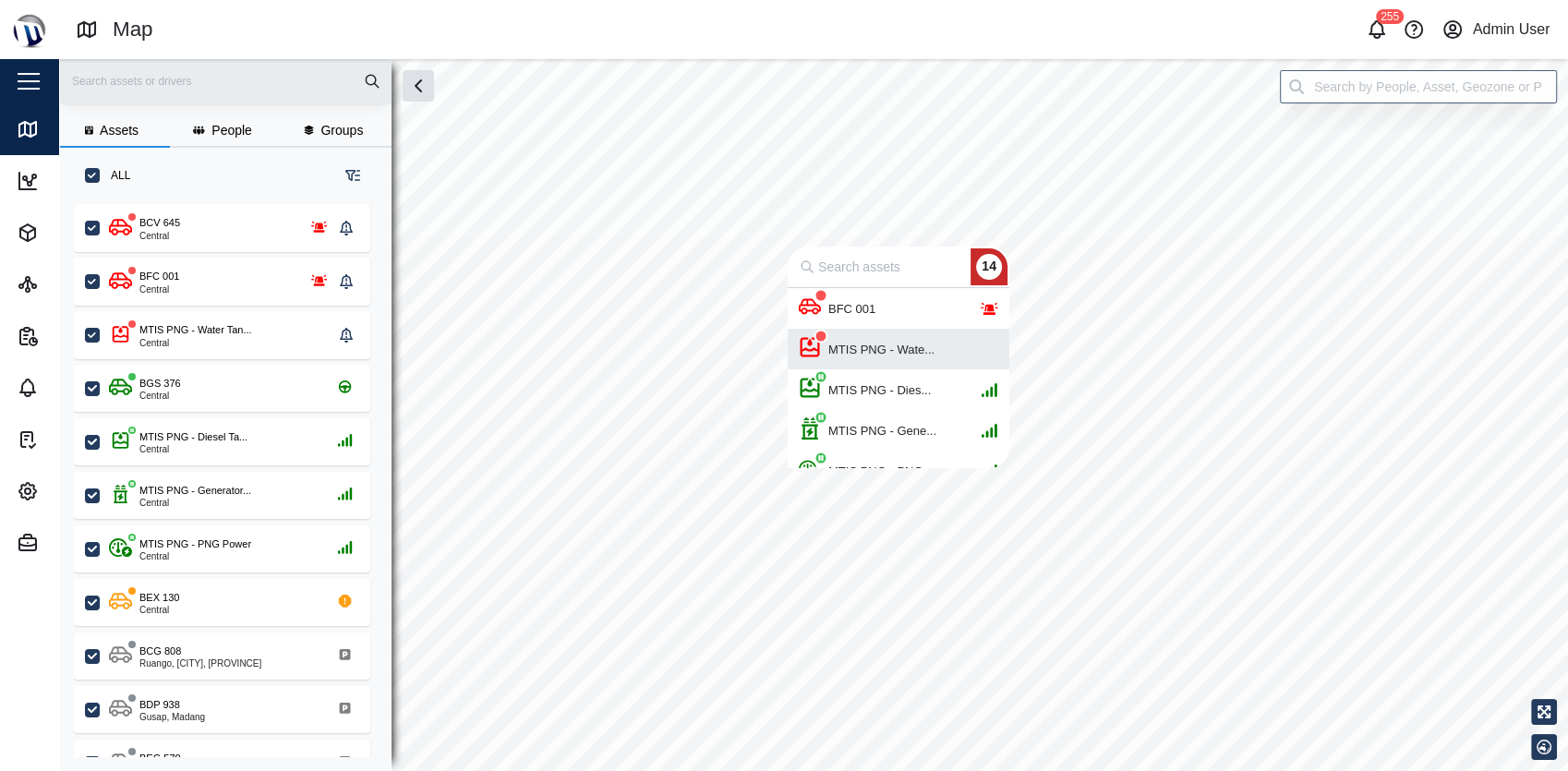 click on "MTIS PNG - Wate..." at bounding box center (881, 349) 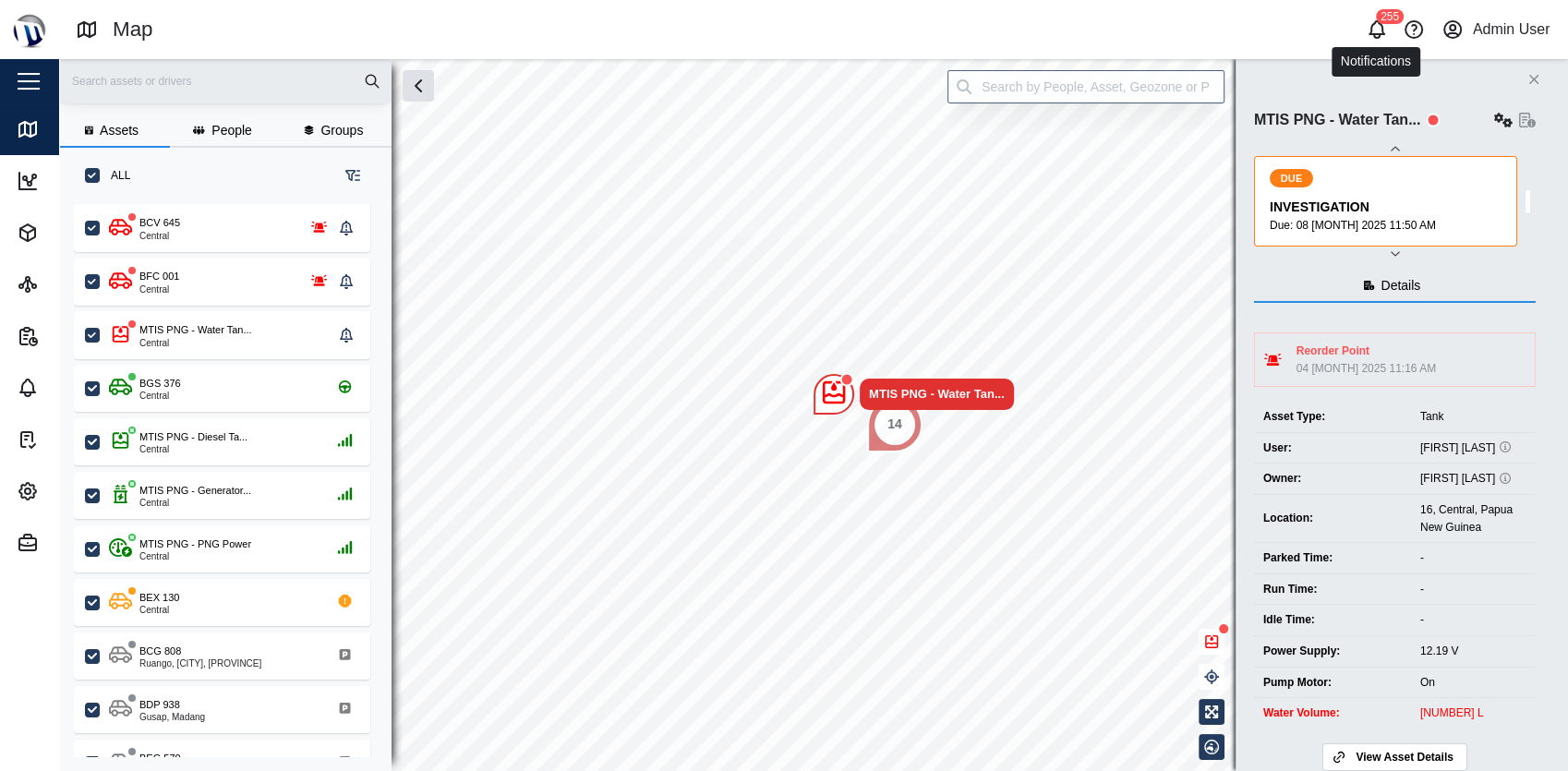 click 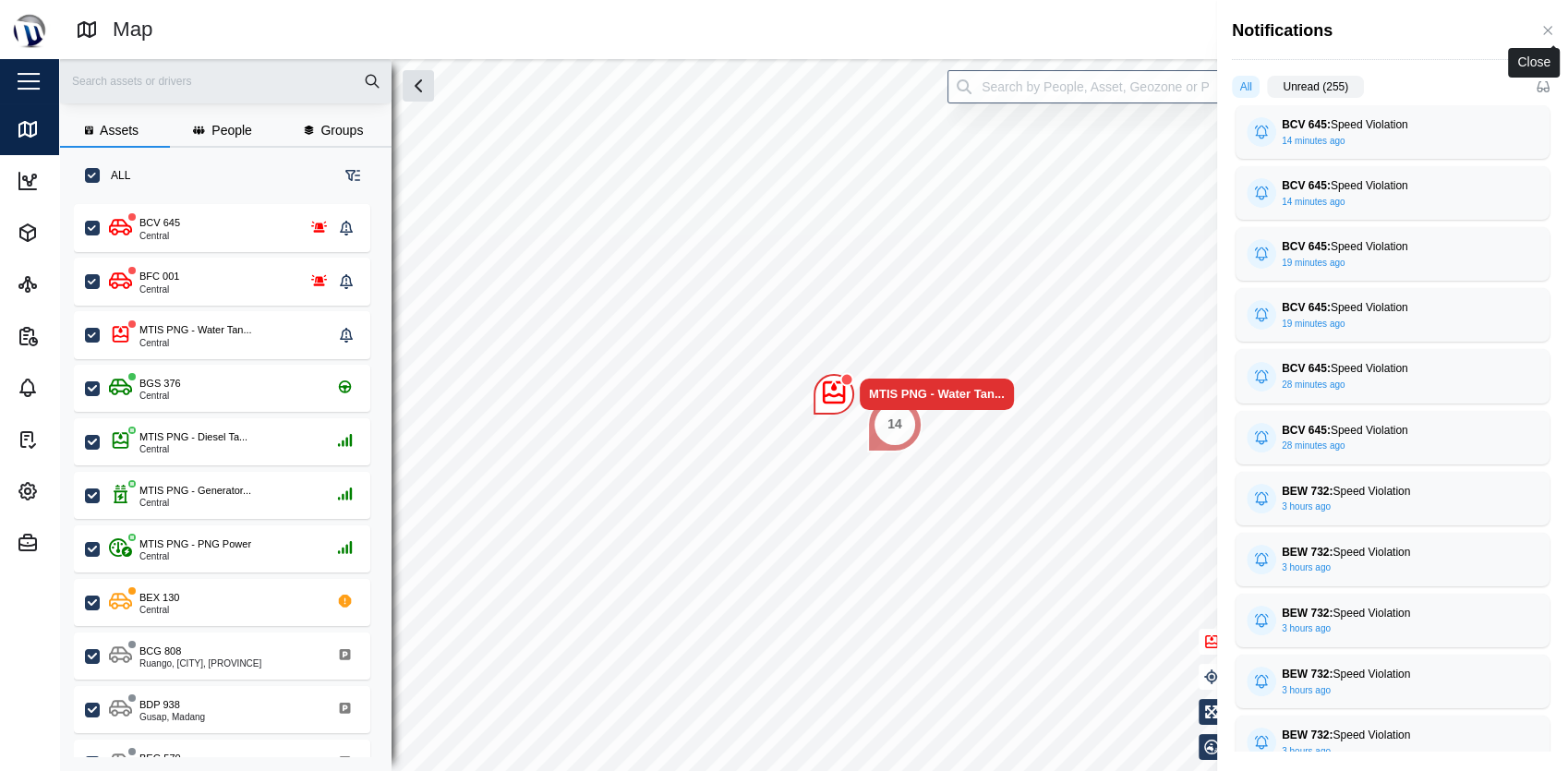 click 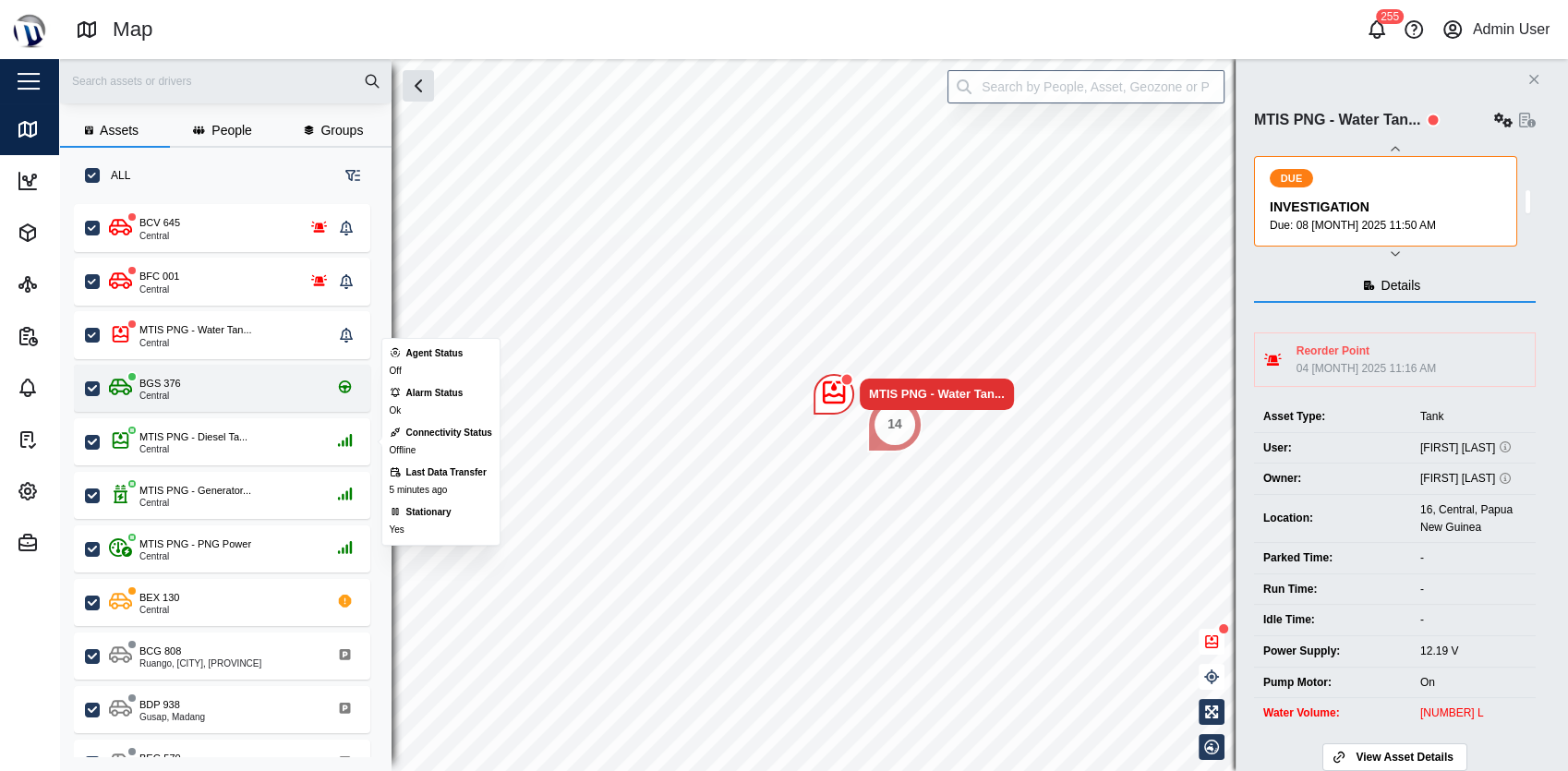 click on "BGS 376
Central" at bounding box center [234, 388] 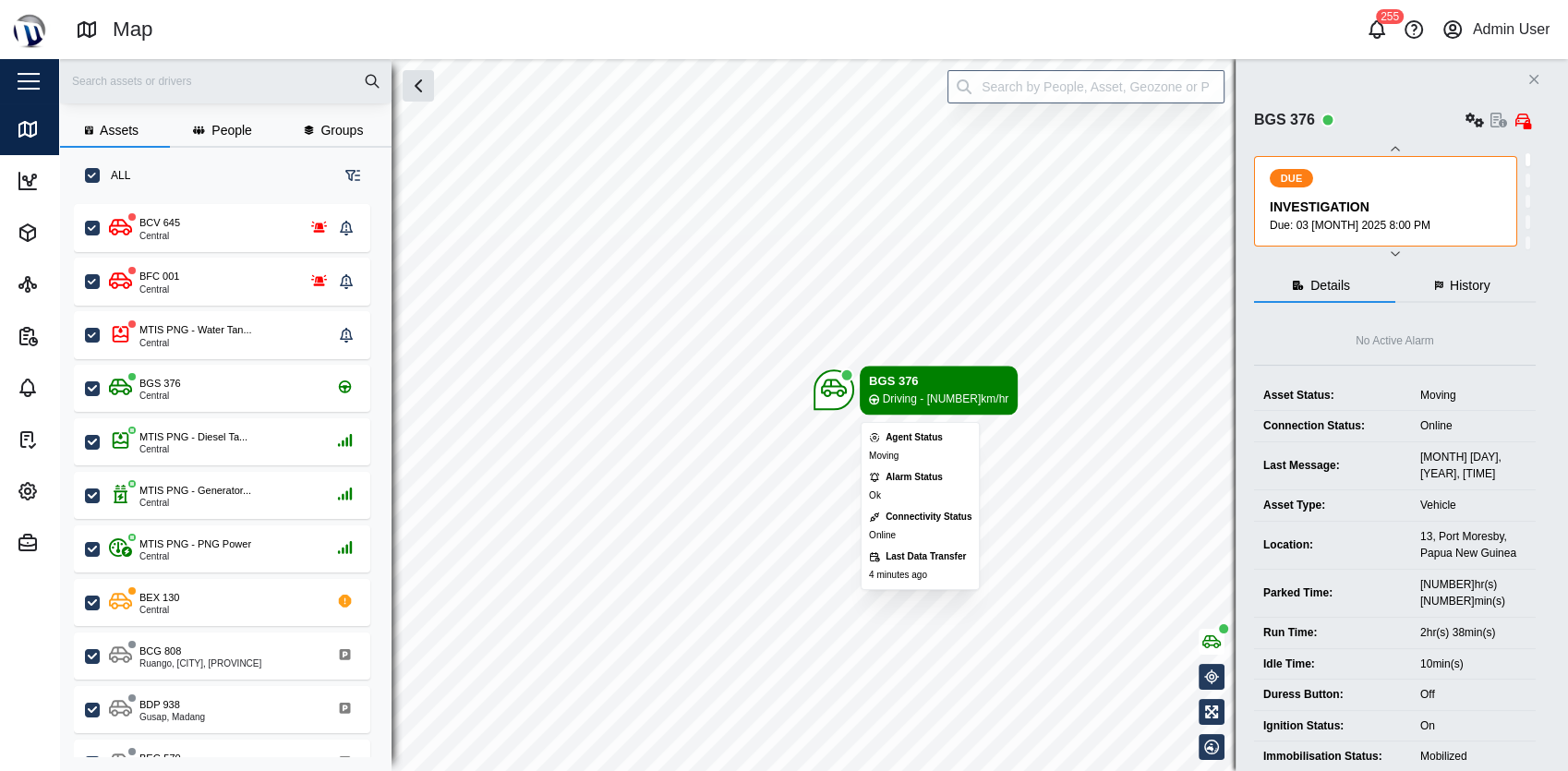 click on "Driving - 15km/hr" at bounding box center (946, 399) 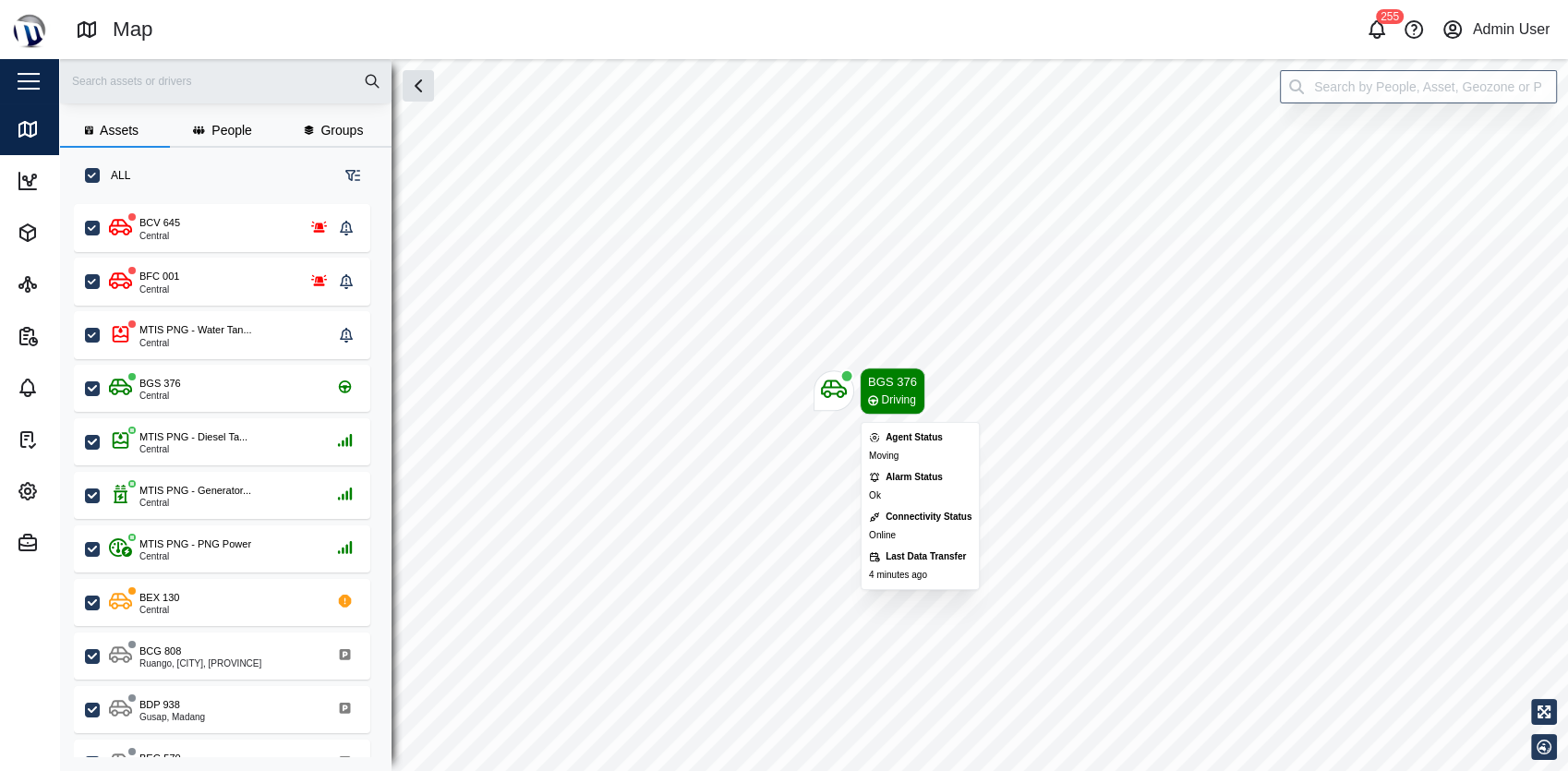 click on "Driving" at bounding box center (899, 400) 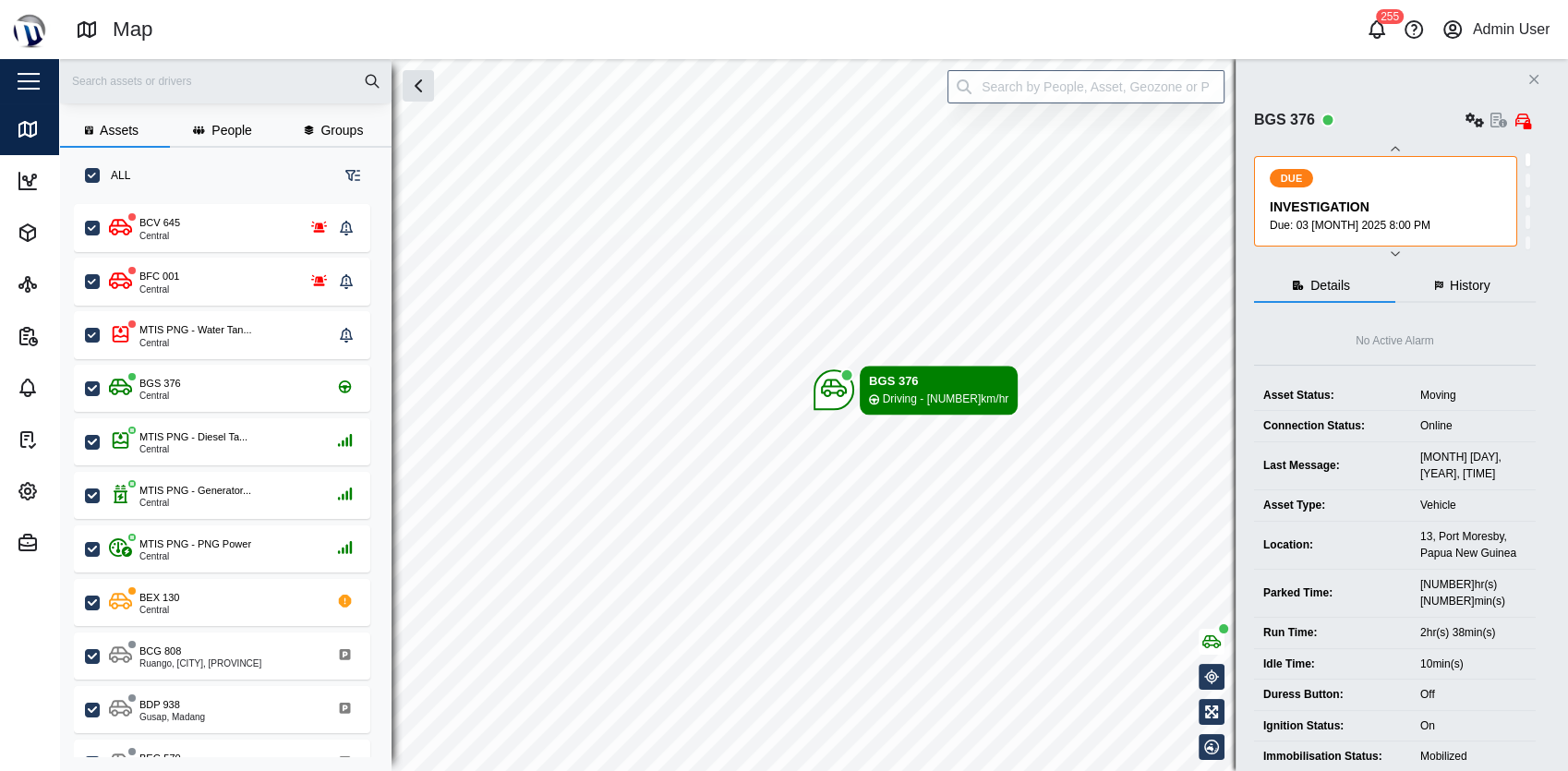 click on "BGS 376" at bounding box center (938, 381) 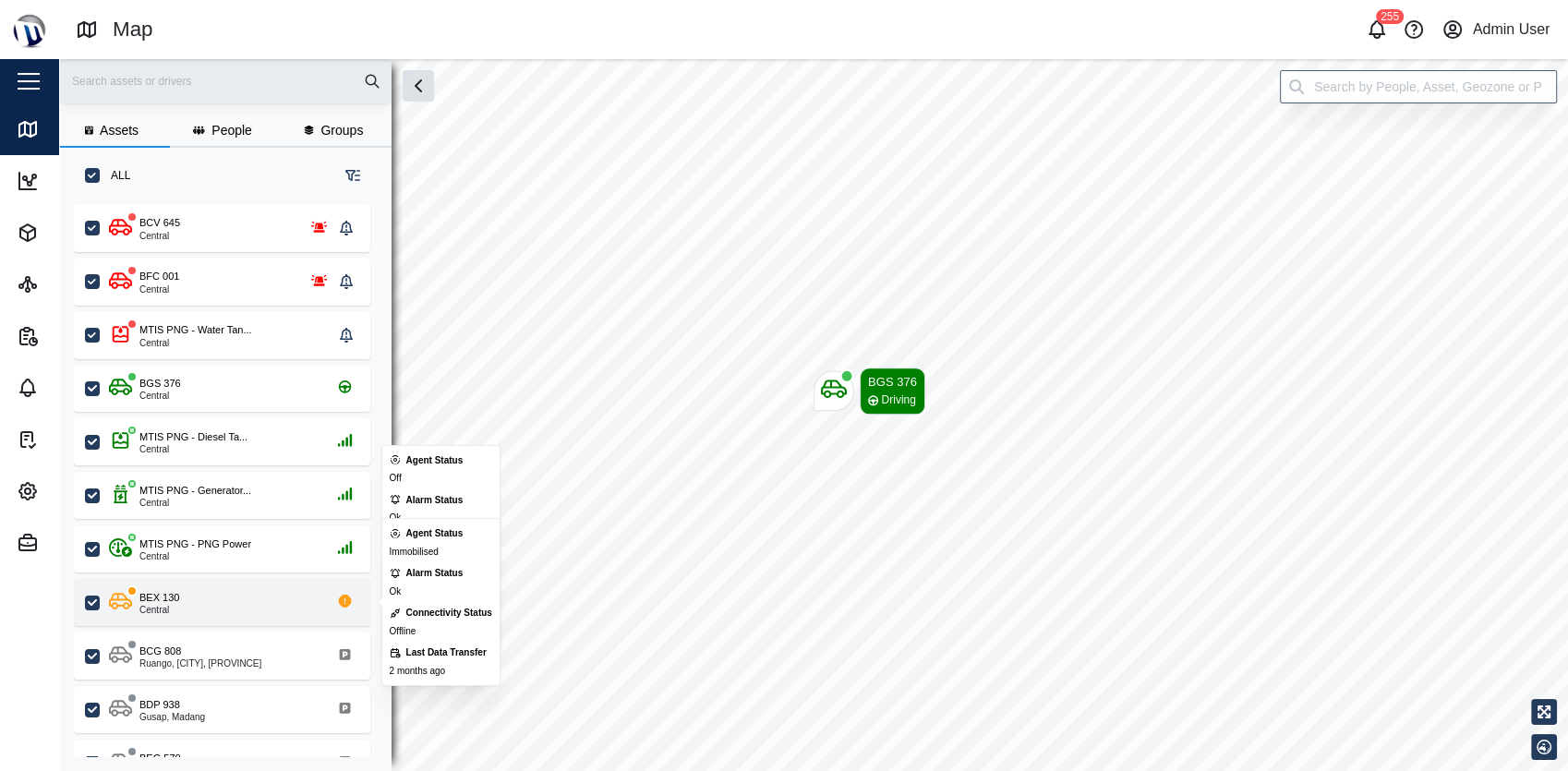 click on "BEX 130
Central" at bounding box center (222, 602) 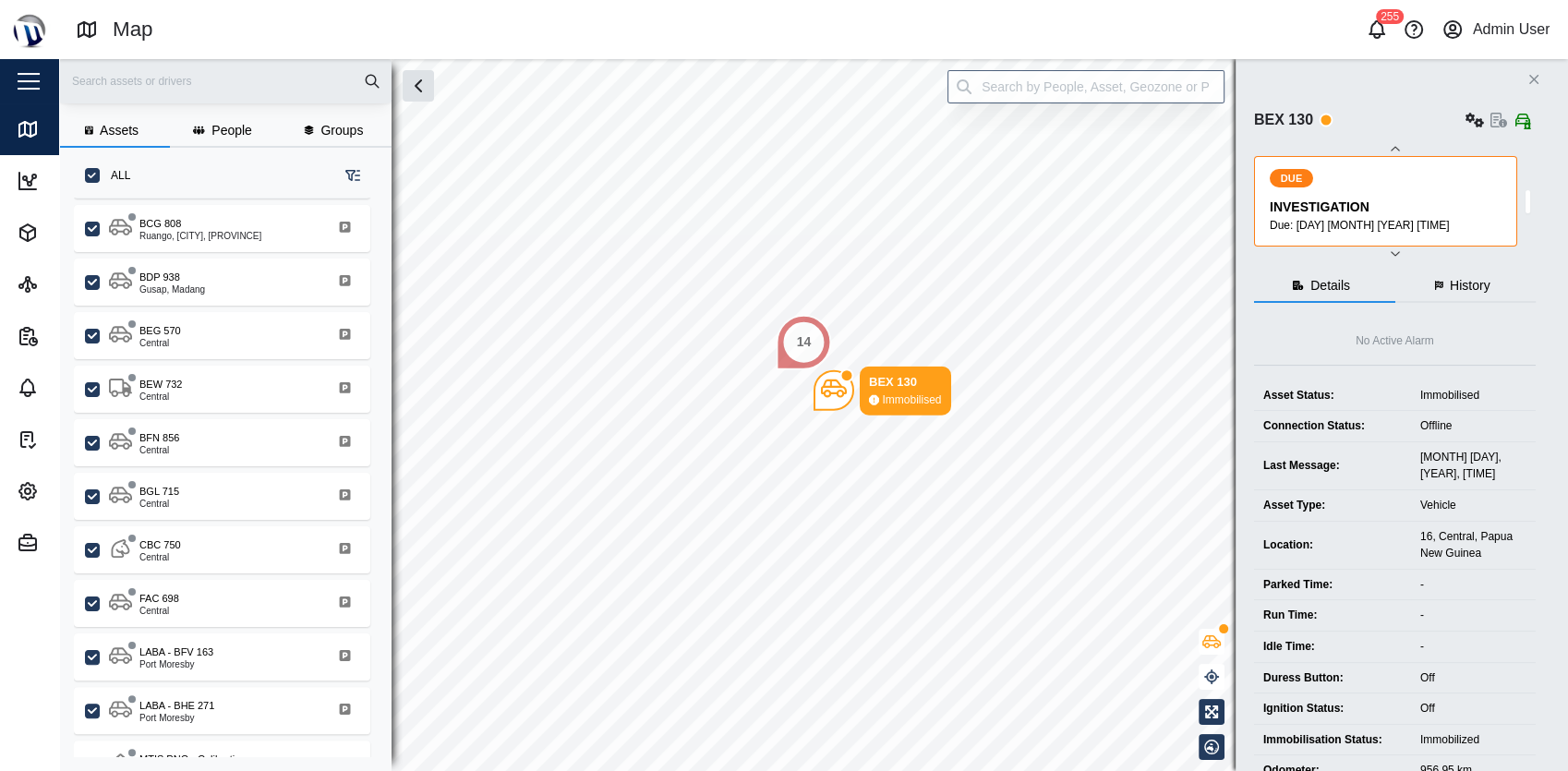 scroll, scrollTop: 434, scrollLeft: 0, axis: vertical 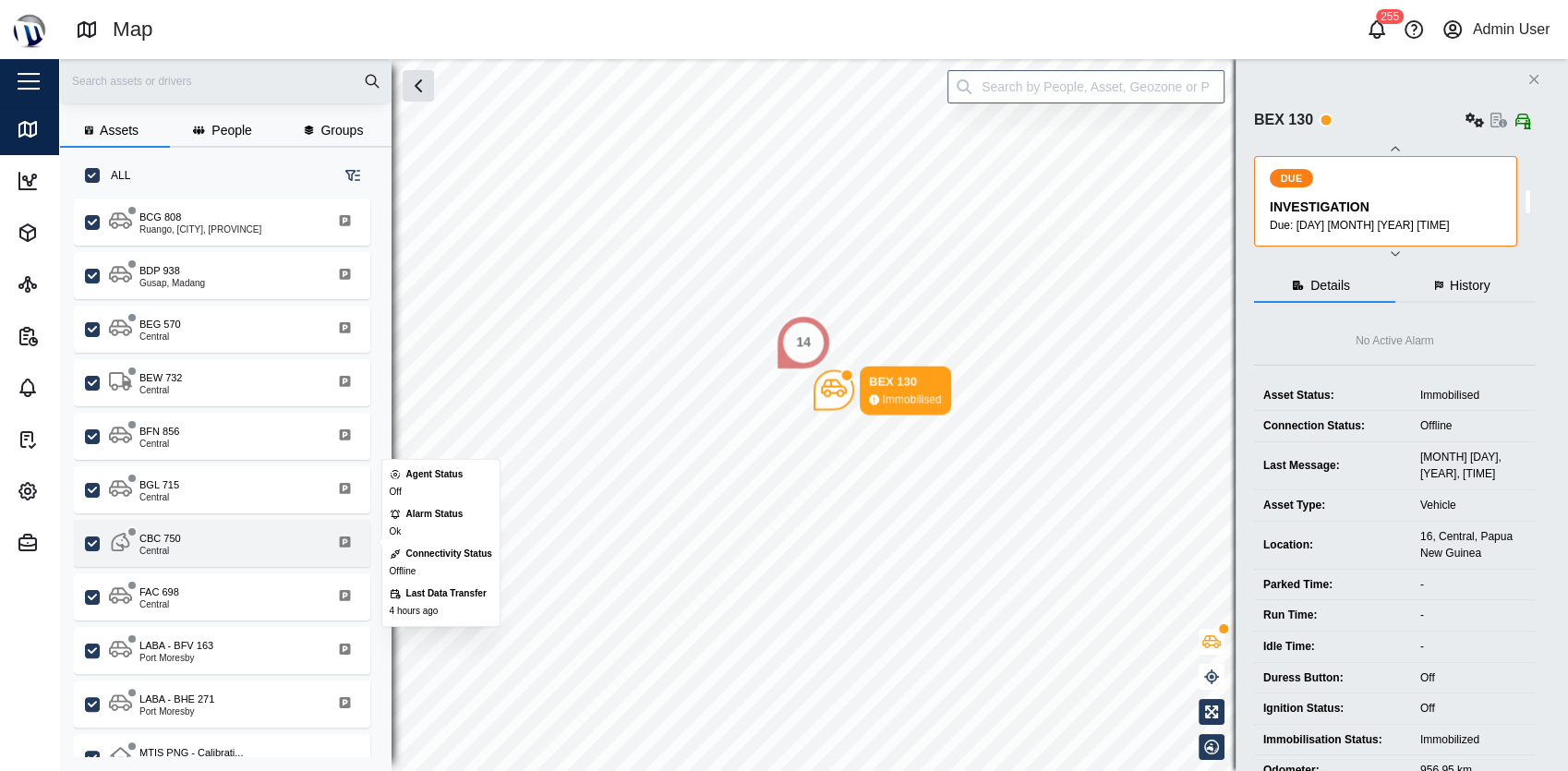 click on "CBC 750
Central" at bounding box center [234, 543] 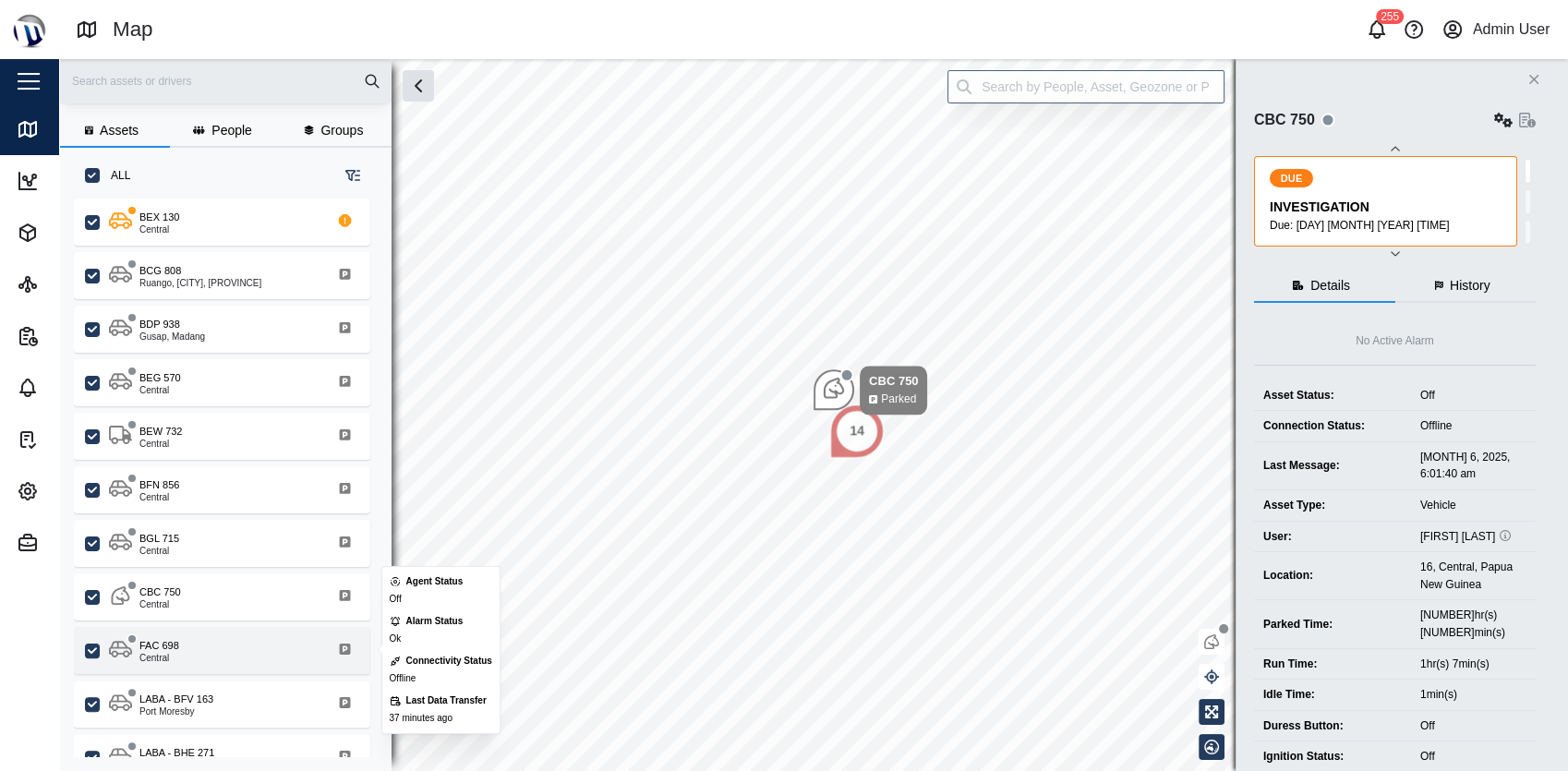 click on "FAC 698
Central" at bounding box center [234, 650] 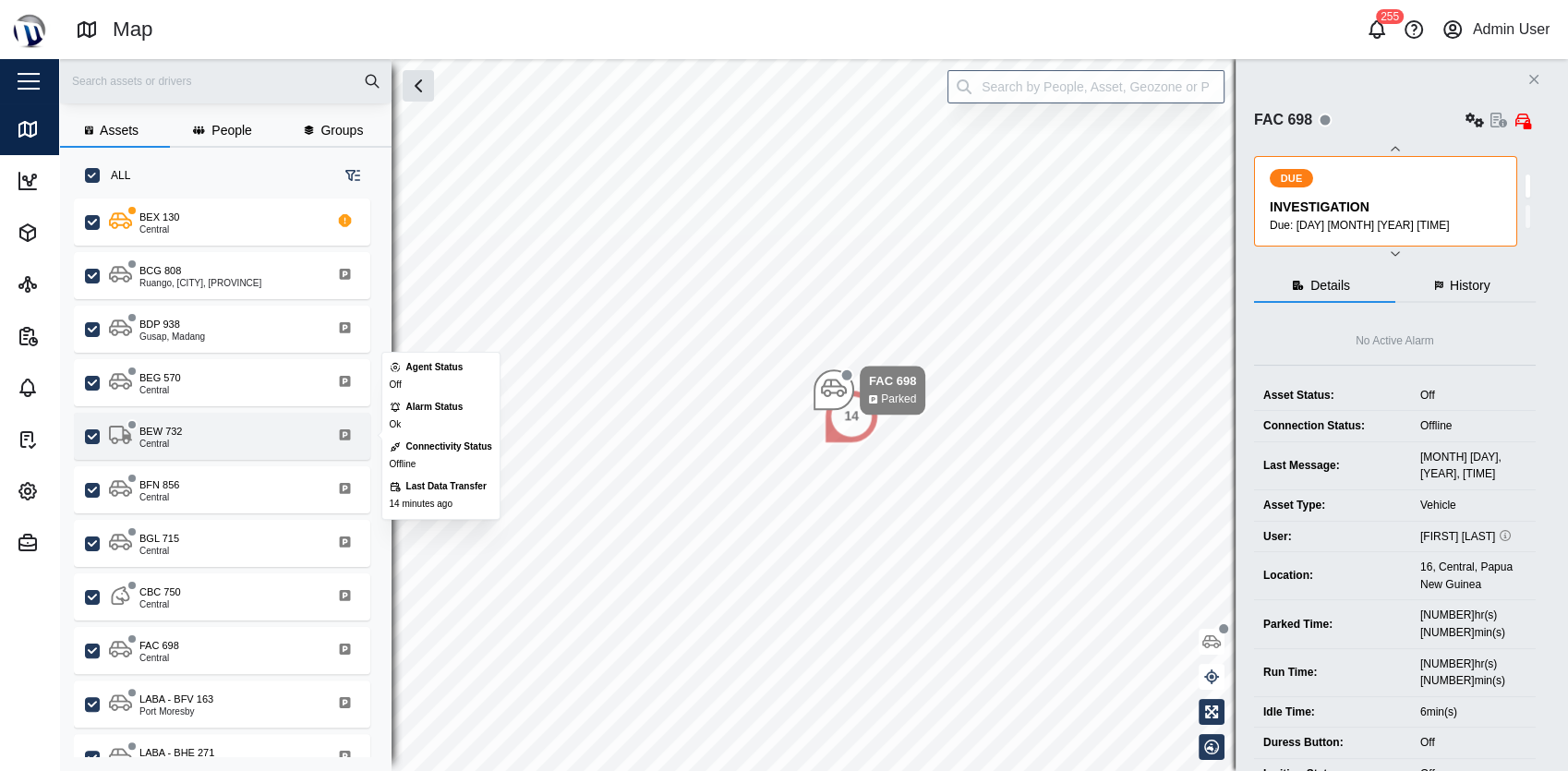 click on "BEW 732
Central" at bounding box center (222, 436) 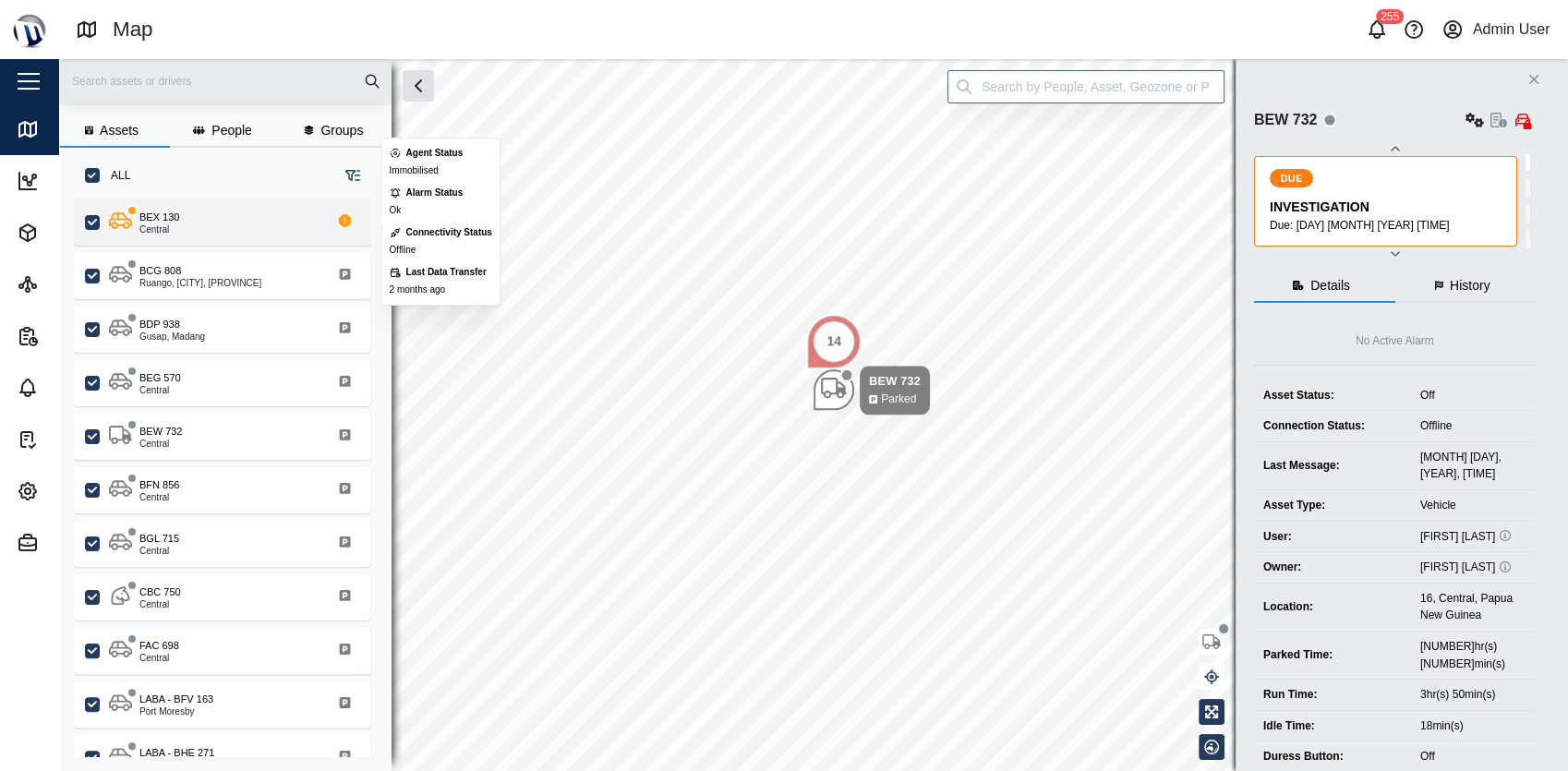 click on "BEX 130
Central" at bounding box center (234, 222) 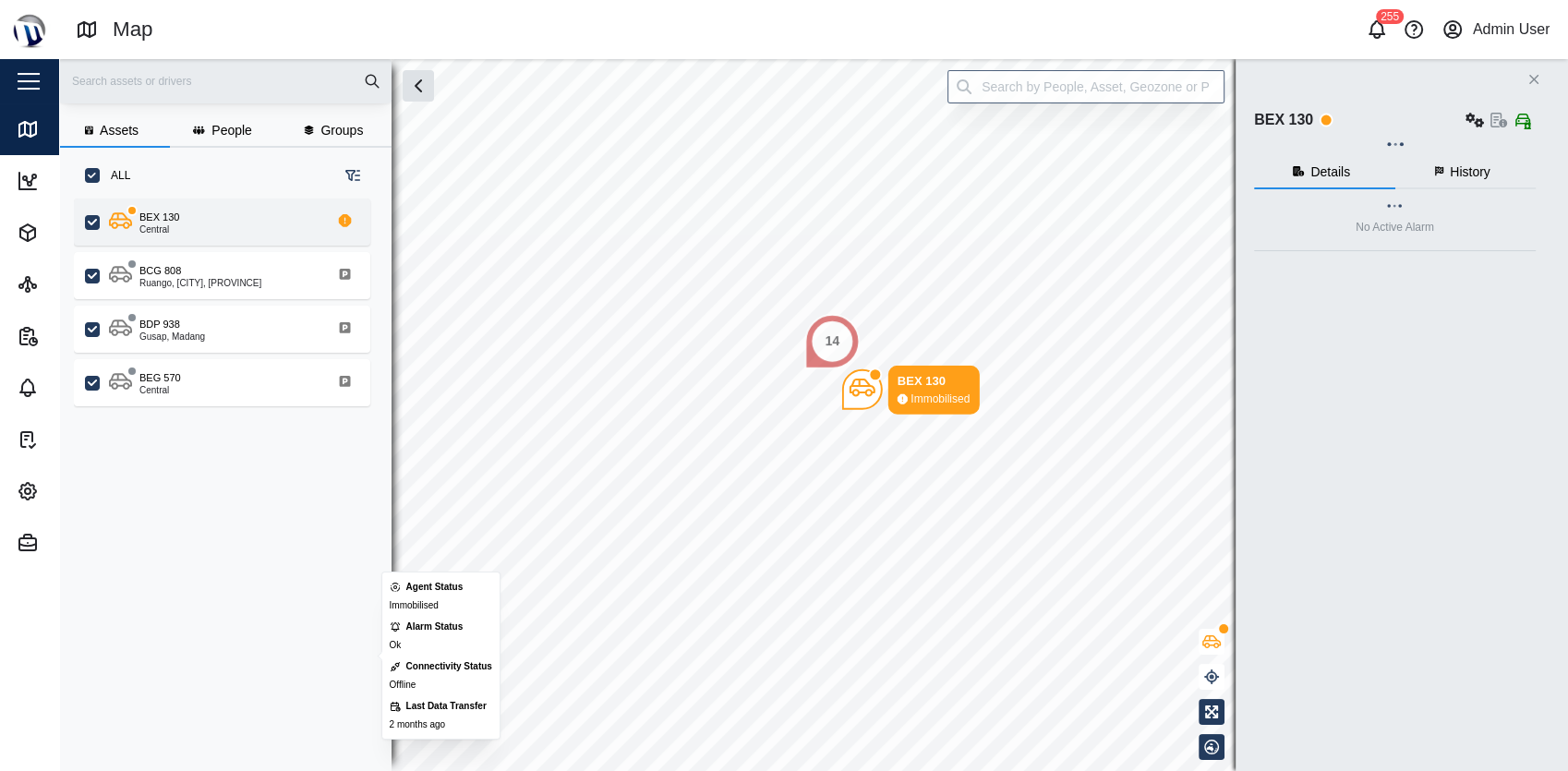 scroll, scrollTop: 0, scrollLeft: 0, axis: both 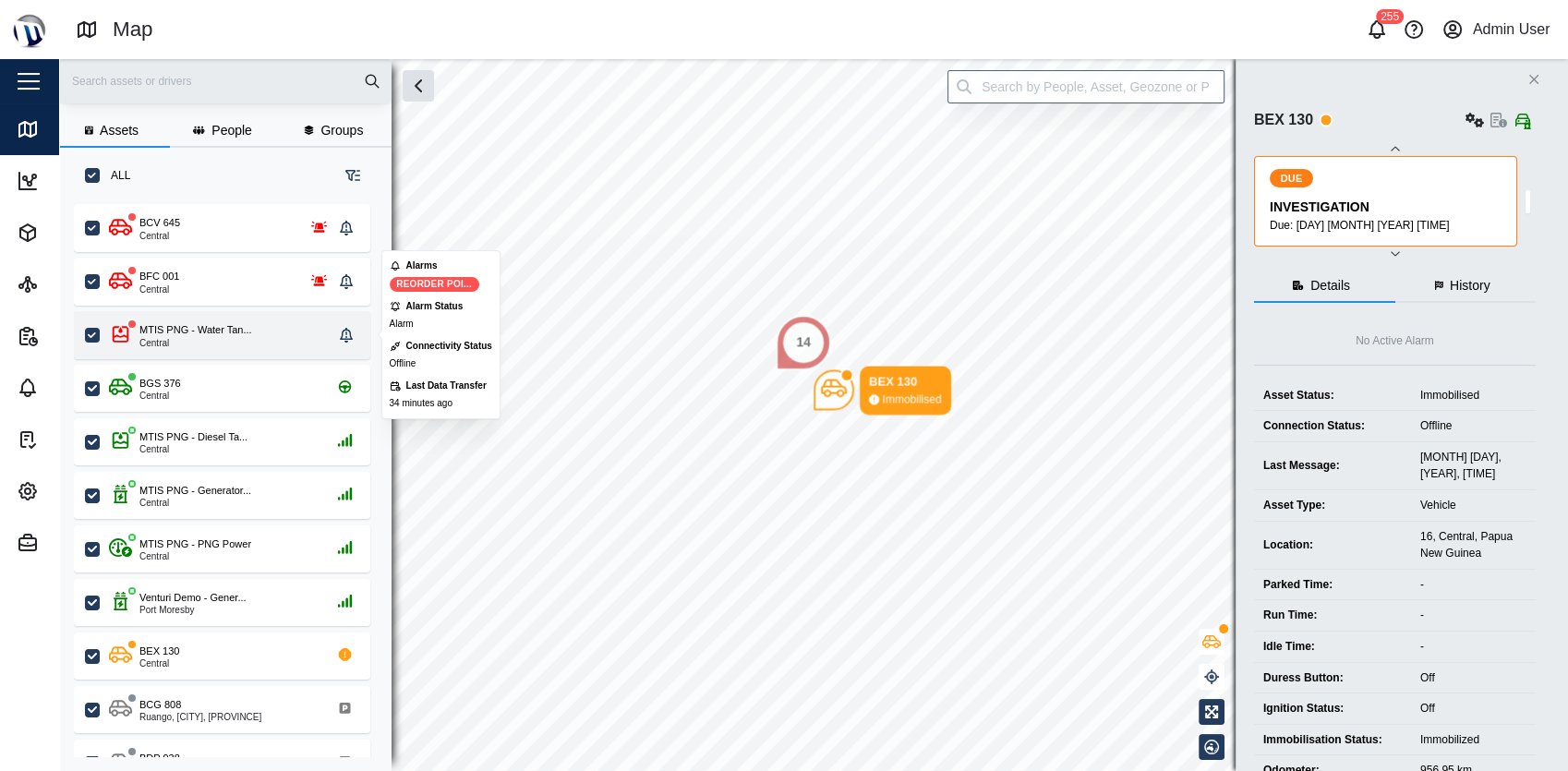 click on "Central" at bounding box center [196, 343] 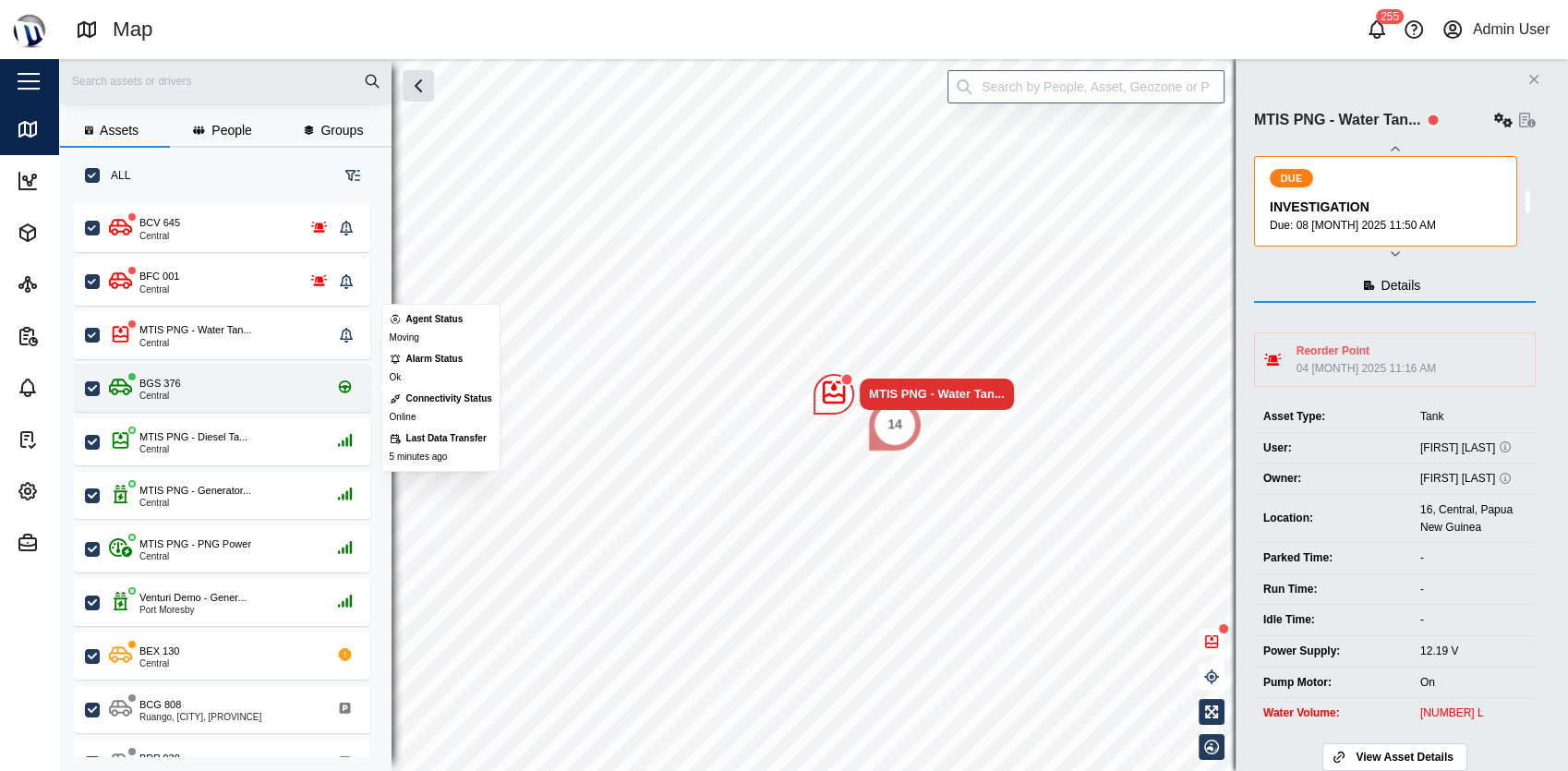 click on "BGS 376
Central" at bounding box center (234, 388) 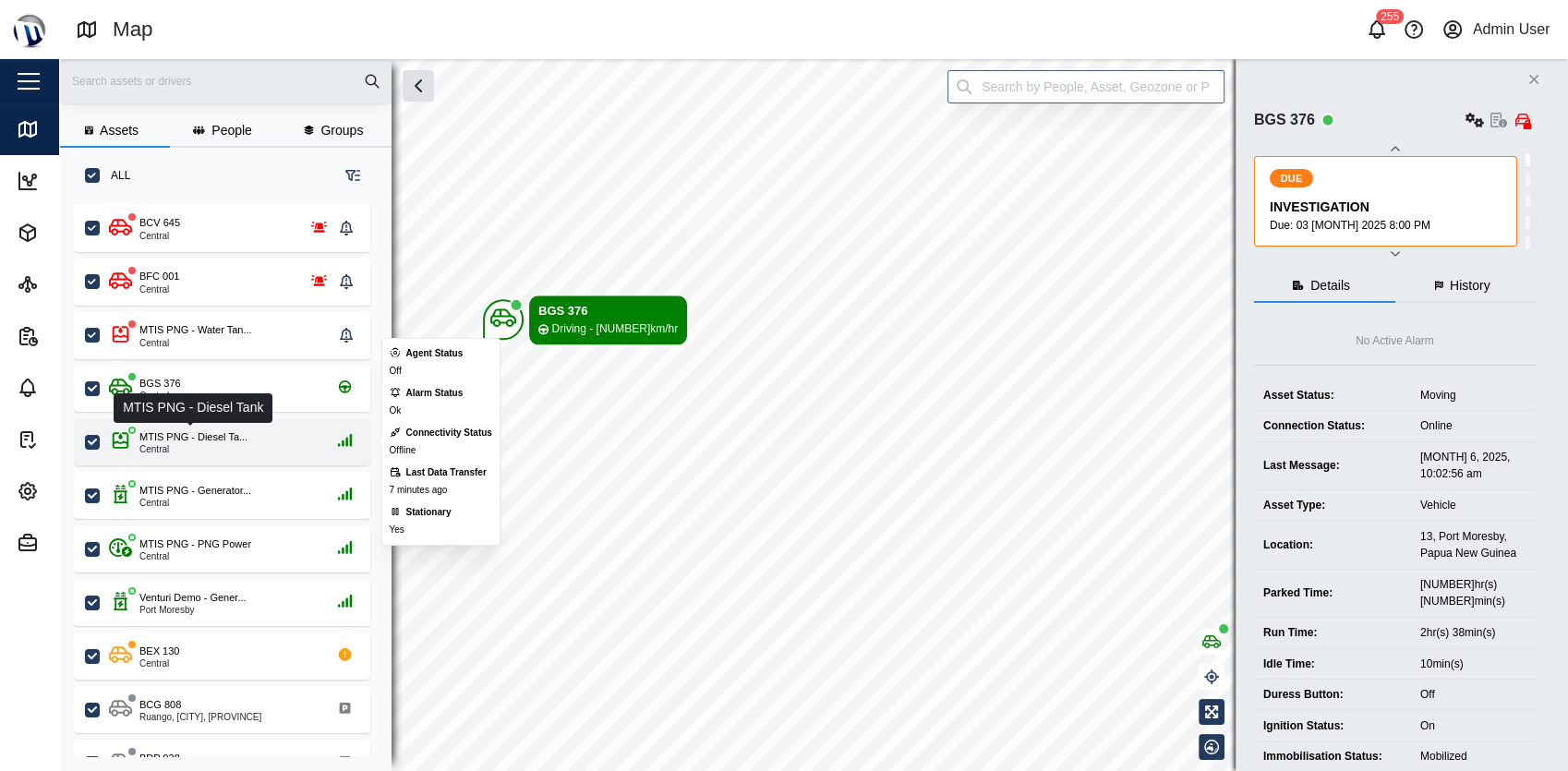 click on "MTIS PNG - Diesel Ta..." at bounding box center [193, 437] 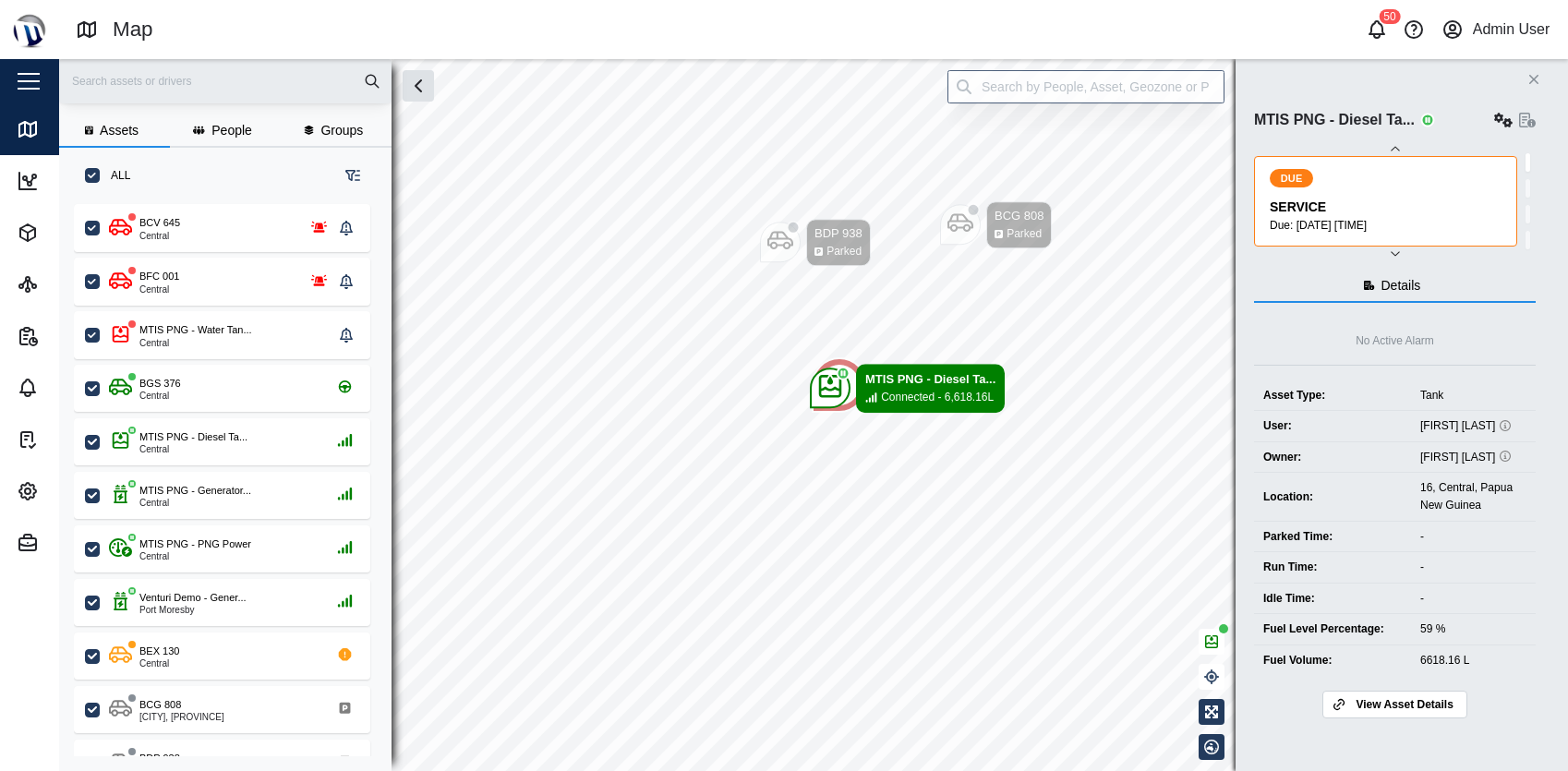 scroll, scrollTop: 0, scrollLeft: 0, axis: both 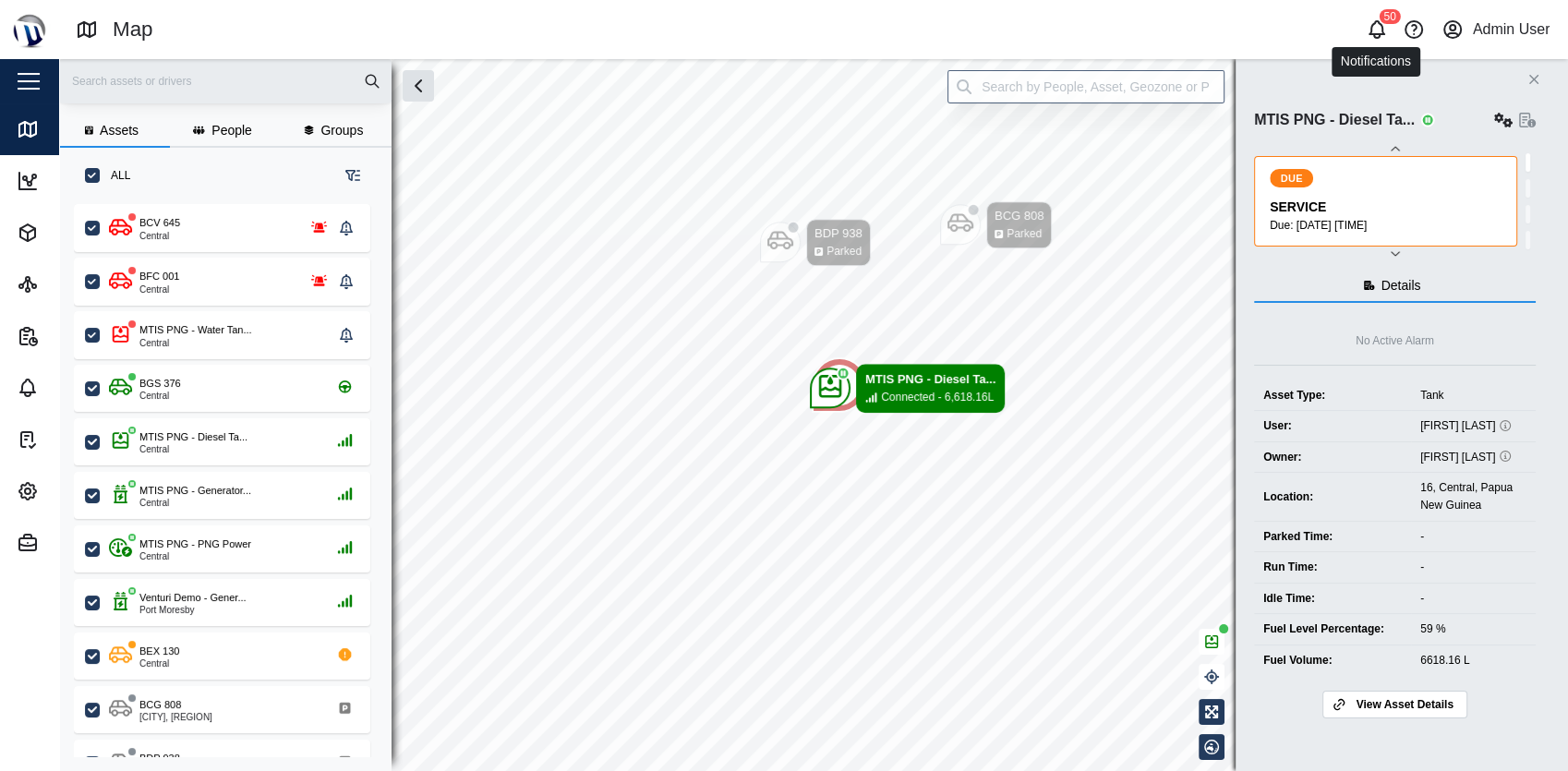 click 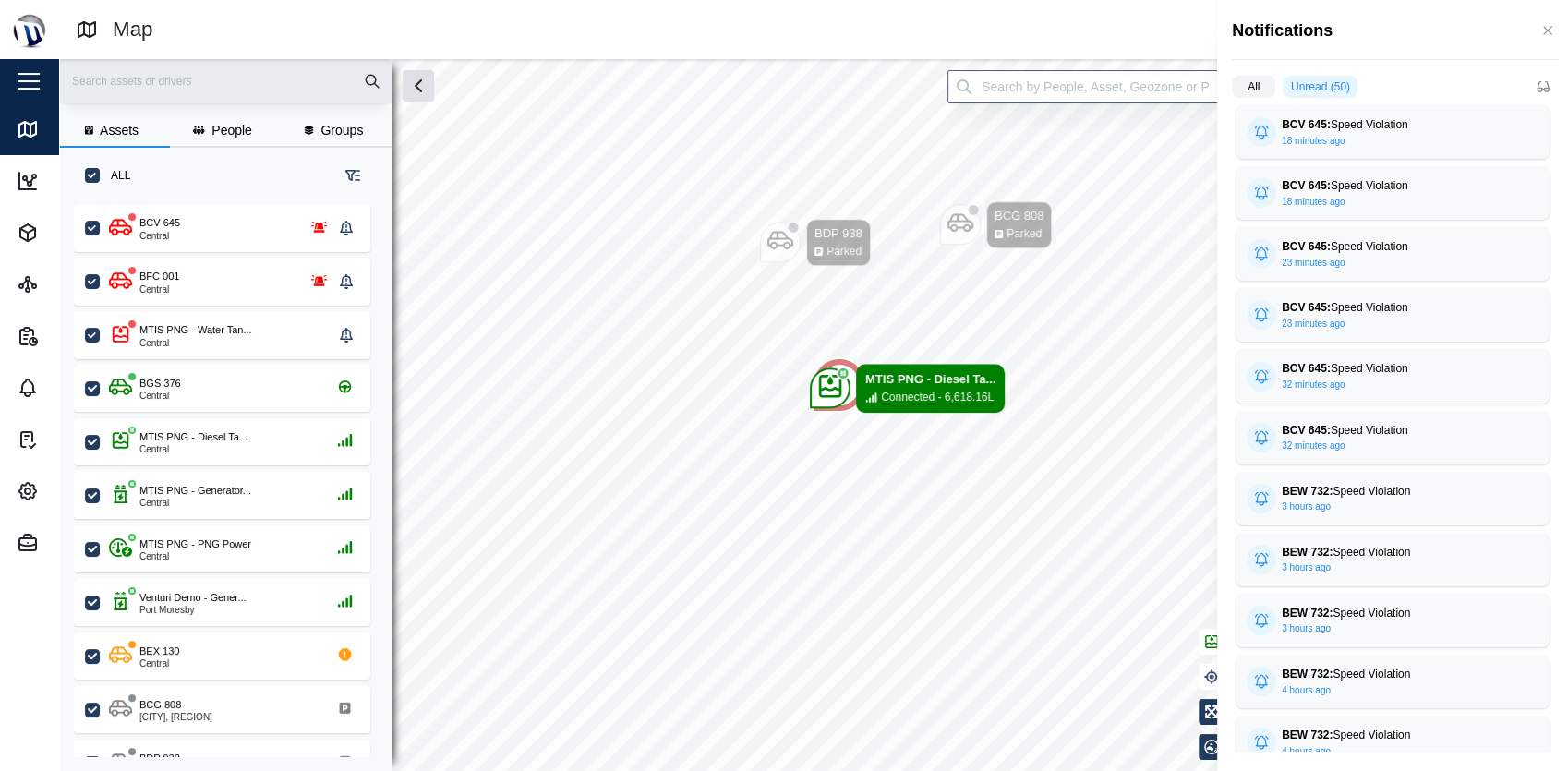 click on "All" 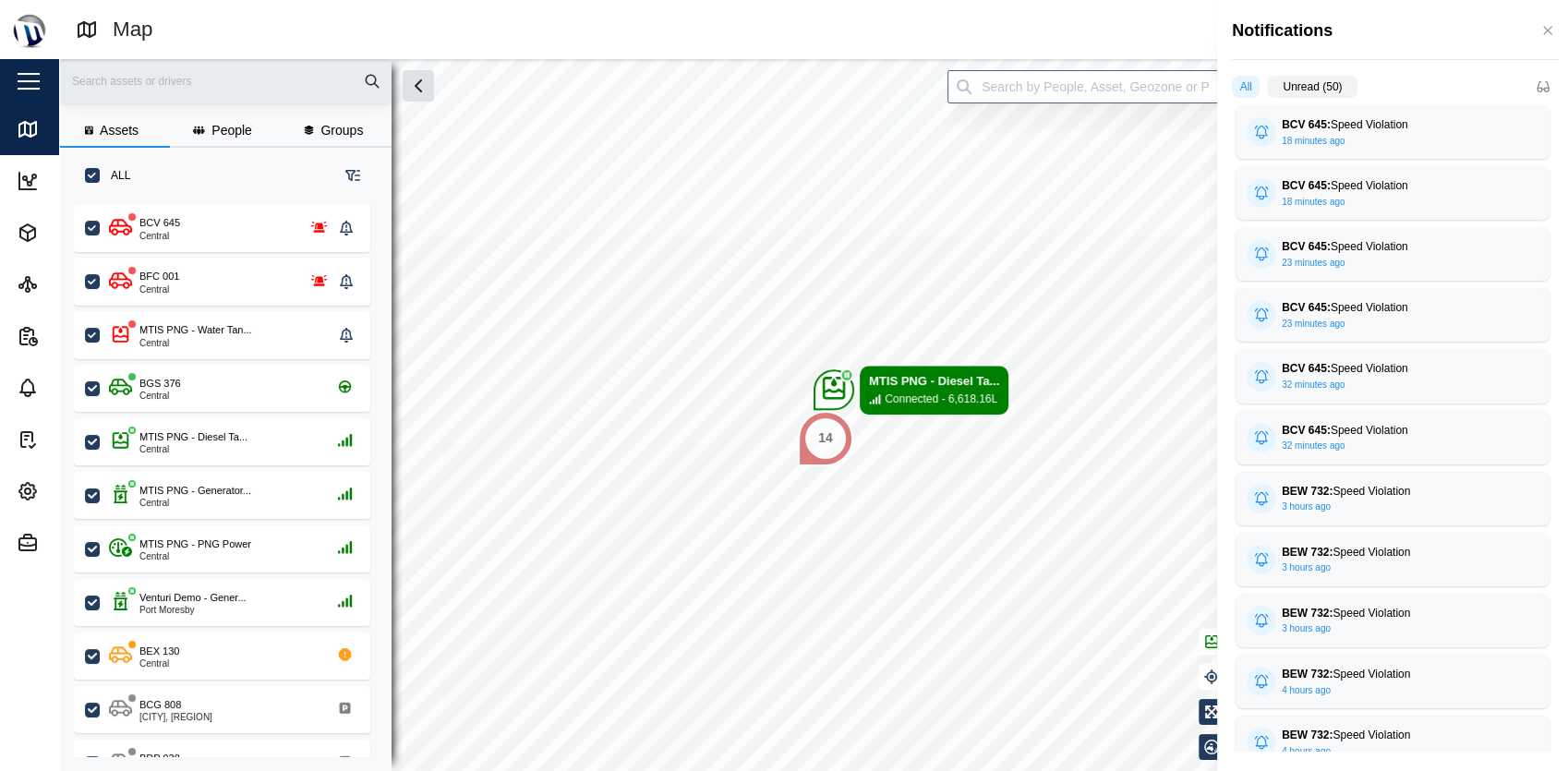 click on "Unread (50)" 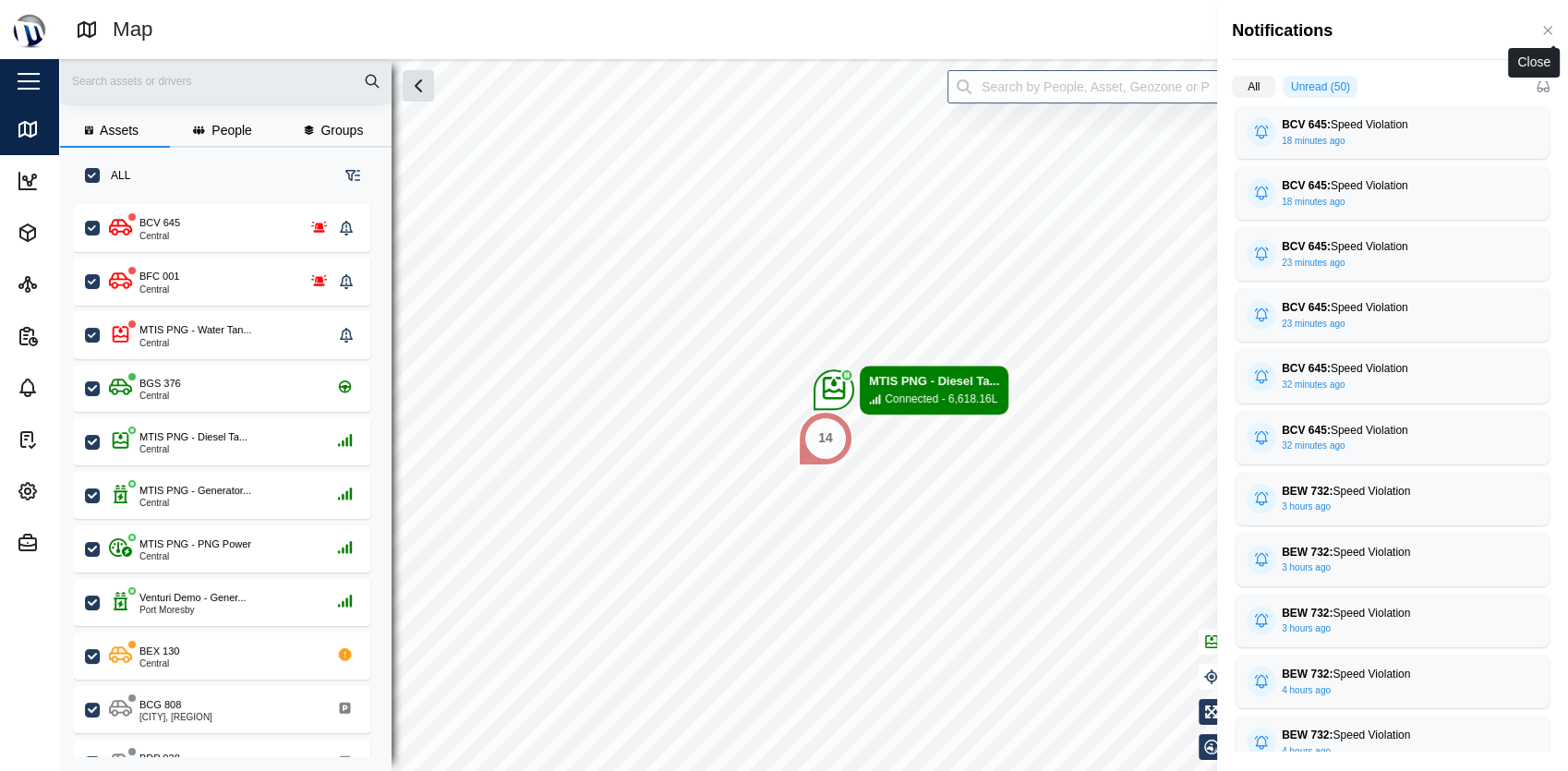 click 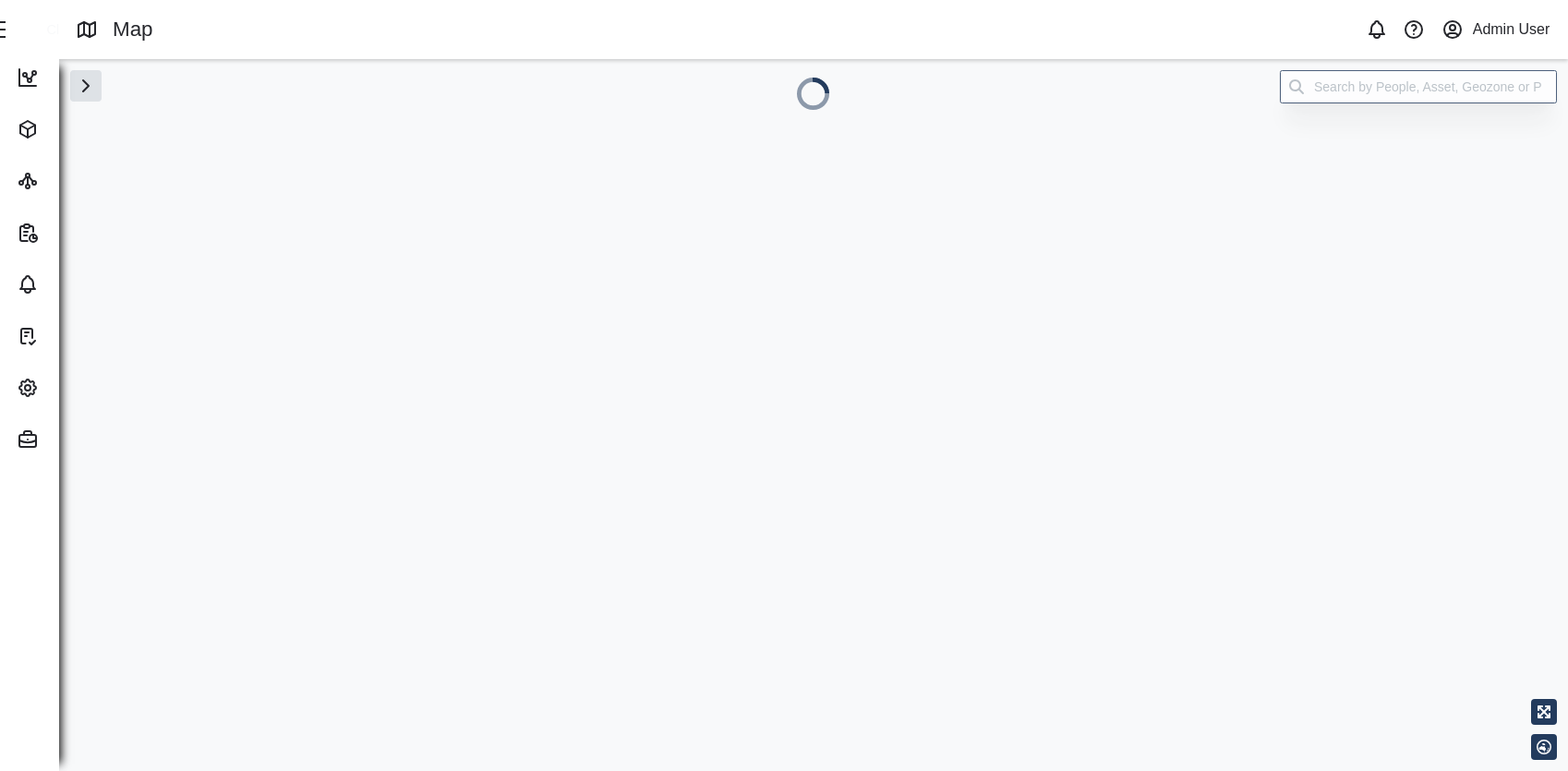 scroll, scrollTop: 0, scrollLeft: 0, axis: both 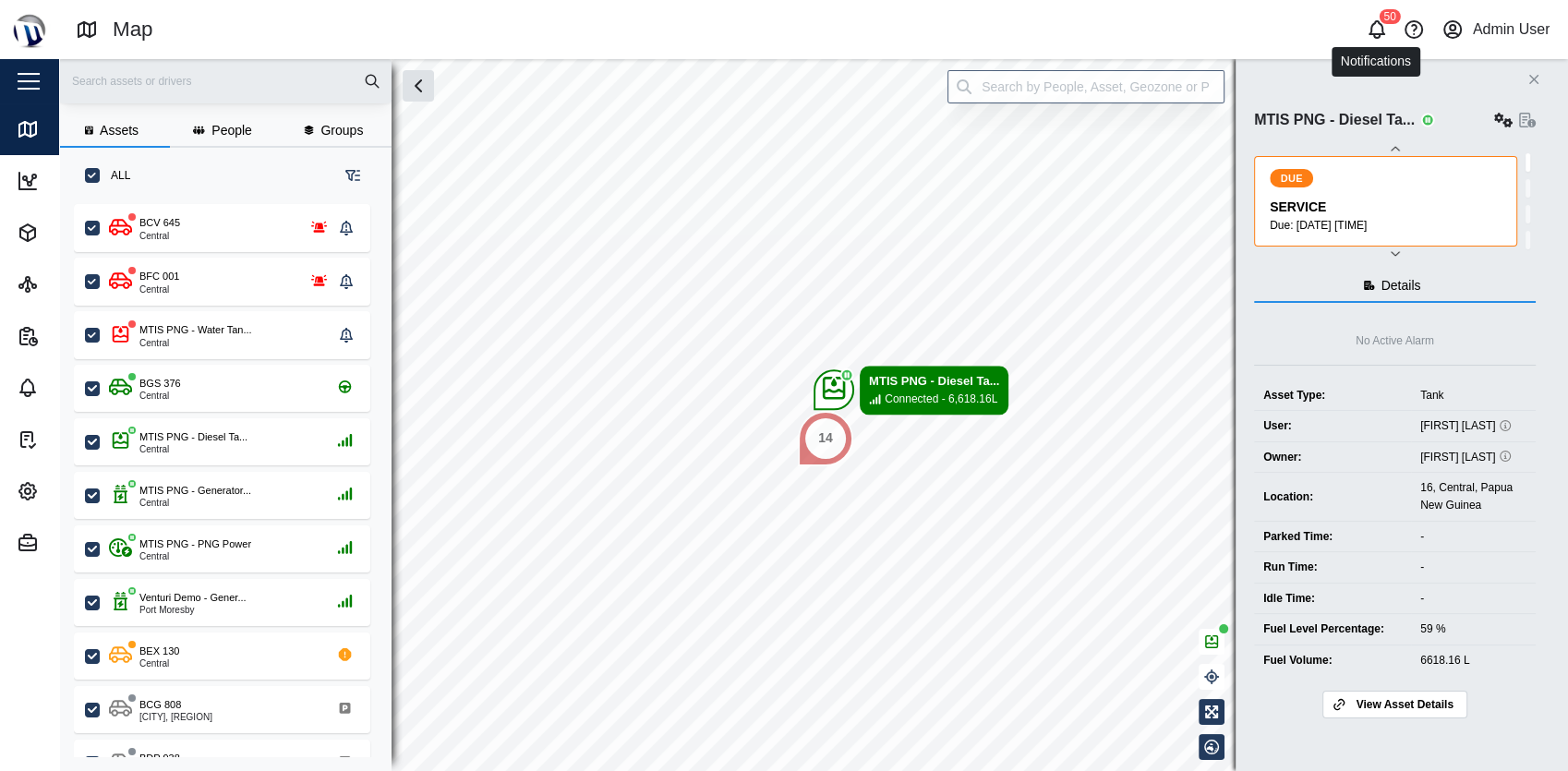 click 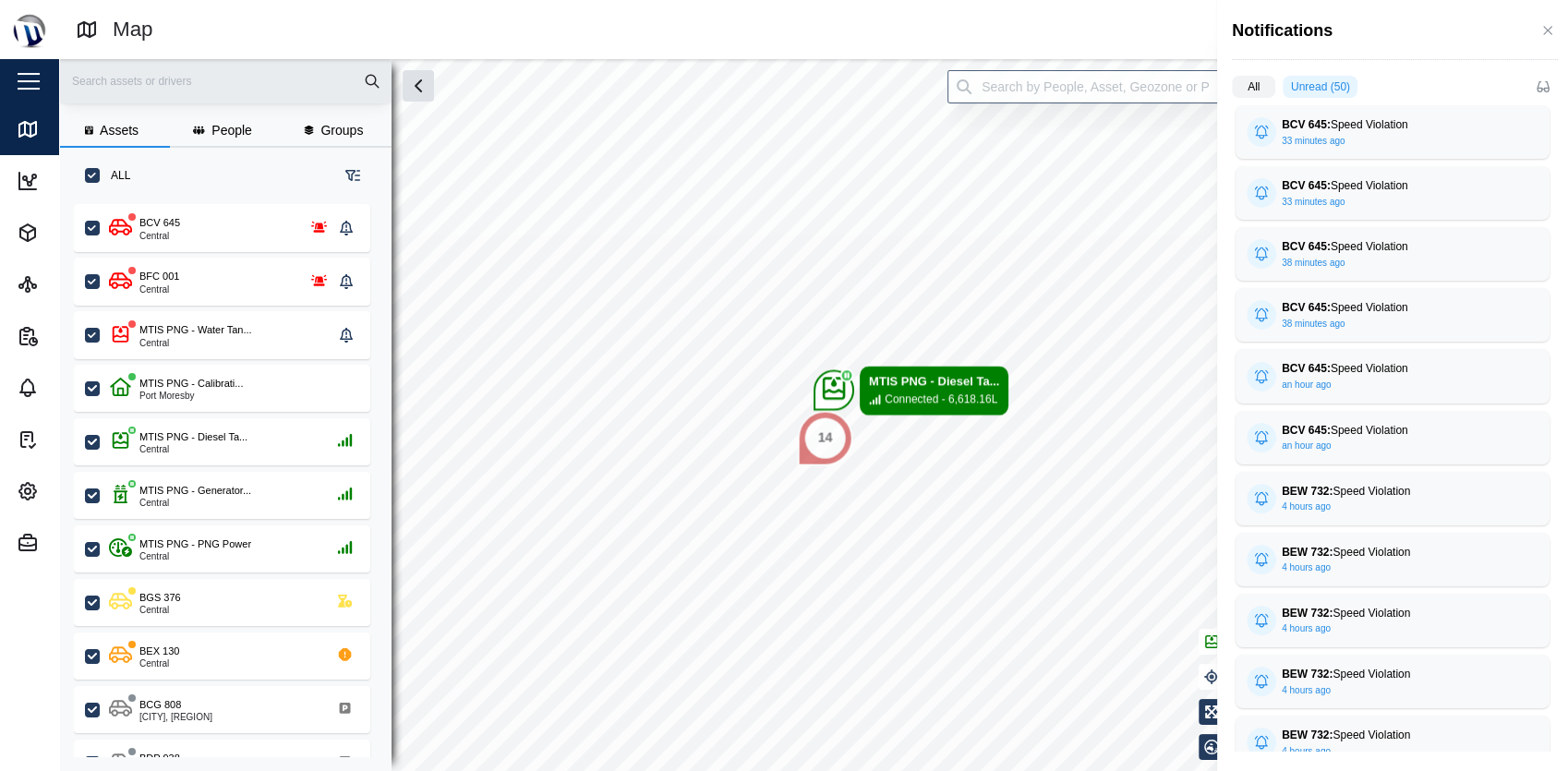 click on "All" at bounding box center [1253, 87] 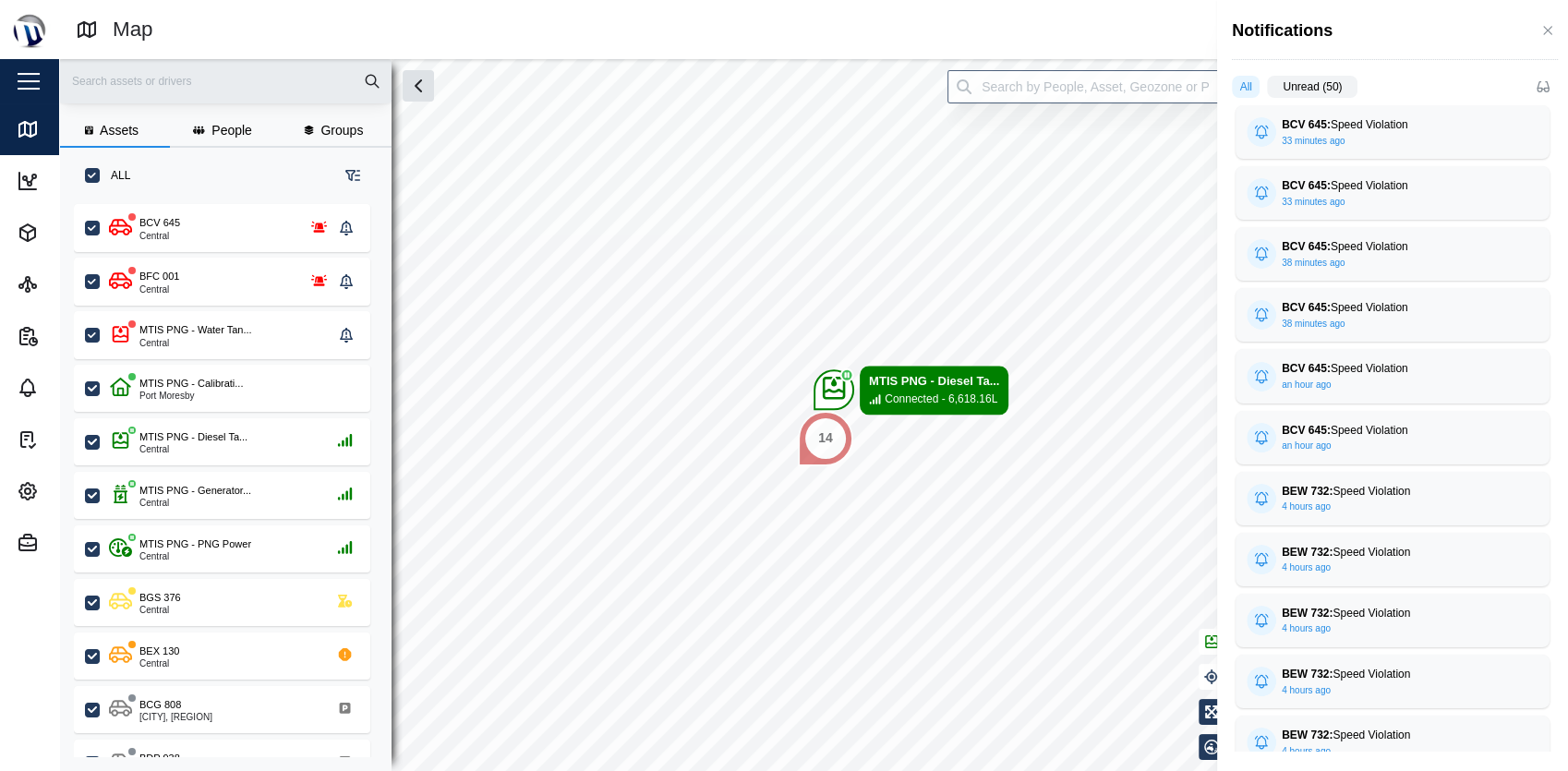 click on "Notifications" at bounding box center (1393, 37) 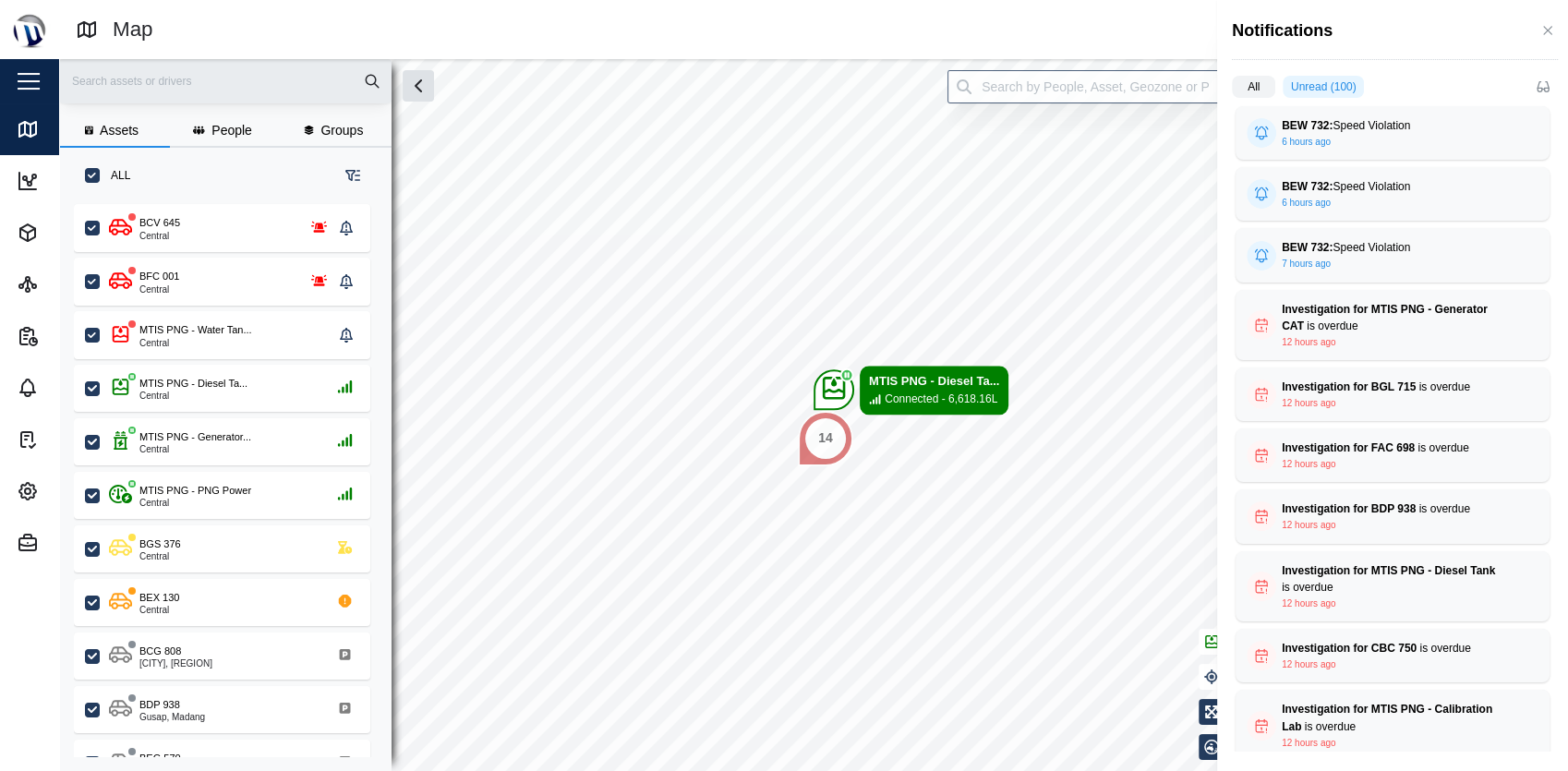 scroll, scrollTop: 2076, scrollLeft: 0, axis: vertical 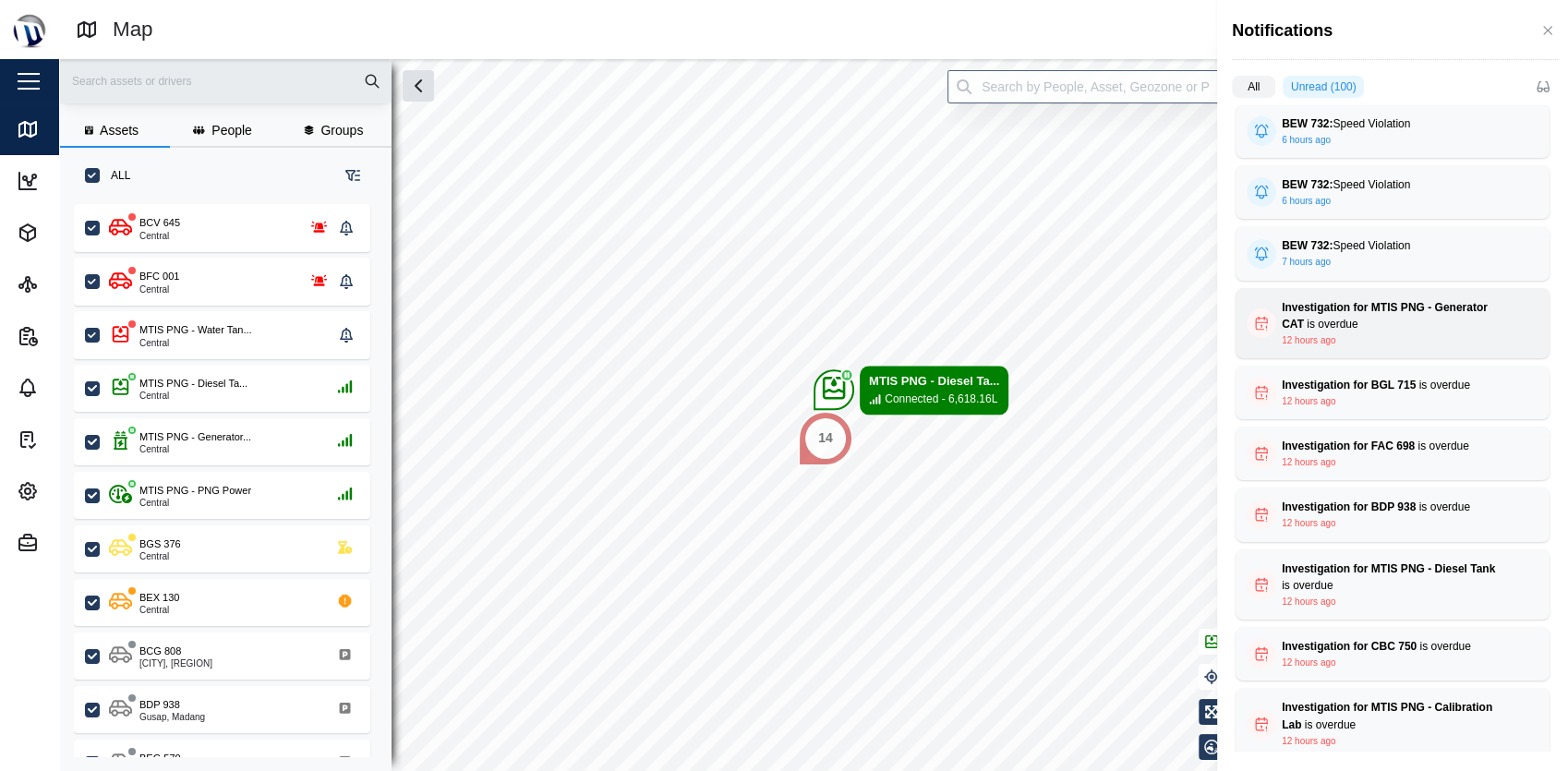 click on "Investigation for MTIS PNG - Generator CAT   is overdue" at bounding box center [1393, 316] 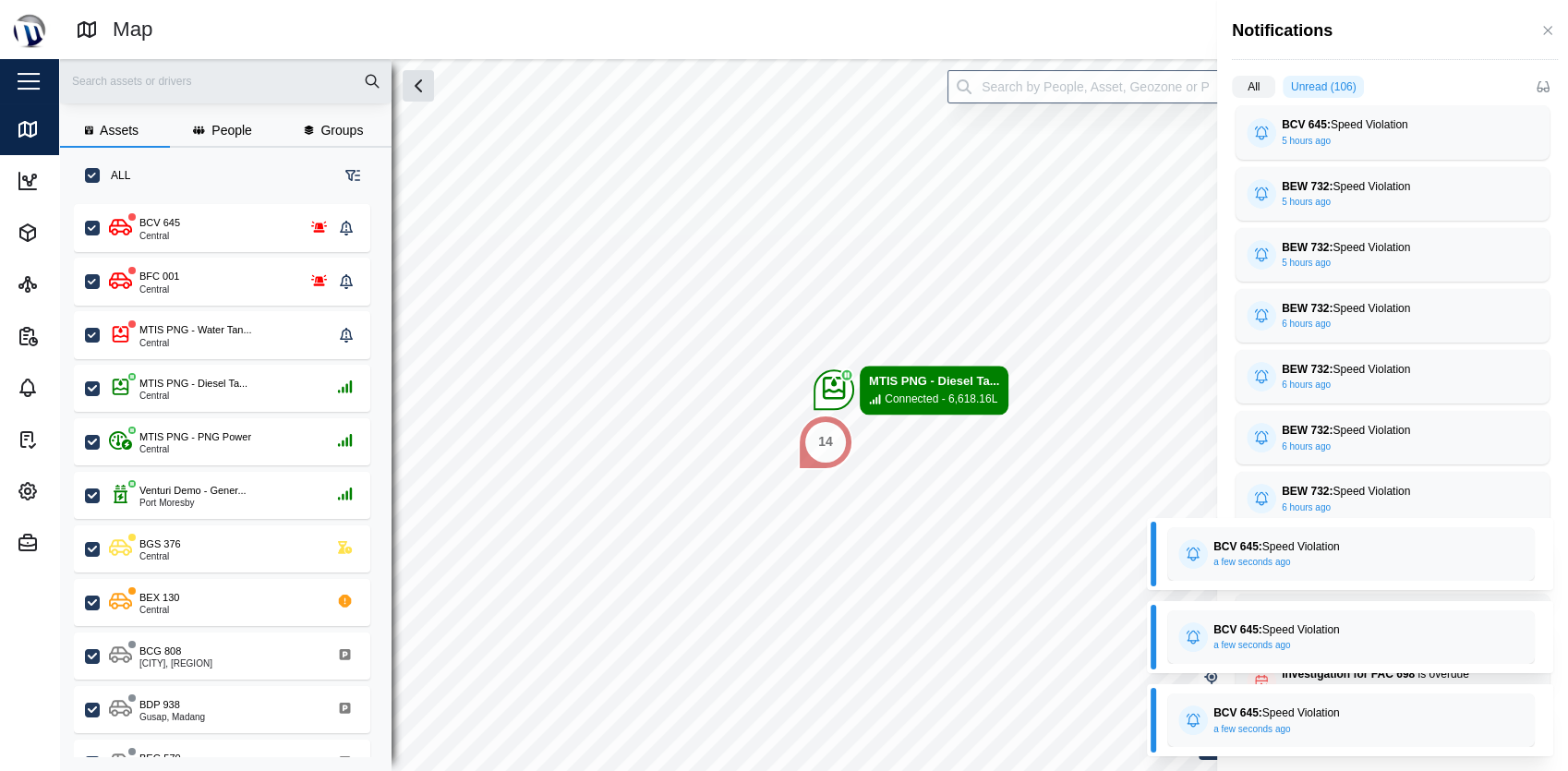 scroll, scrollTop: 2502, scrollLeft: 0, axis: vertical 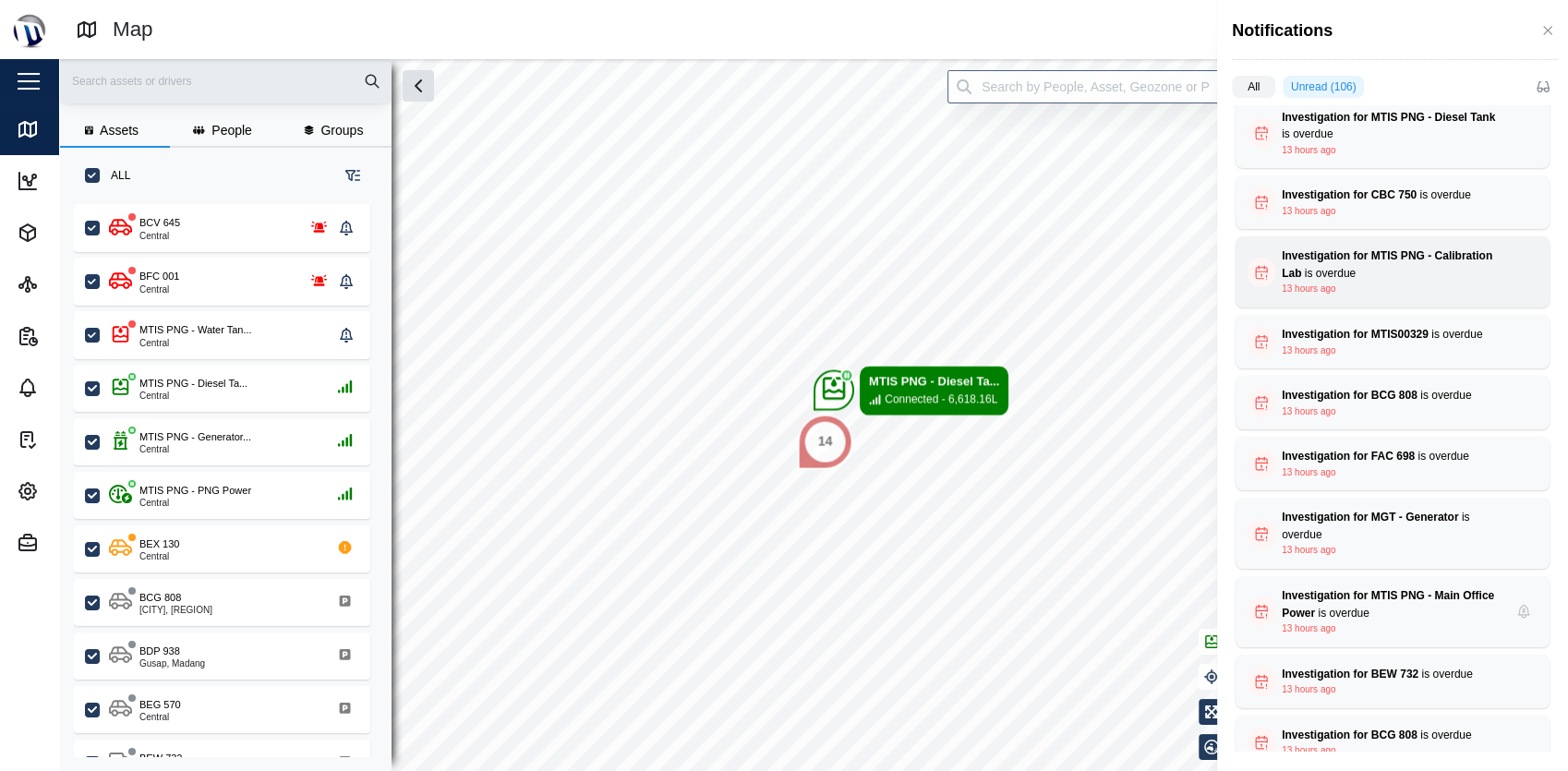 click on "Investigation for MTIS PNG - Calibration Lab   is overdue" at bounding box center (1393, 264) 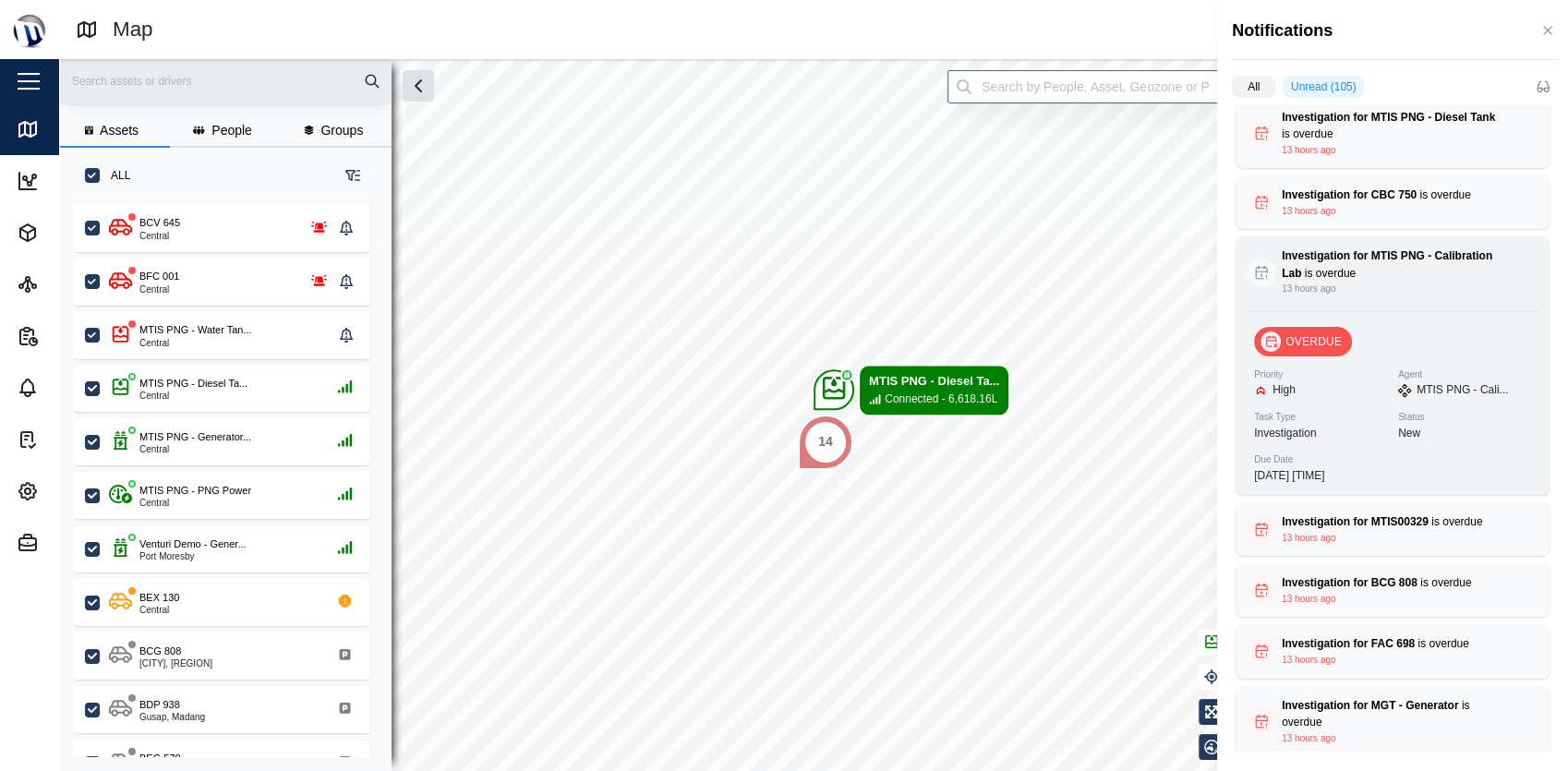 click on "Priority High Agent MTIS PNG - Cali... Task Type Investigation Status New Due Date 25/05/2025 5:51 AM" at bounding box center (1393, 426) 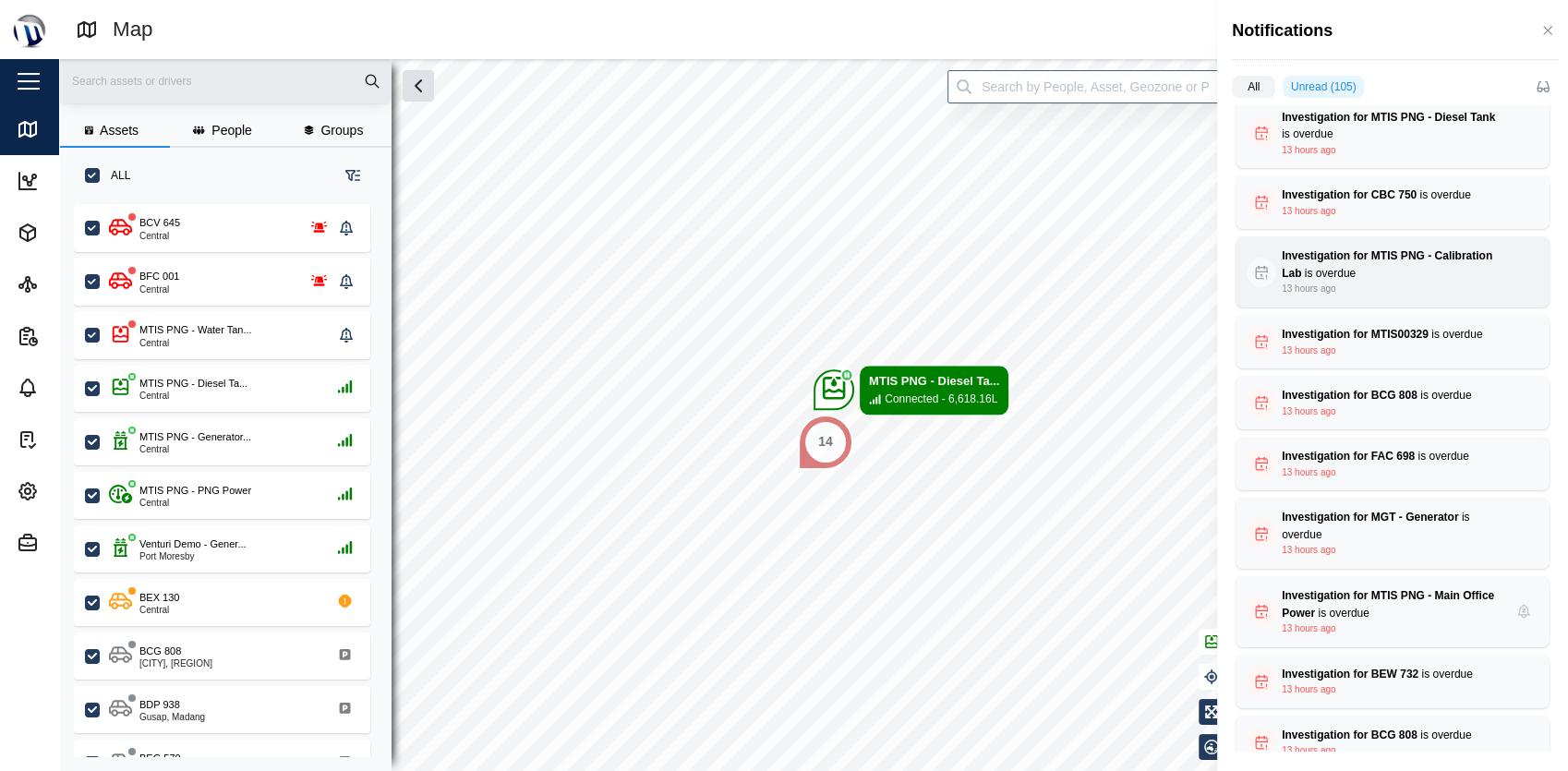 click on "Investigation for MTIS PNG - Calibration Lab   is overdue 13 hours ago" at bounding box center (1393, 271) 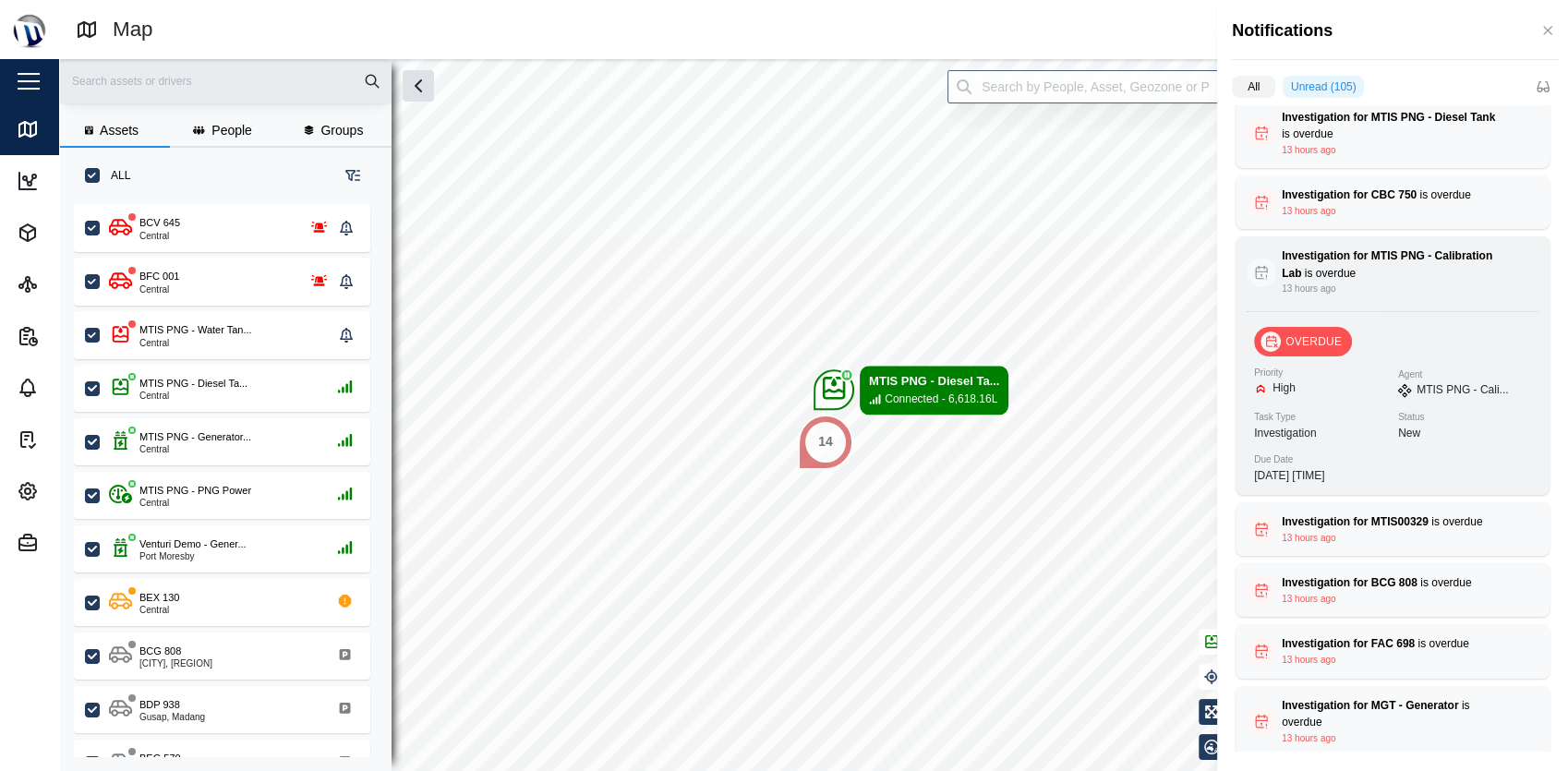 click 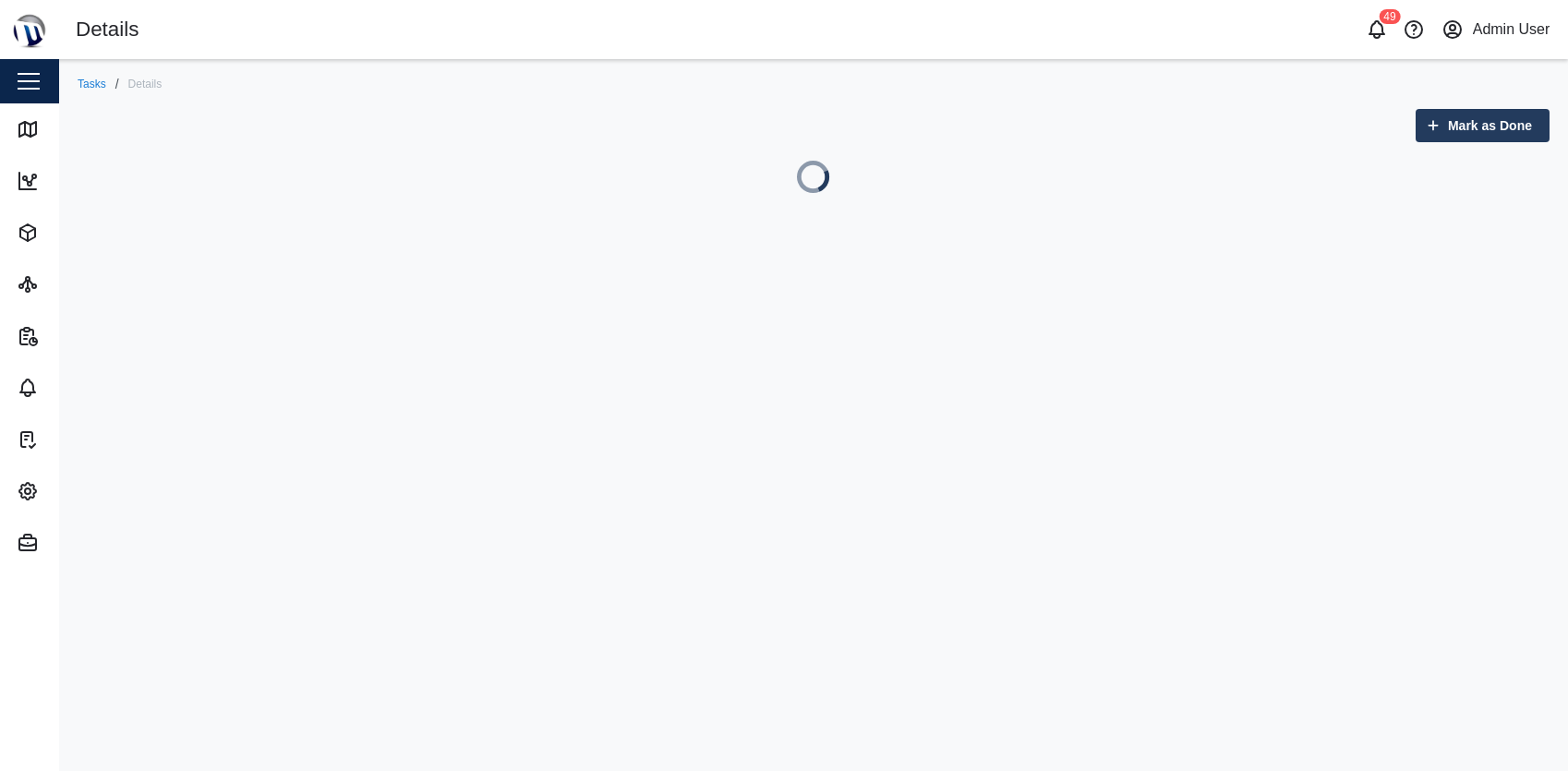 scroll, scrollTop: 0, scrollLeft: 0, axis: both 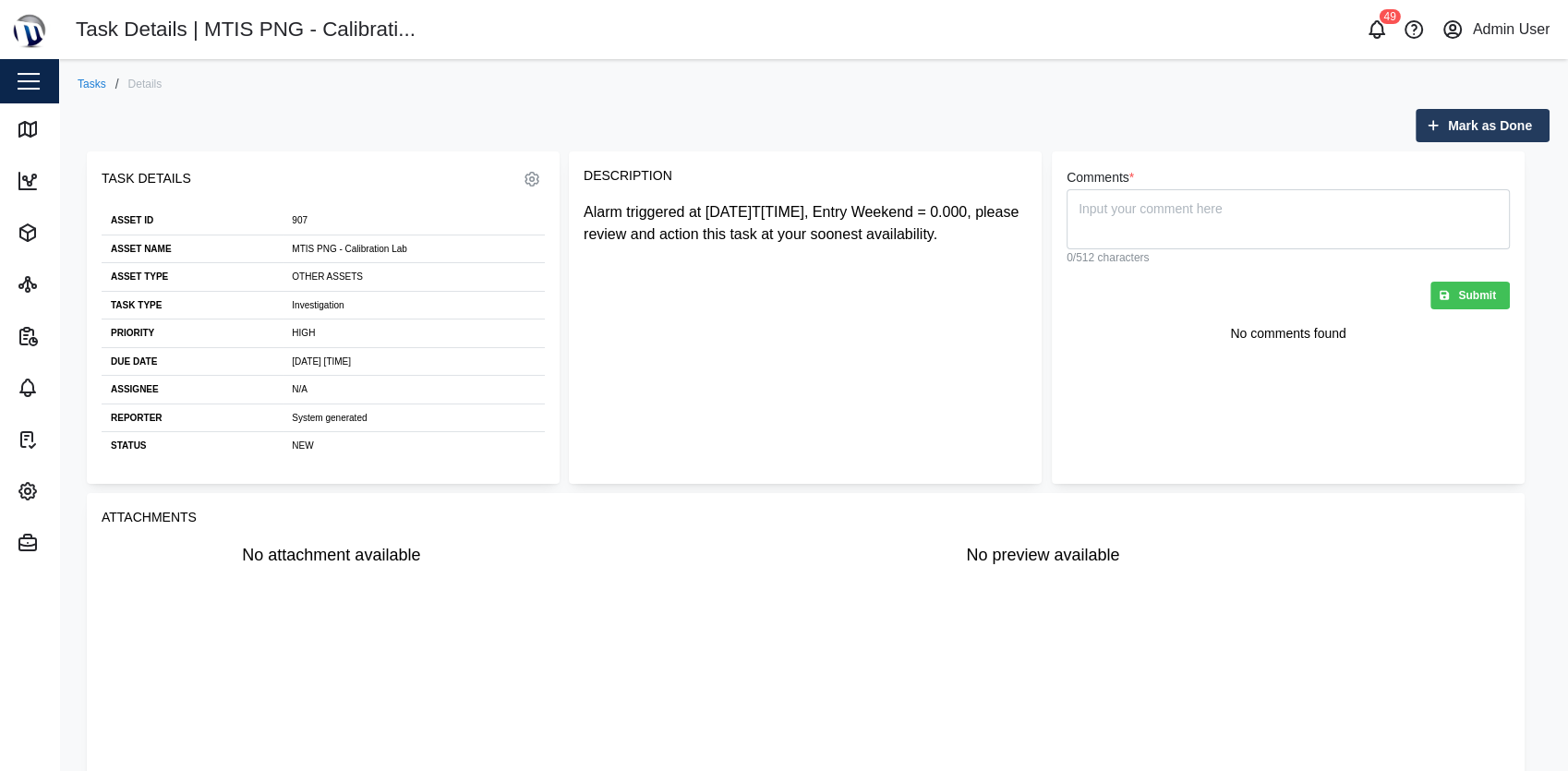 drag, startPoint x: 0, startPoint y: 0, endPoint x: 1210, endPoint y: 158, distance: 1220.2721 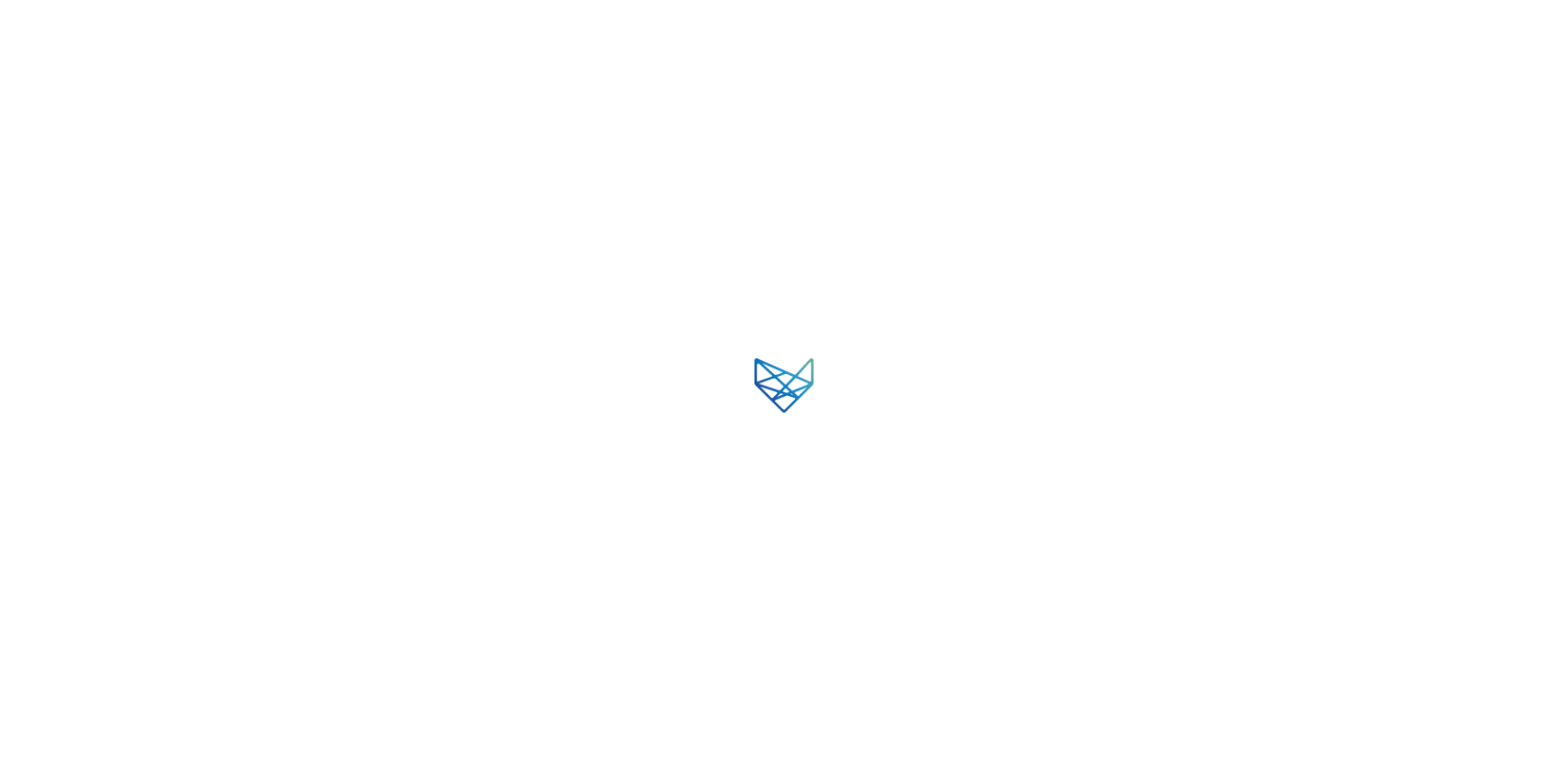 scroll, scrollTop: 0, scrollLeft: 0, axis: both 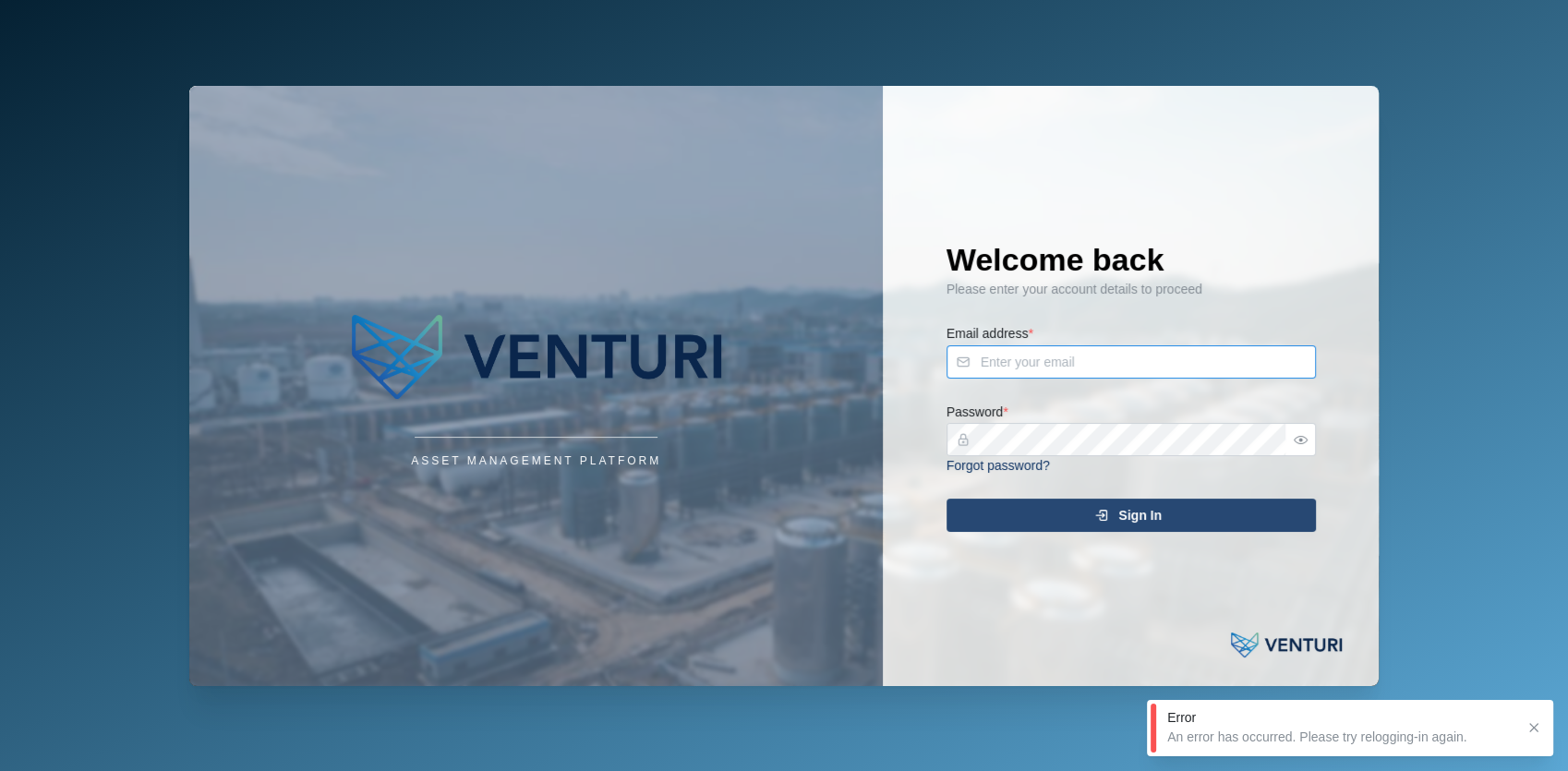 type on "[EMAIL]" 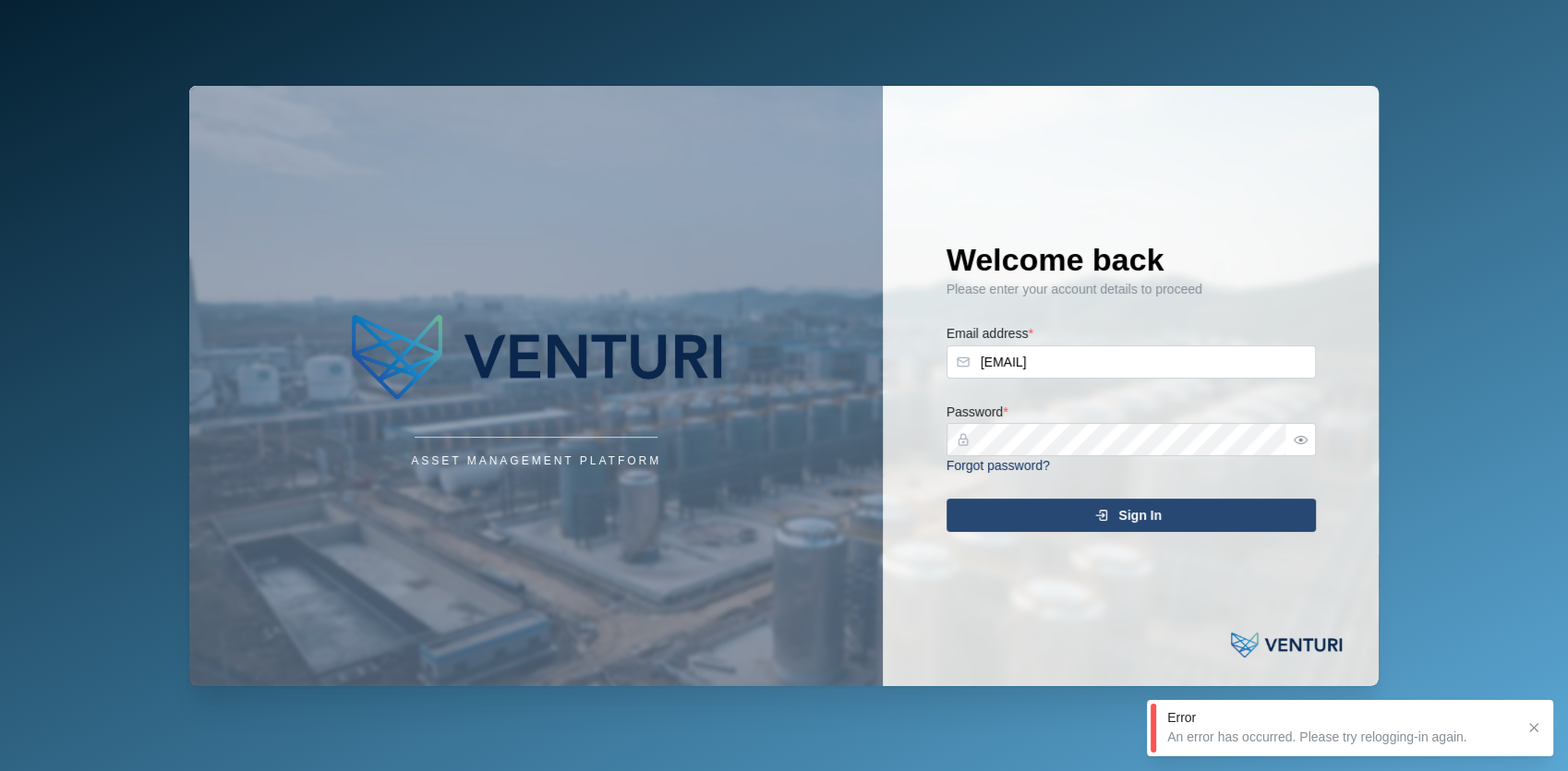 click on "Sign In" at bounding box center (1128, 515) 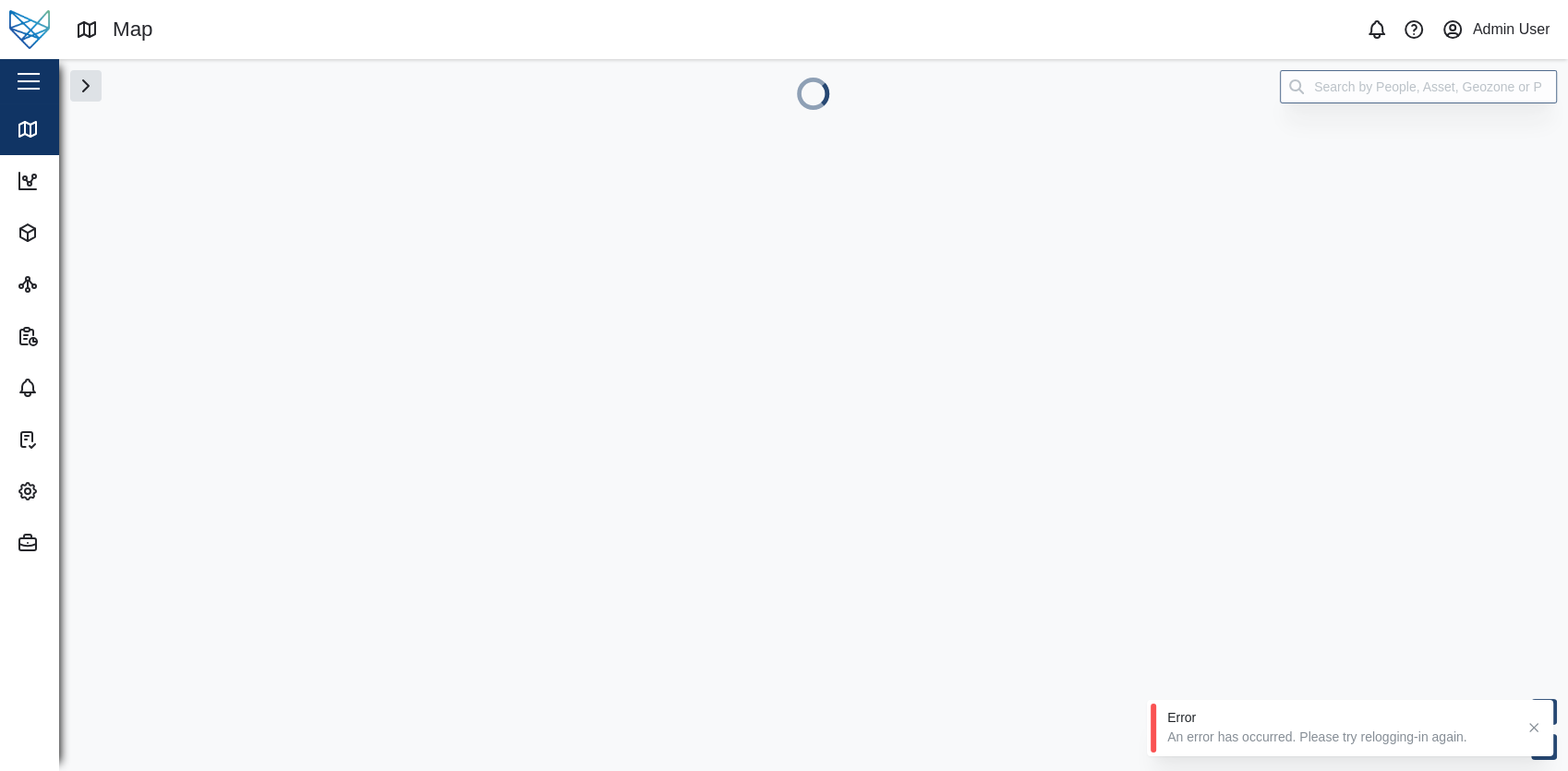 scroll, scrollTop: 0, scrollLeft: 0, axis: both 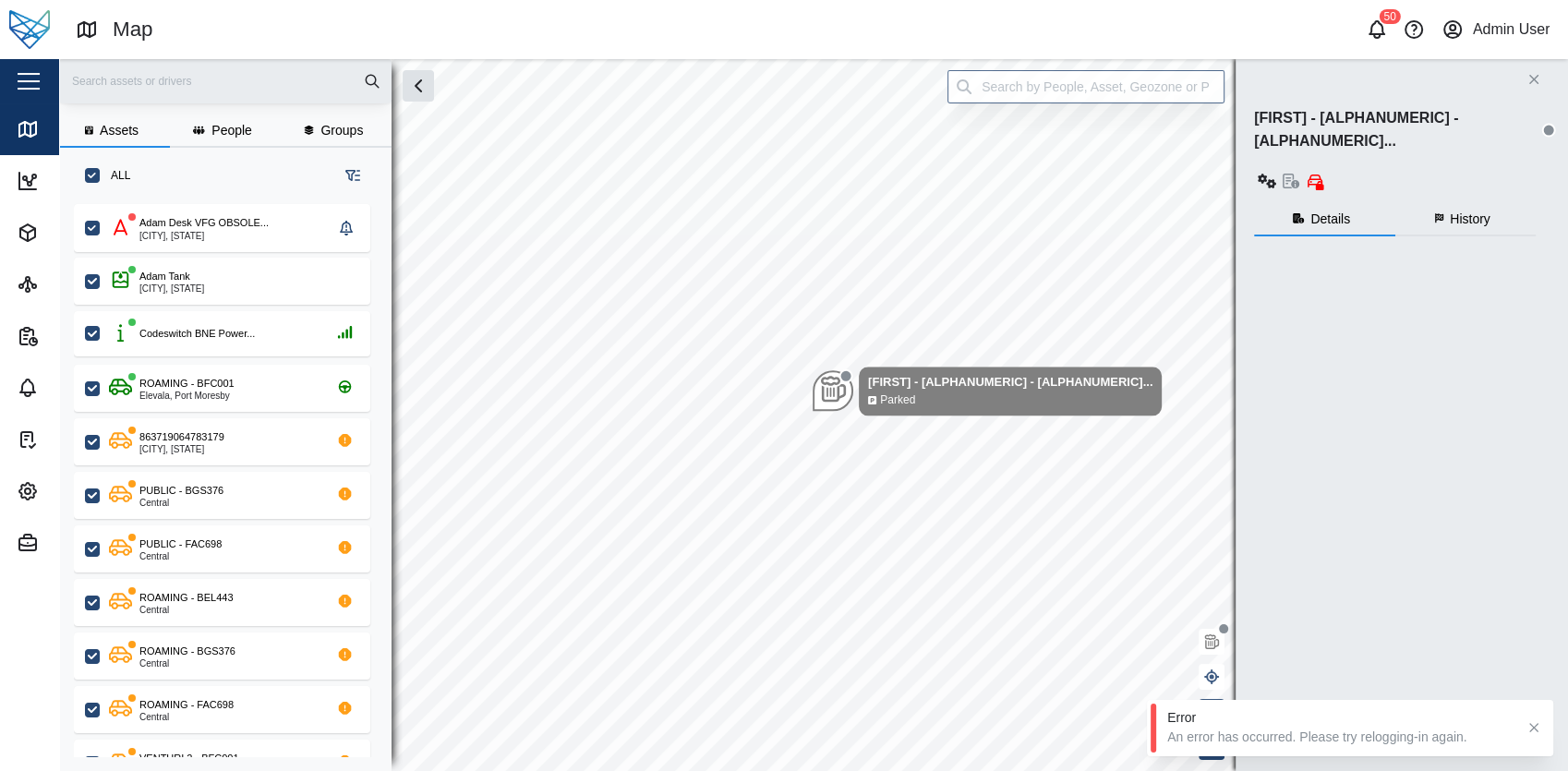 click at bounding box center (120, 30) 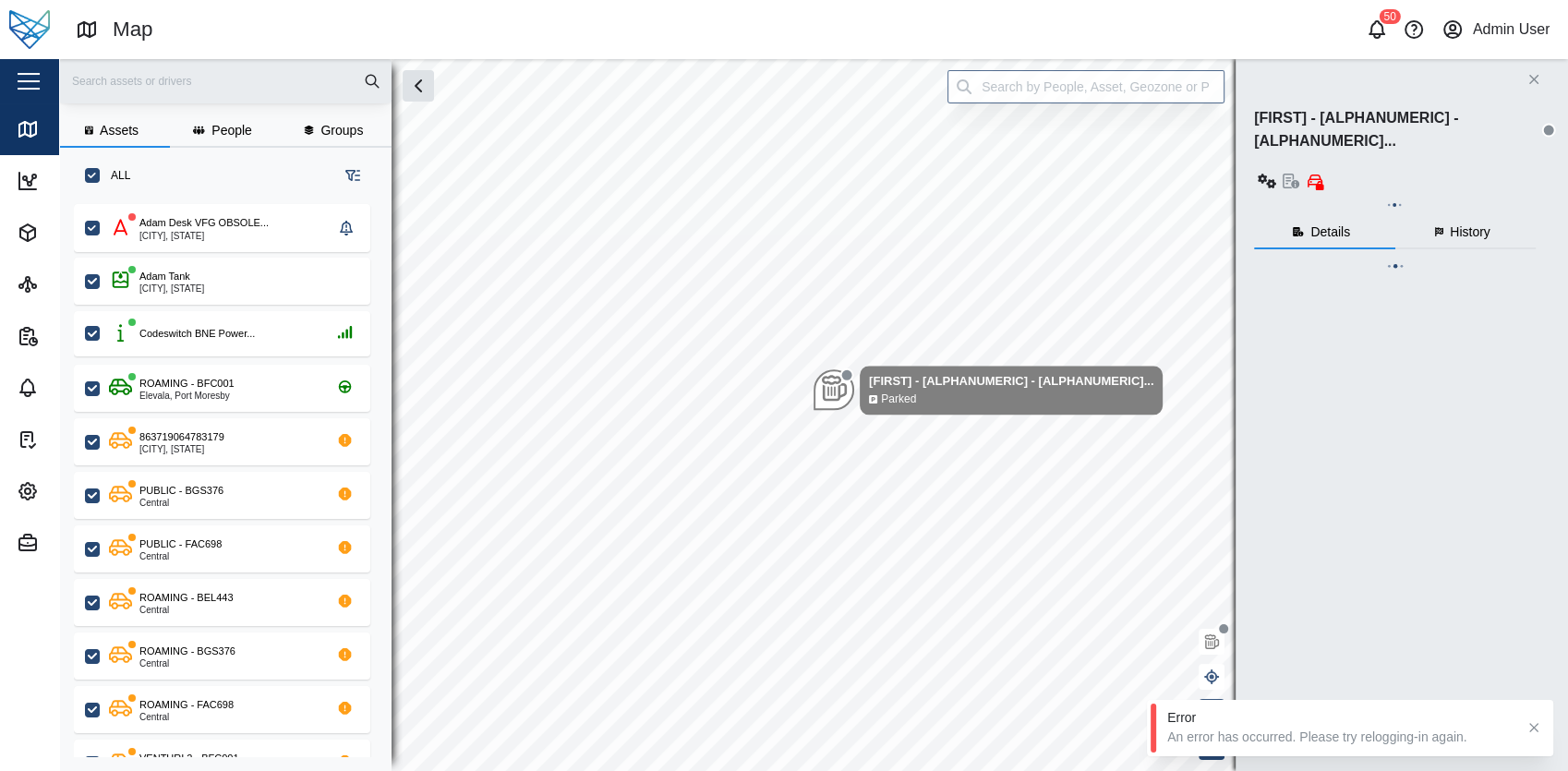 click at bounding box center [29, 81] 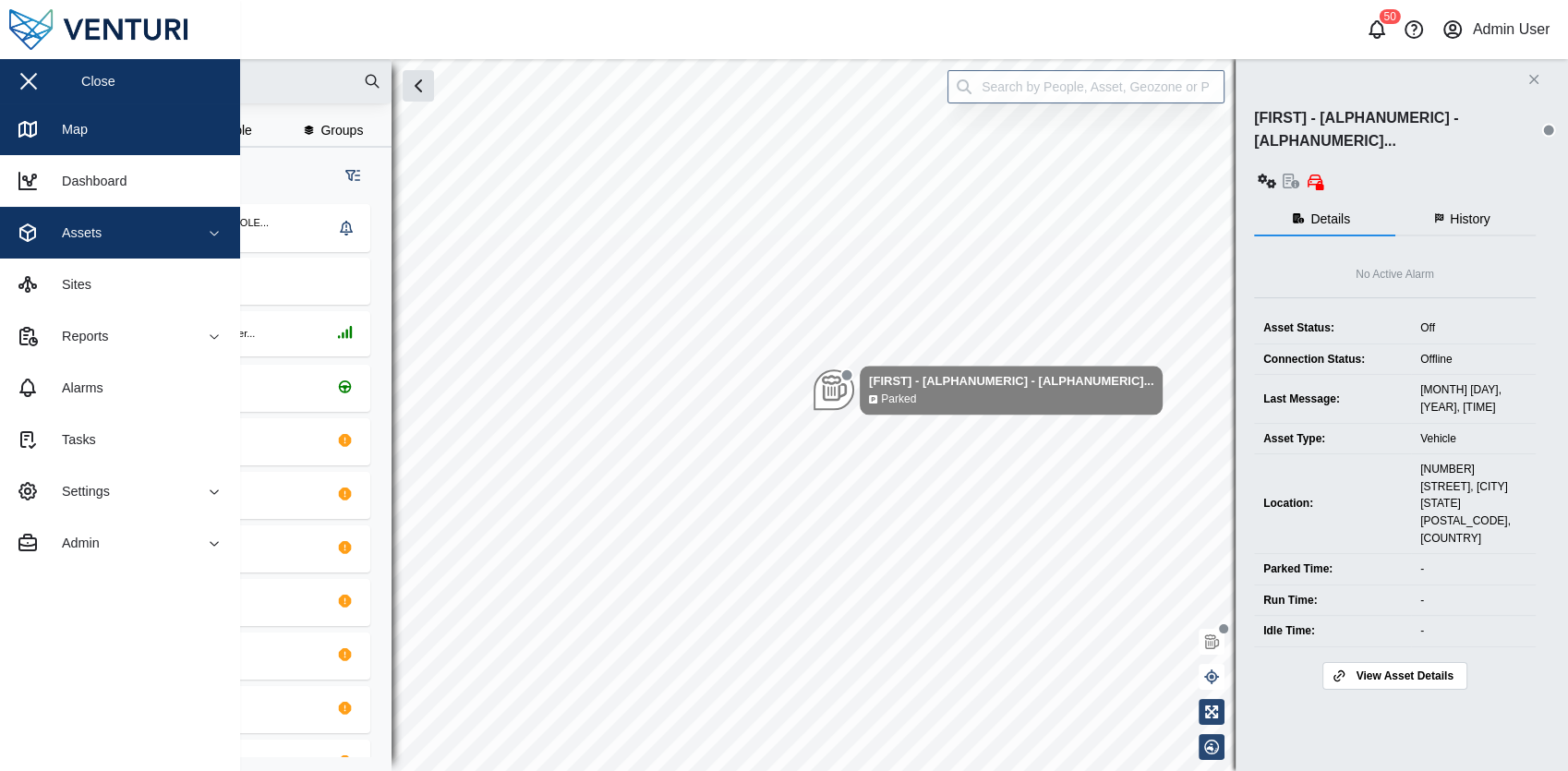 click on "Assets" at bounding box center (101, 233) 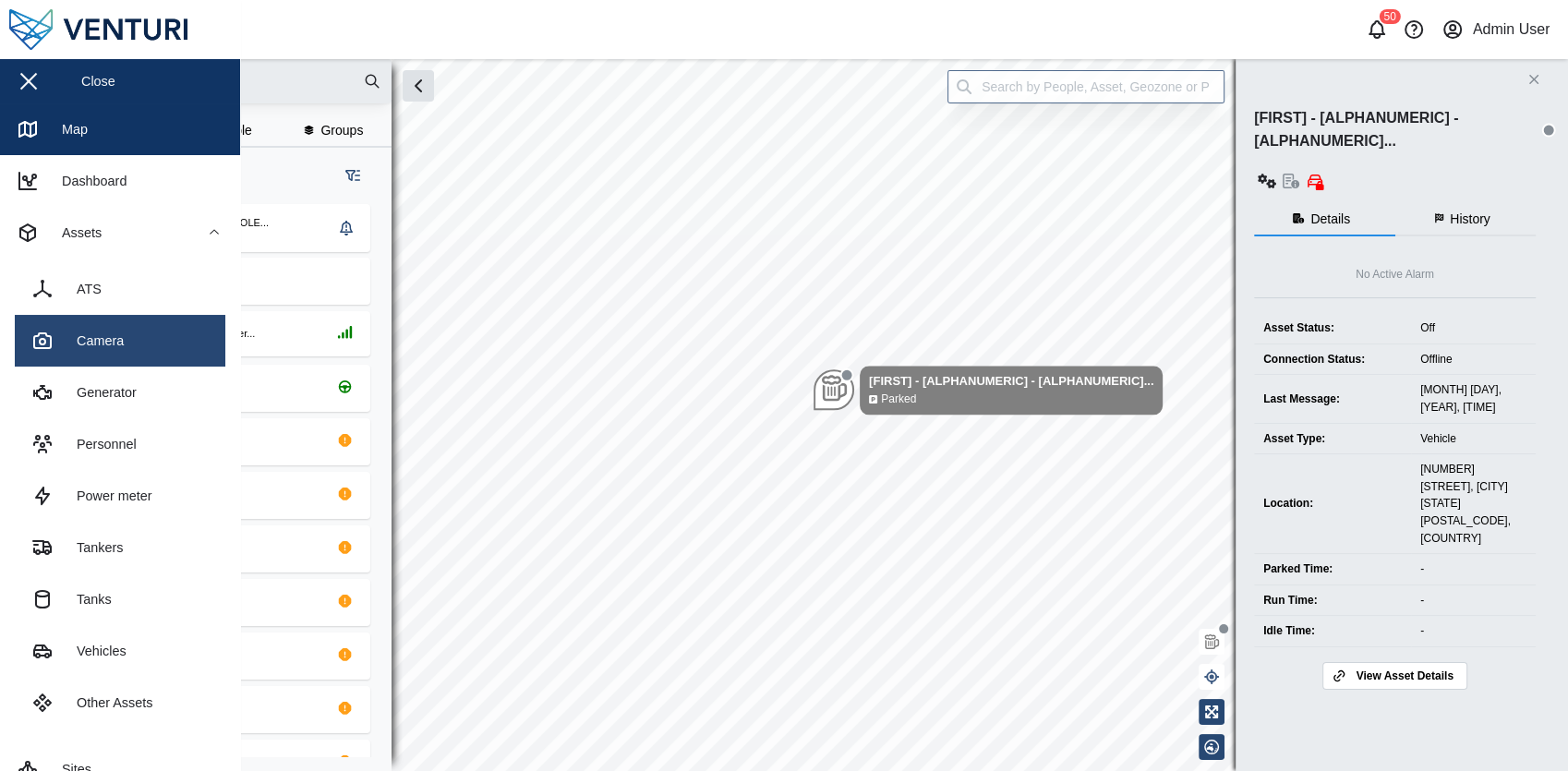 click on "Camera" at bounding box center [120, 341] 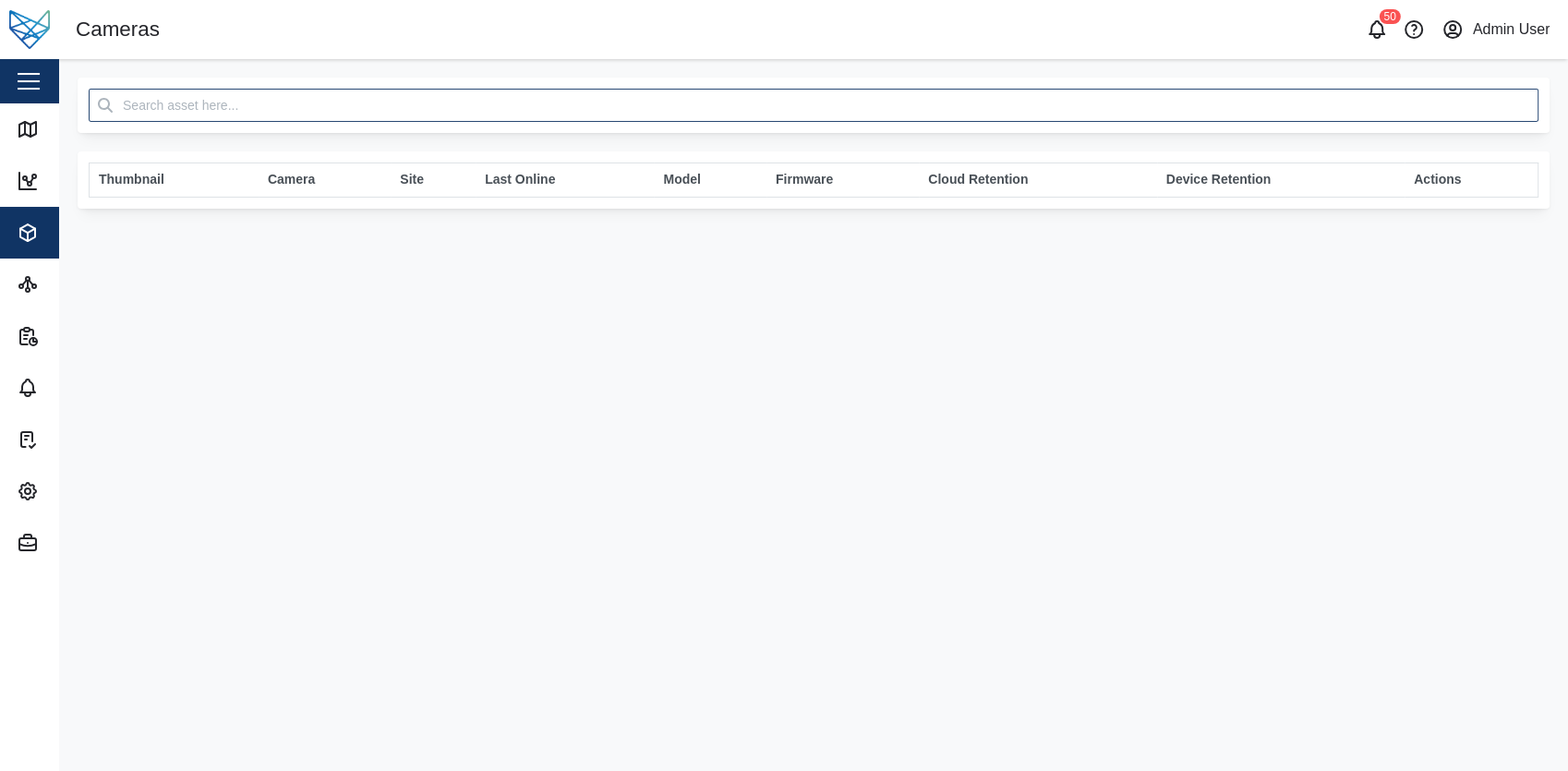 click at bounding box center [29, 81] 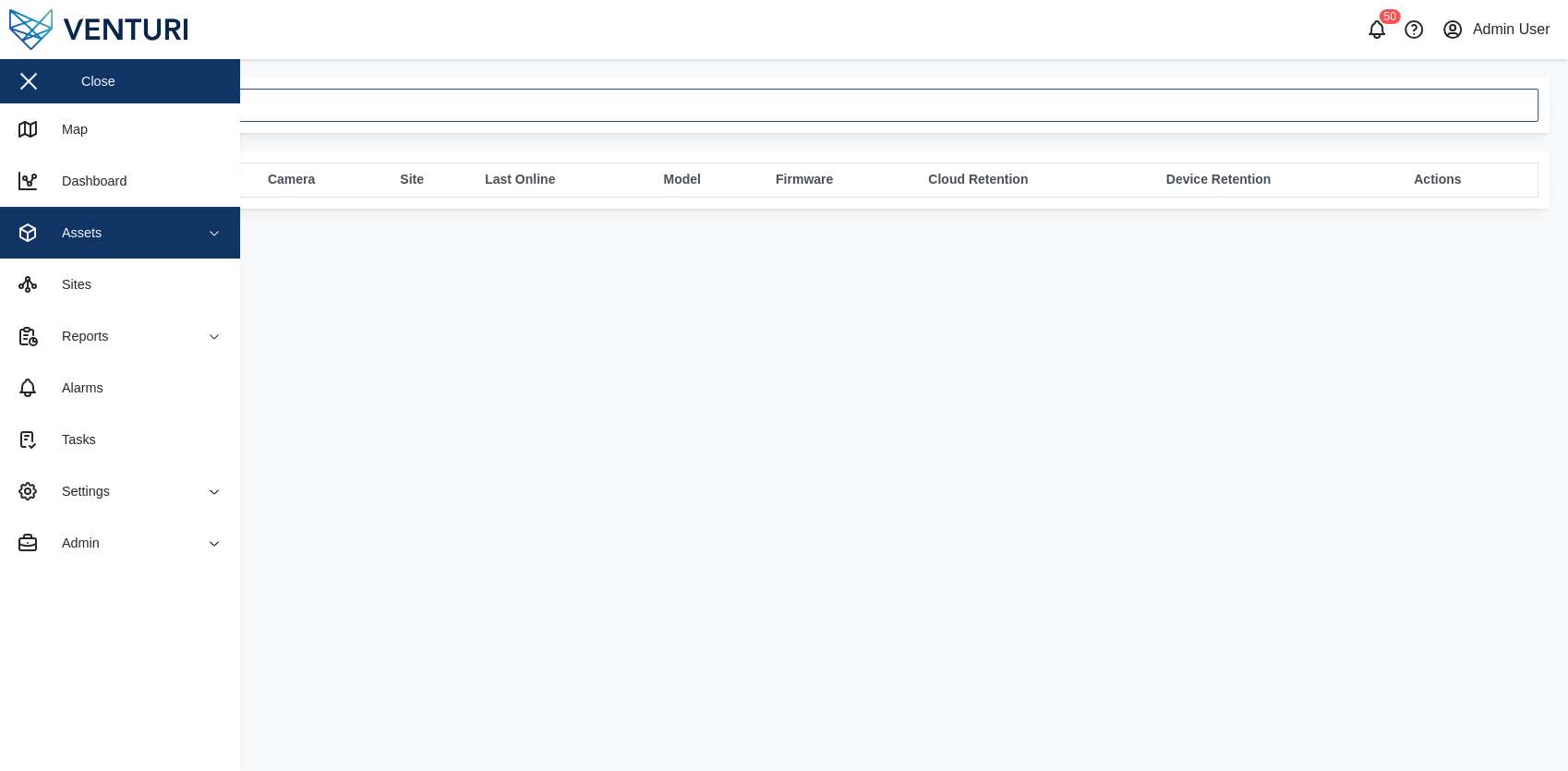 click on "Assets" at bounding box center [101, 233] 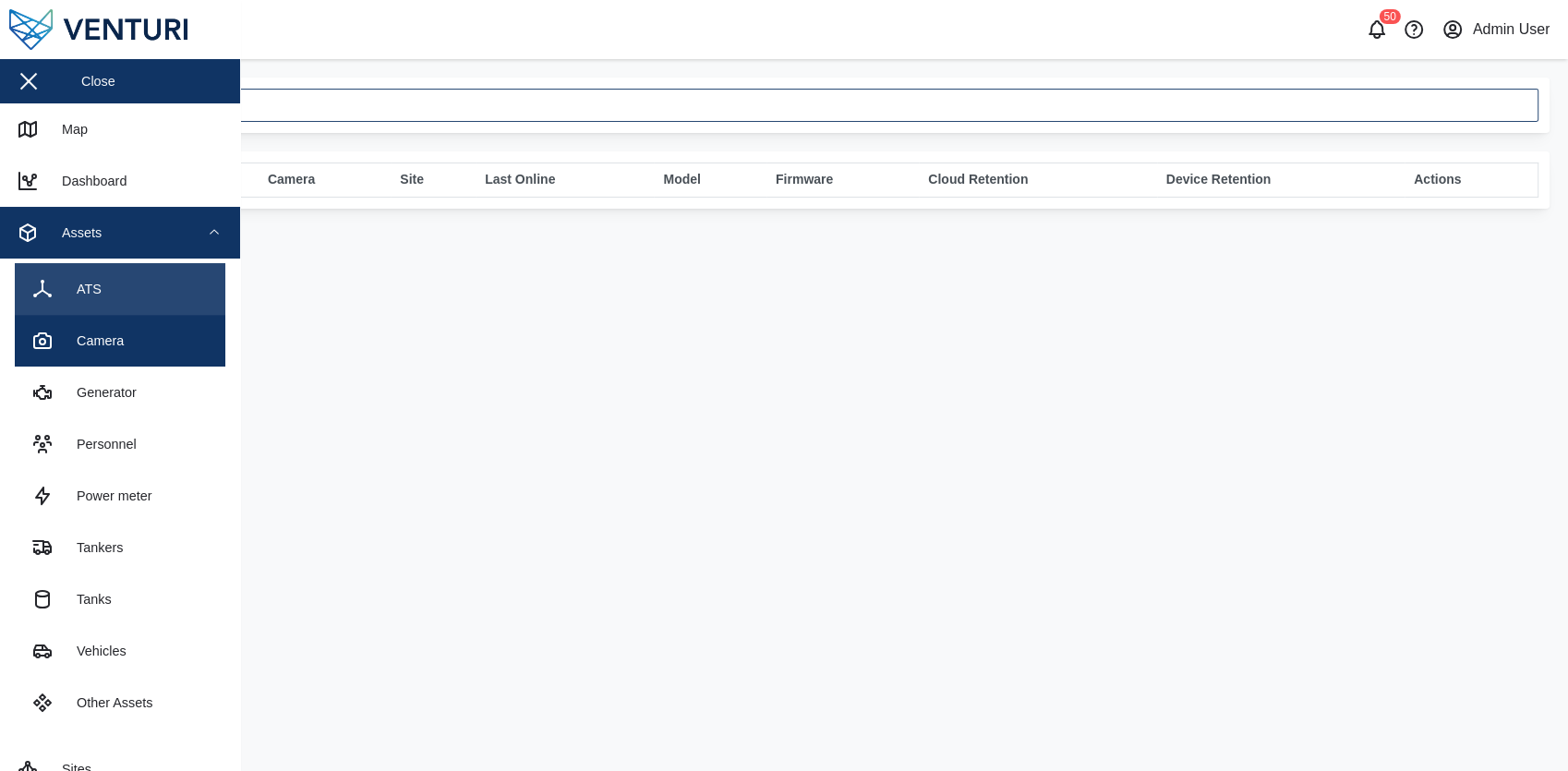click on "ATS" at bounding box center [120, 289] 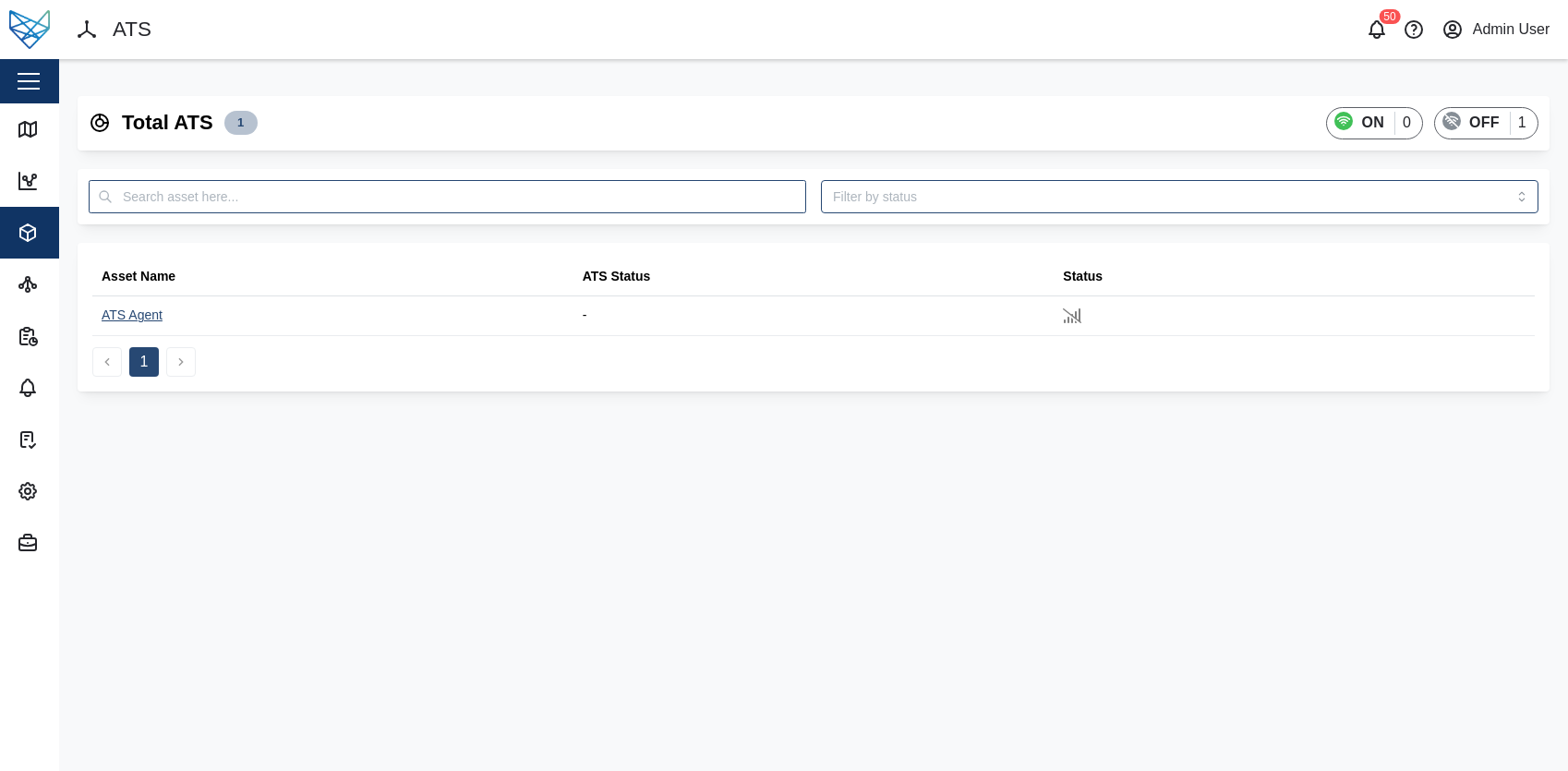 scroll, scrollTop: 0, scrollLeft: 0, axis: both 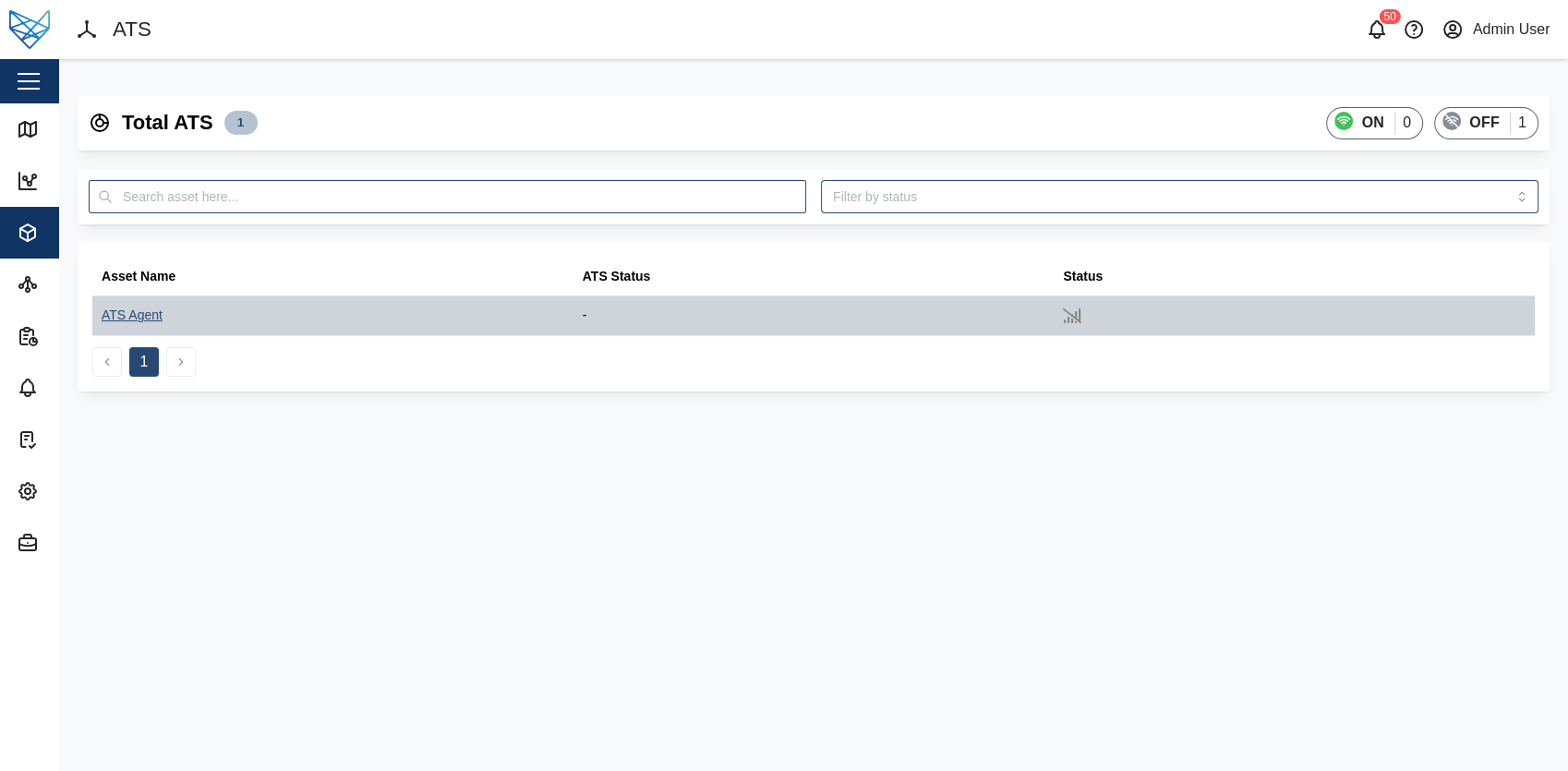 click on "ATS Agent" at bounding box center (132, 316) 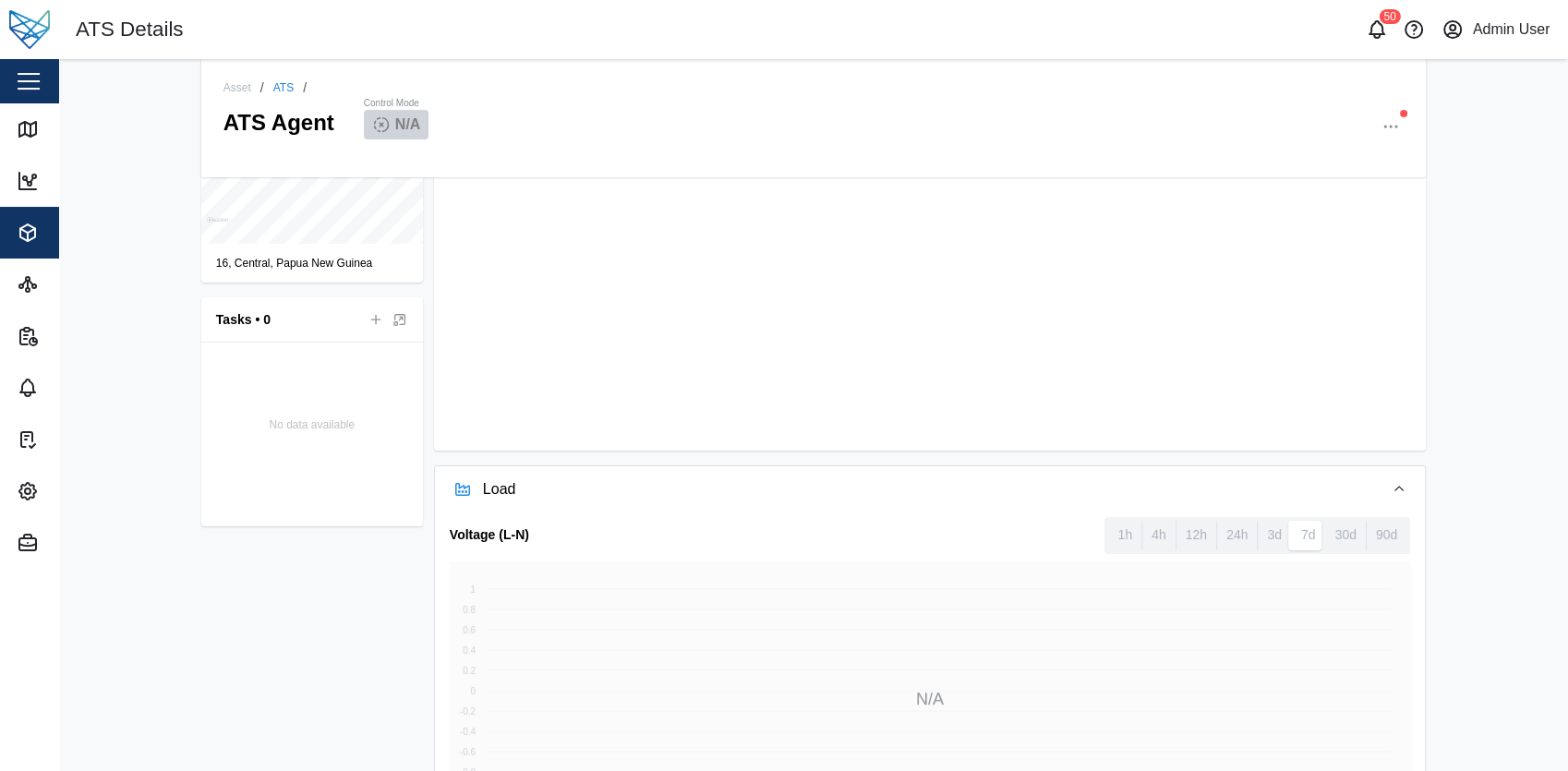 scroll, scrollTop: 0, scrollLeft: 0, axis: both 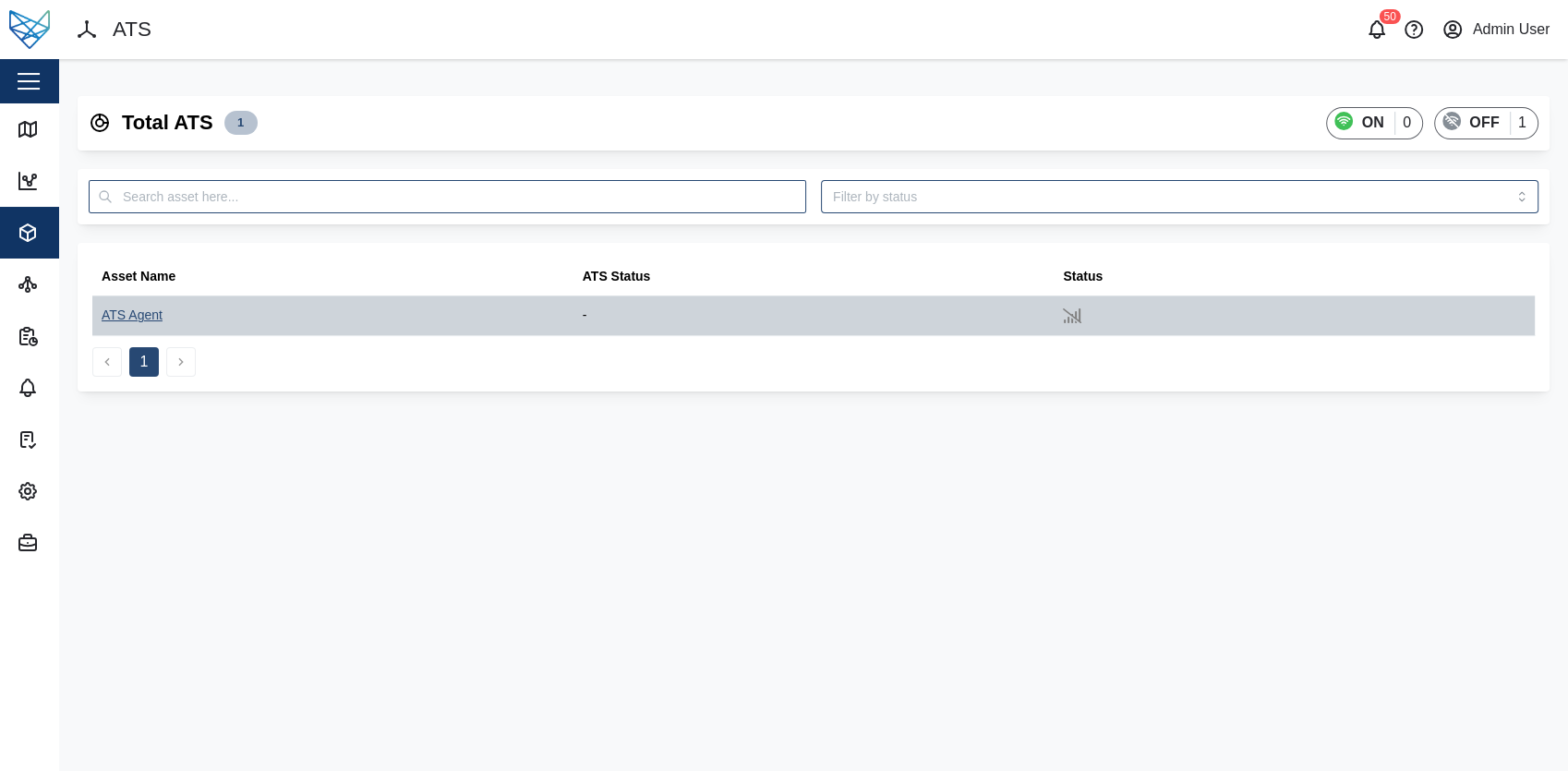 click on "ATS Agent" at bounding box center (132, 316) 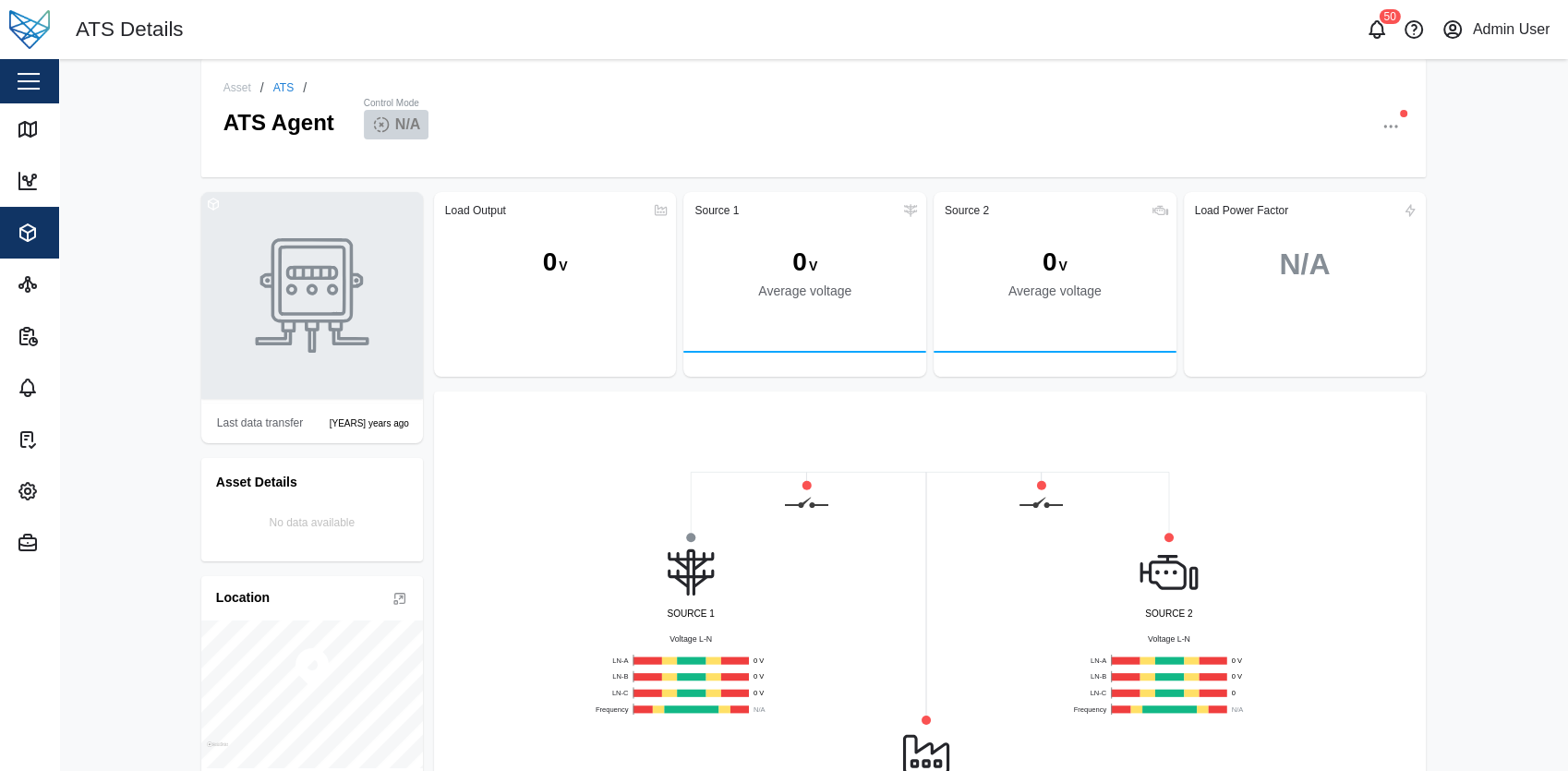 click on "ATS" at bounding box center [283, 88] 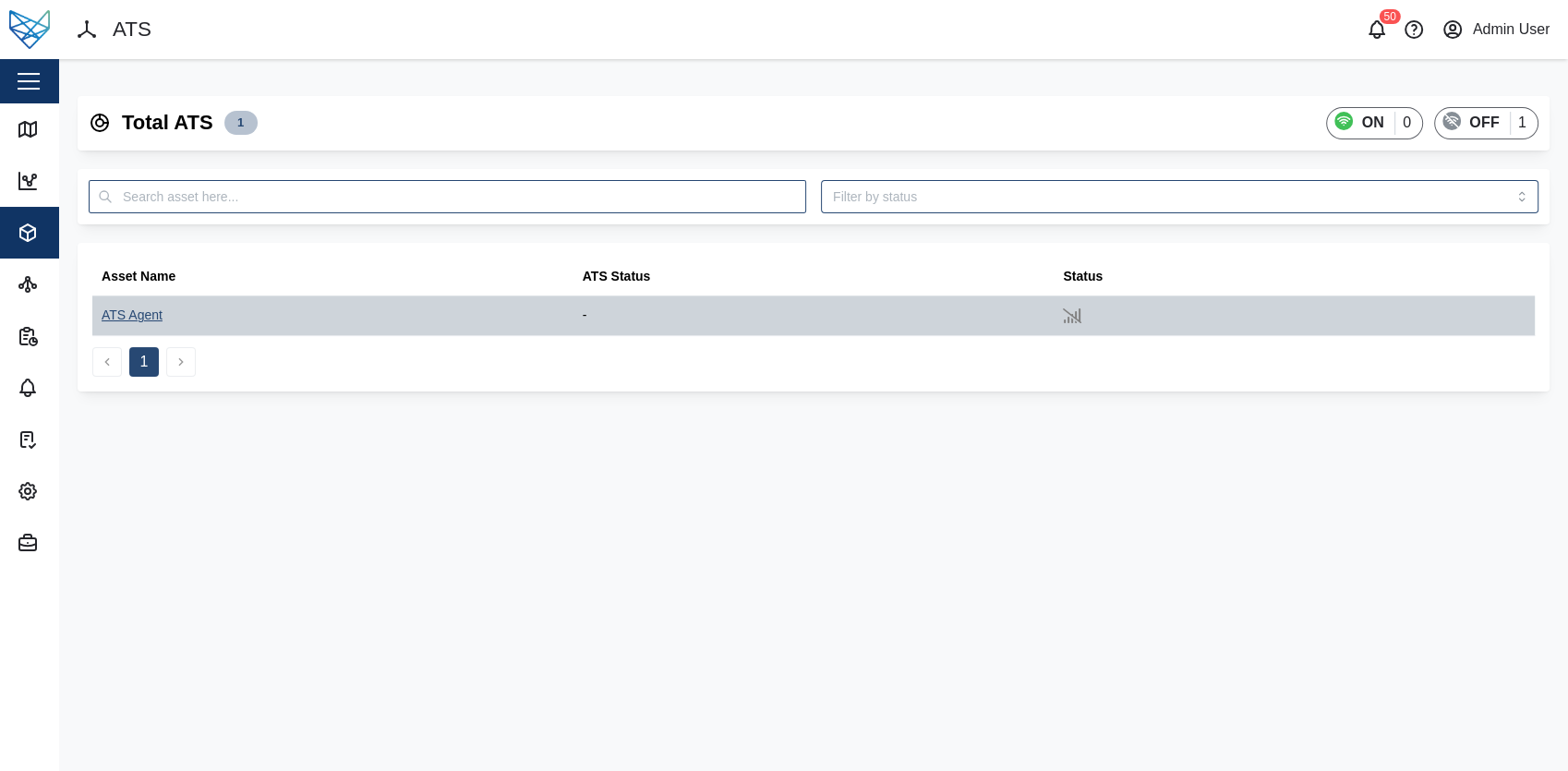 click on "ATS Agent" at bounding box center [132, 316] 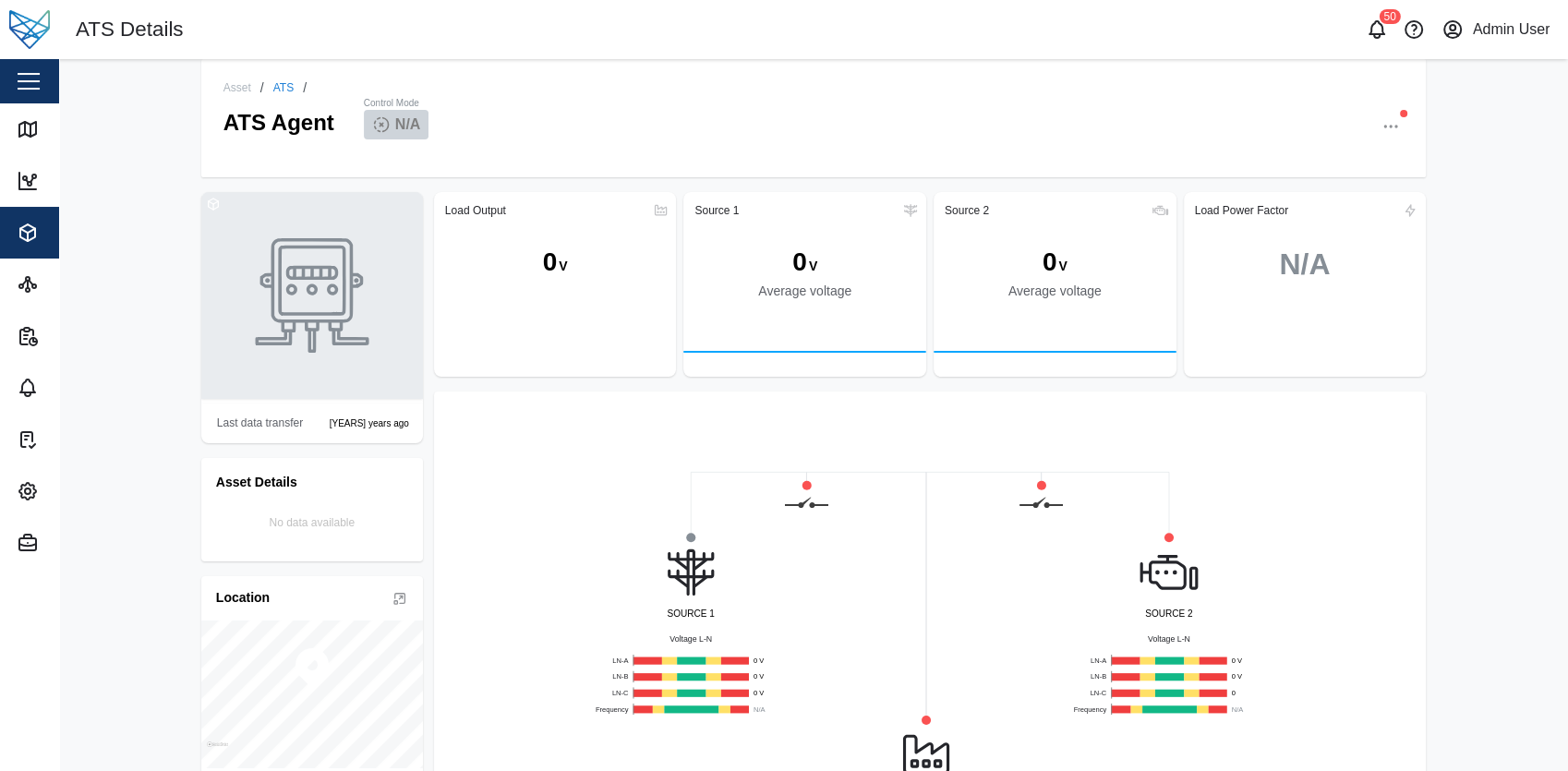 click on "Asset / ATS /" at bounding box center [814, 88] 